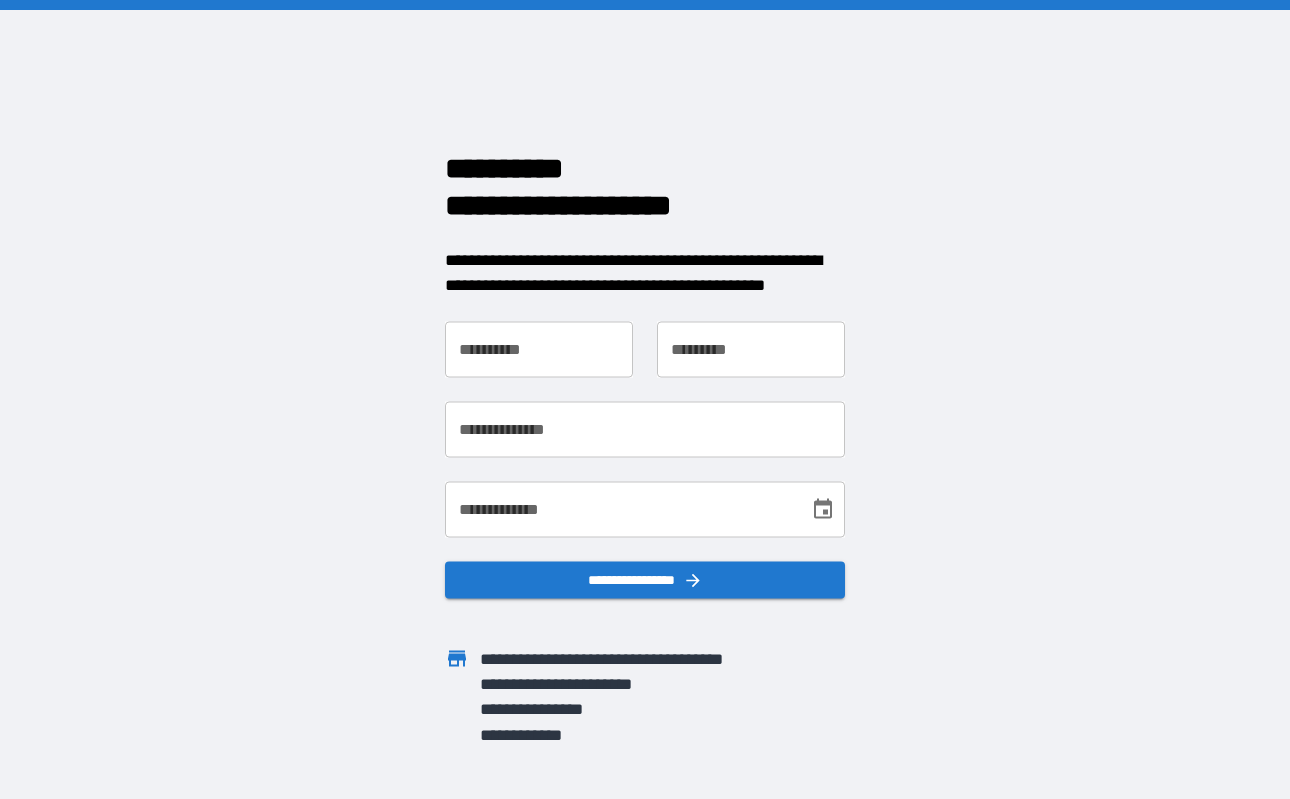 scroll, scrollTop: 0, scrollLeft: 0, axis: both 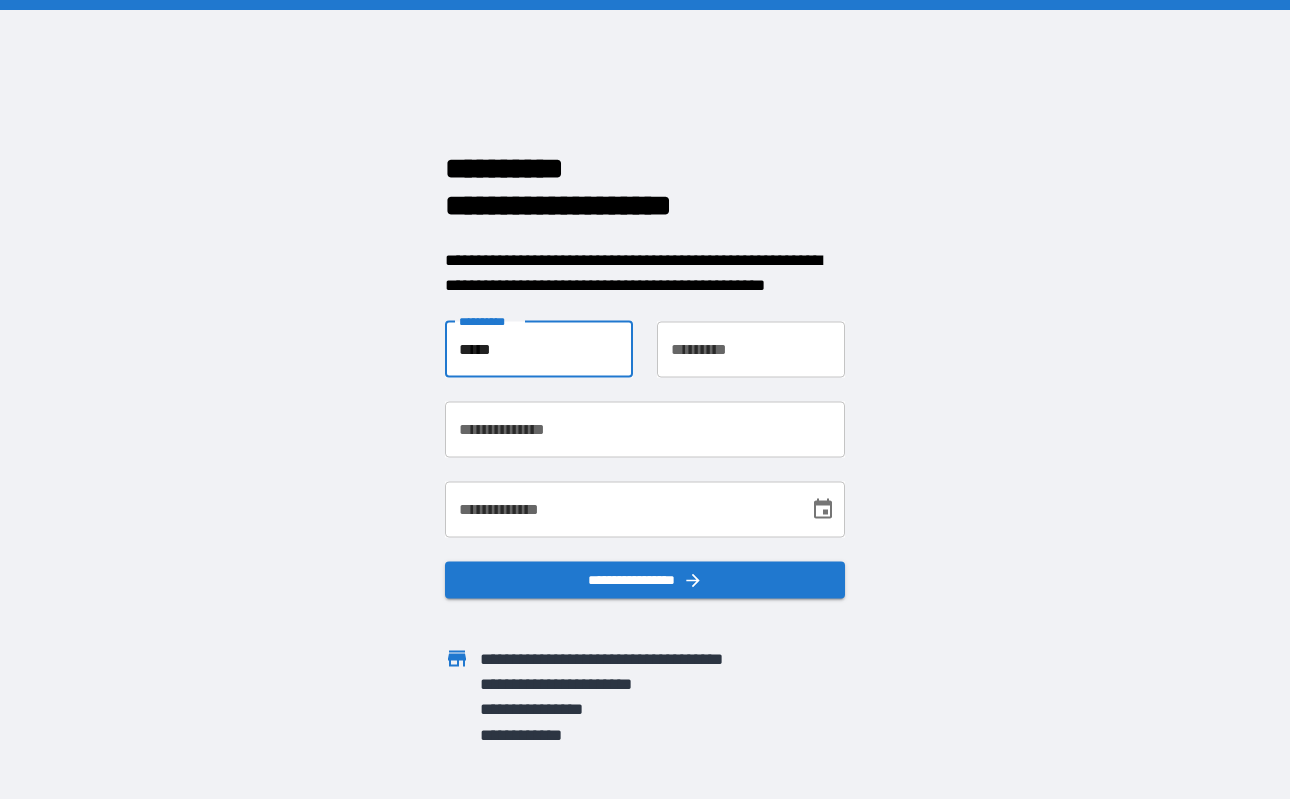 type on "*****" 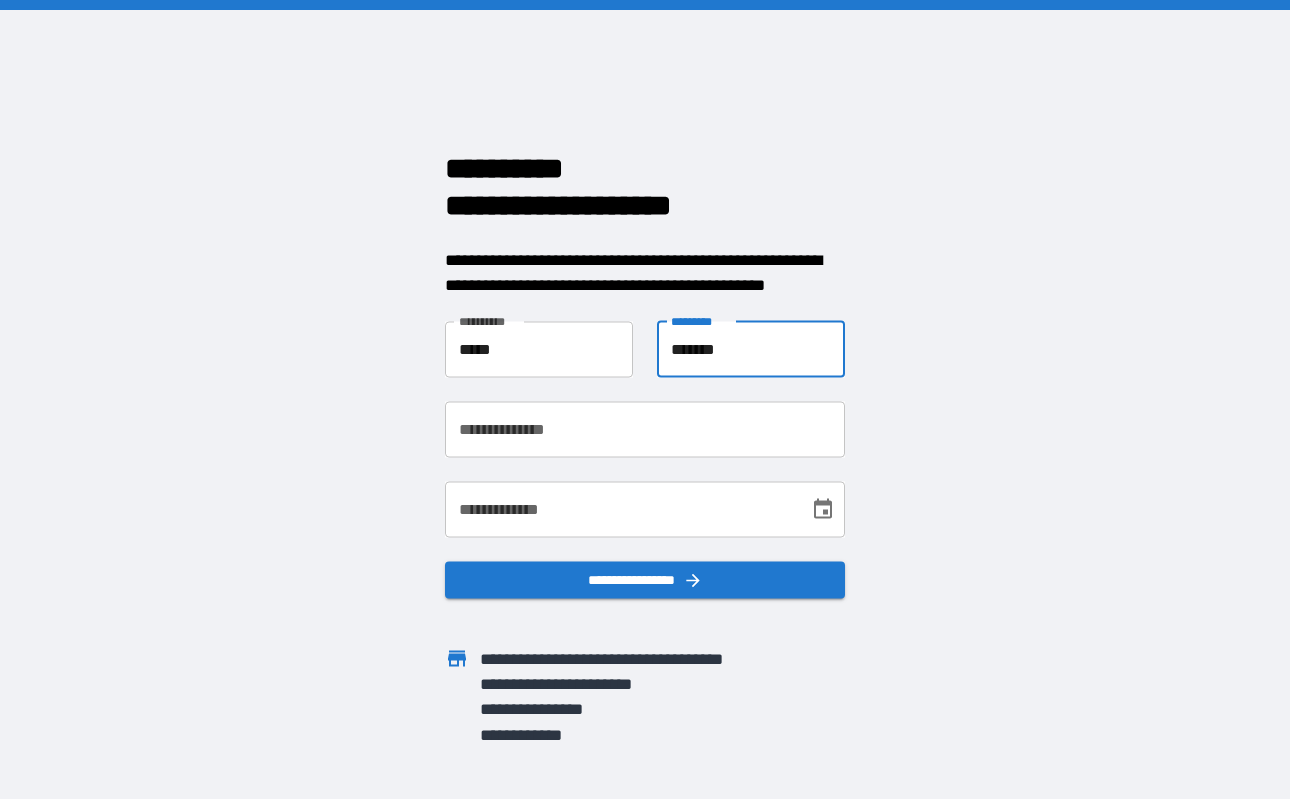 type on "*******" 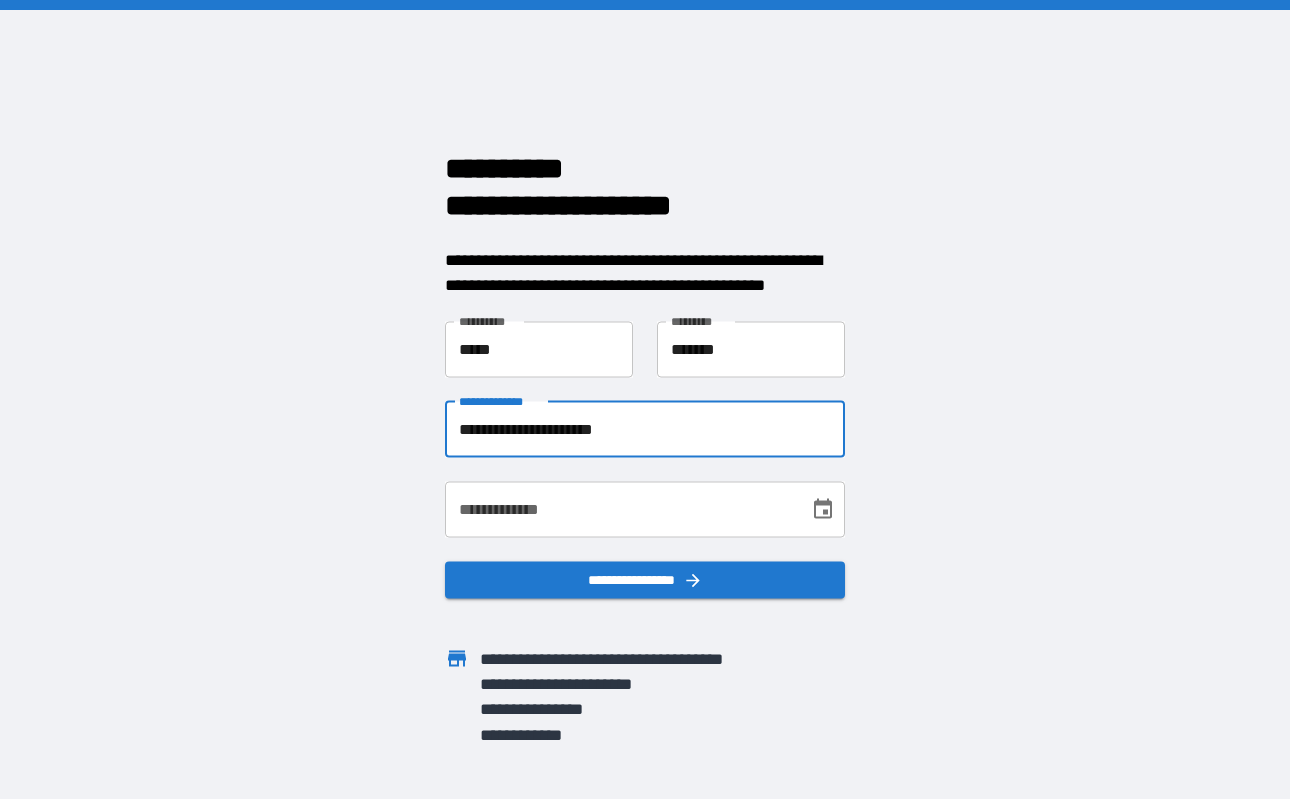 type on "**********" 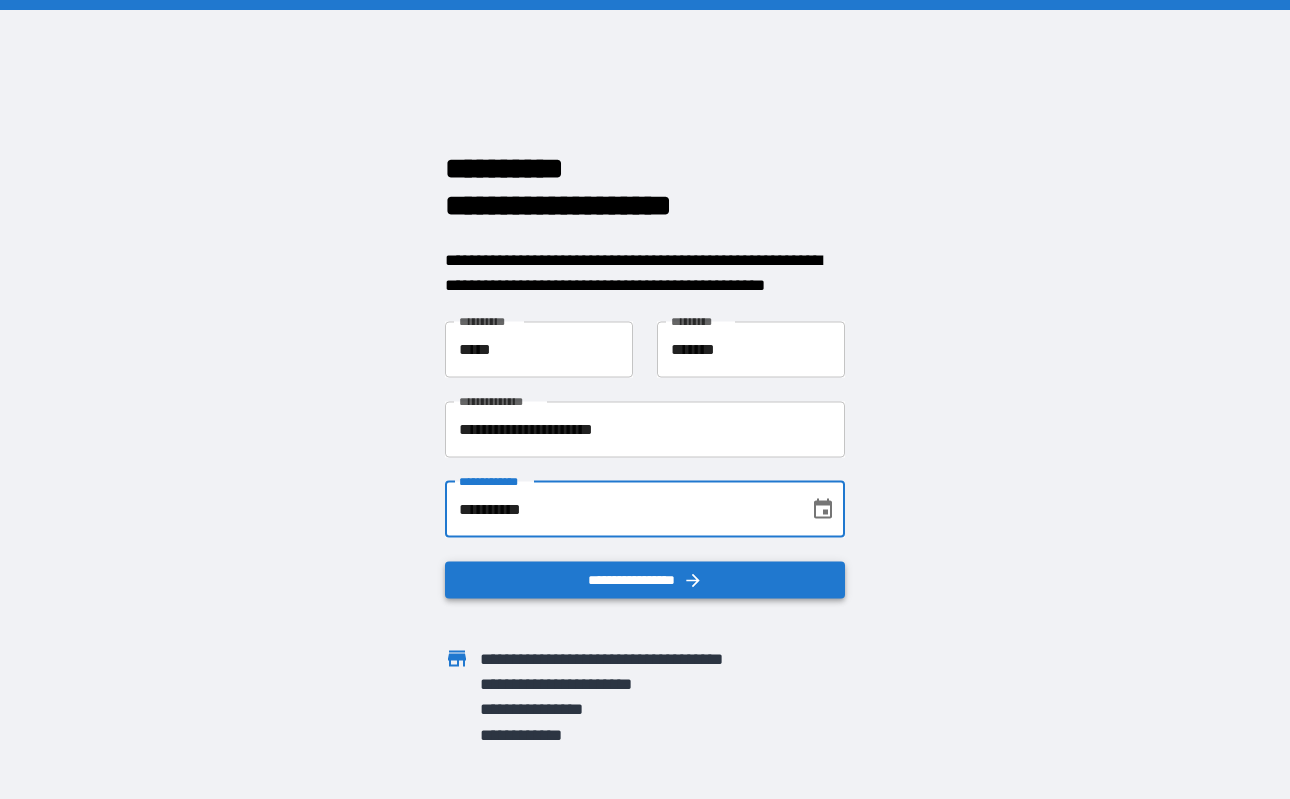 type on "**********" 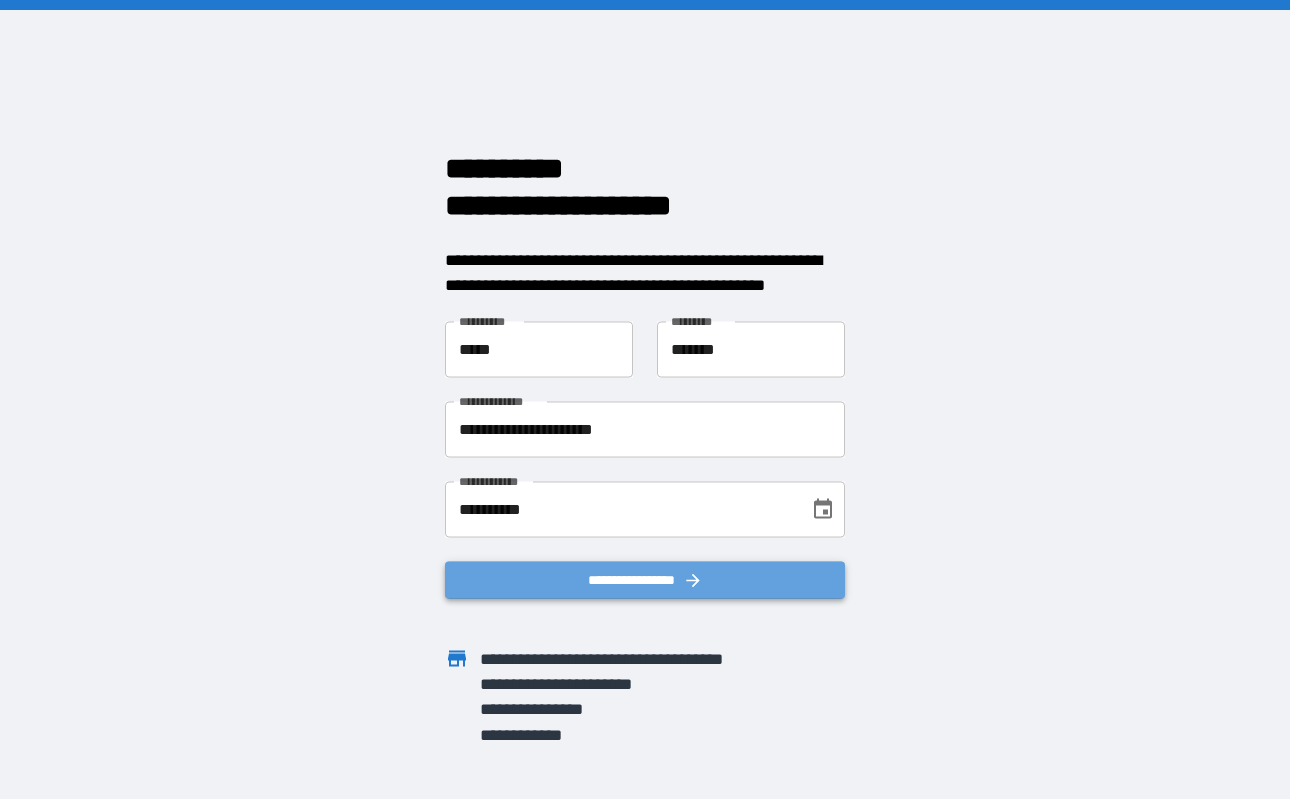click on "**********" at bounding box center (645, 579) 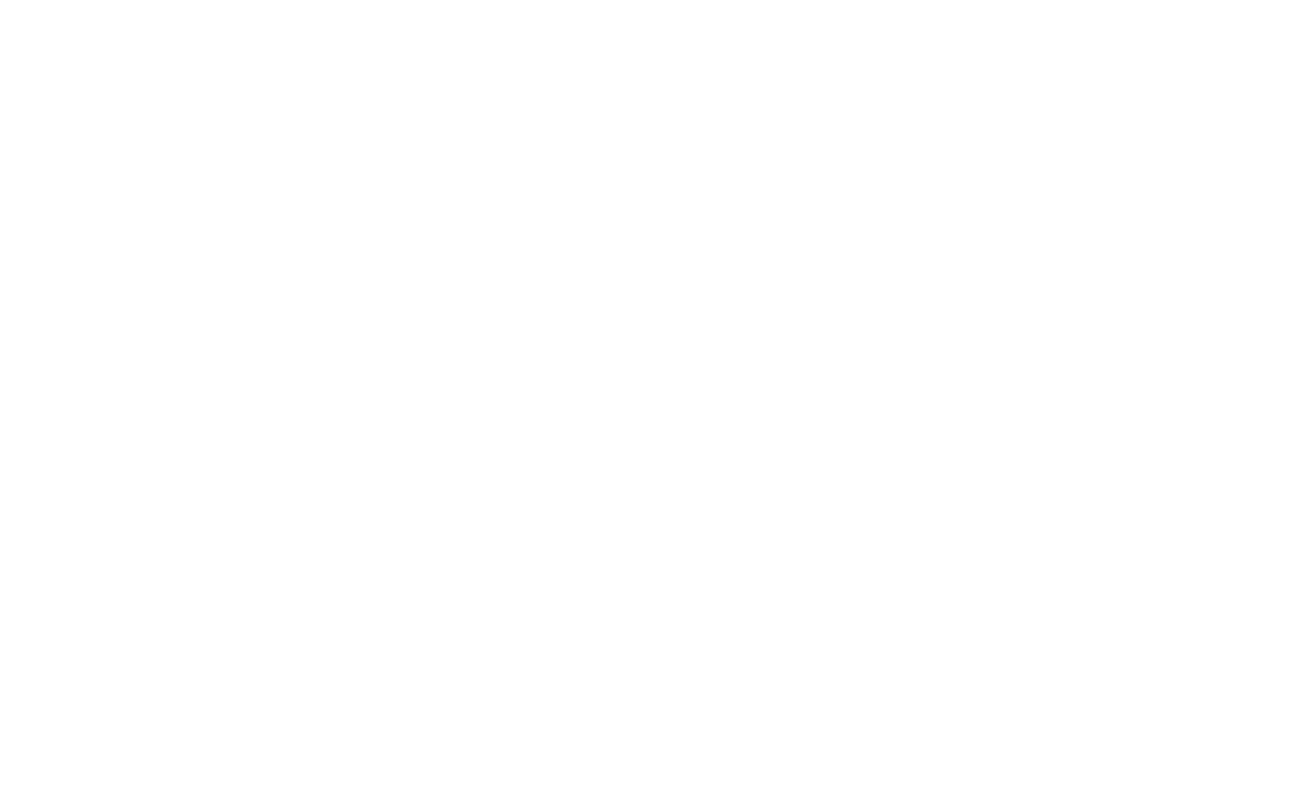 scroll, scrollTop: 0, scrollLeft: 0, axis: both 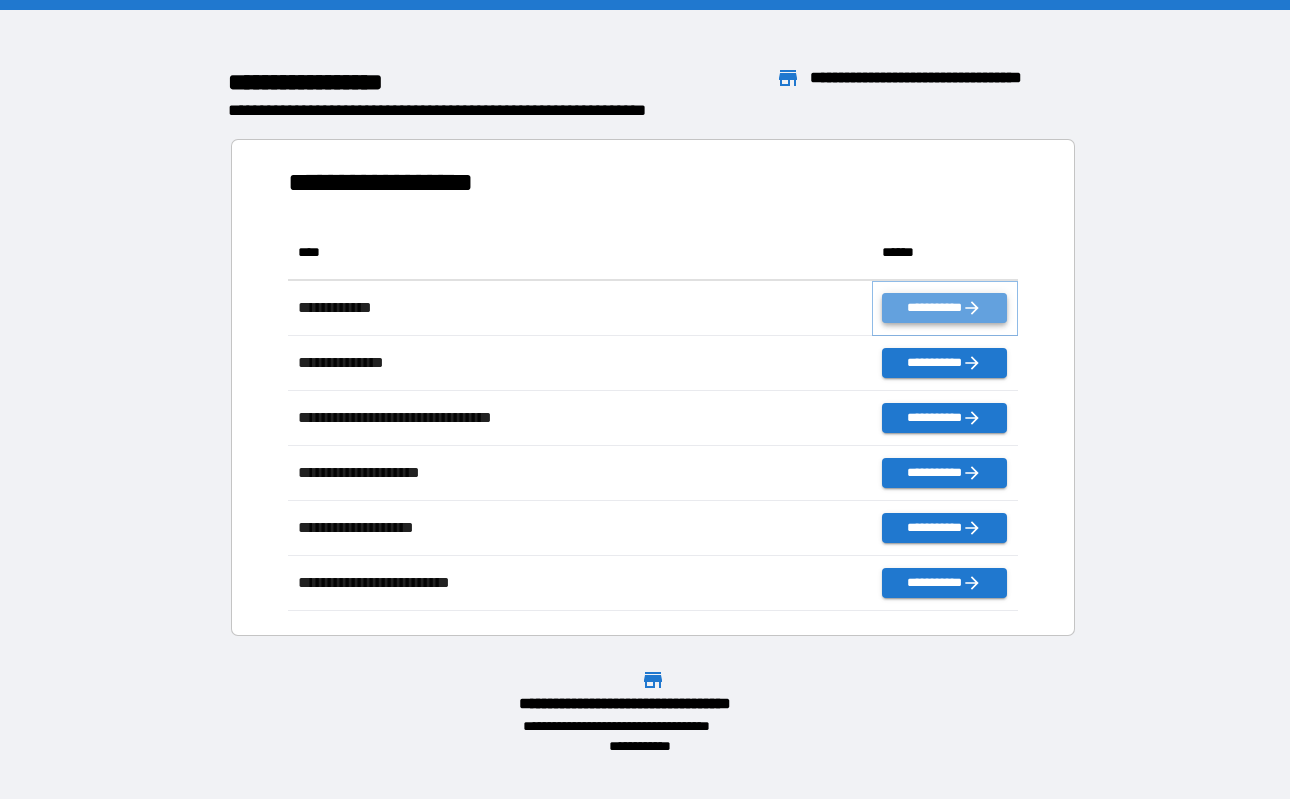 click on "**********" at bounding box center [944, 308] 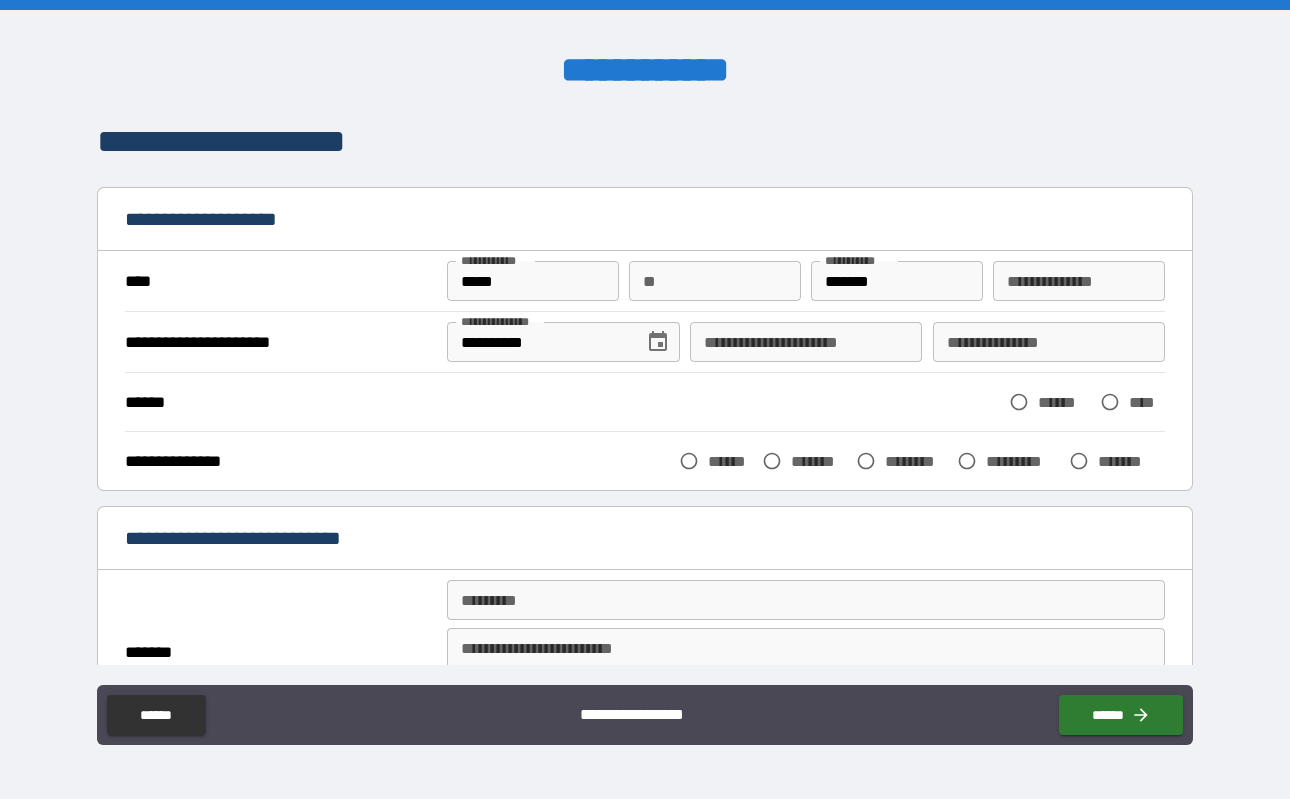 scroll, scrollTop: 15, scrollLeft: 0, axis: vertical 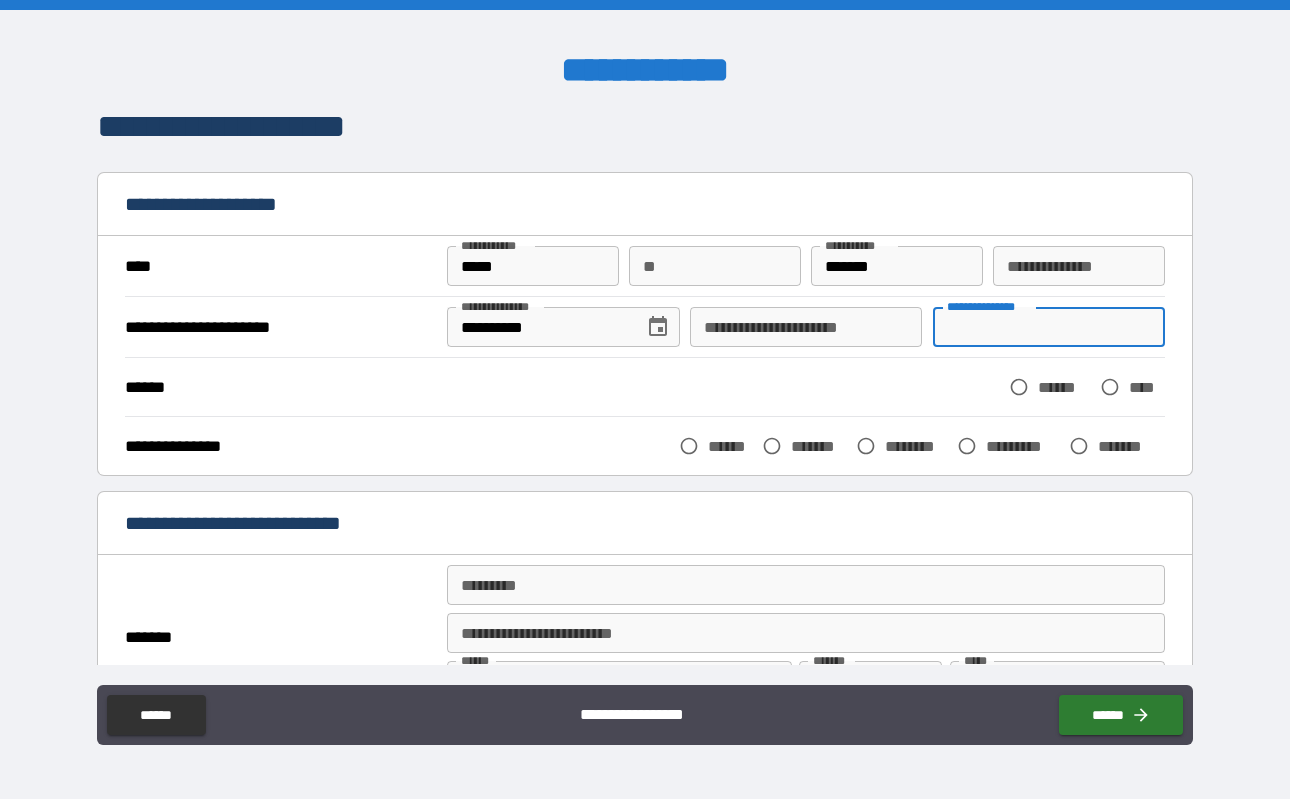 click on "**********" at bounding box center [1049, 327] 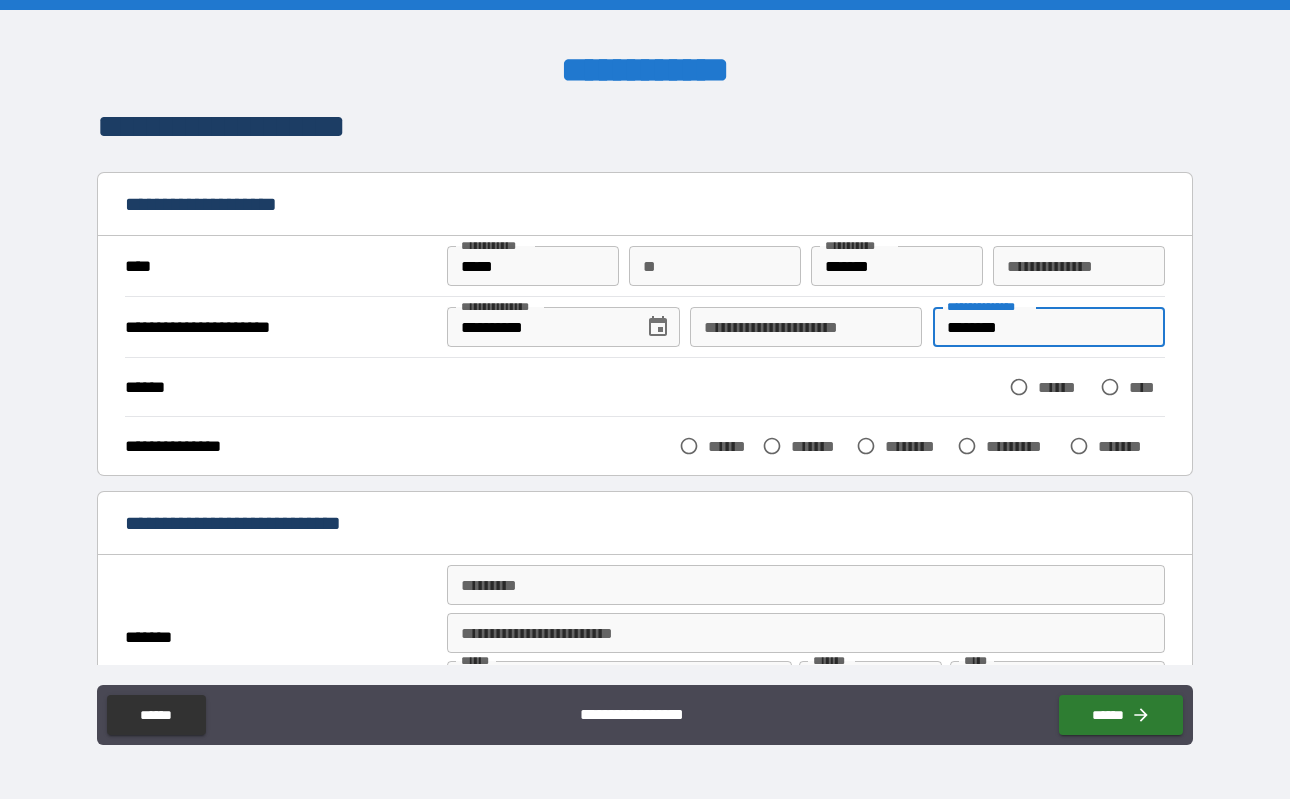 type on "********" 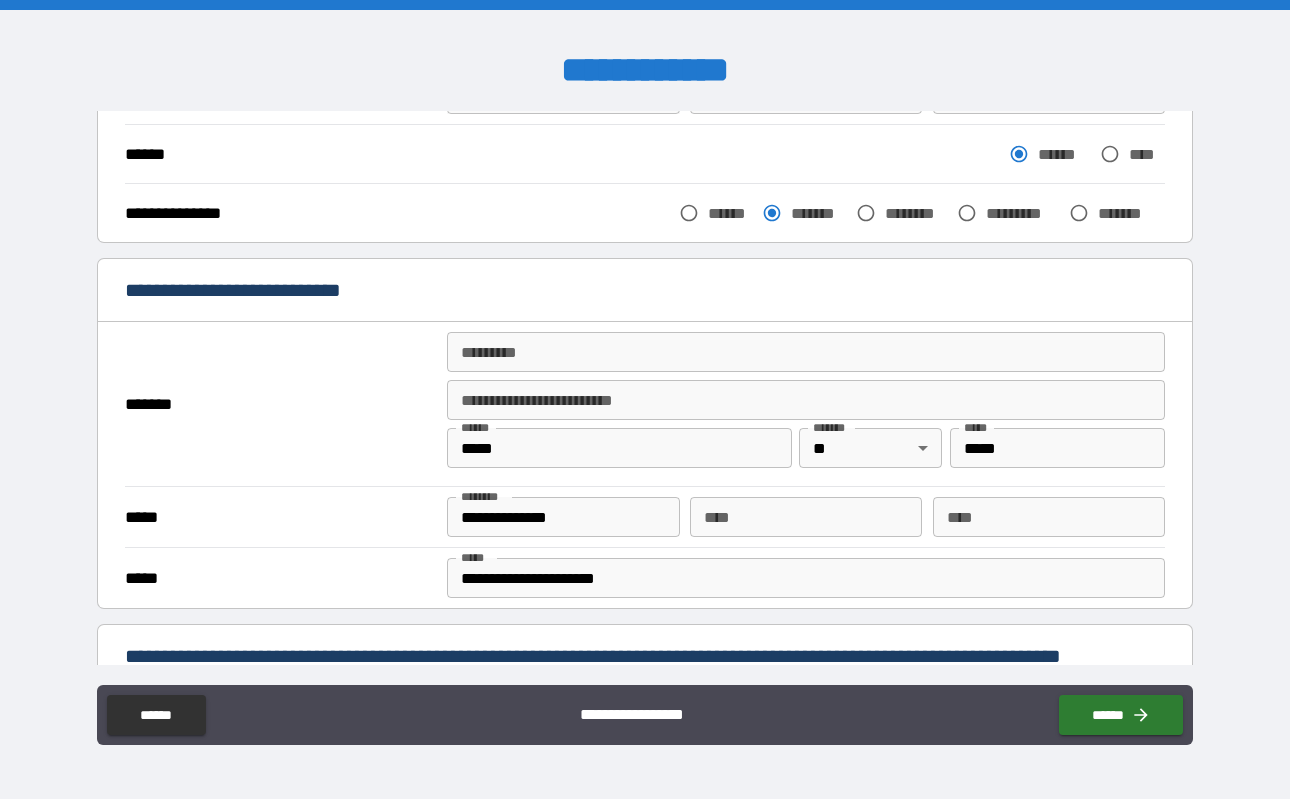 scroll, scrollTop: 252, scrollLeft: 0, axis: vertical 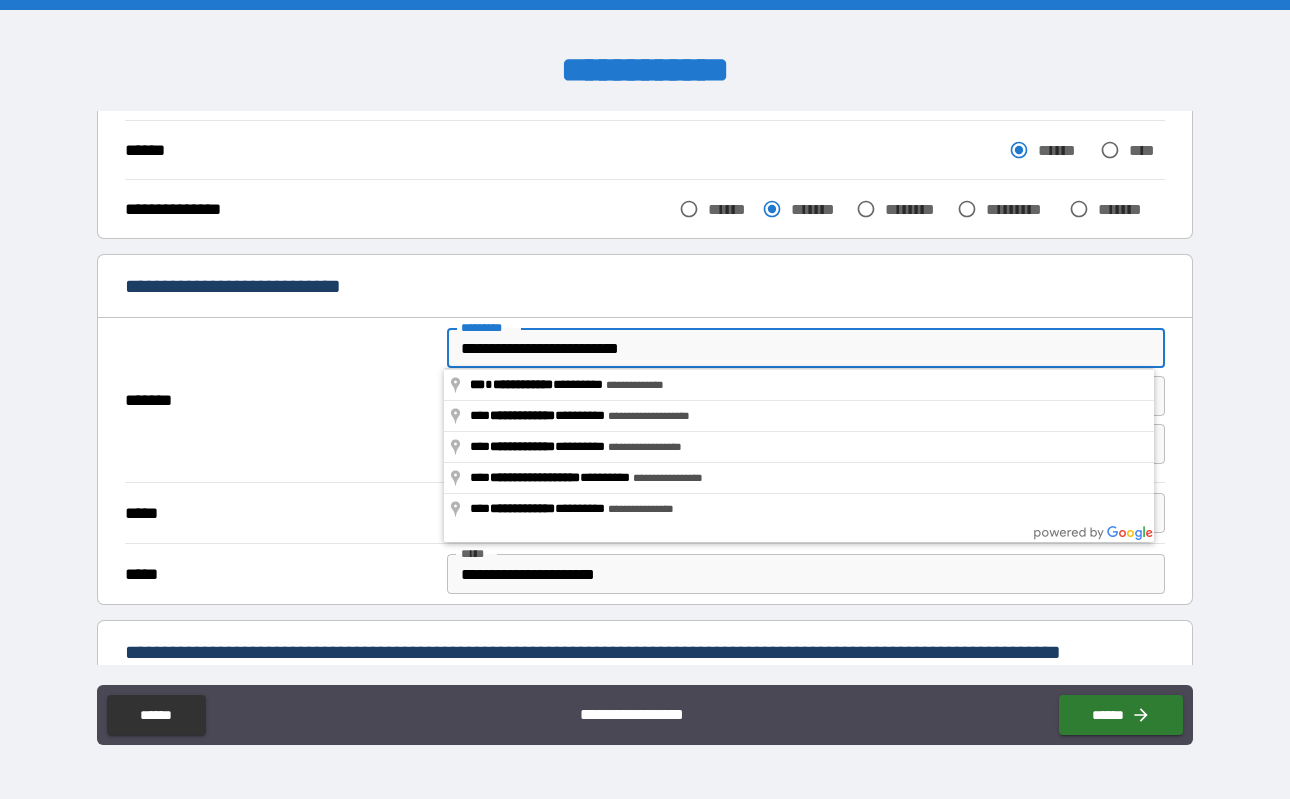 type on "**********" 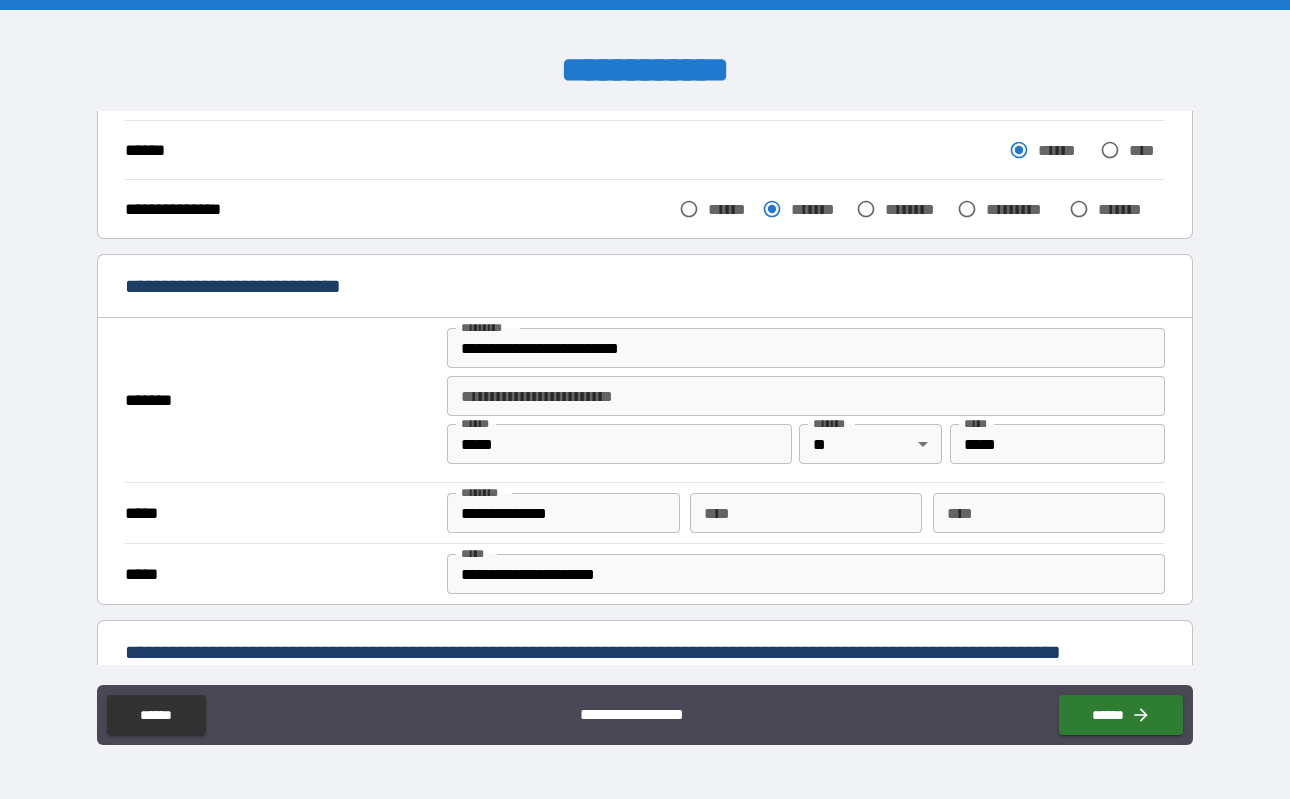 click on "*******" at bounding box center (281, 400) 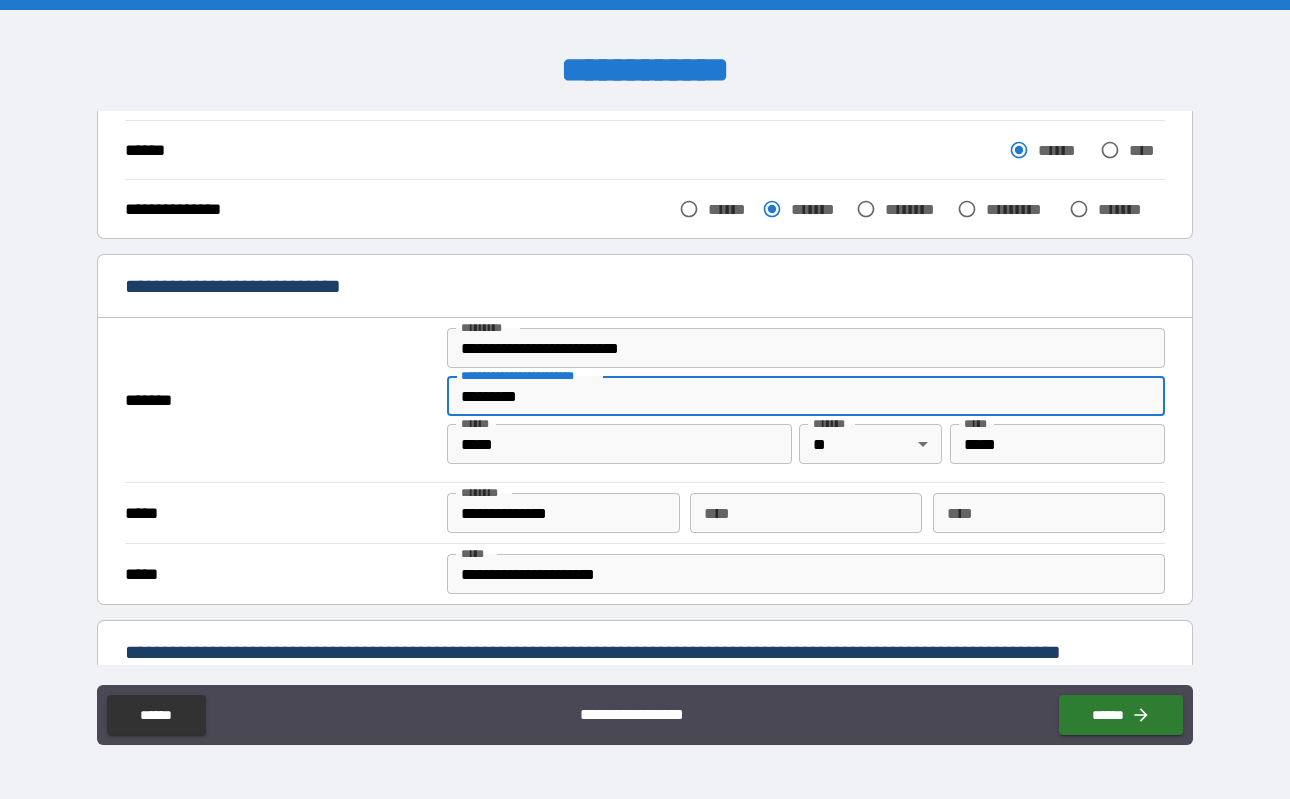 type on "*********" 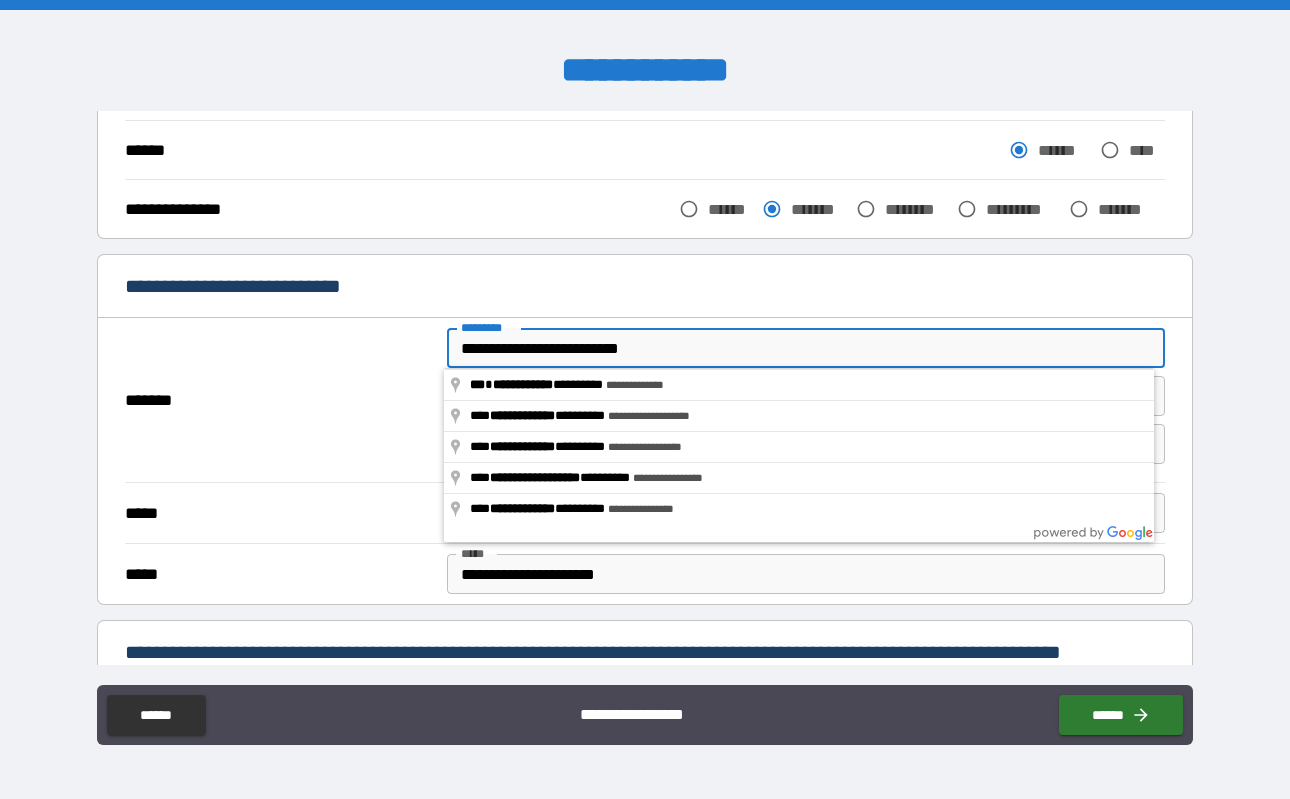 click on "**********" at bounding box center [805, 348] 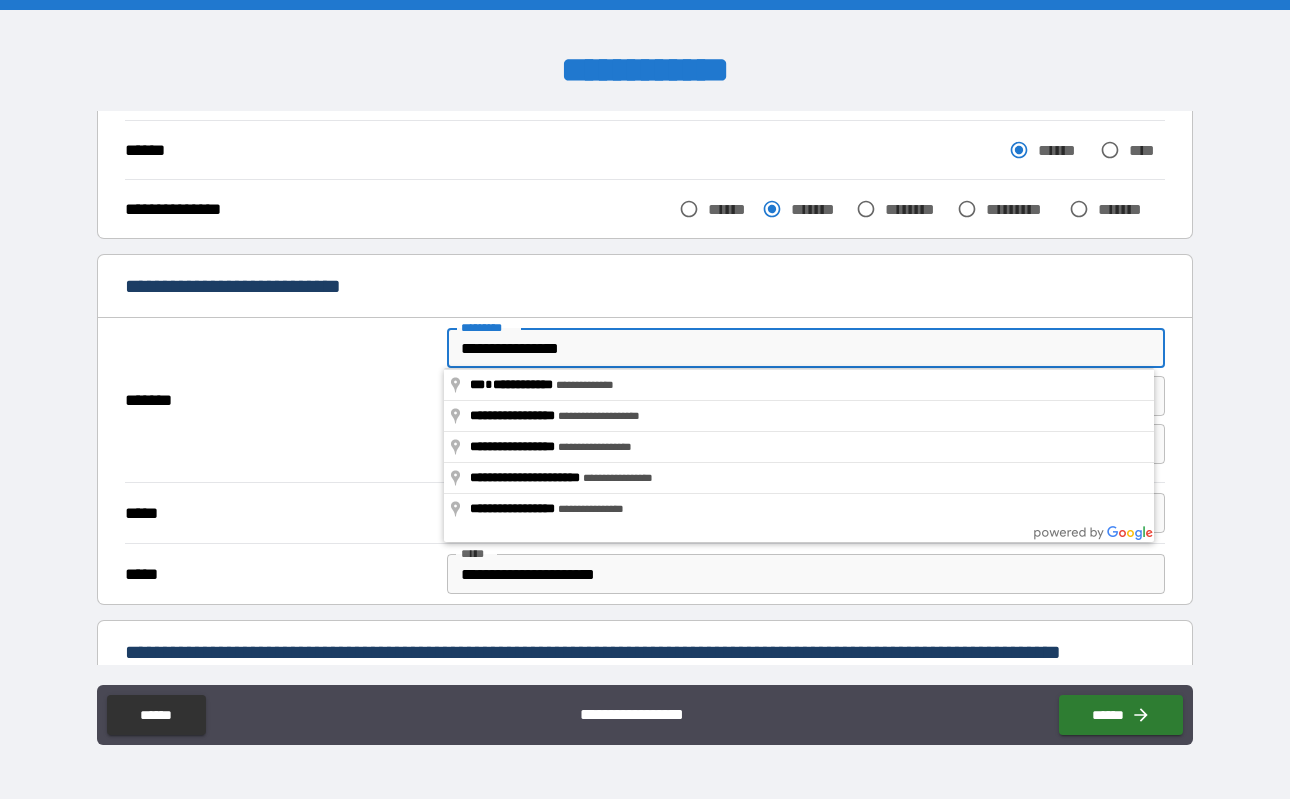 type on "**********" 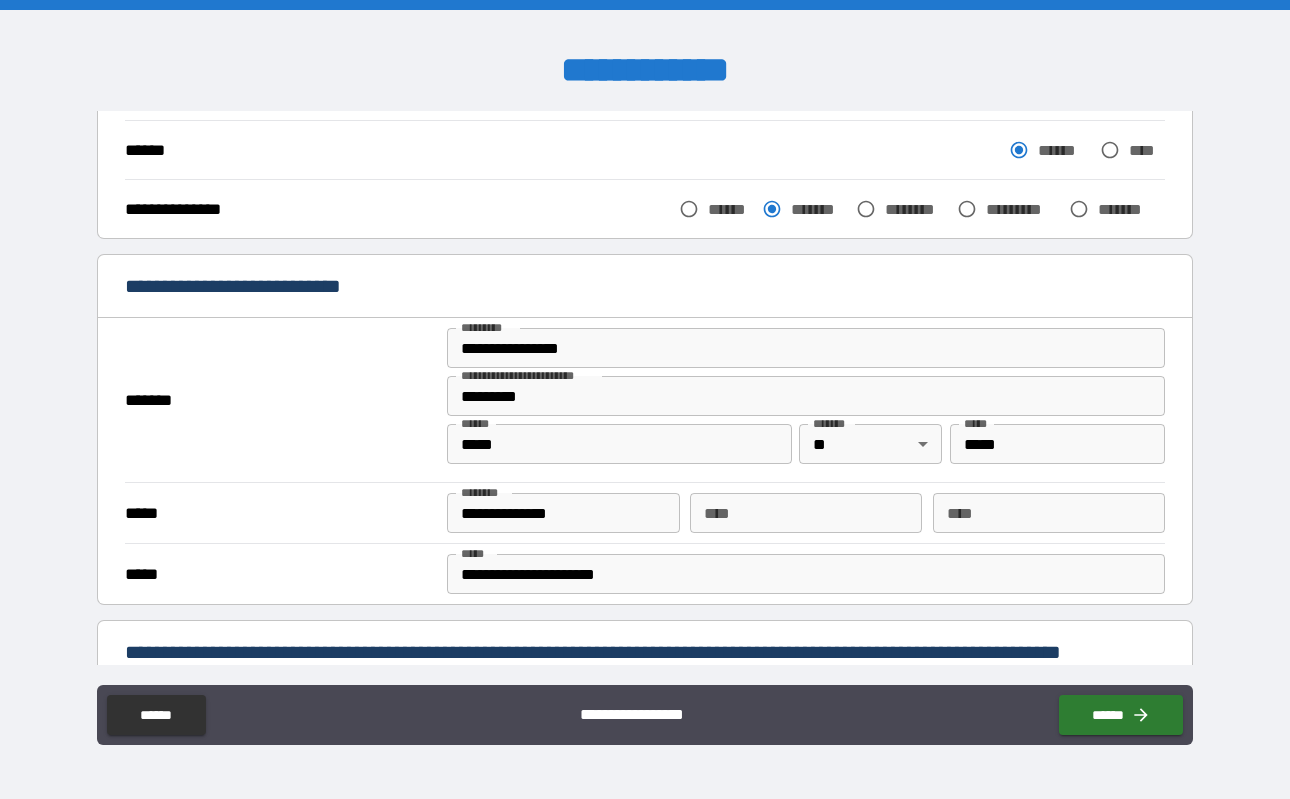 click on "*******" at bounding box center (281, 400) 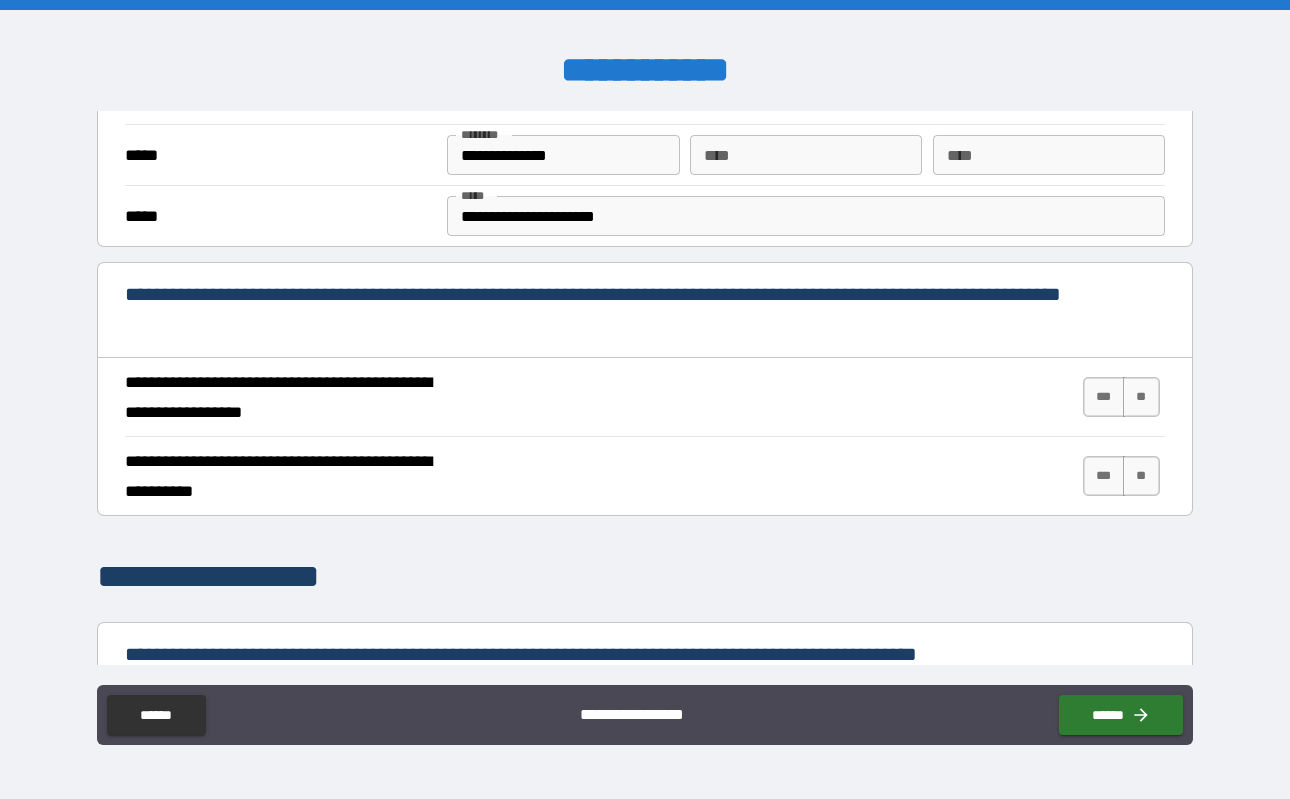 scroll, scrollTop: 612, scrollLeft: 0, axis: vertical 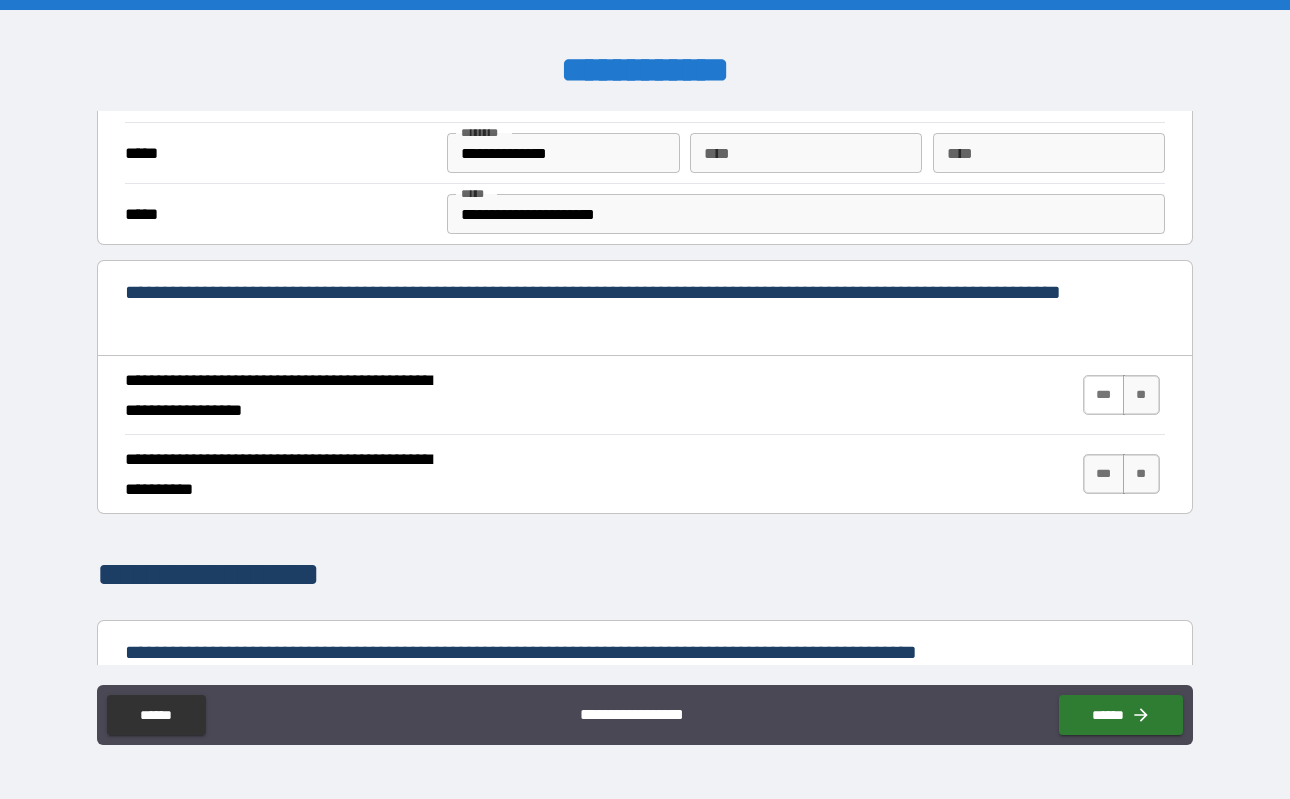 click on "***" at bounding box center (1104, 395) 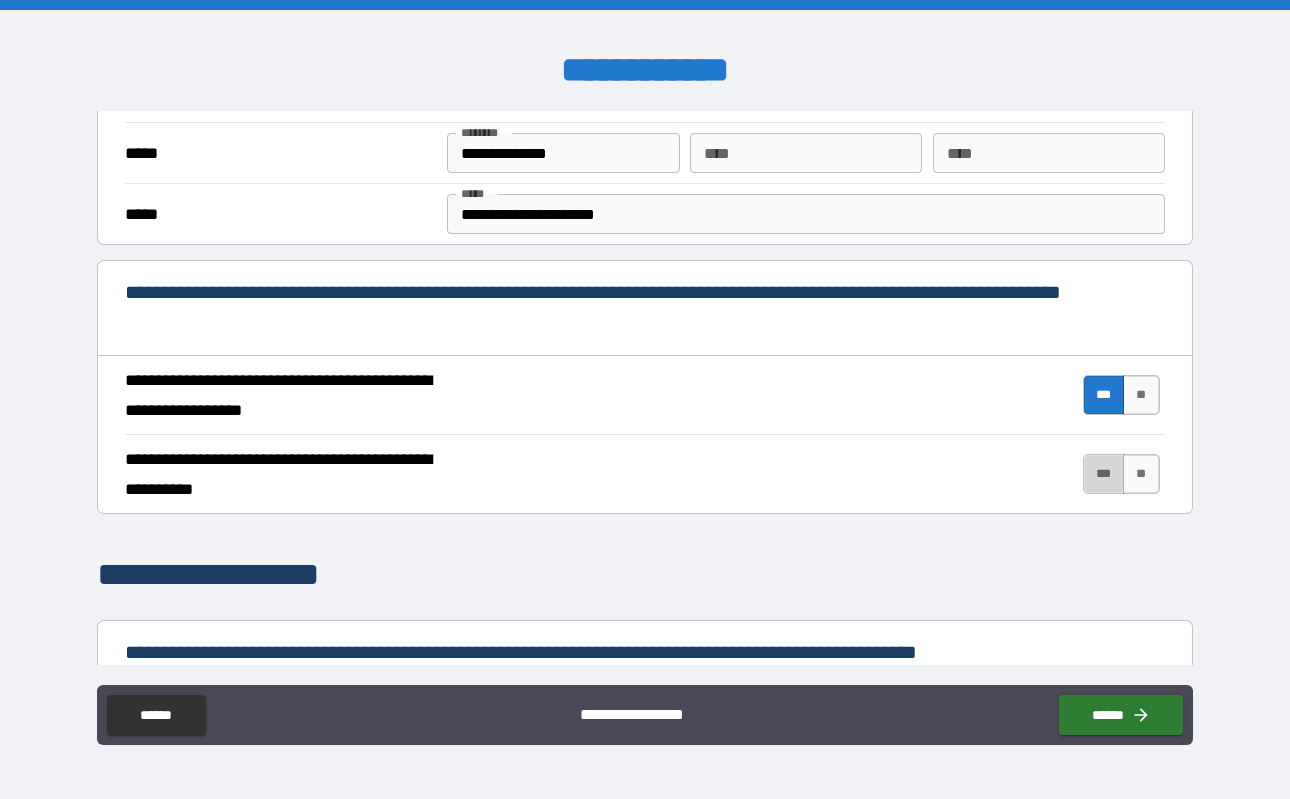 click on "***" at bounding box center [1104, 474] 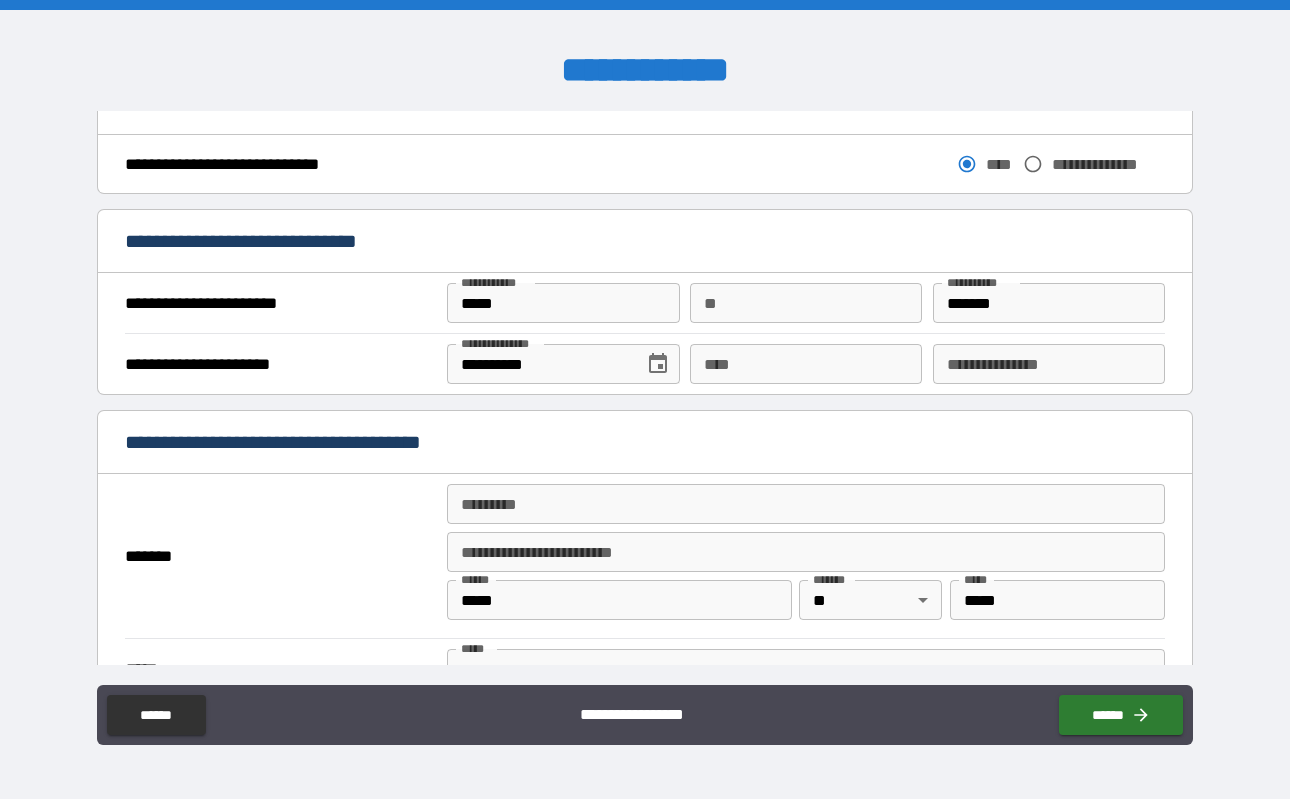 scroll, scrollTop: 1162, scrollLeft: 0, axis: vertical 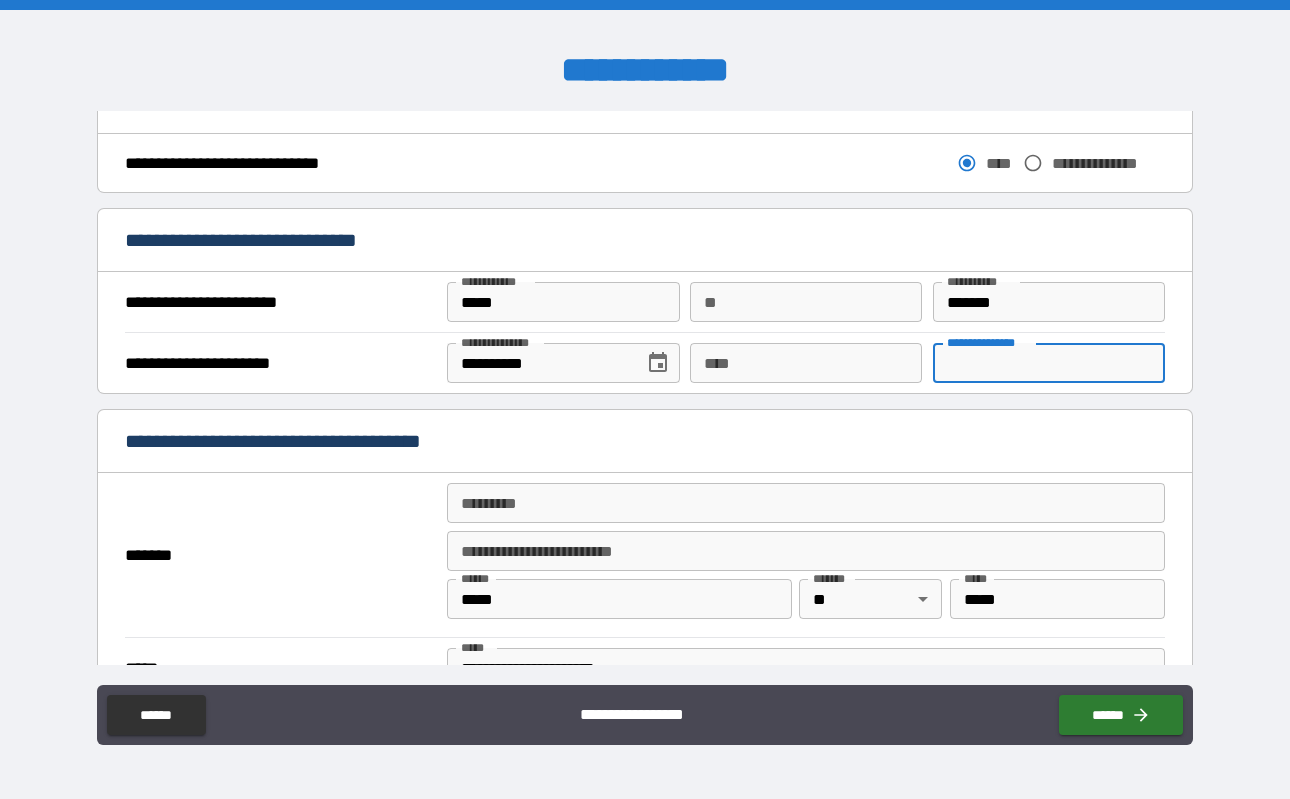 click on "**********" at bounding box center [1049, 363] 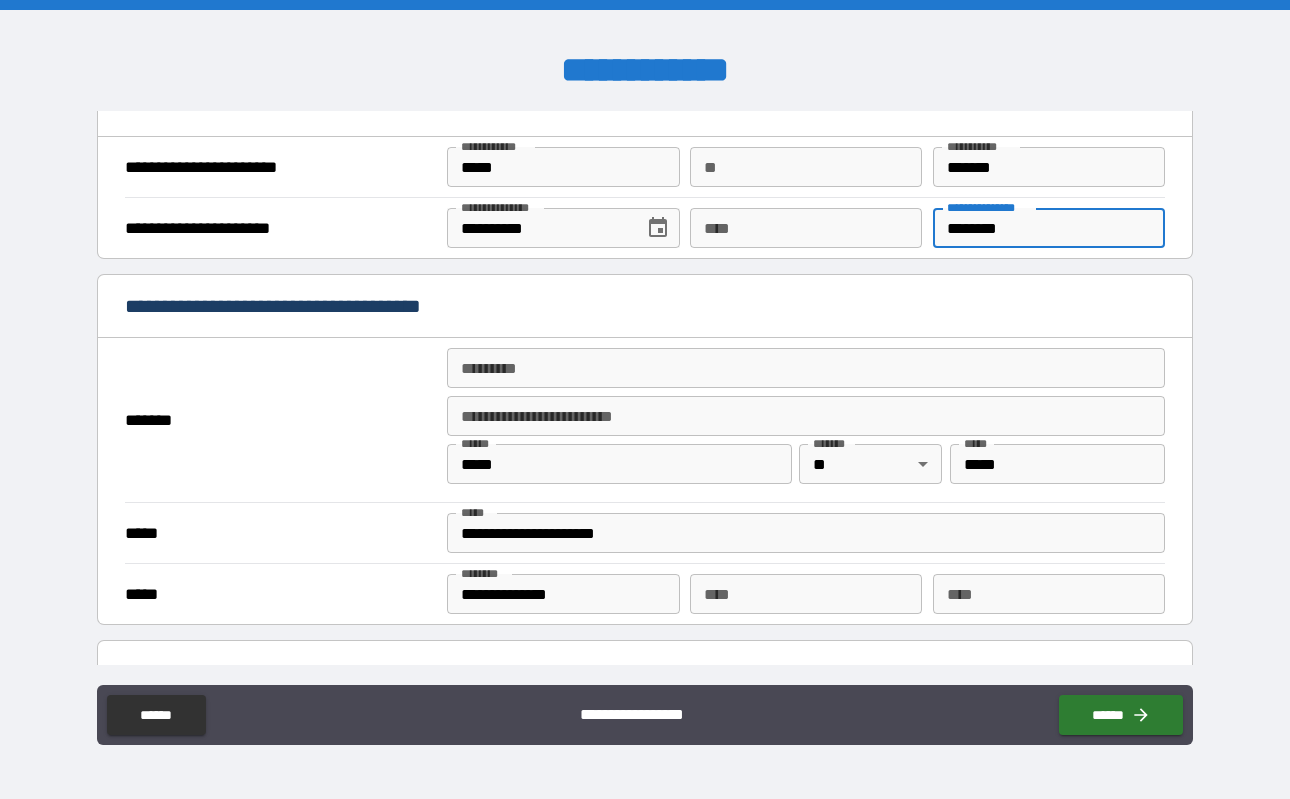 scroll, scrollTop: 1298, scrollLeft: 0, axis: vertical 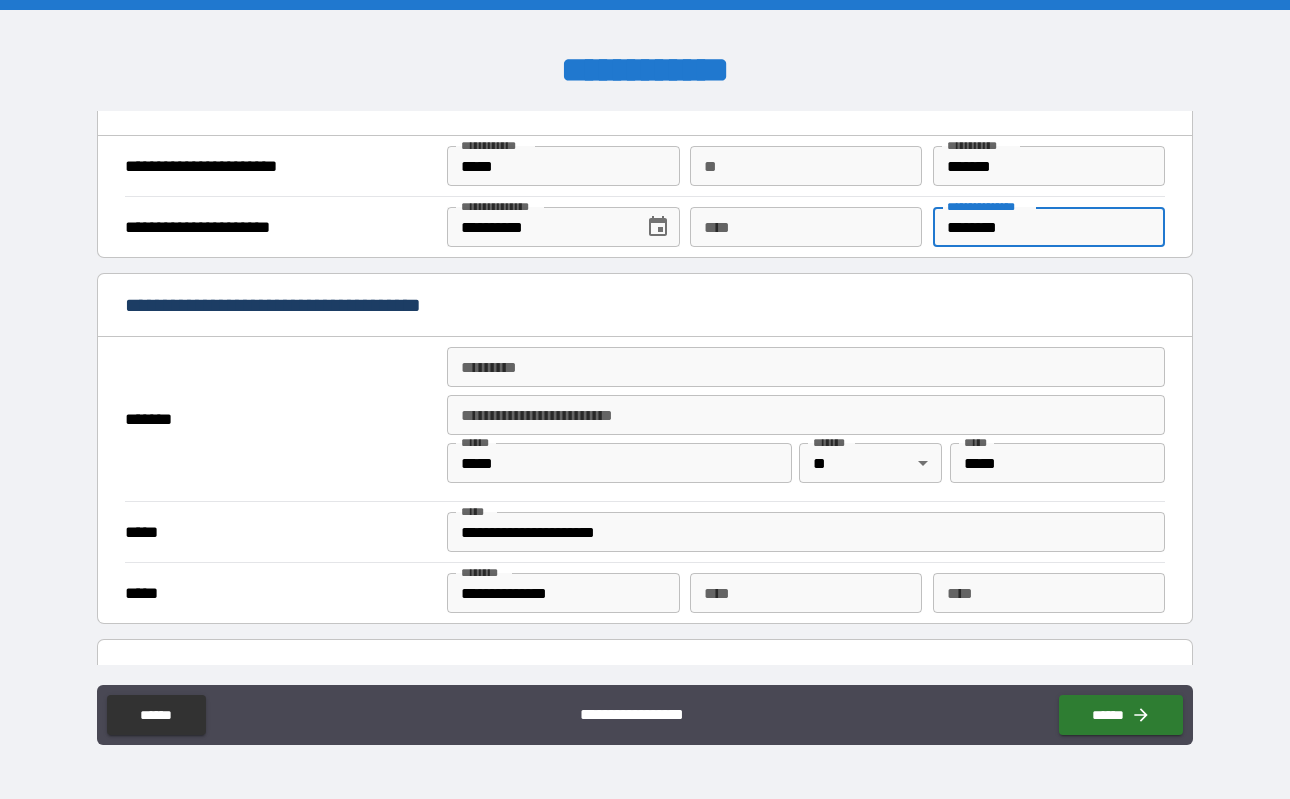 type on "********" 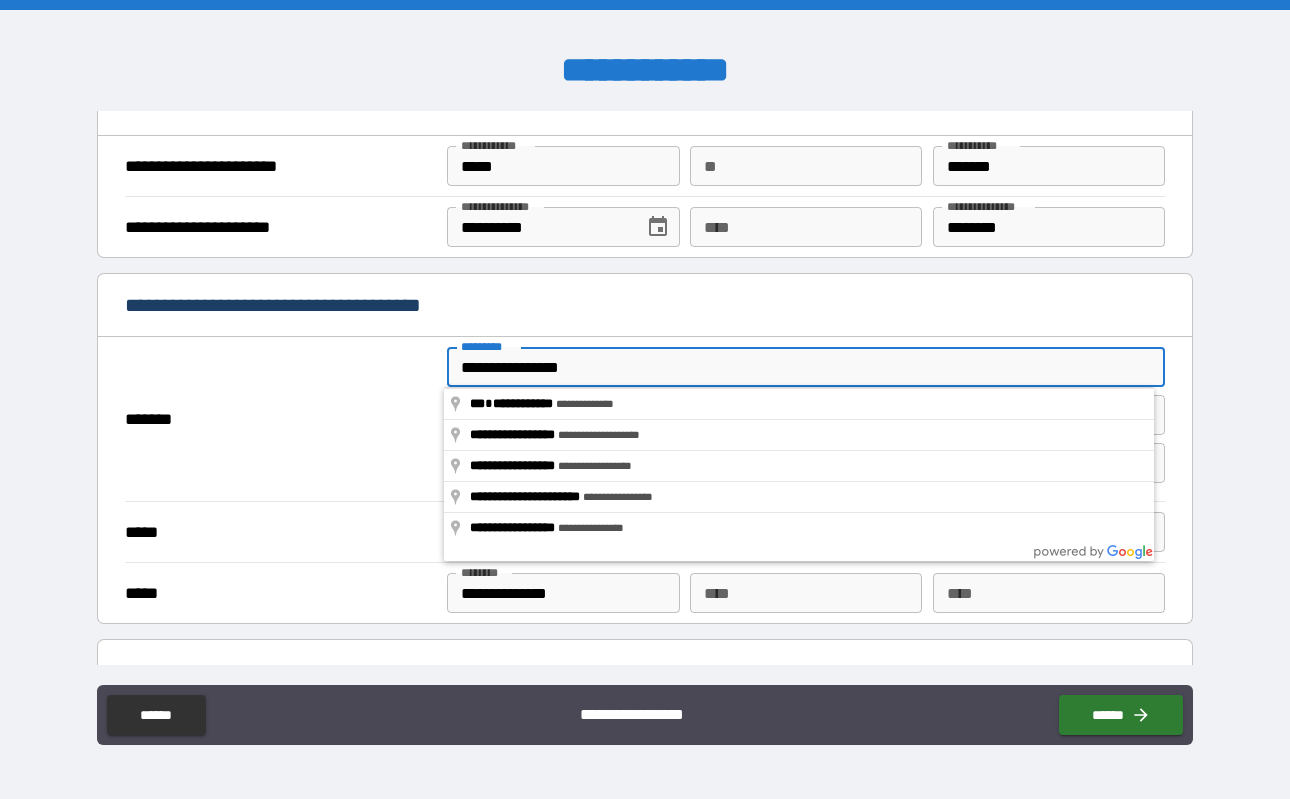type on "**********" 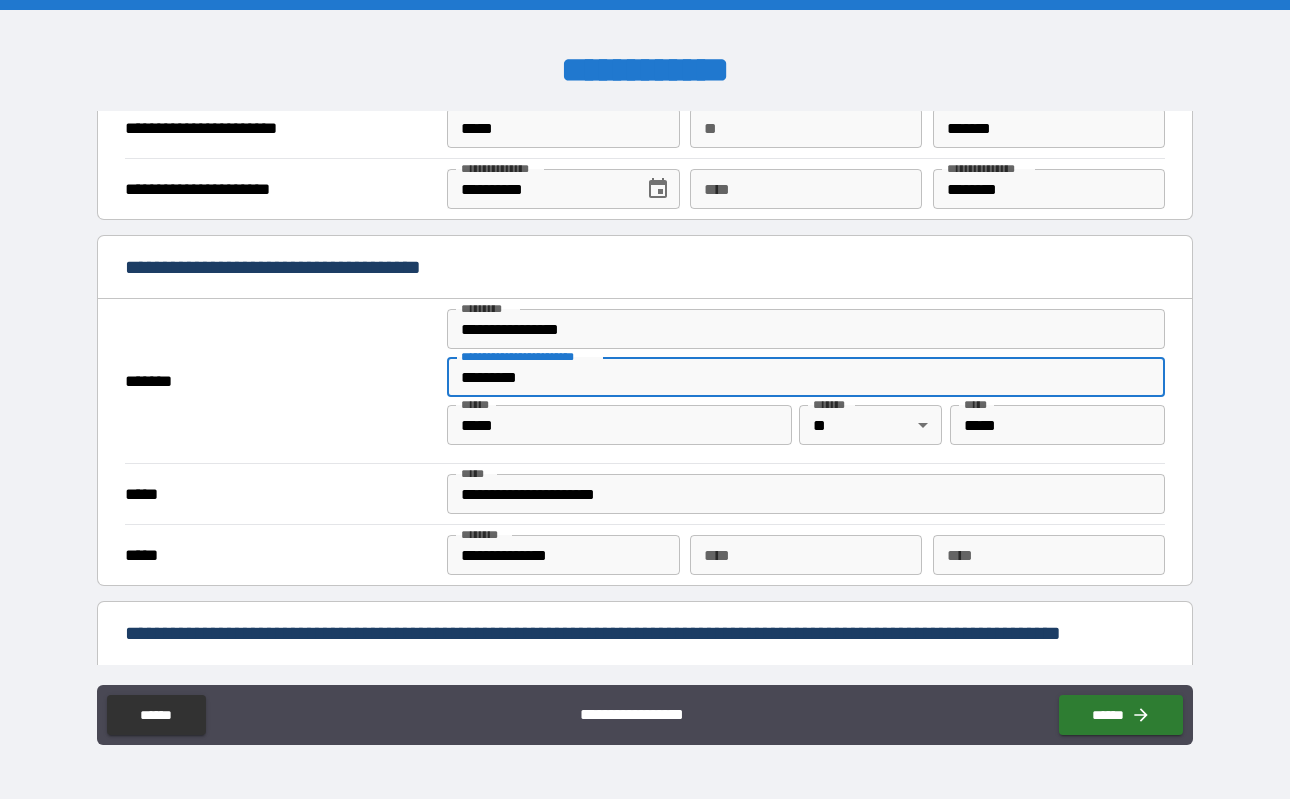 scroll, scrollTop: 1343, scrollLeft: 0, axis: vertical 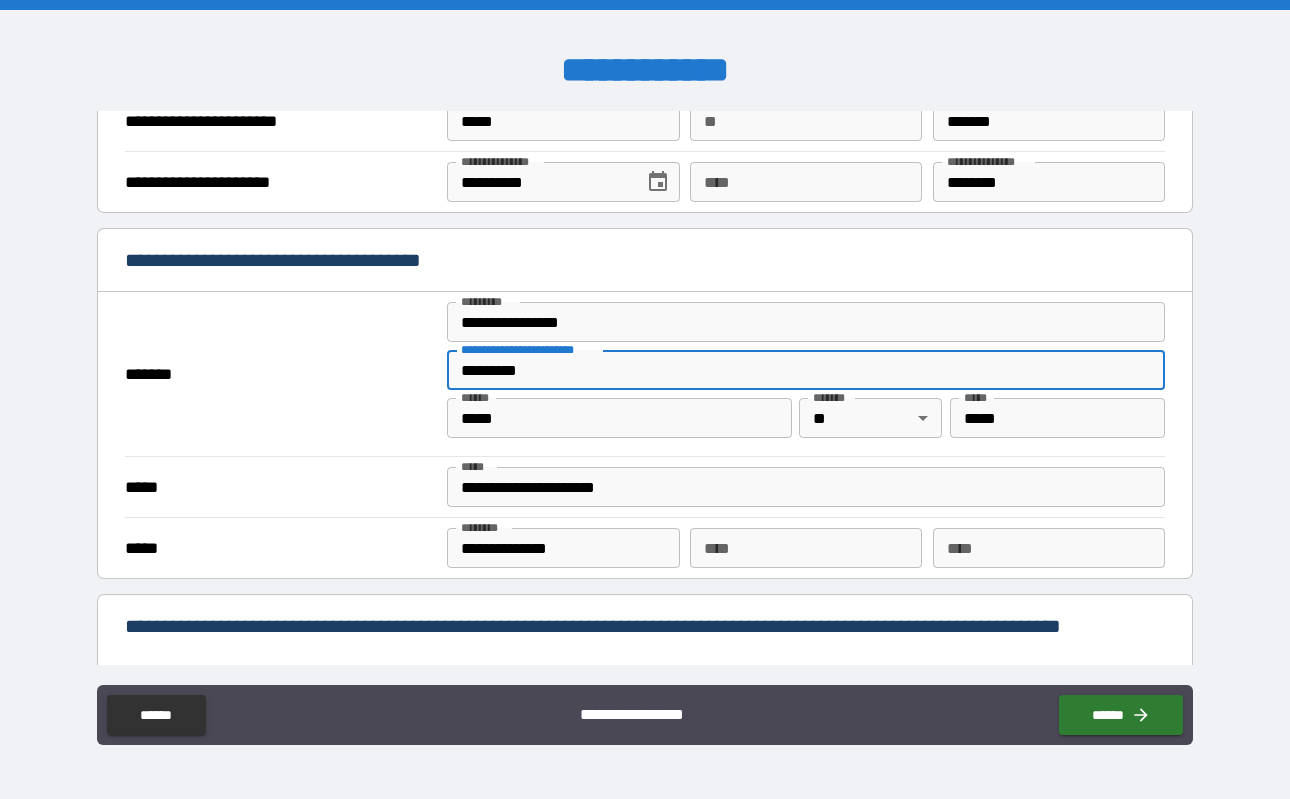 type on "*********" 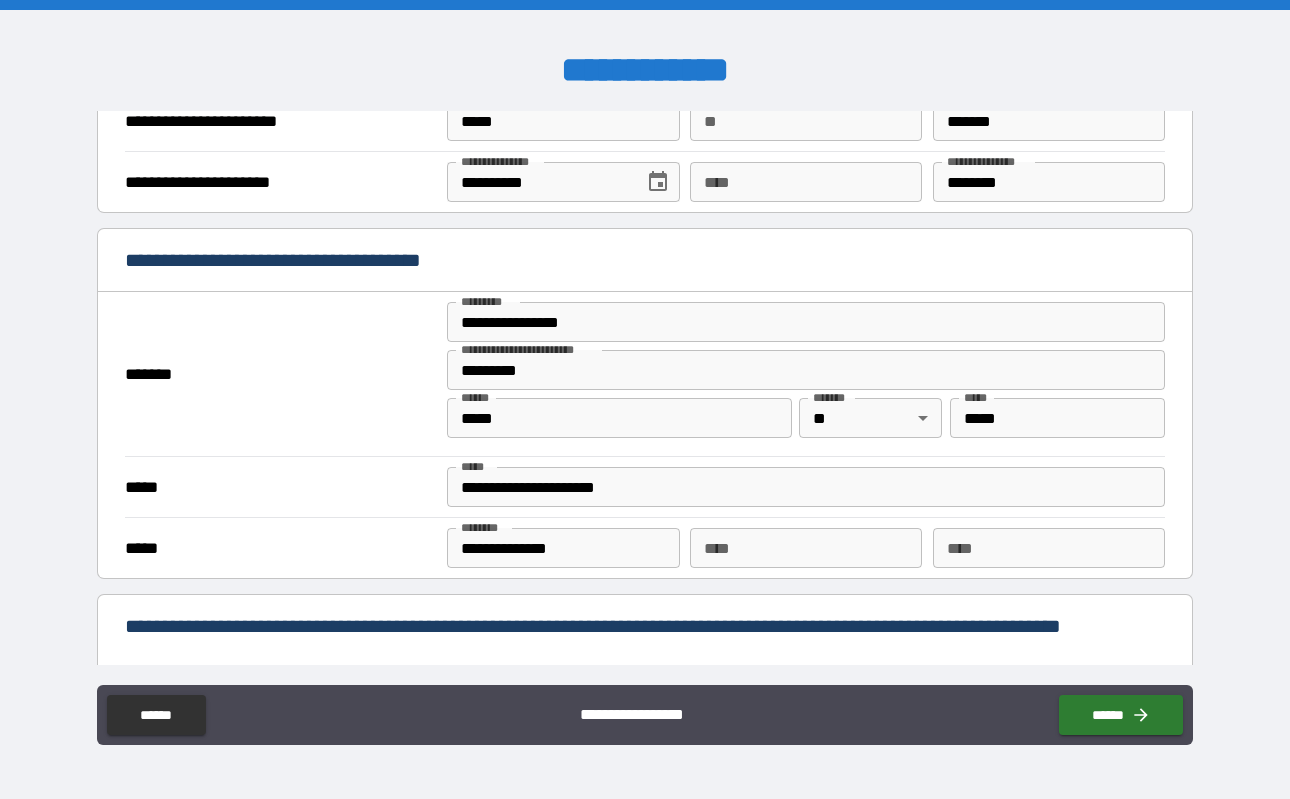 click on "*****" at bounding box center [279, 487] 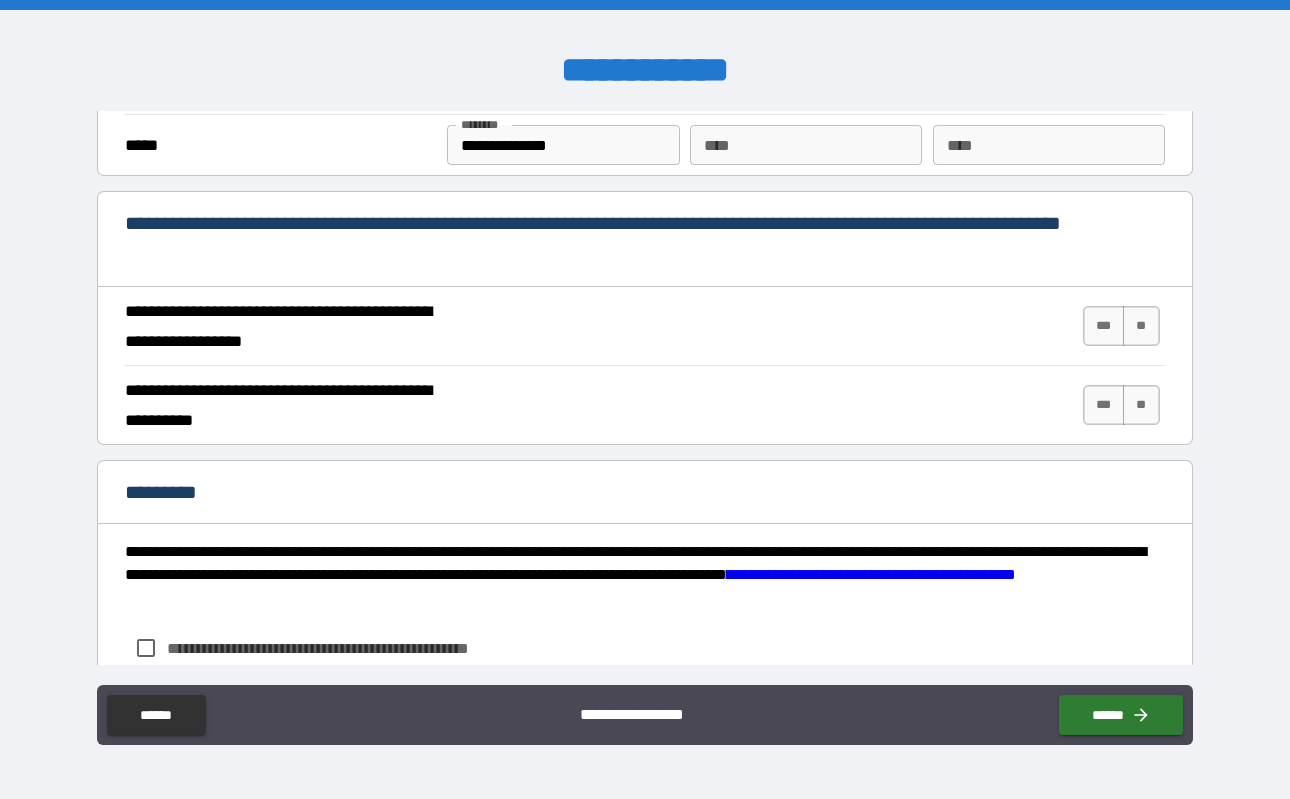 scroll, scrollTop: 1748, scrollLeft: 0, axis: vertical 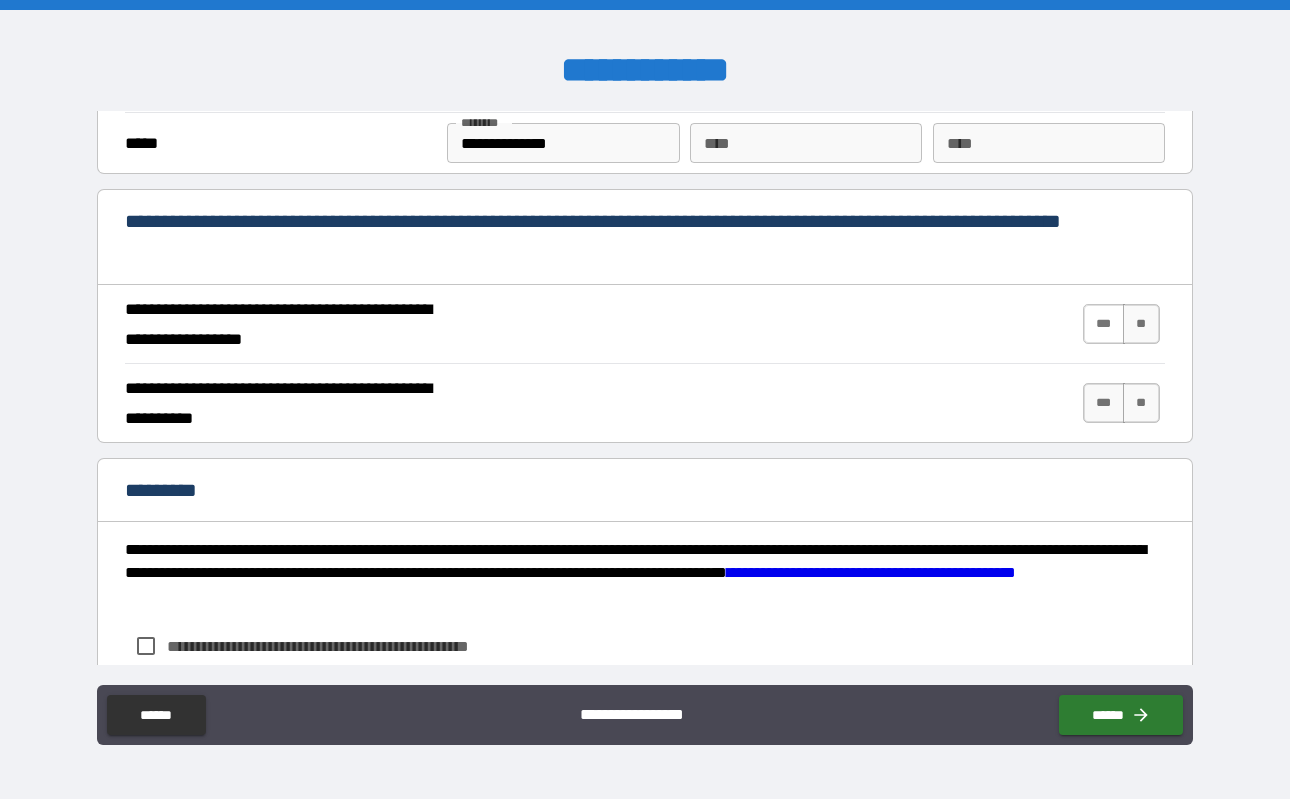 click on "***" at bounding box center [1104, 324] 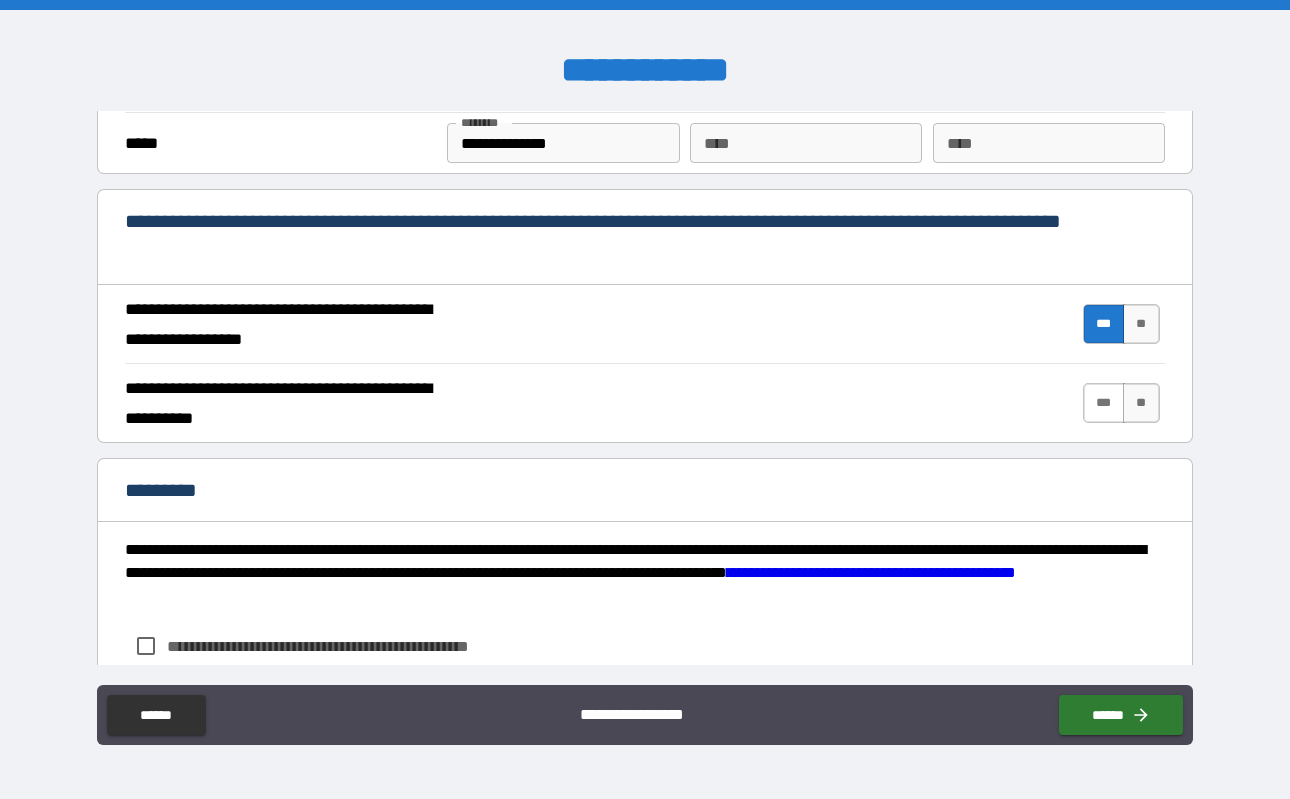 click on "***" at bounding box center [1104, 403] 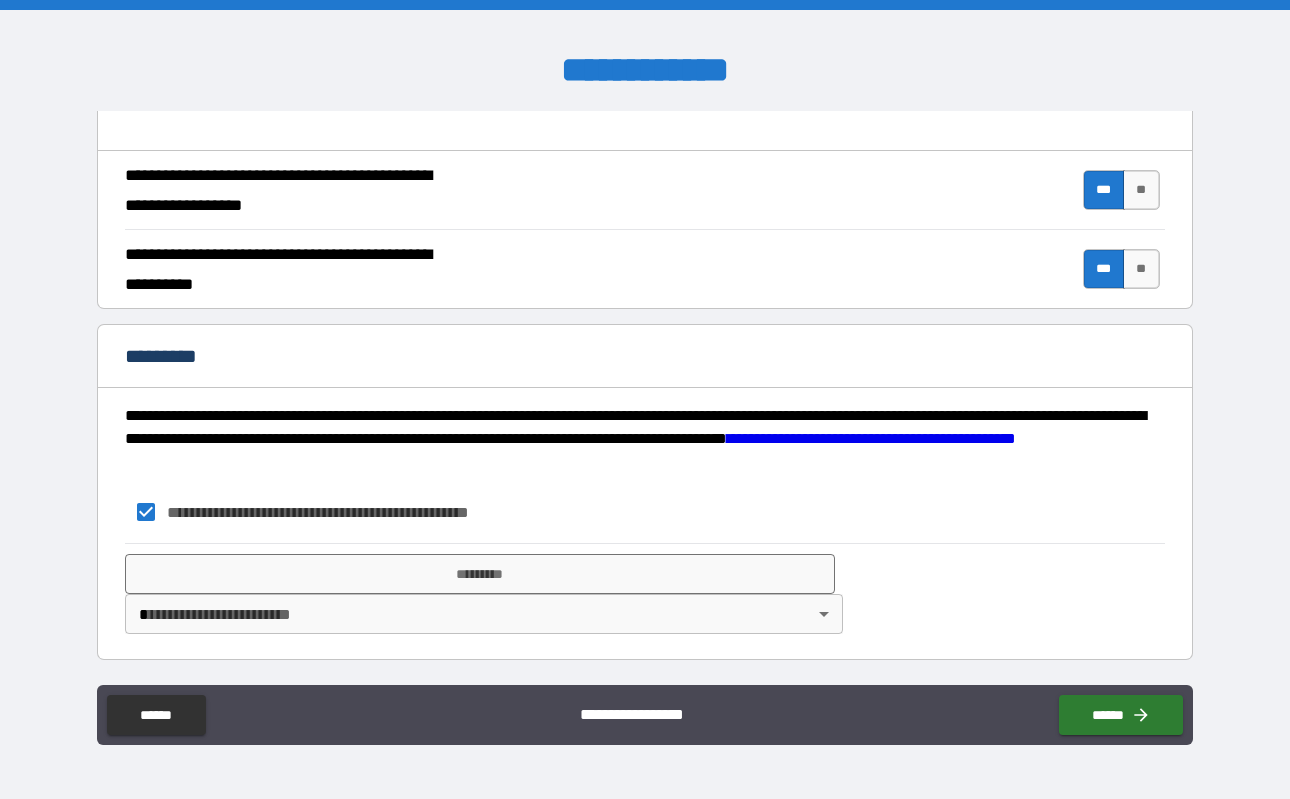scroll, scrollTop: 1882, scrollLeft: 0, axis: vertical 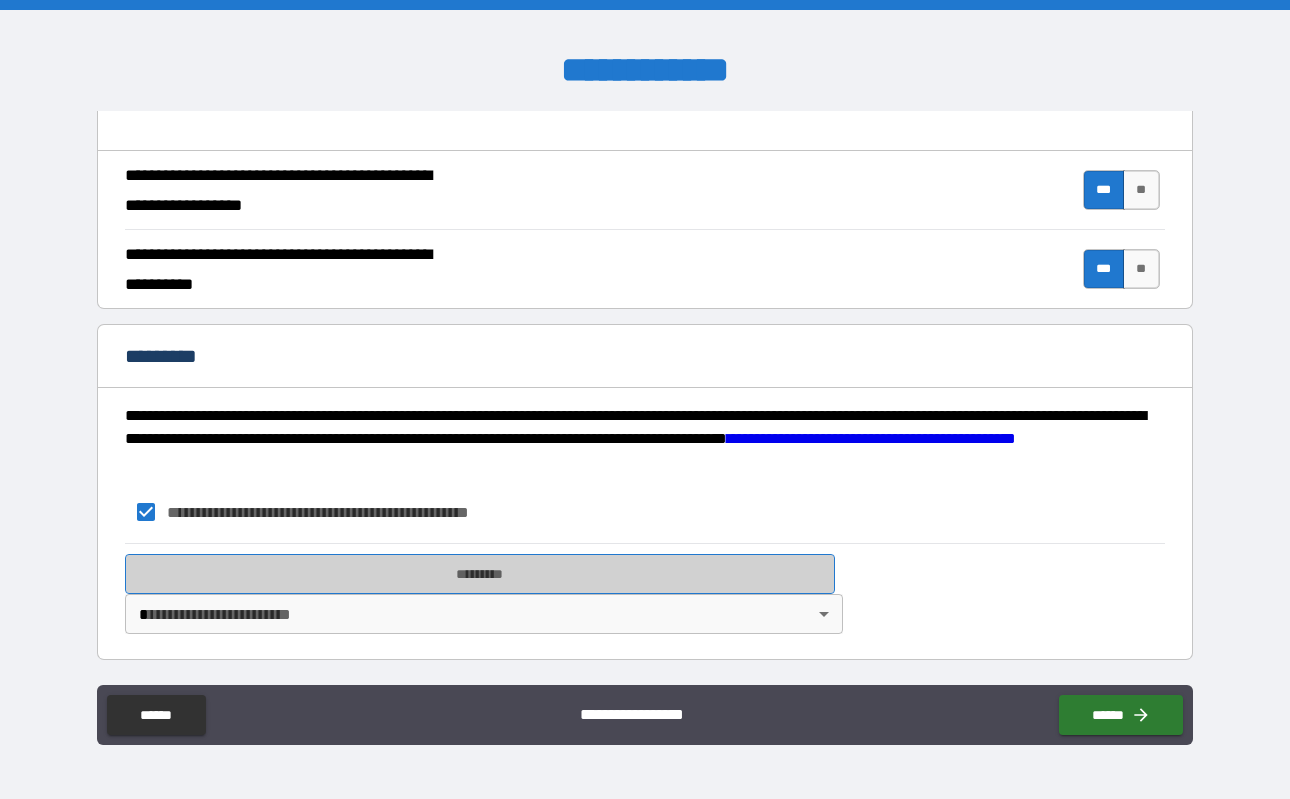 click on "*********" at bounding box center [480, 574] 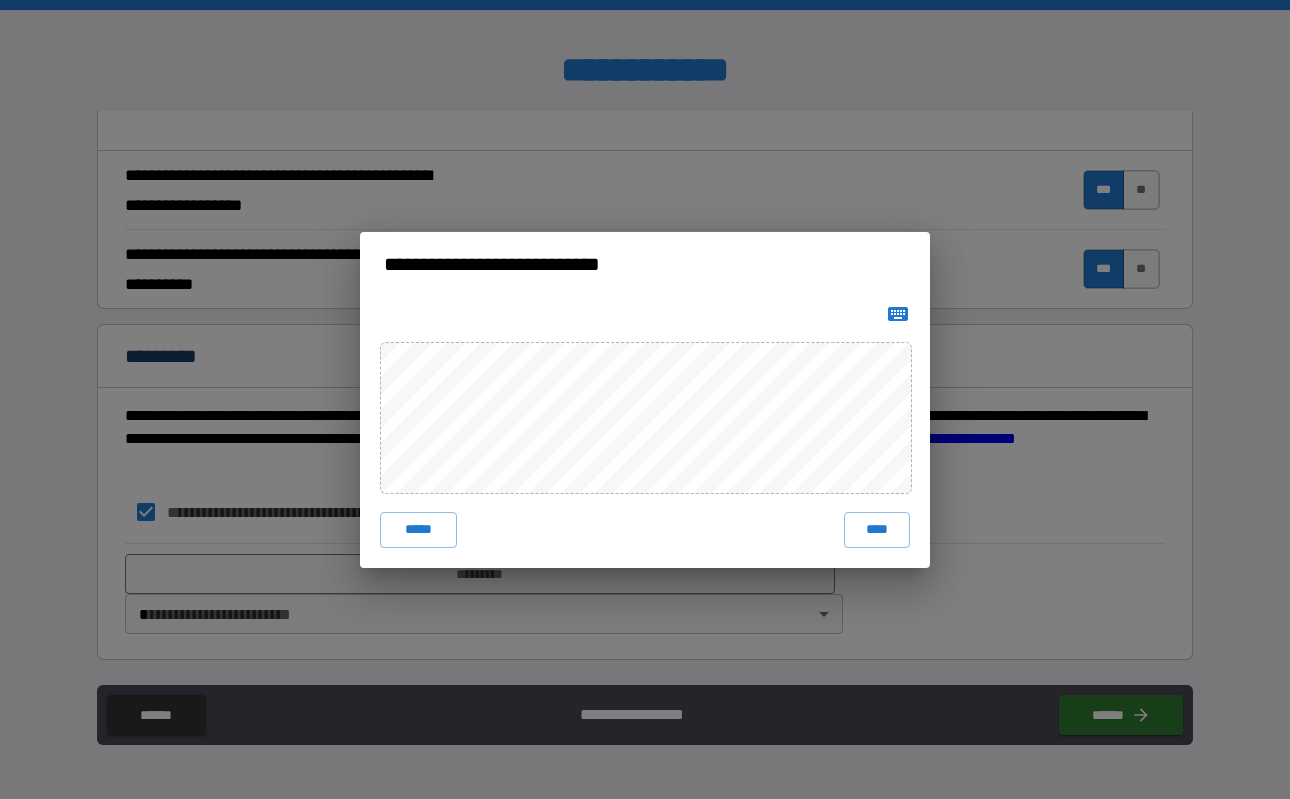 click on "**********" at bounding box center (645, 264) 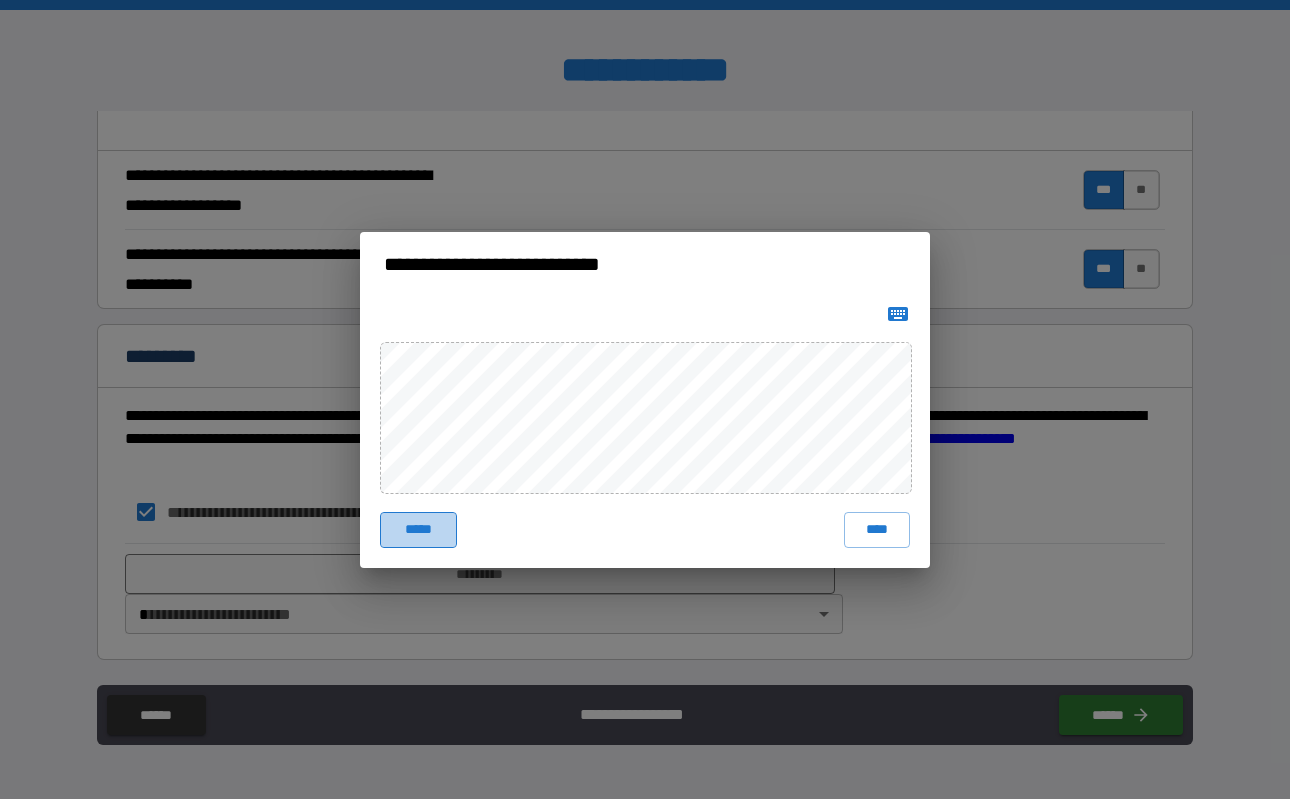 click on "*****" at bounding box center (418, 530) 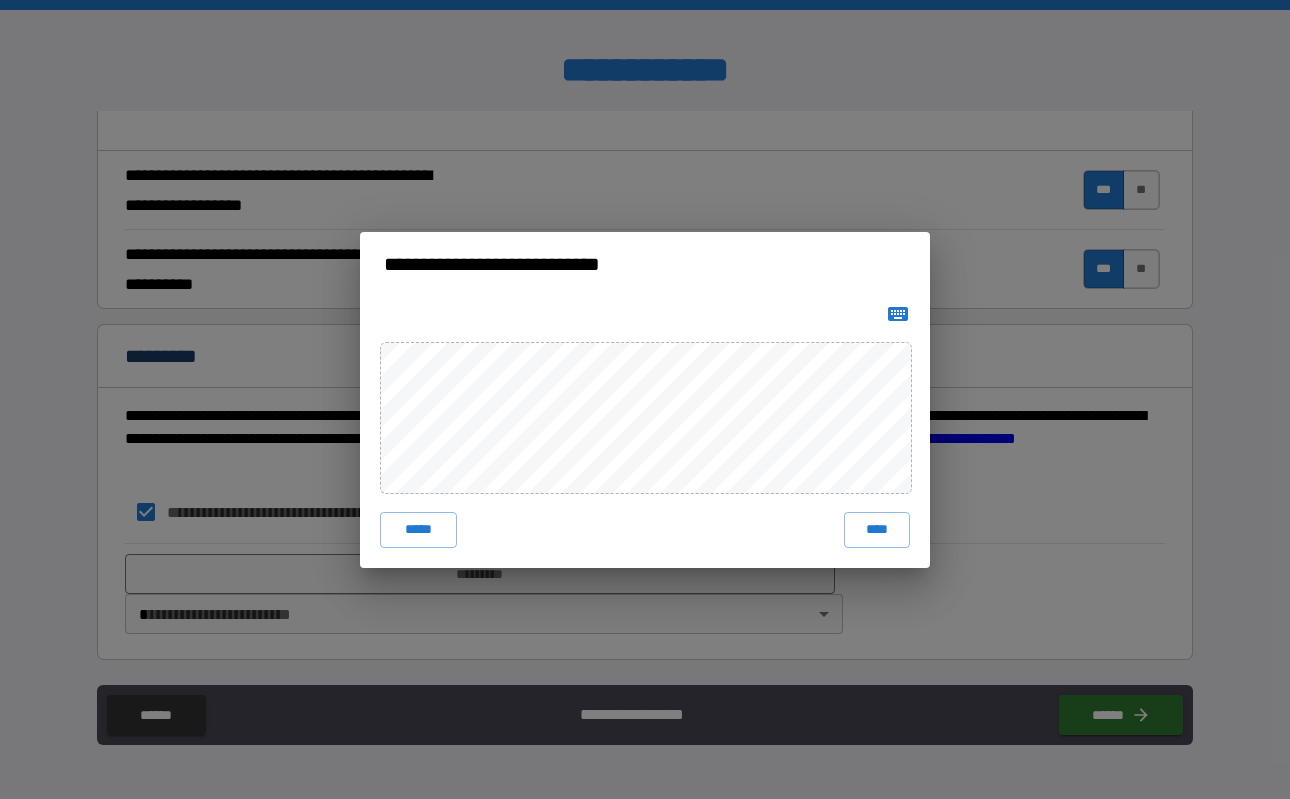 click on "**********" at bounding box center (645, 264) 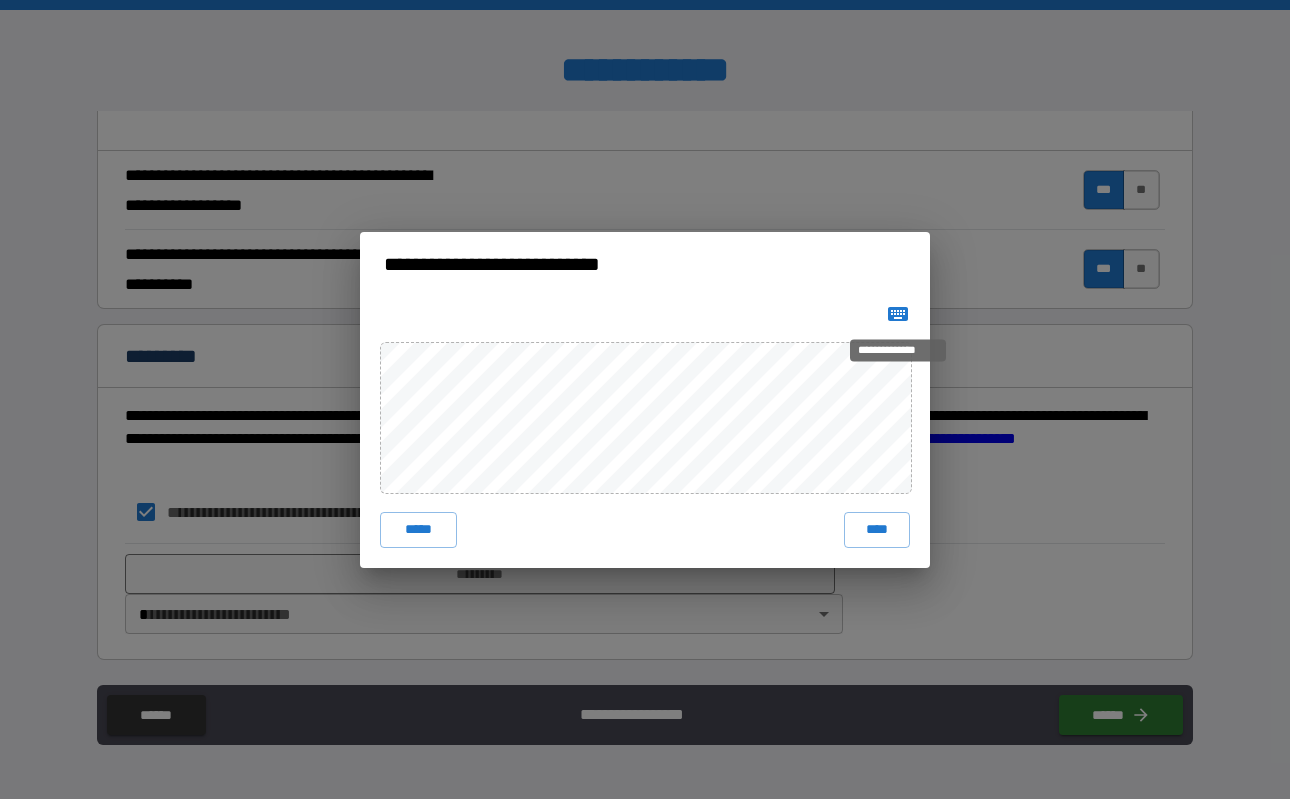 click 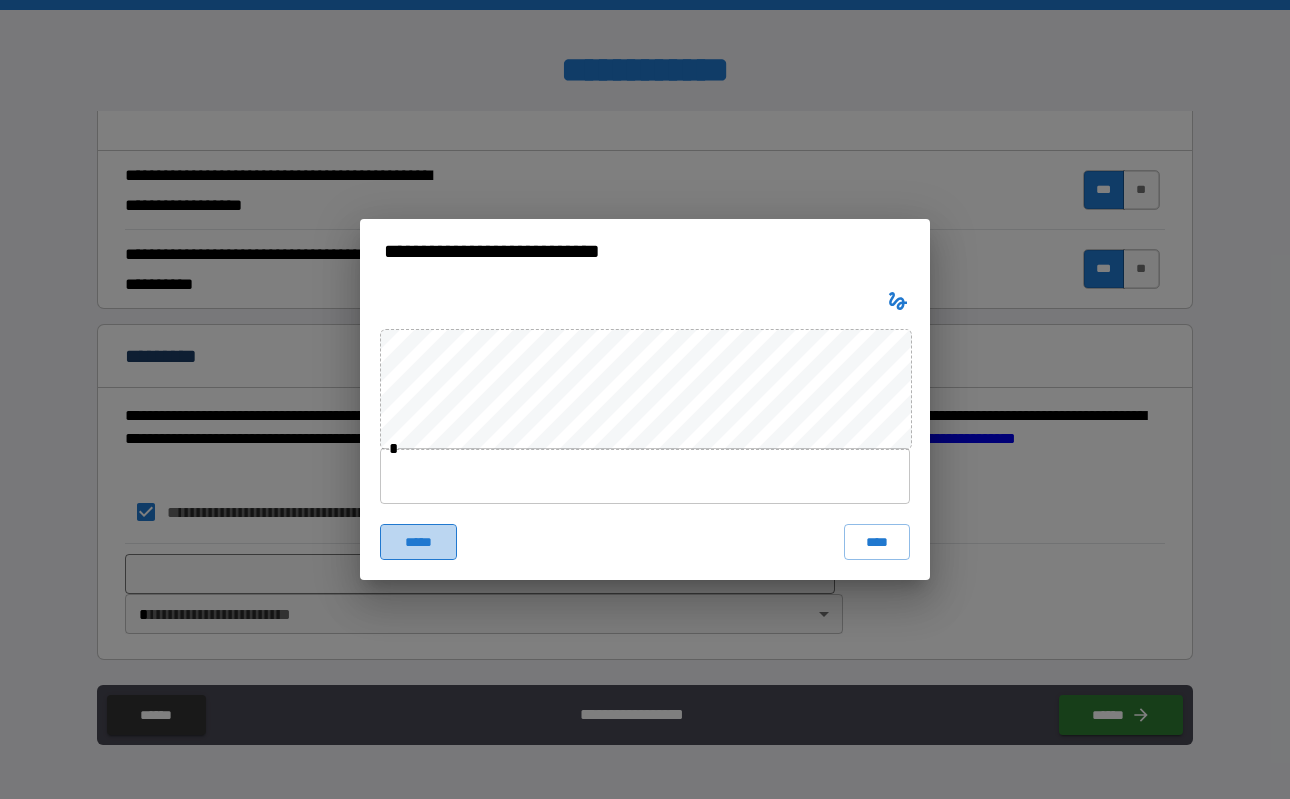 click on "*****" at bounding box center (418, 542) 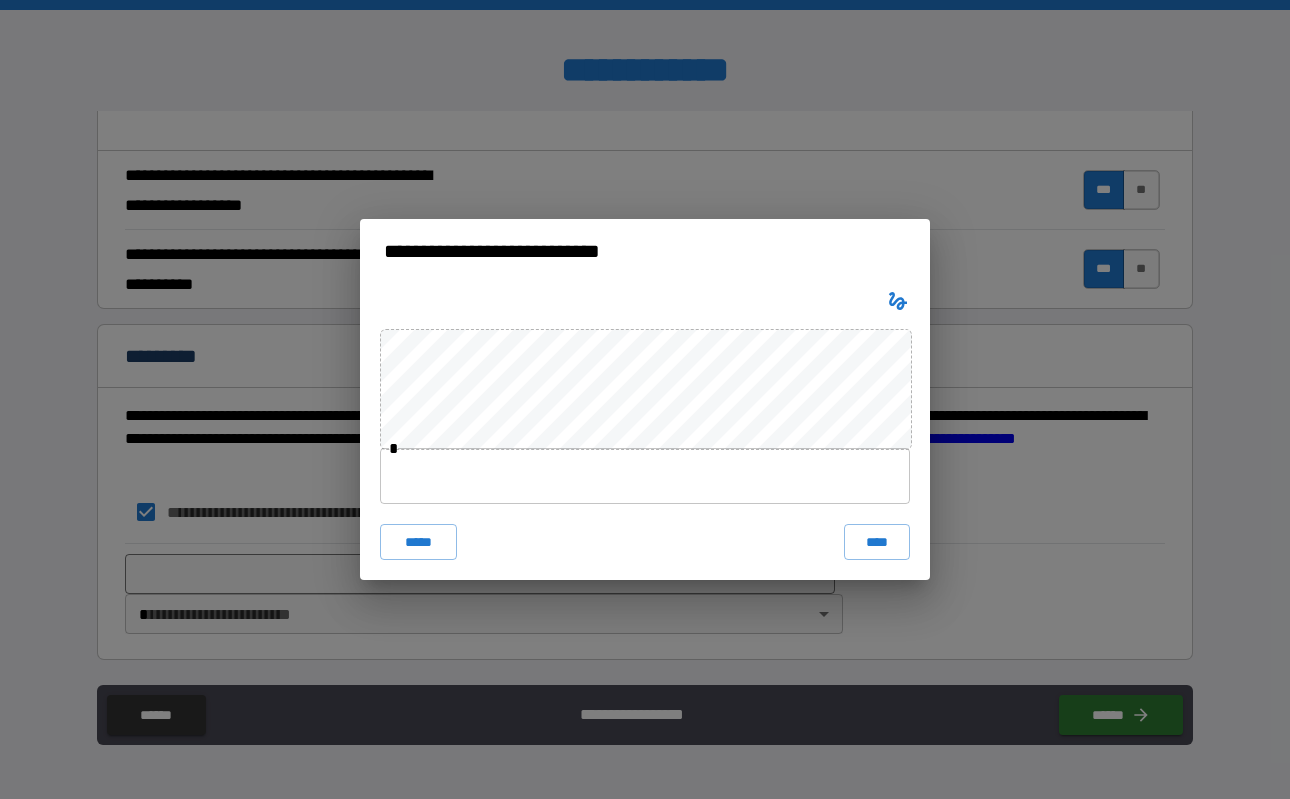 click 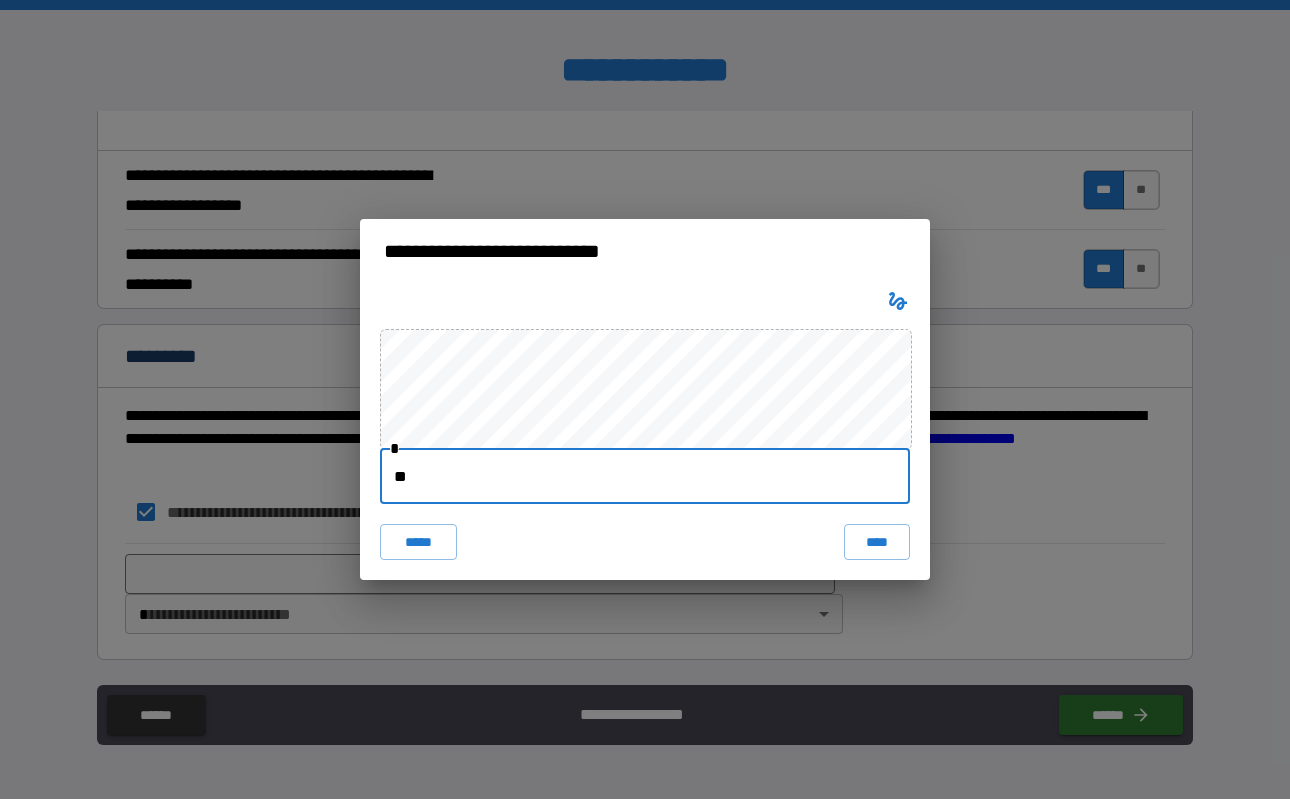 type on "*" 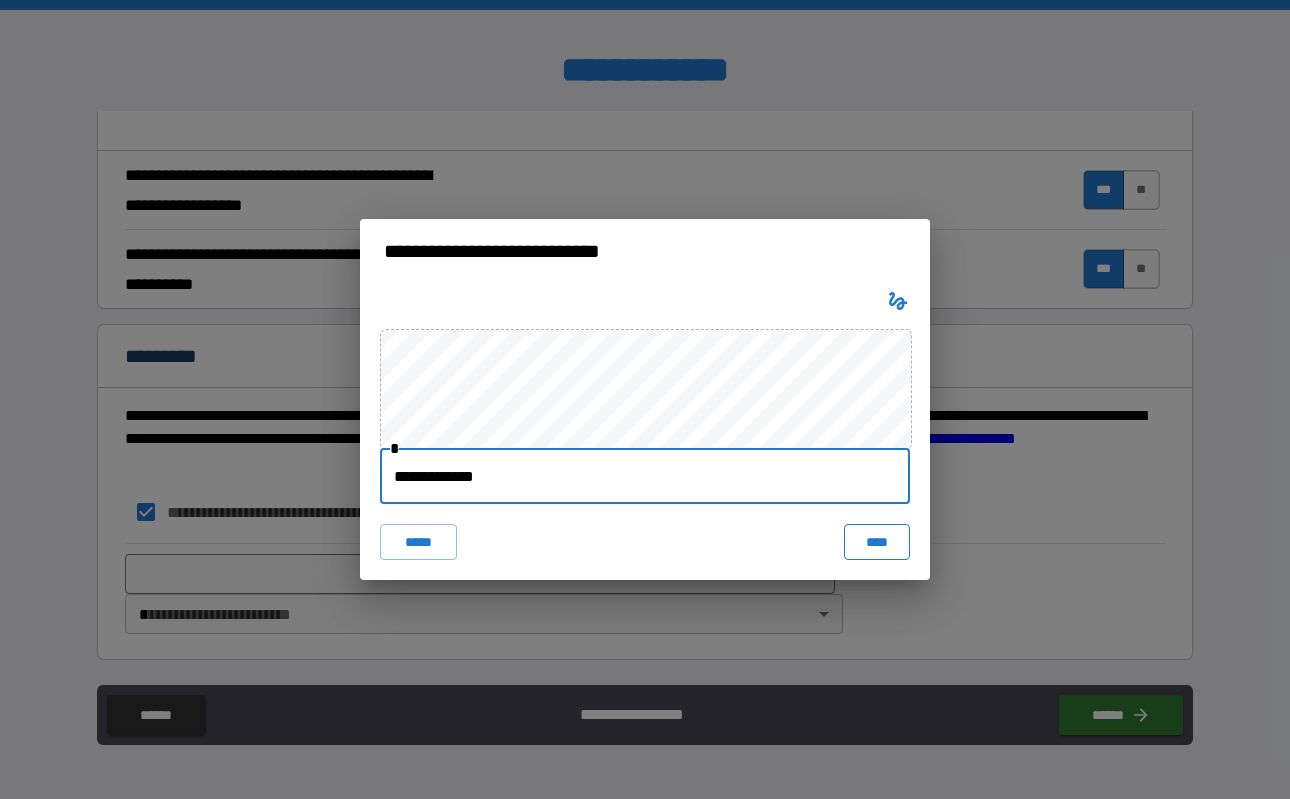 type on "**********" 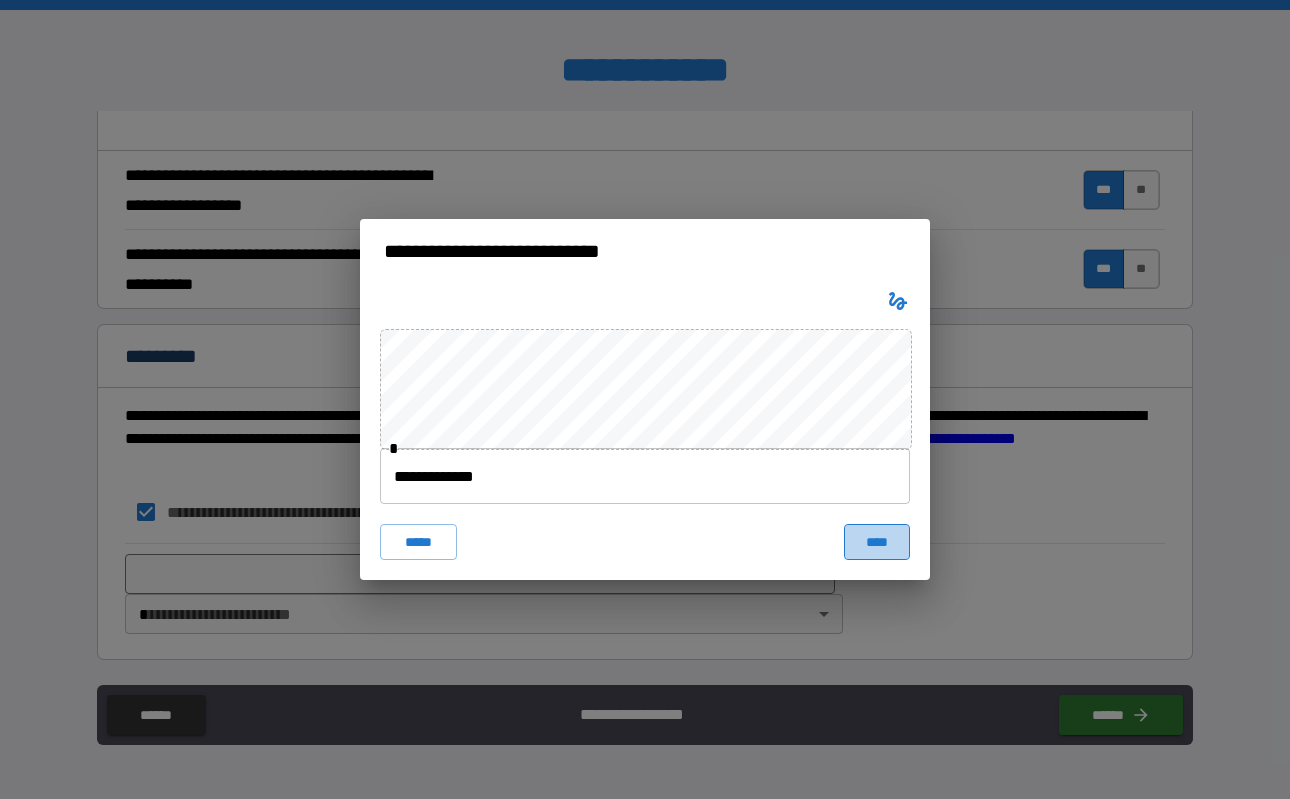 click on "****" at bounding box center [877, 542] 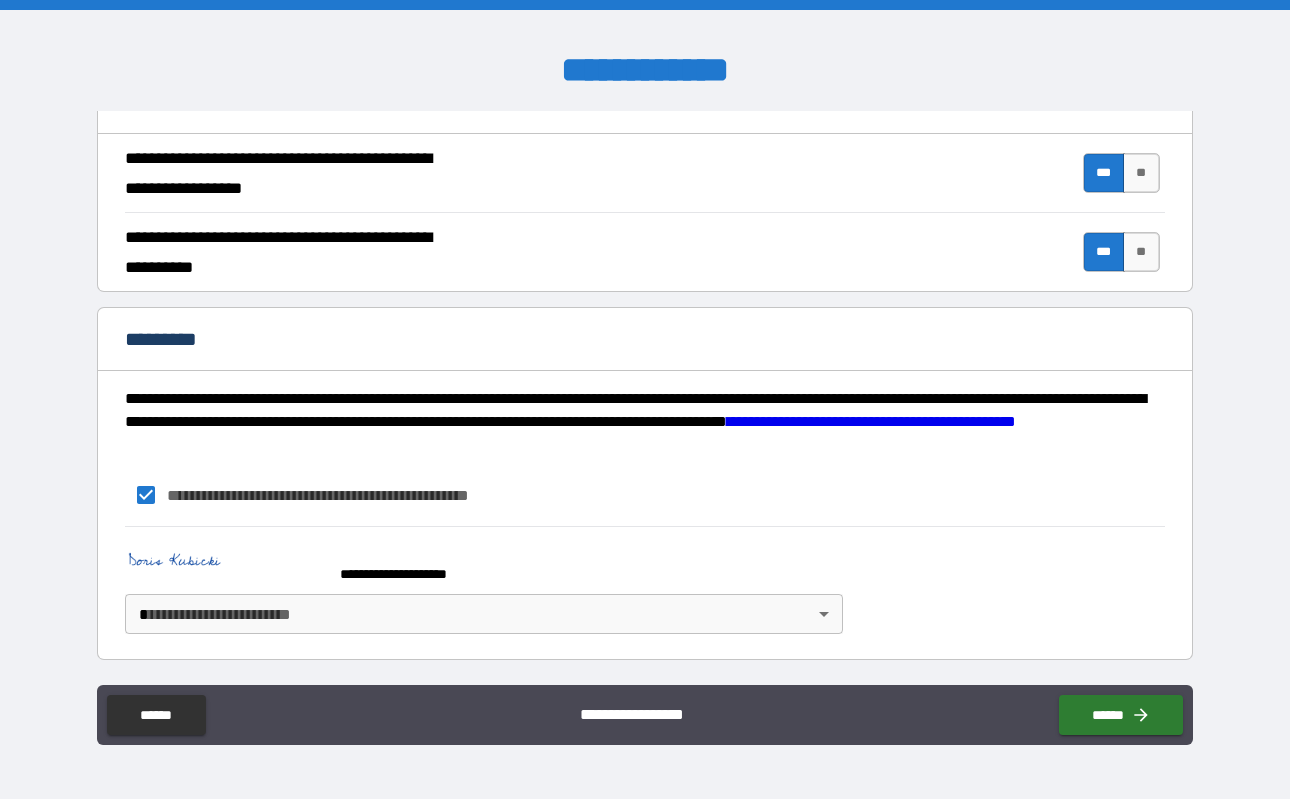 scroll, scrollTop: 1899, scrollLeft: 0, axis: vertical 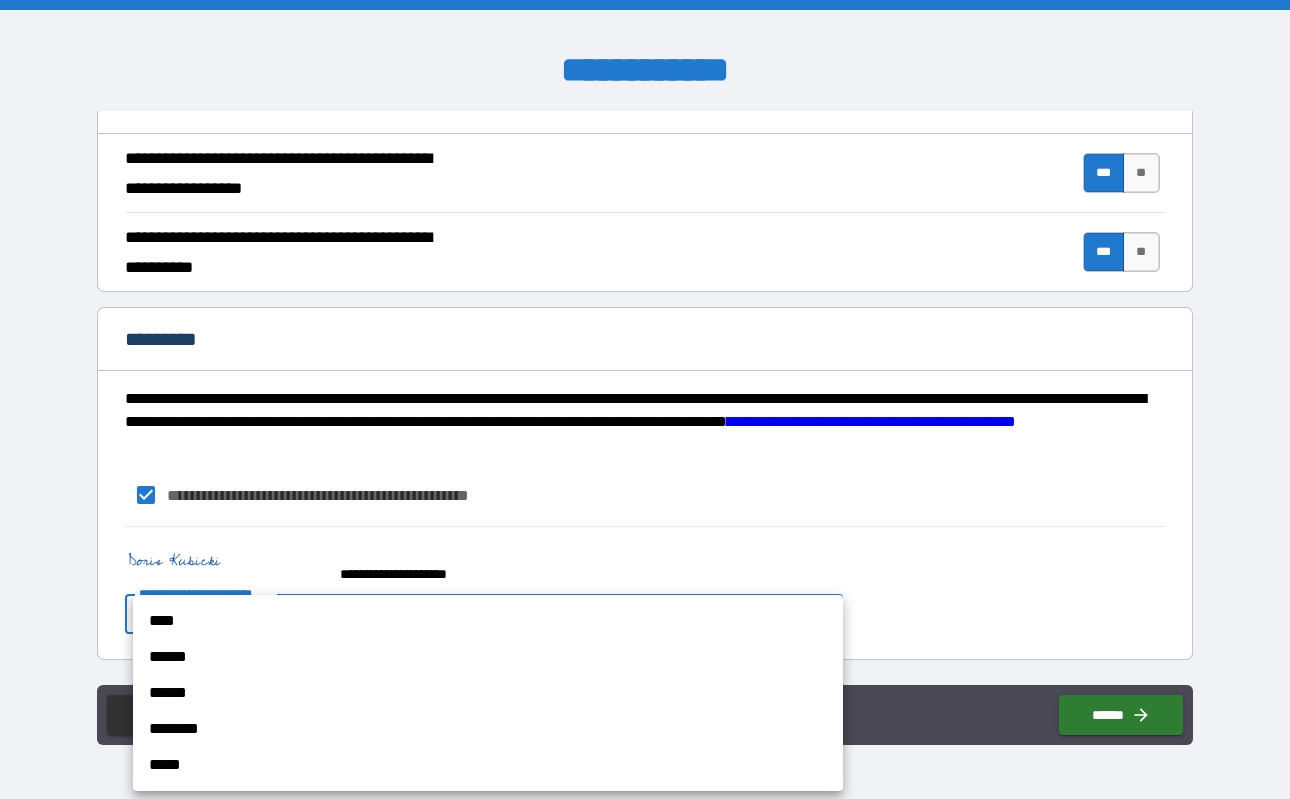 click on "**********" at bounding box center [645, 399] 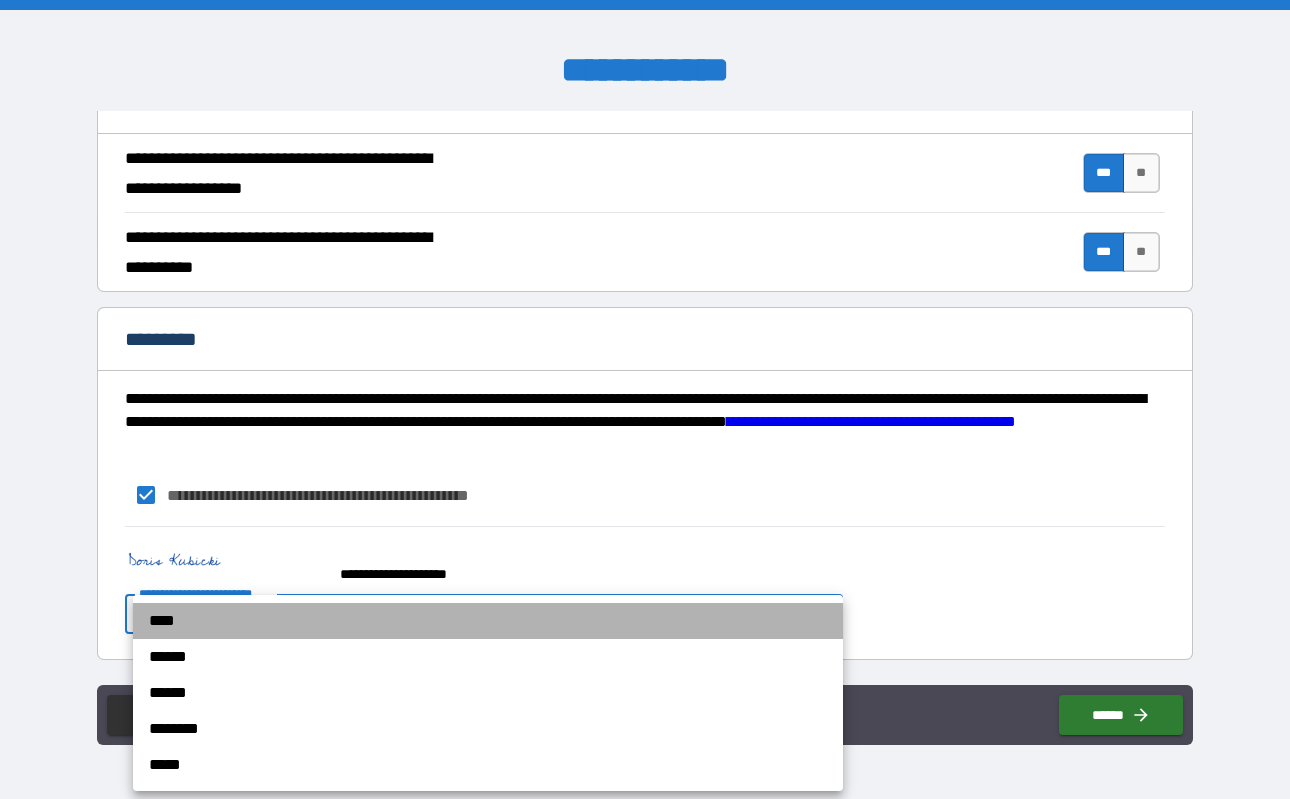 click on "****" at bounding box center [488, 621] 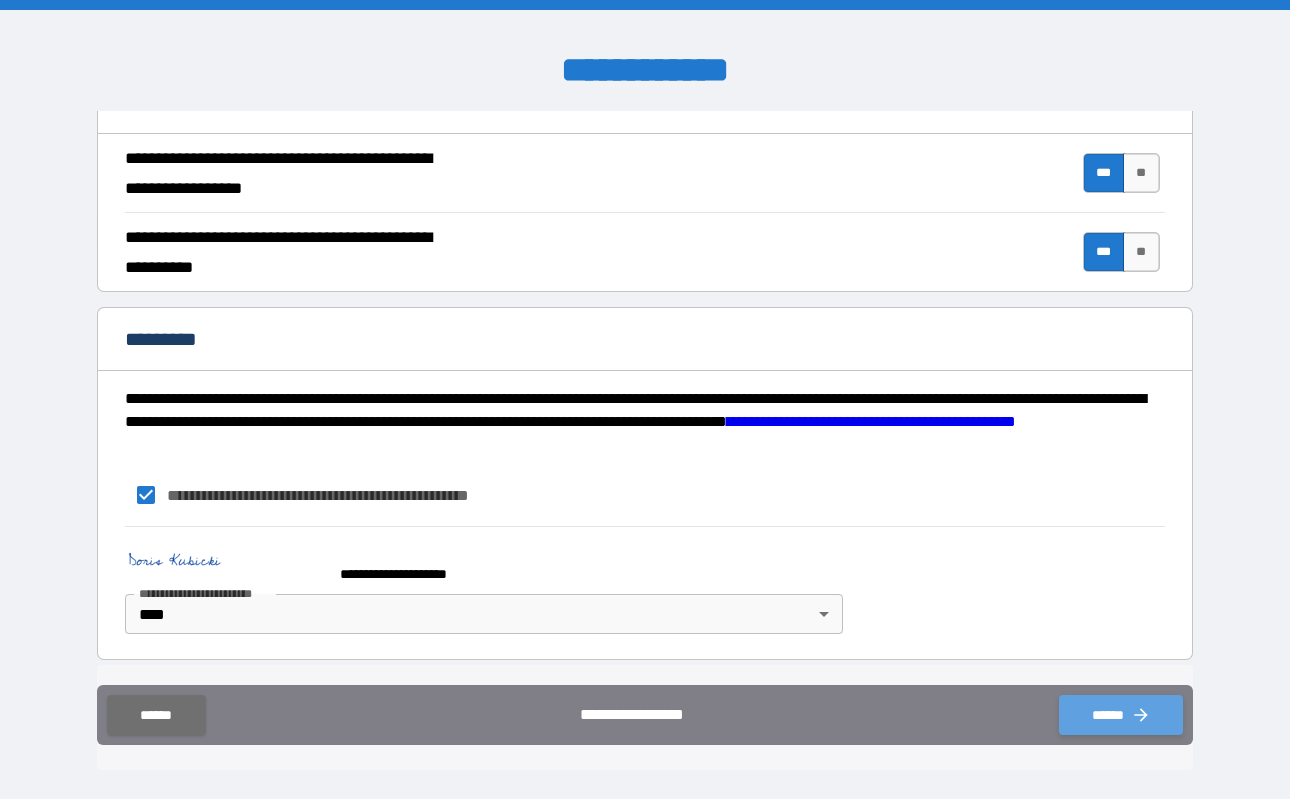 click on "******" at bounding box center [1121, 715] 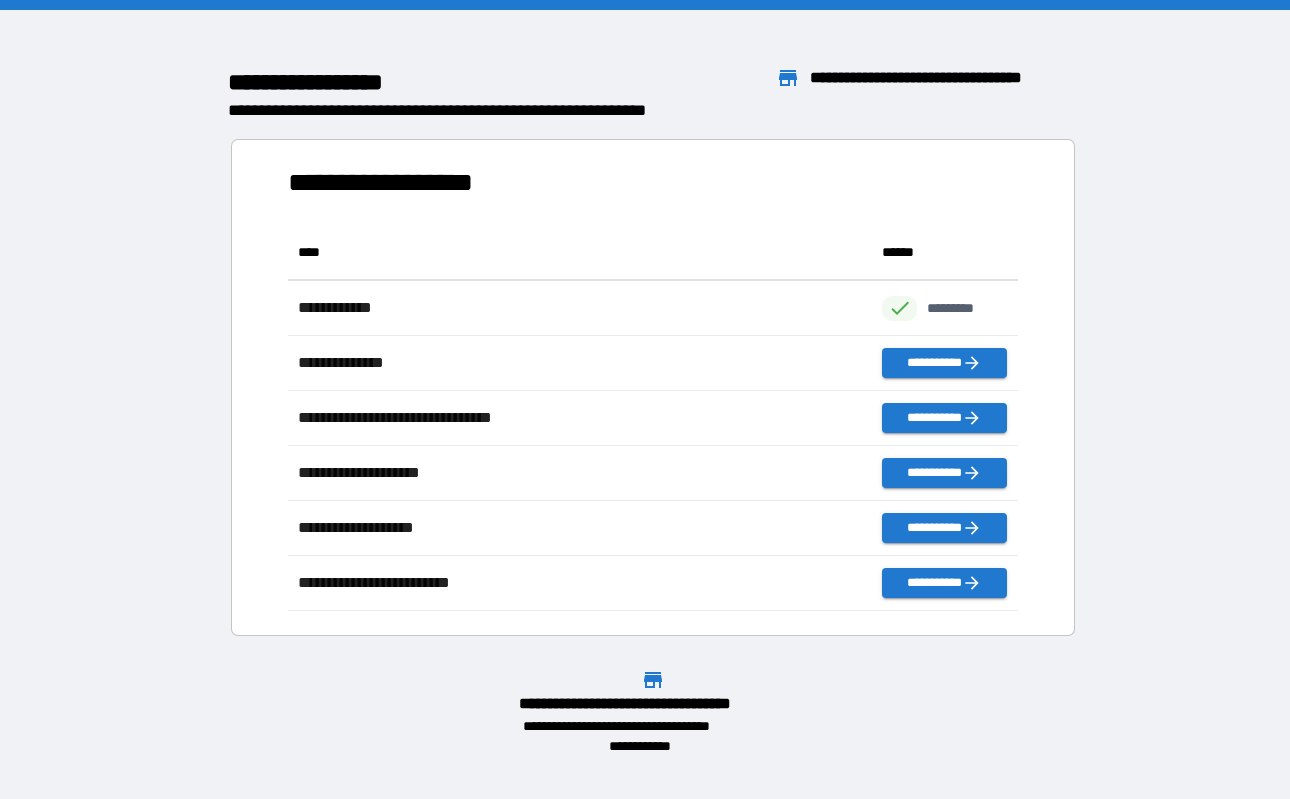 scroll, scrollTop: 386, scrollLeft: 730, axis: both 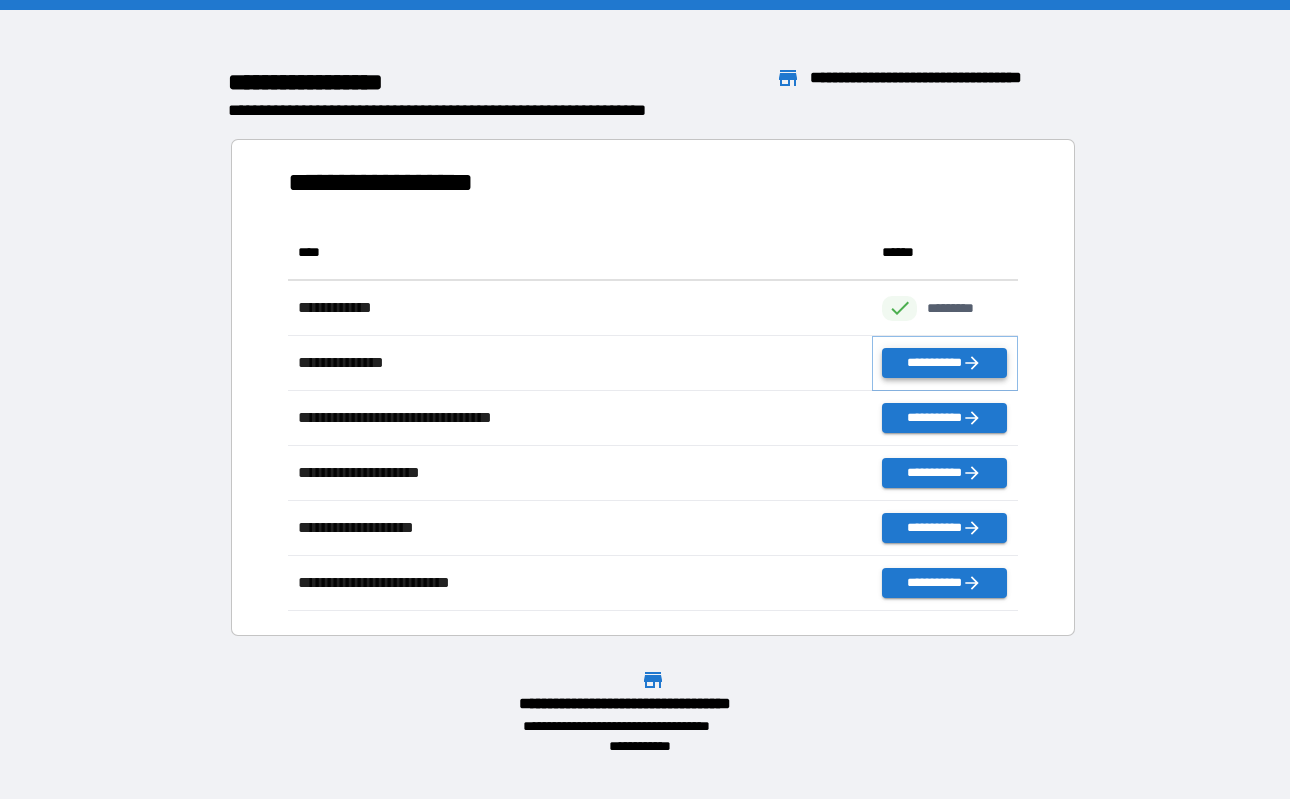 click on "**********" at bounding box center (944, 363) 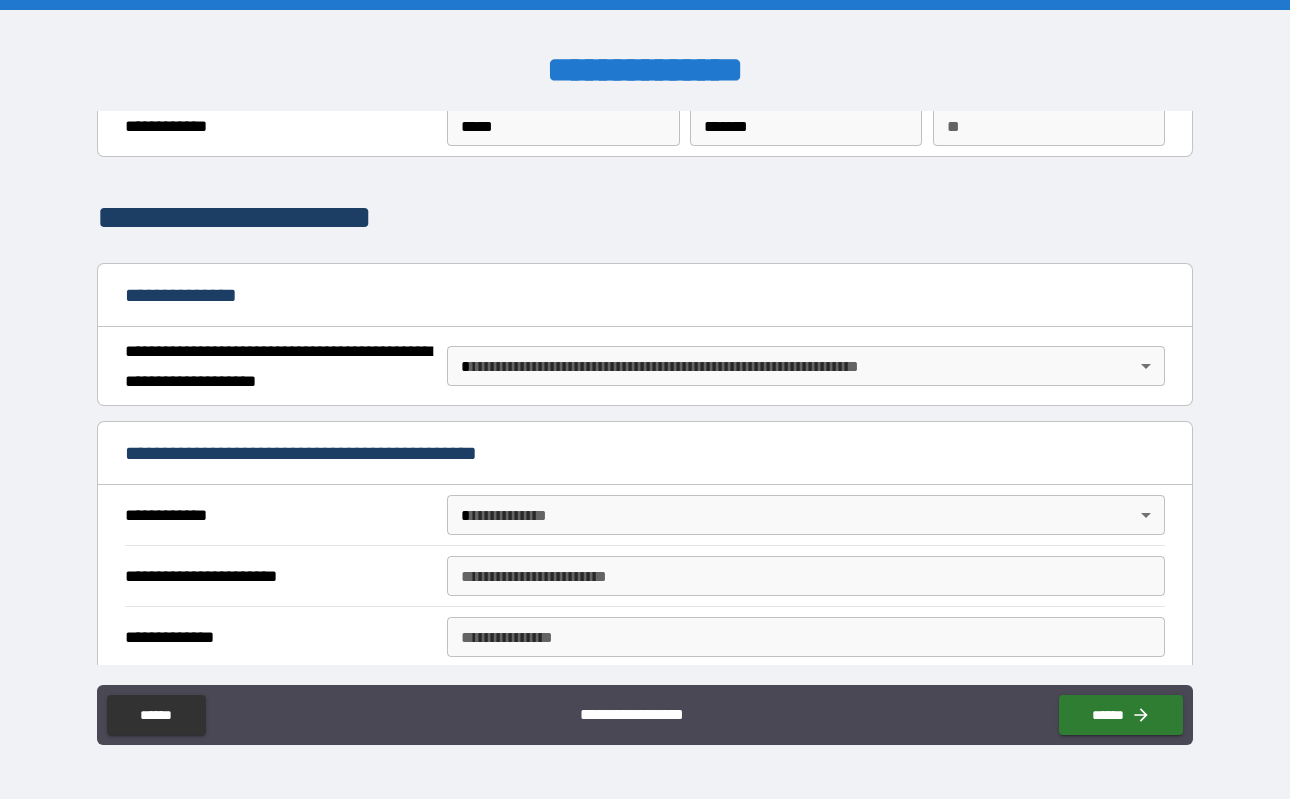 scroll, scrollTop: 83, scrollLeft: 0, axis: vertical 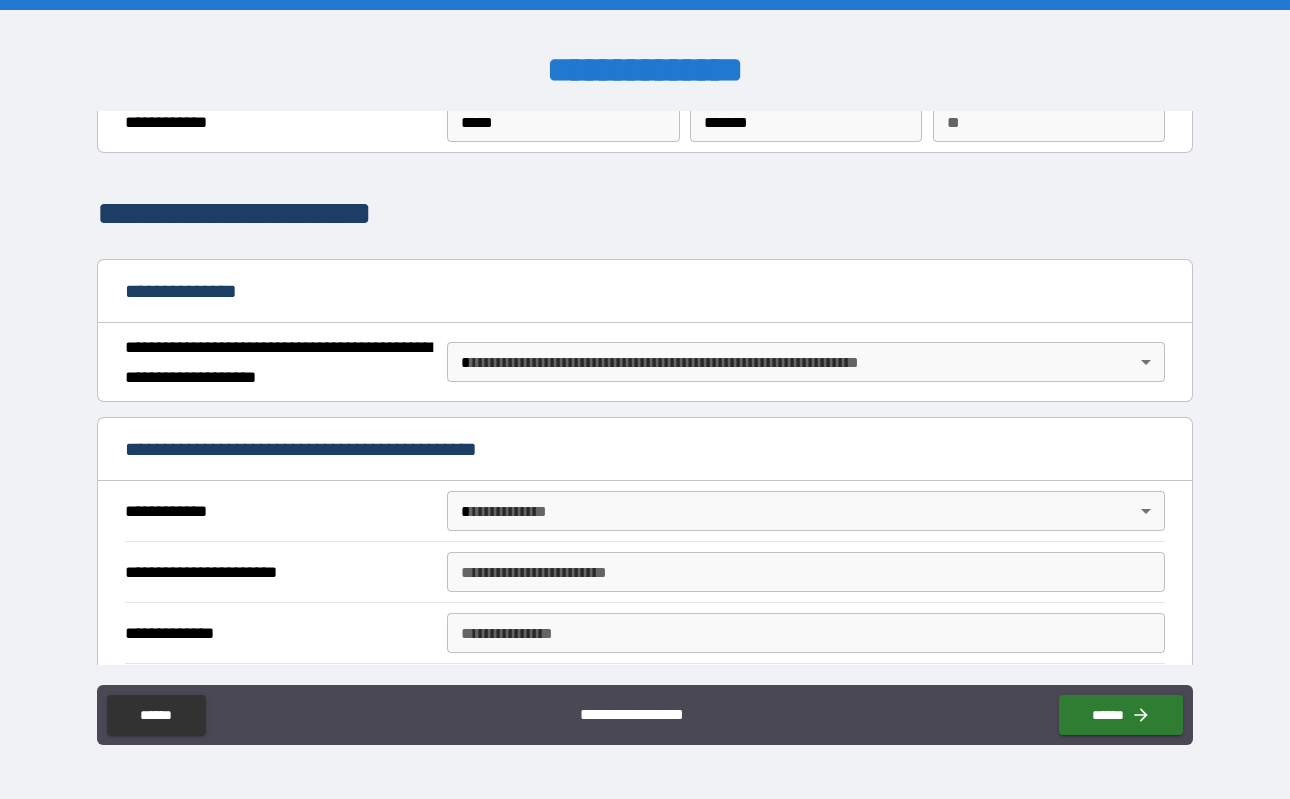 click on "**********" at bounding box center [645, 399] 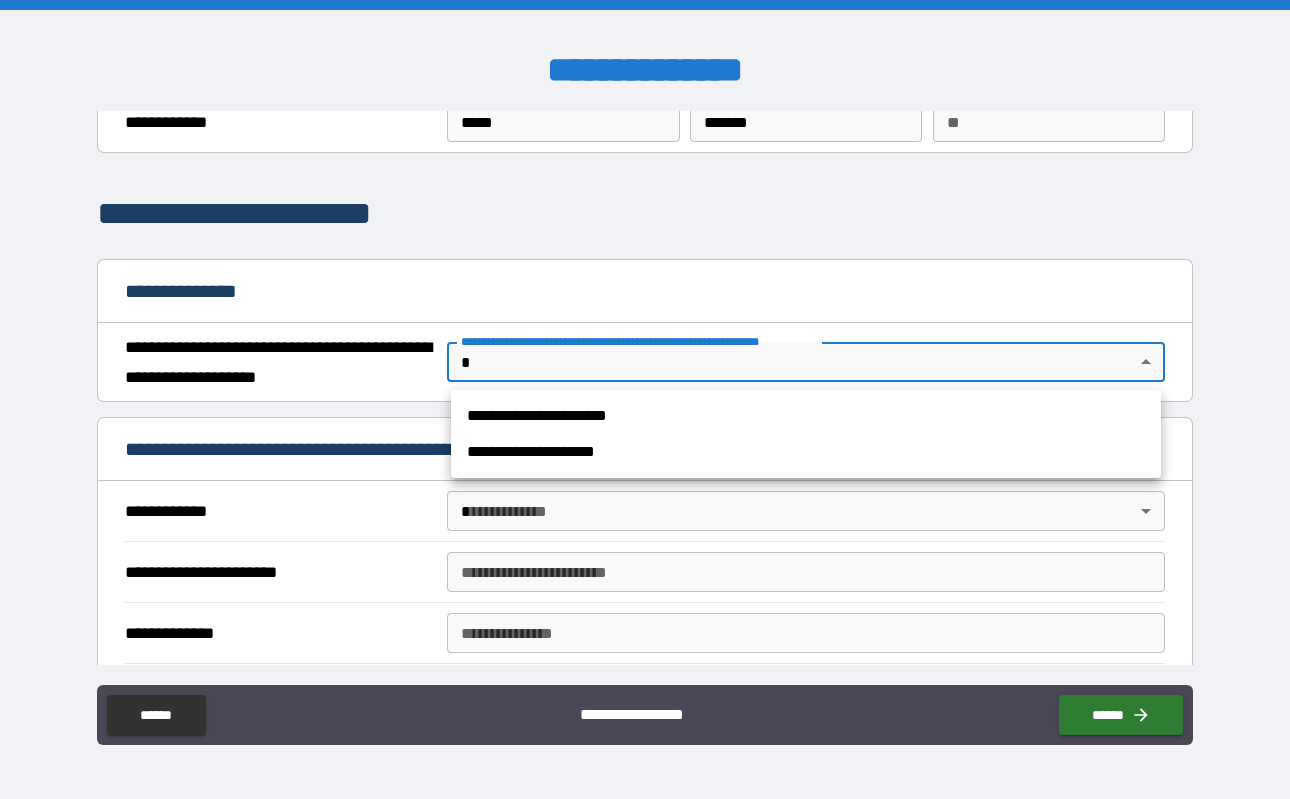 click on "**********" at bounding box center (806, 416) 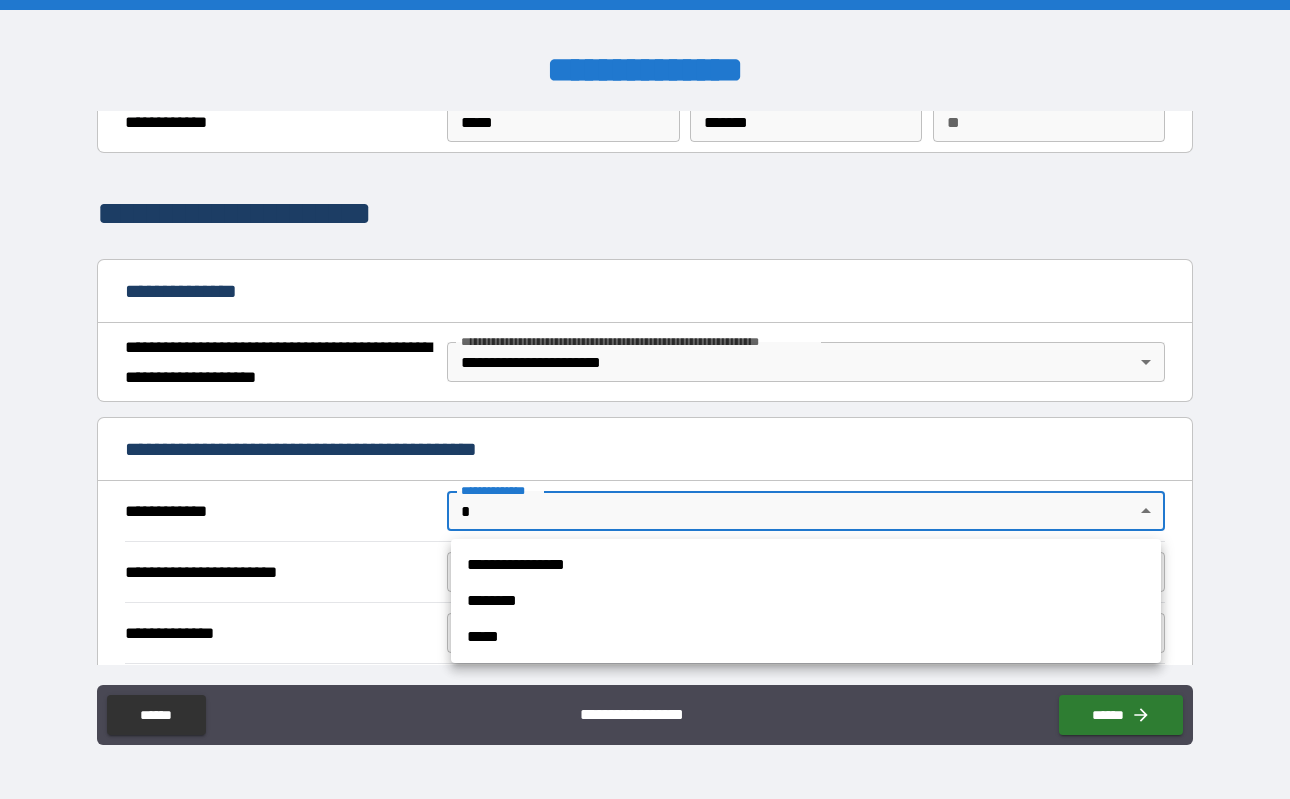 click on "**********" at bounding box center [645, 399] 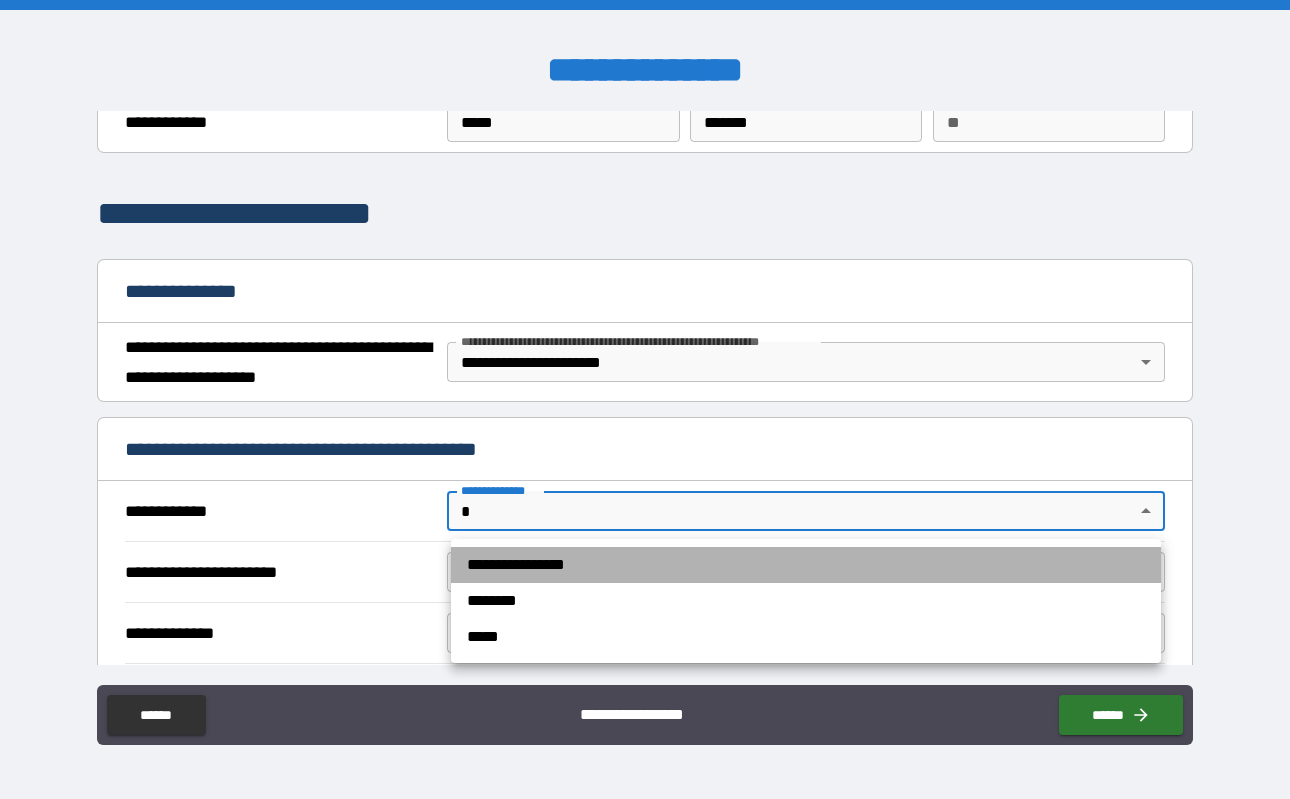 click on "**********" at bounding box center (806, 565) 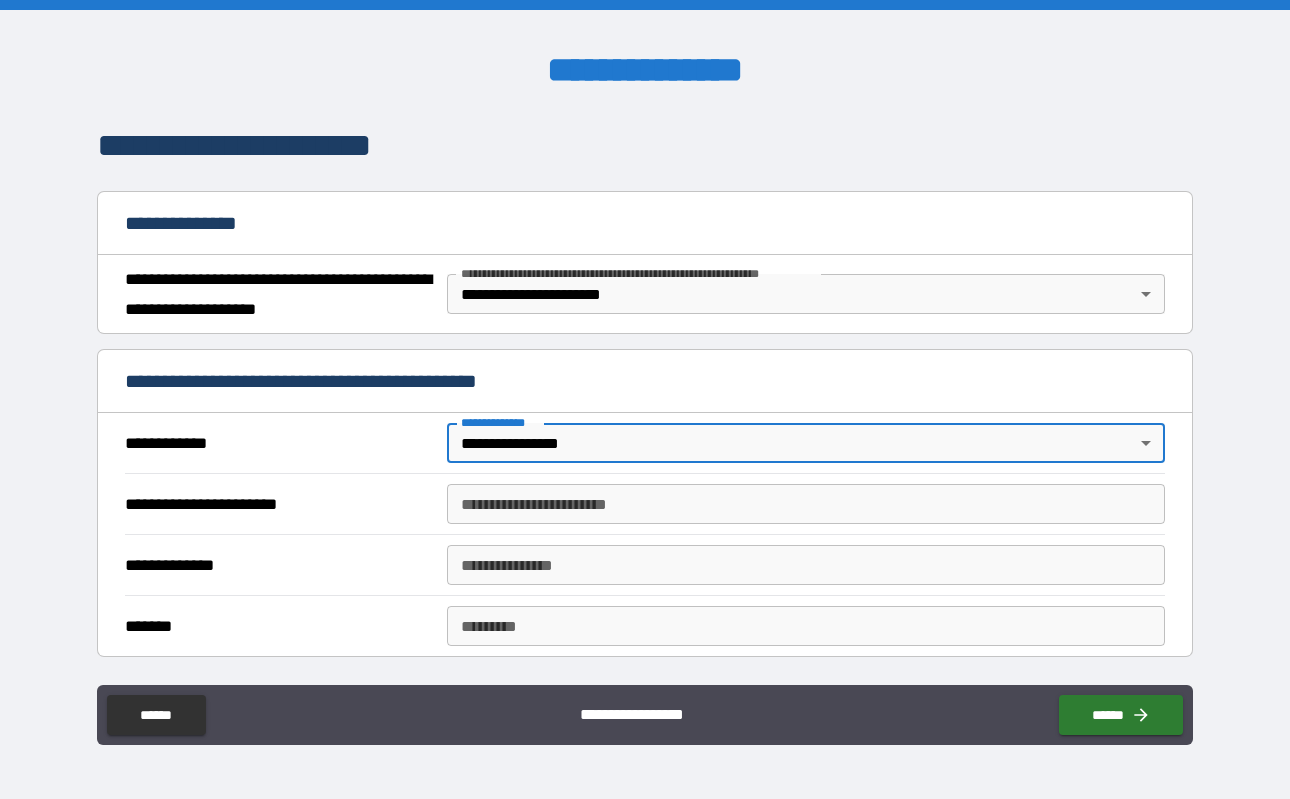 scroll, scrollTop: 152, scrollLeft: 0, axis: vertical 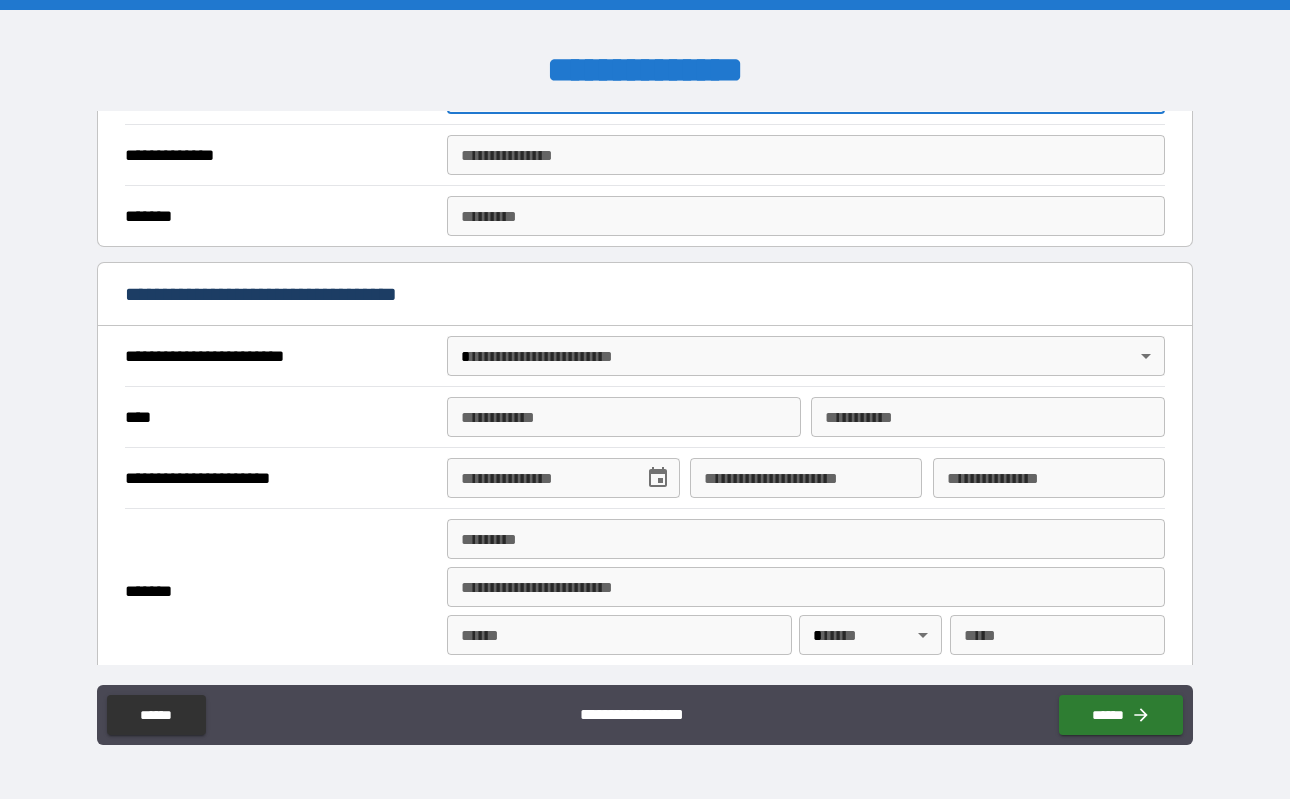 type on "**********" 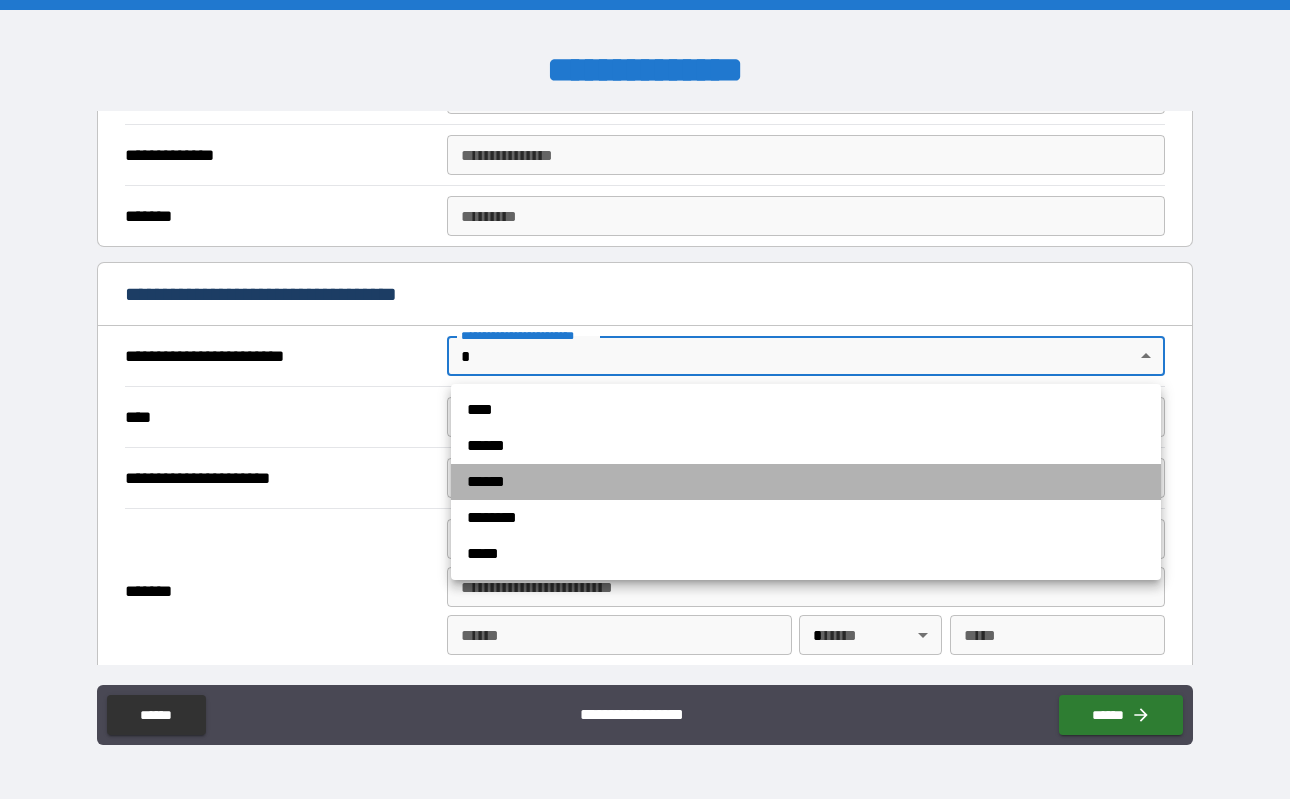 click on "******" at bounding box center (806, 482) 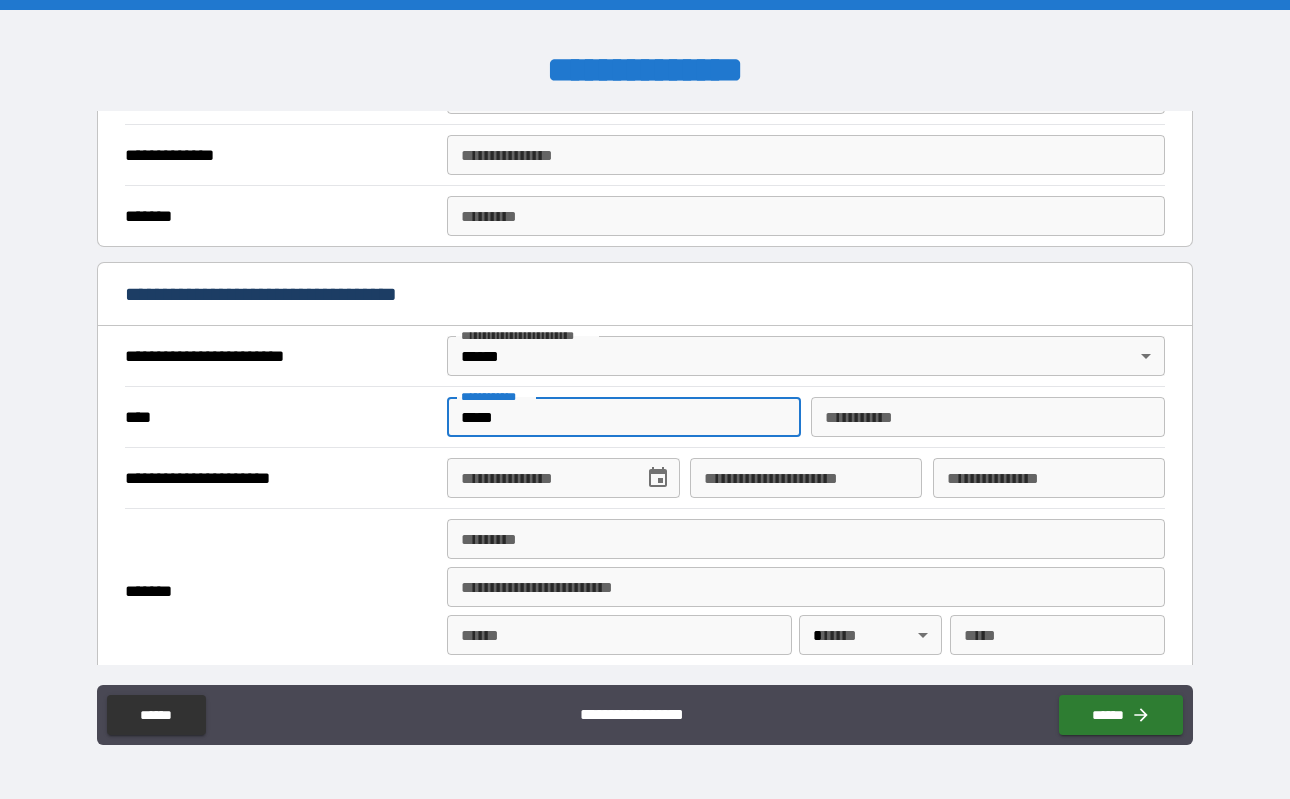 type on "*****" 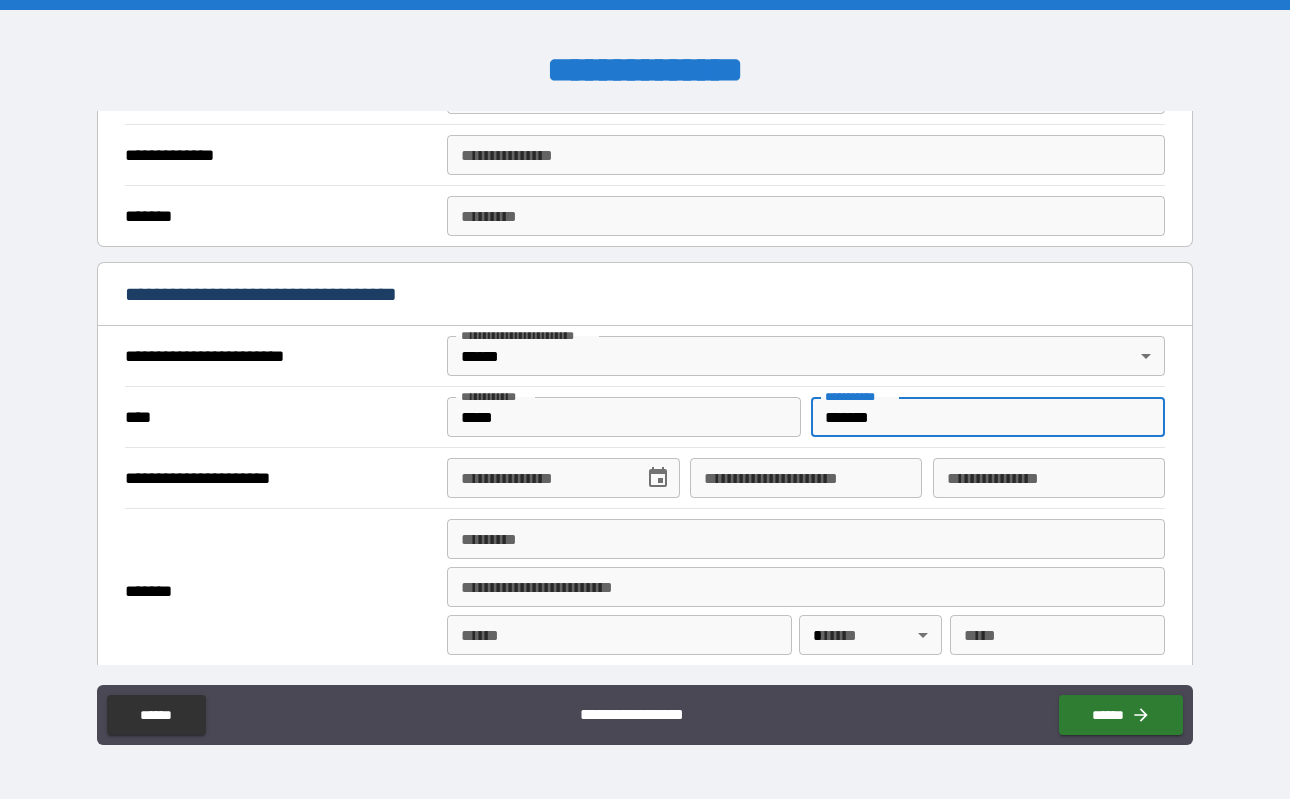 type on "*******" 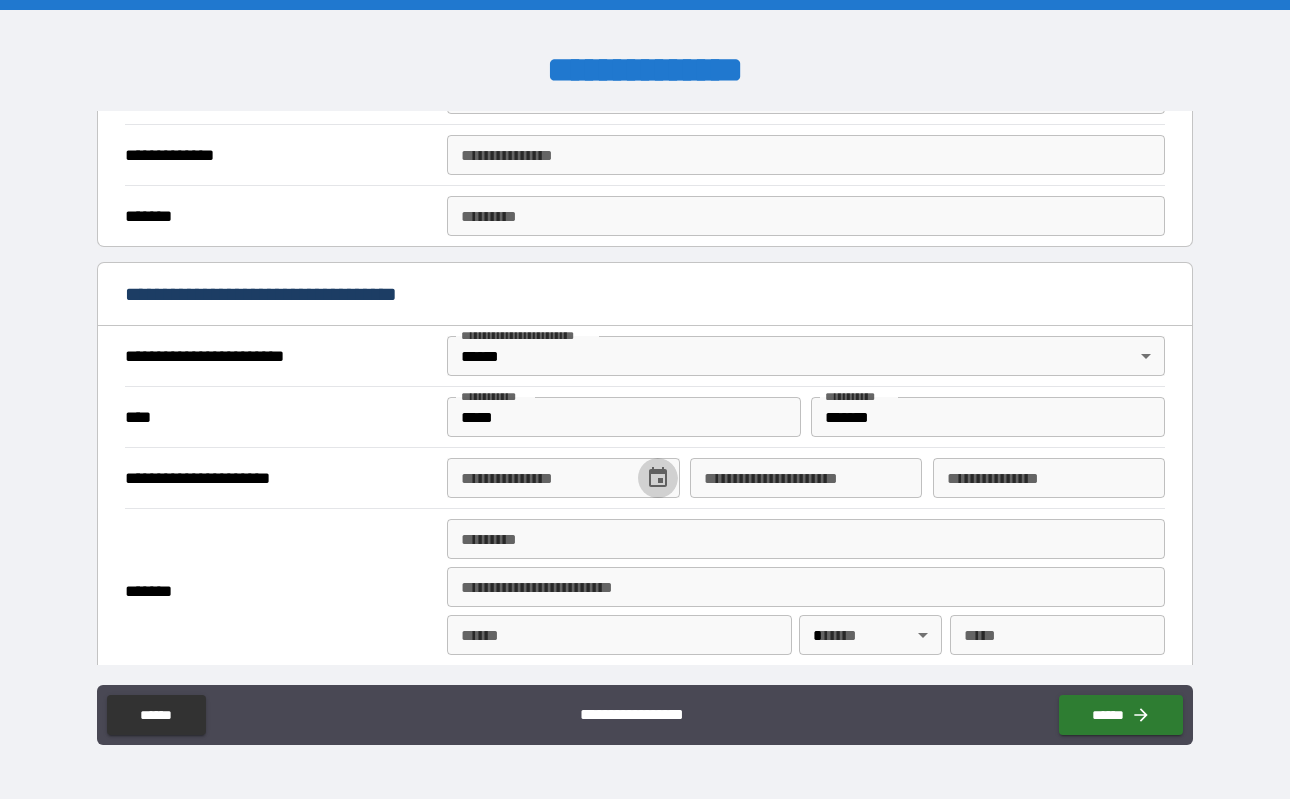 click 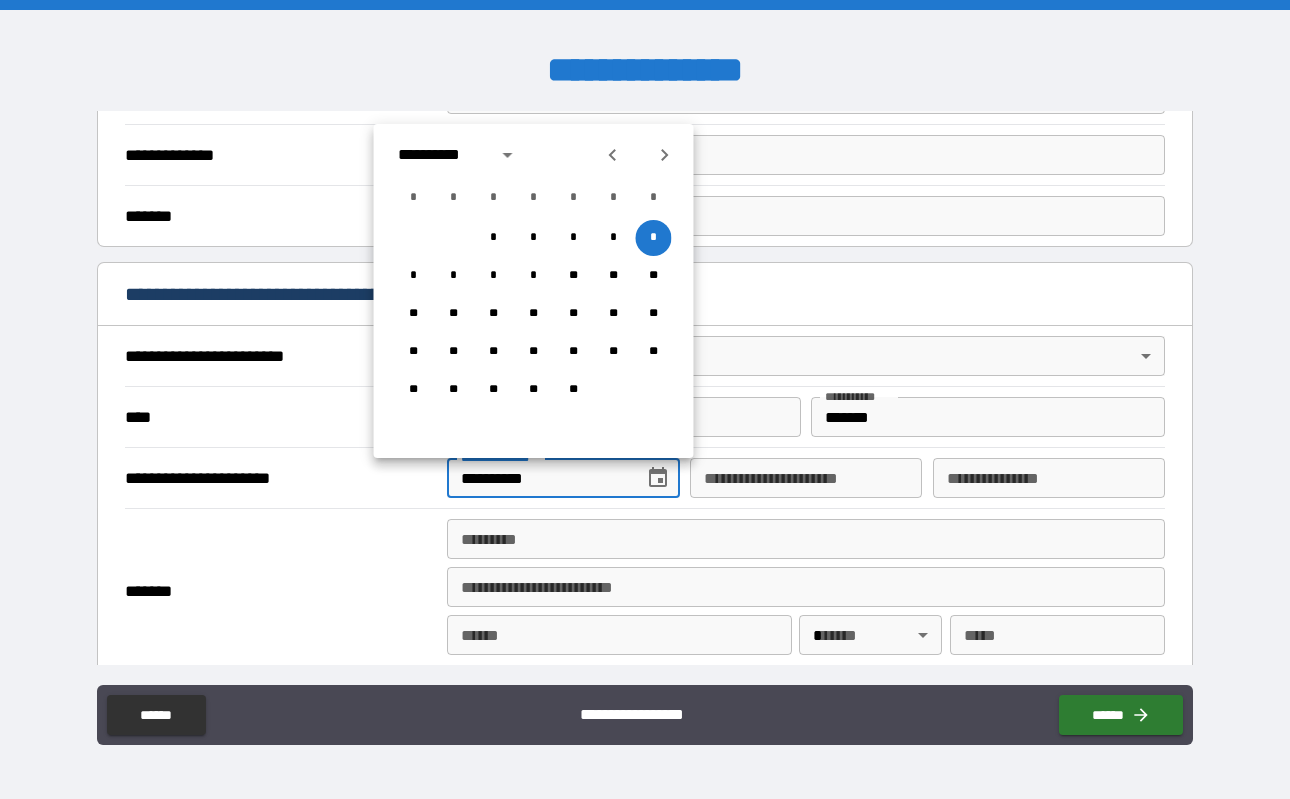 type on "**********" 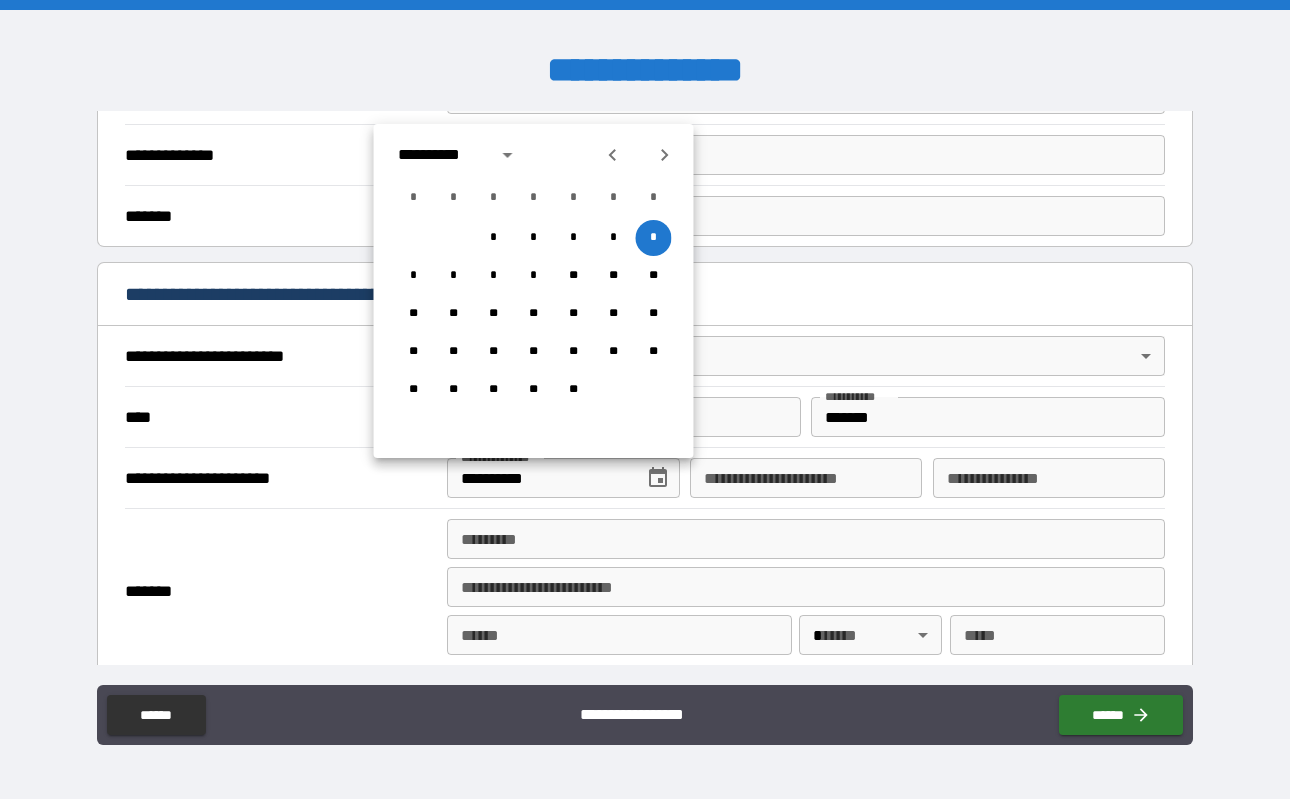 click on "*******" at bounding box center (281, 591) 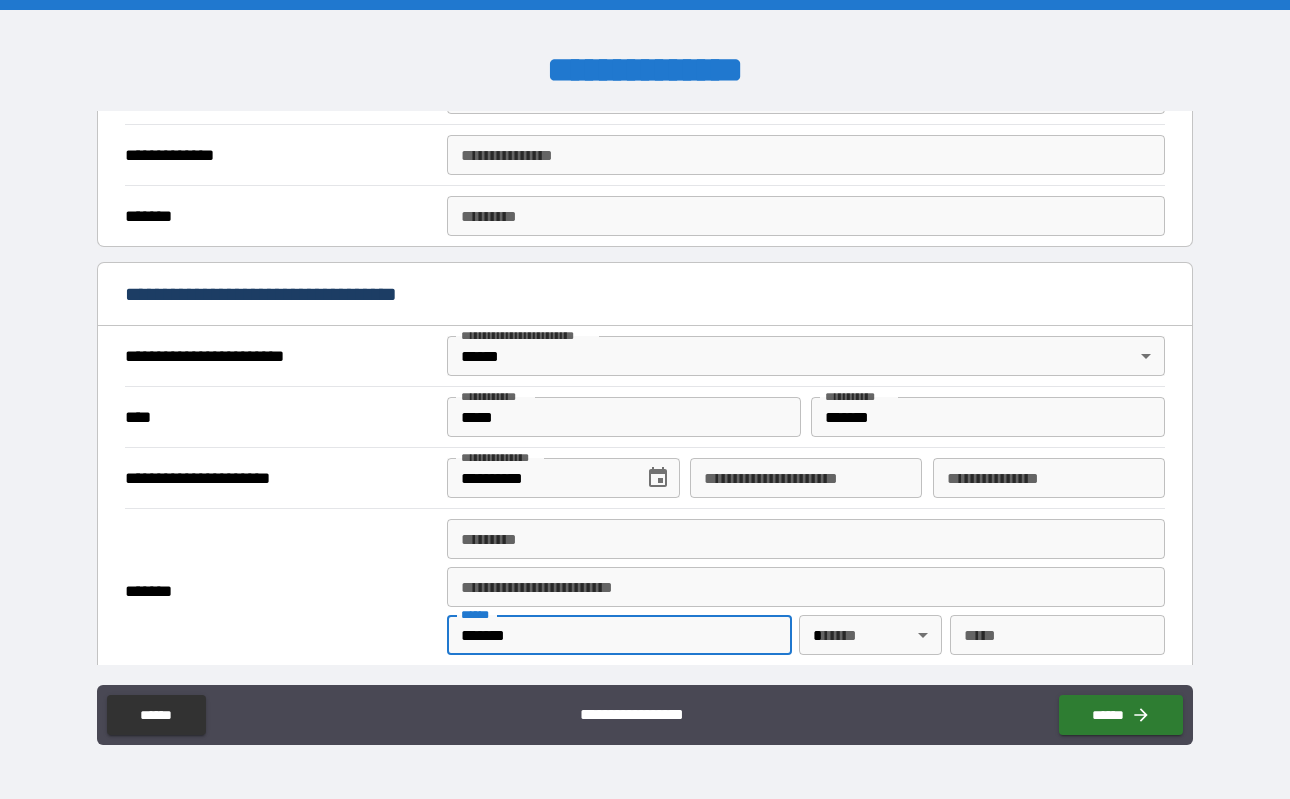 type on "*******" 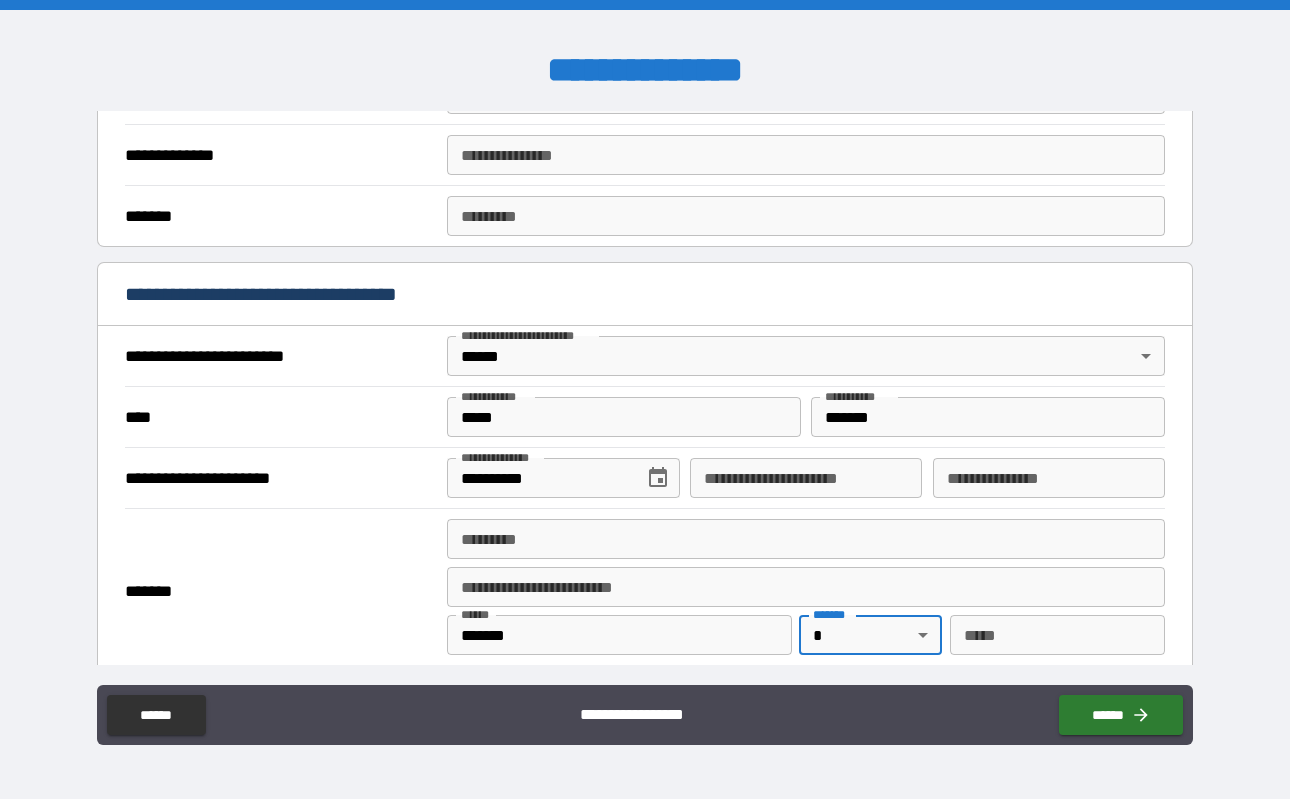 click on "**********" at bounding box center (645, 399) 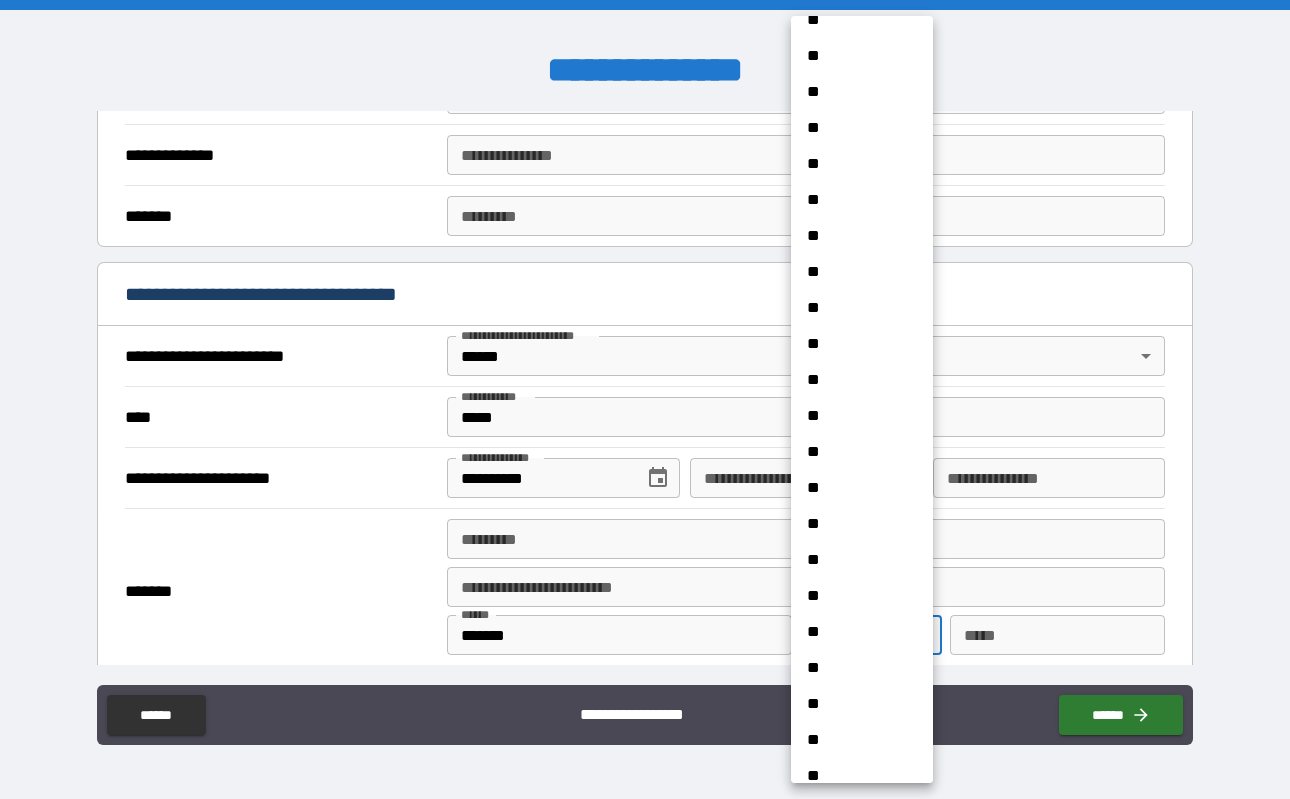 scroll, scrollTop: 1170, scrollLeft: 0, axis: vertical 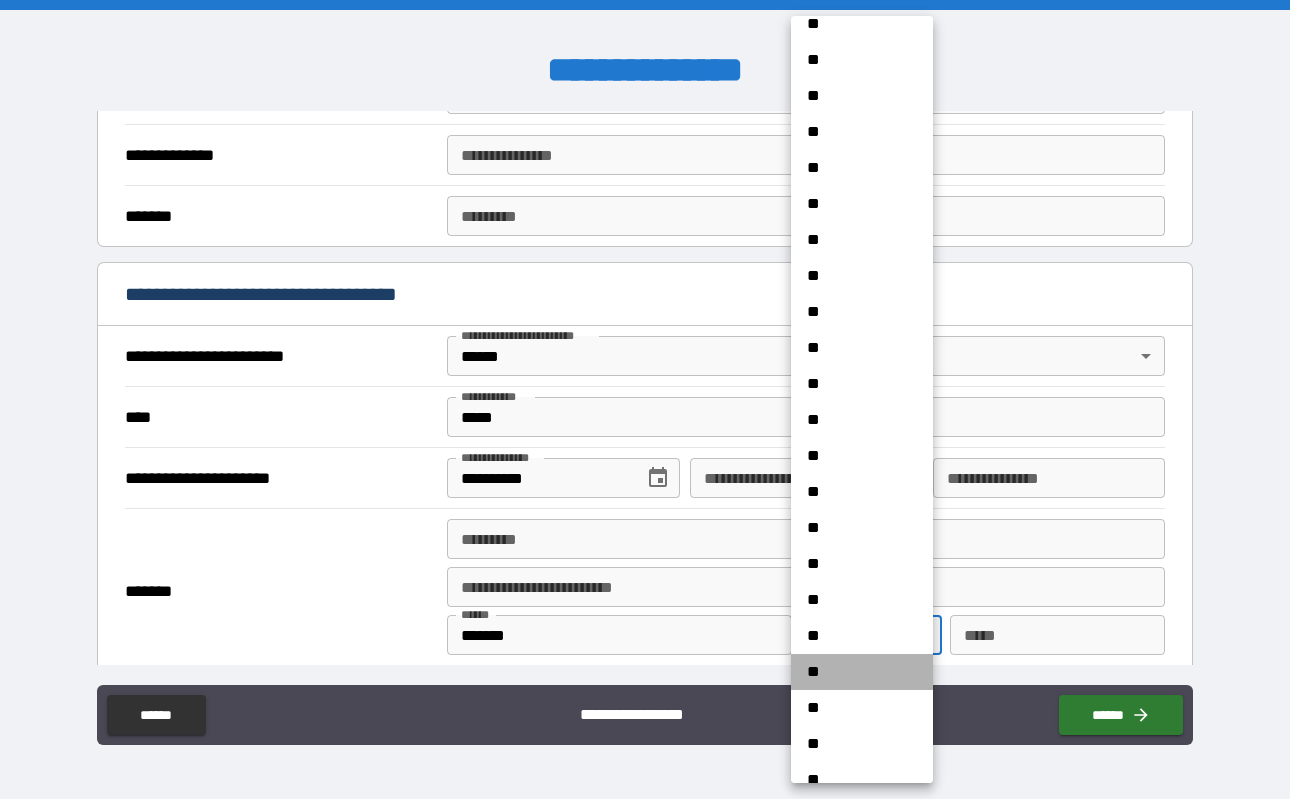 click on "**" at bounding box center (862, 672) 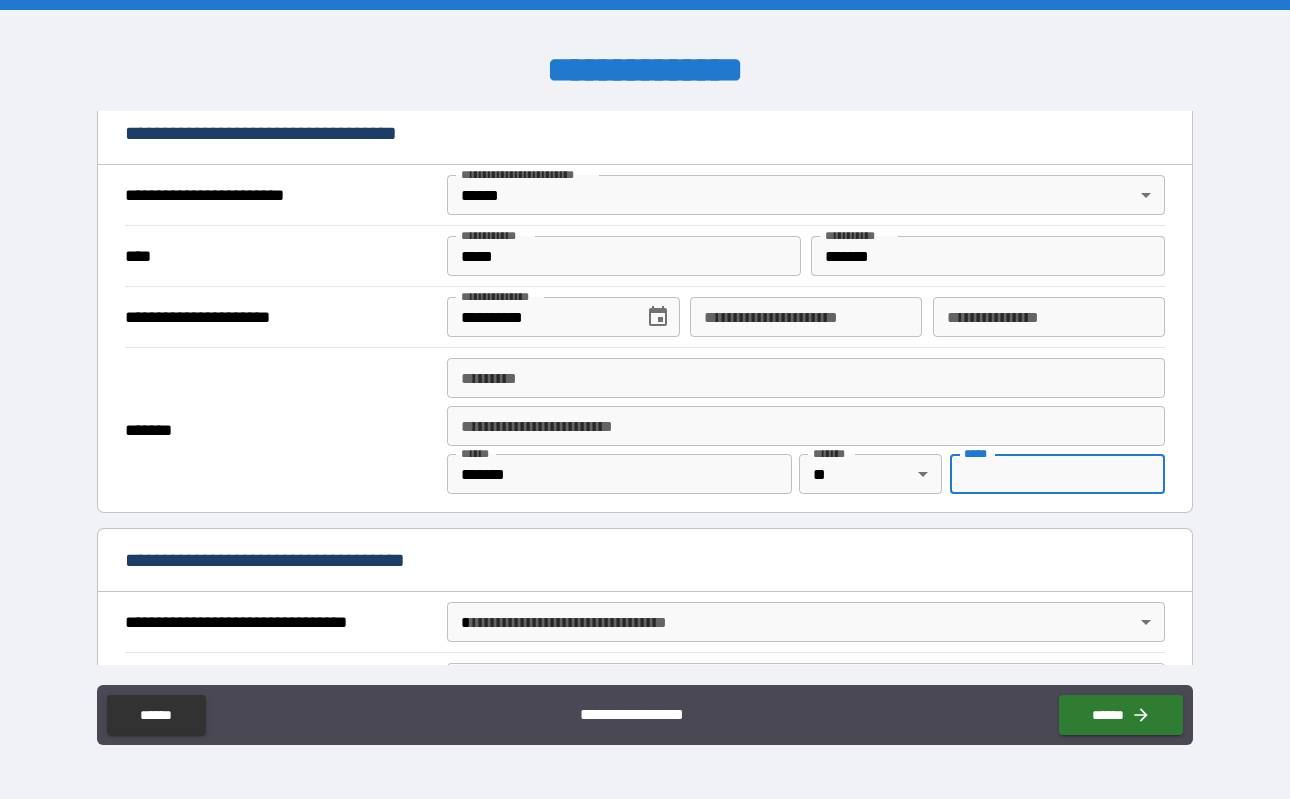 scroll, scrollTop: 725, scrollLeft: 0, axis: vertical 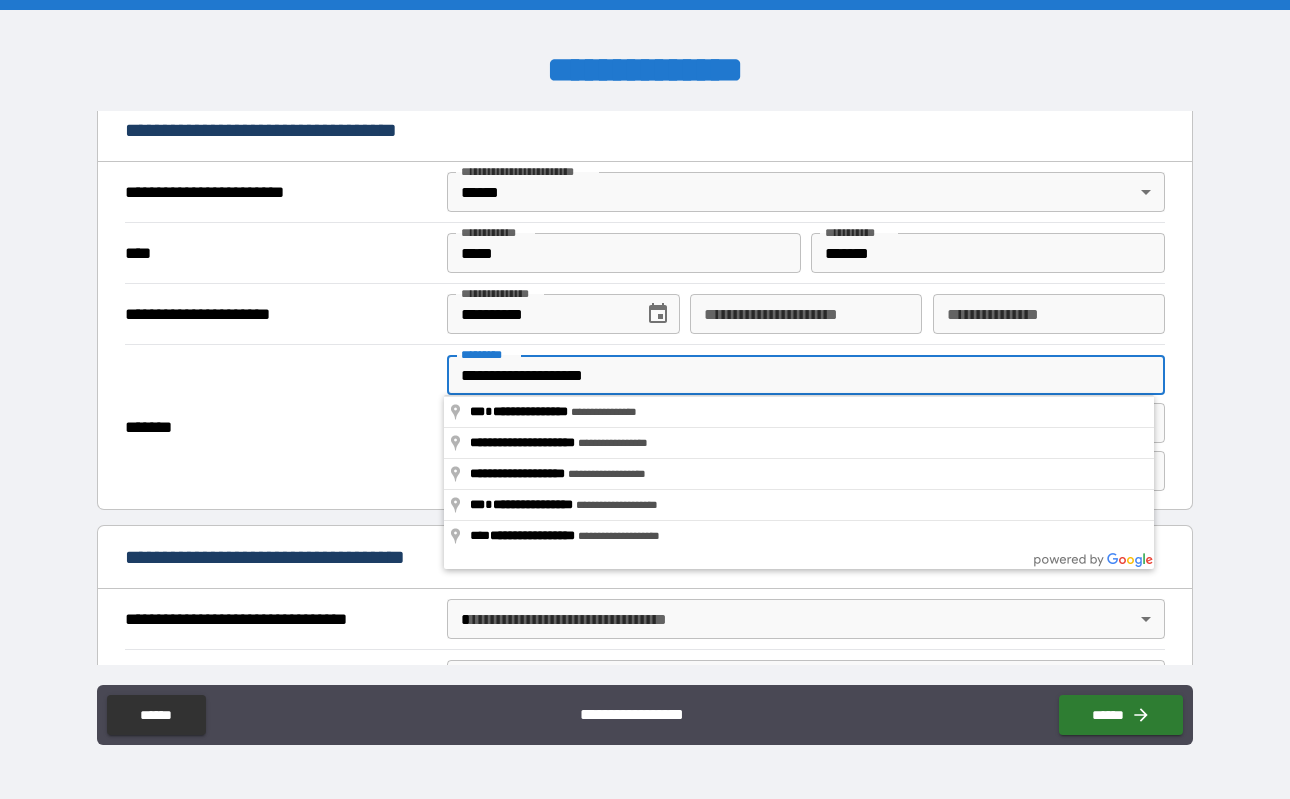 type on "**********" 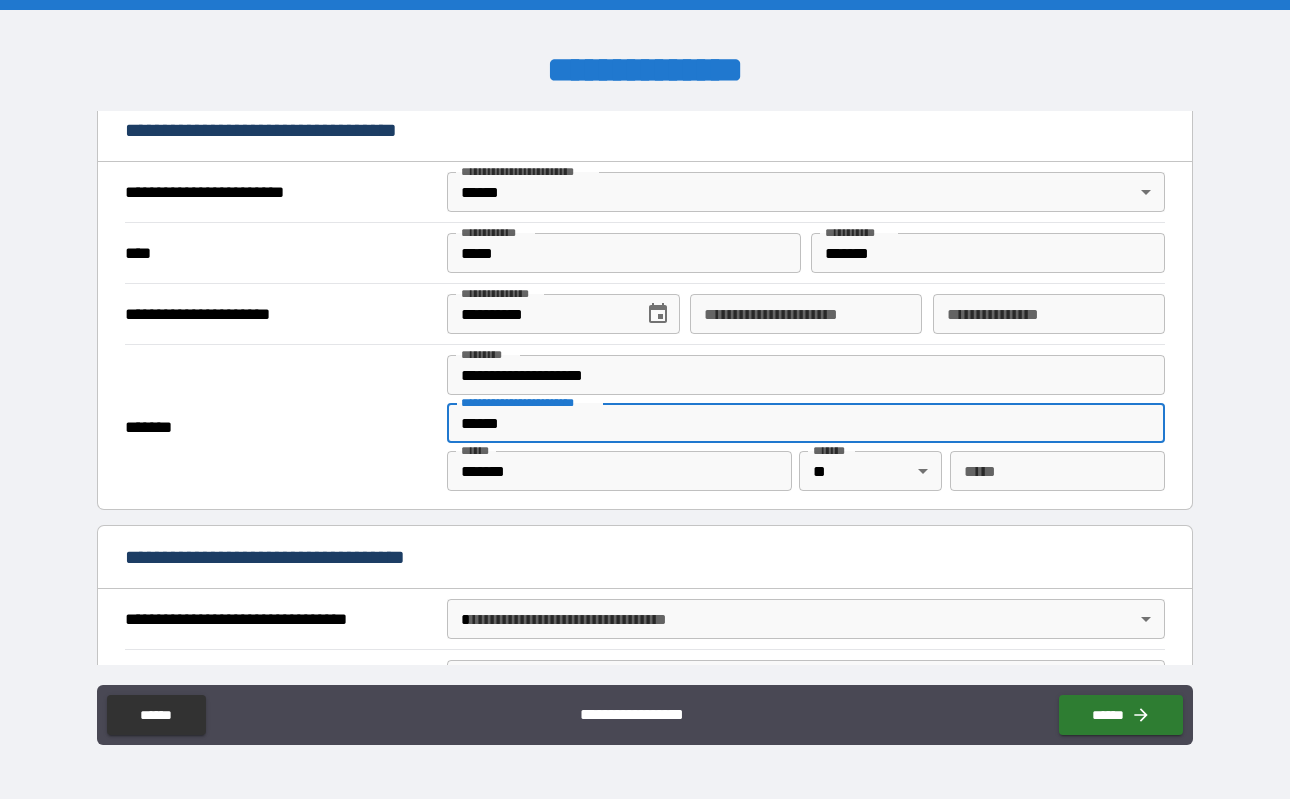 type on "*****" 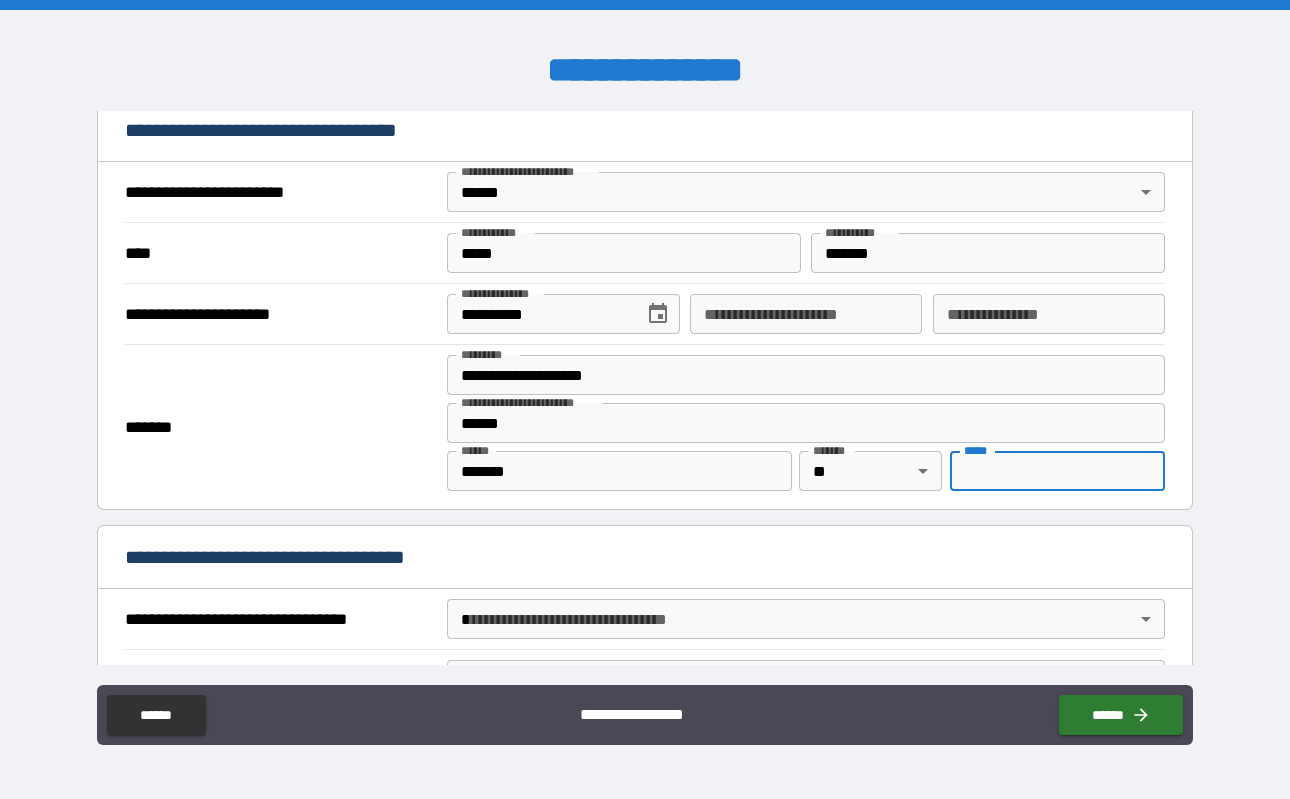 click on "***   *" at bounding box center (1057, 471) 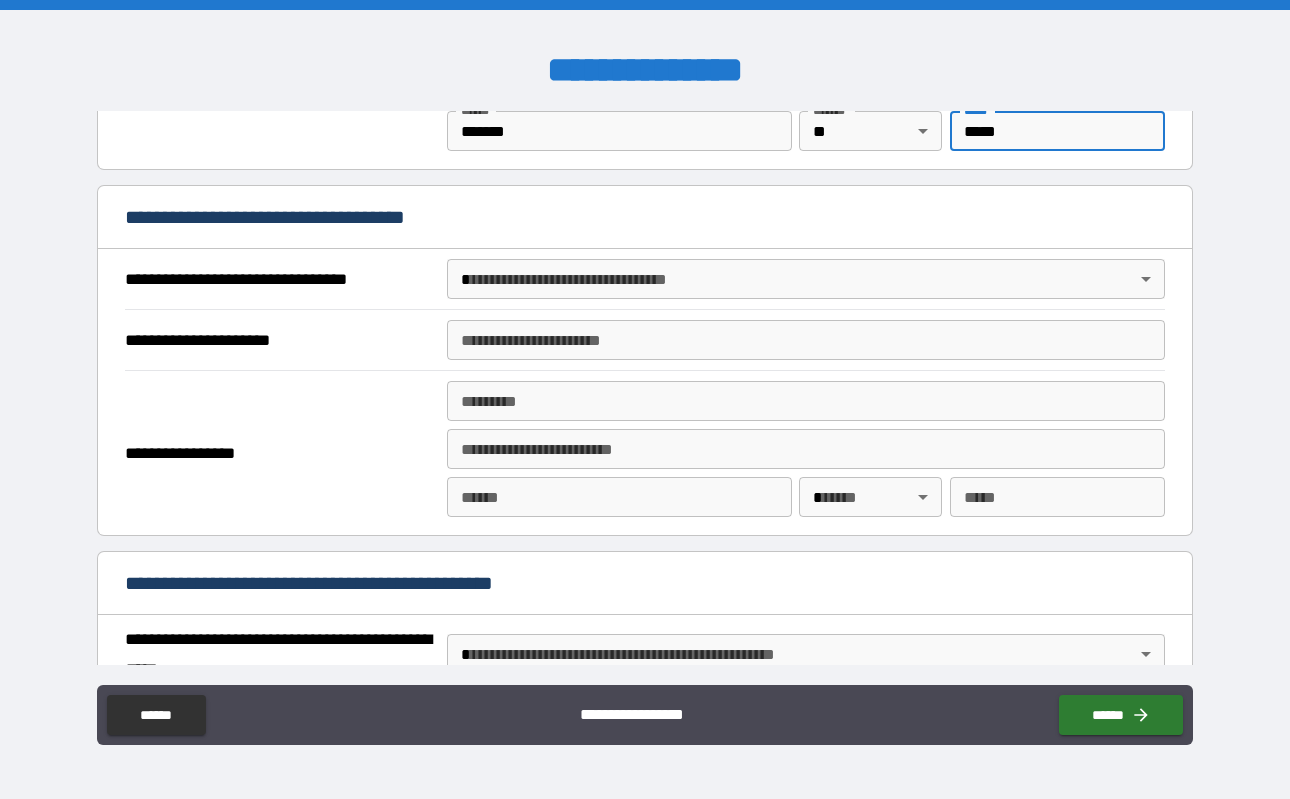 scroll, scrollTop: 1073, scrollLeft: 0, axis: vertical 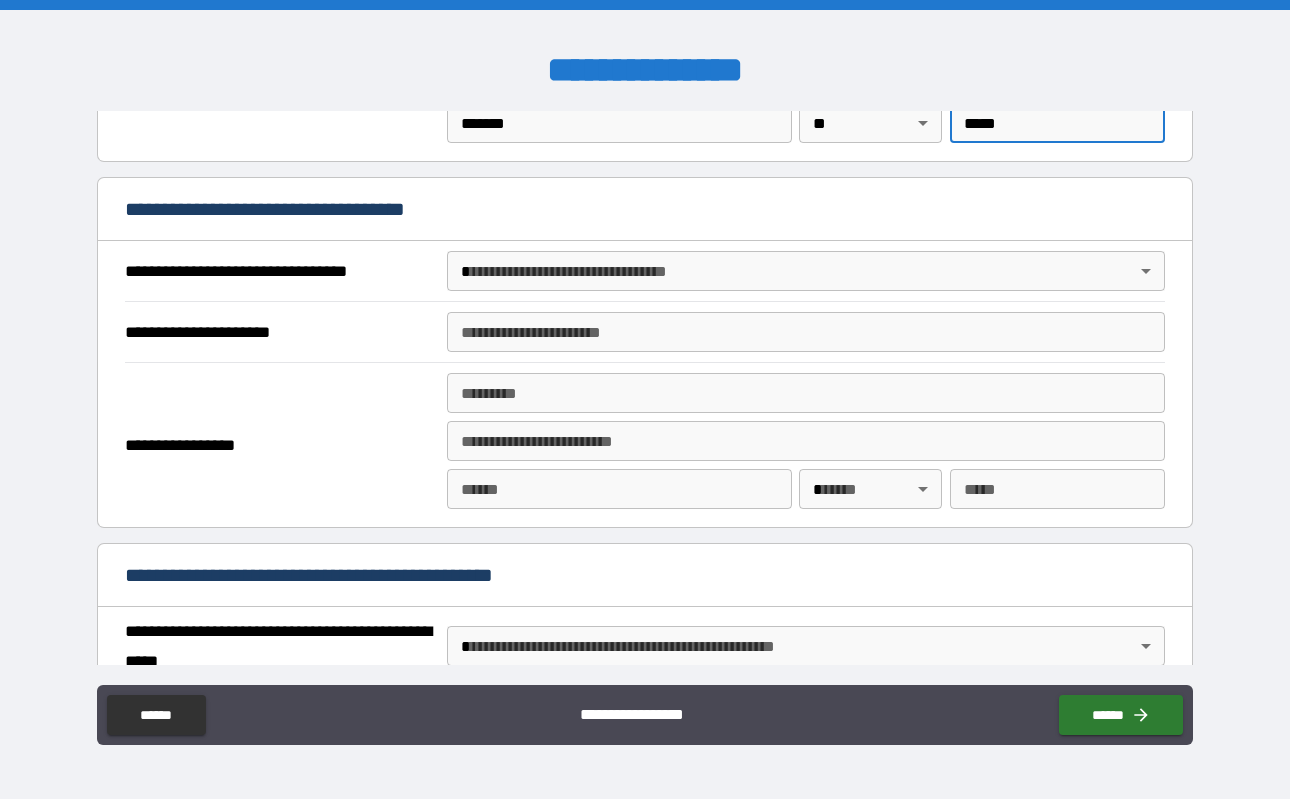 type on "*****" 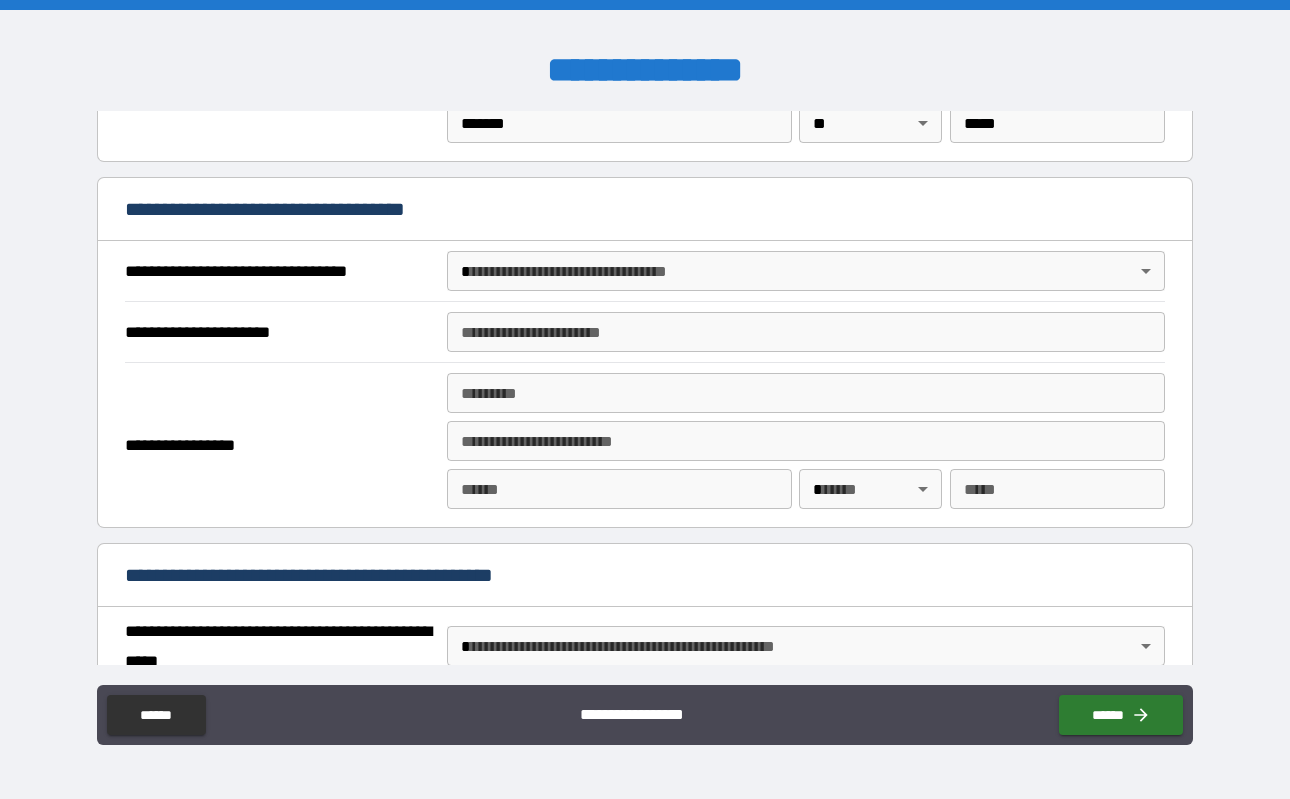 click on "**********" at bounding box center (645, 276) 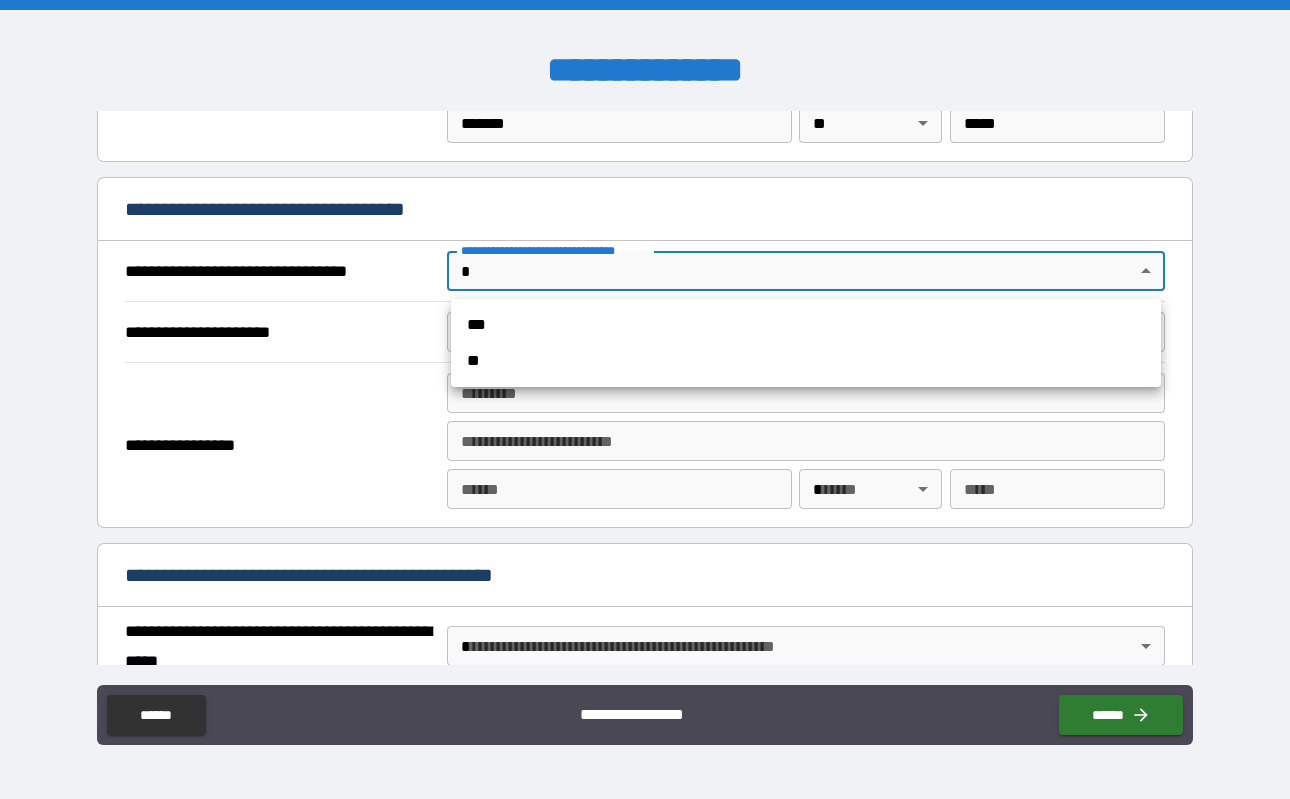 click on "**********" at bounding box center [645, 399] 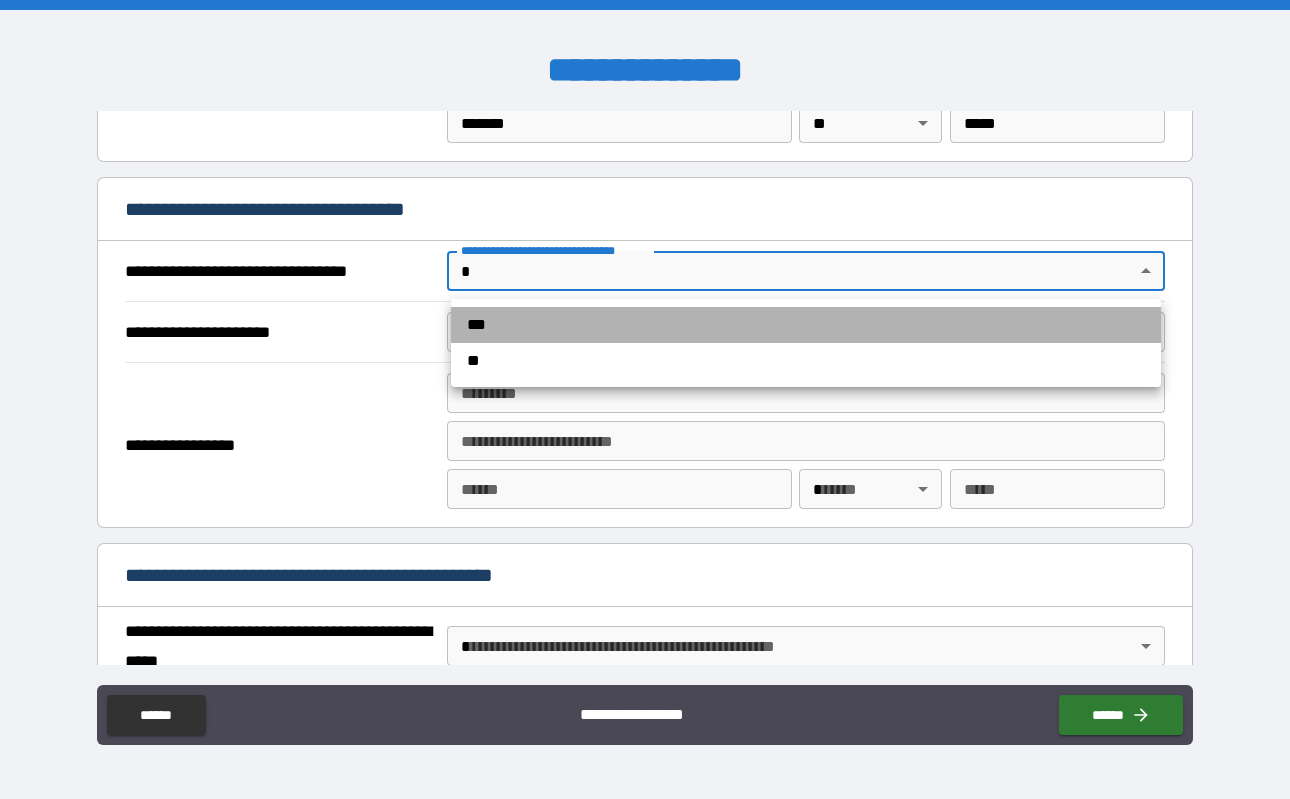 click on "***" at bounding box center (806, 325) 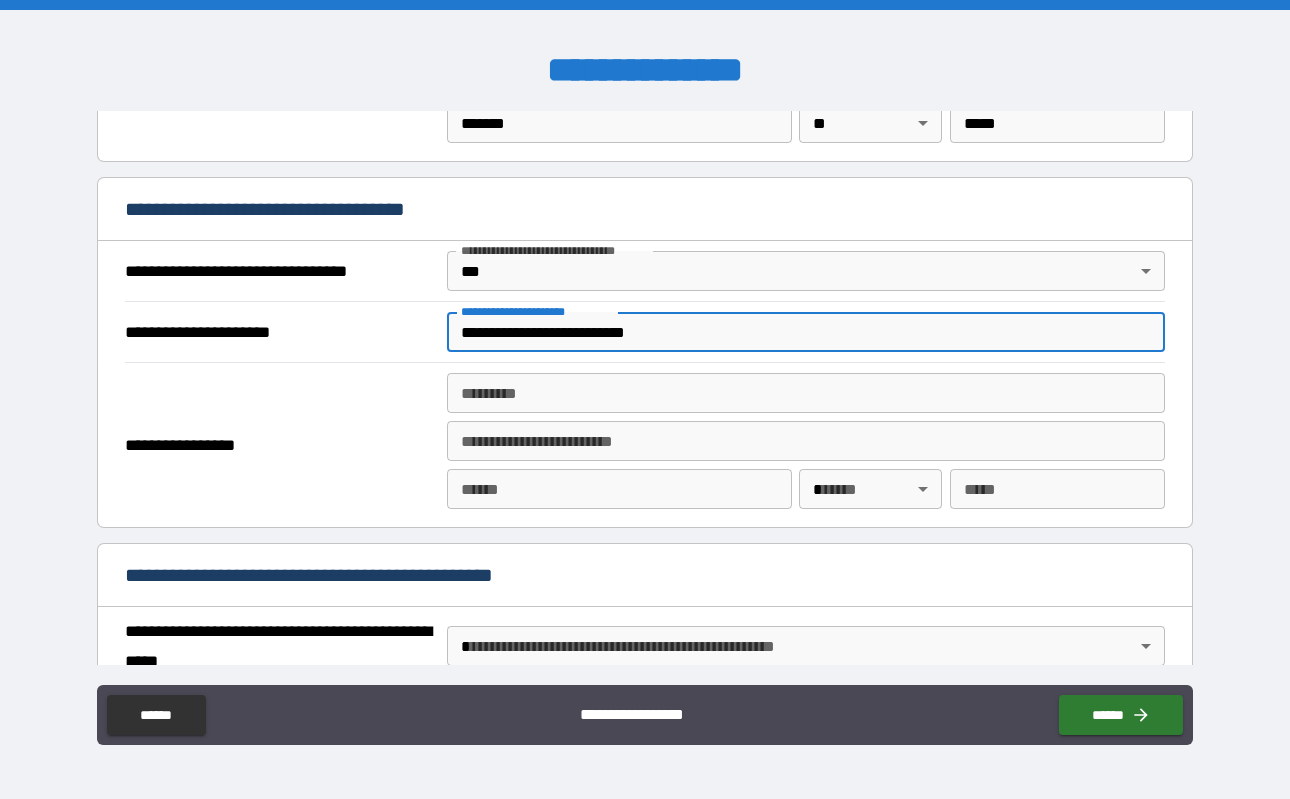 type on "**********" 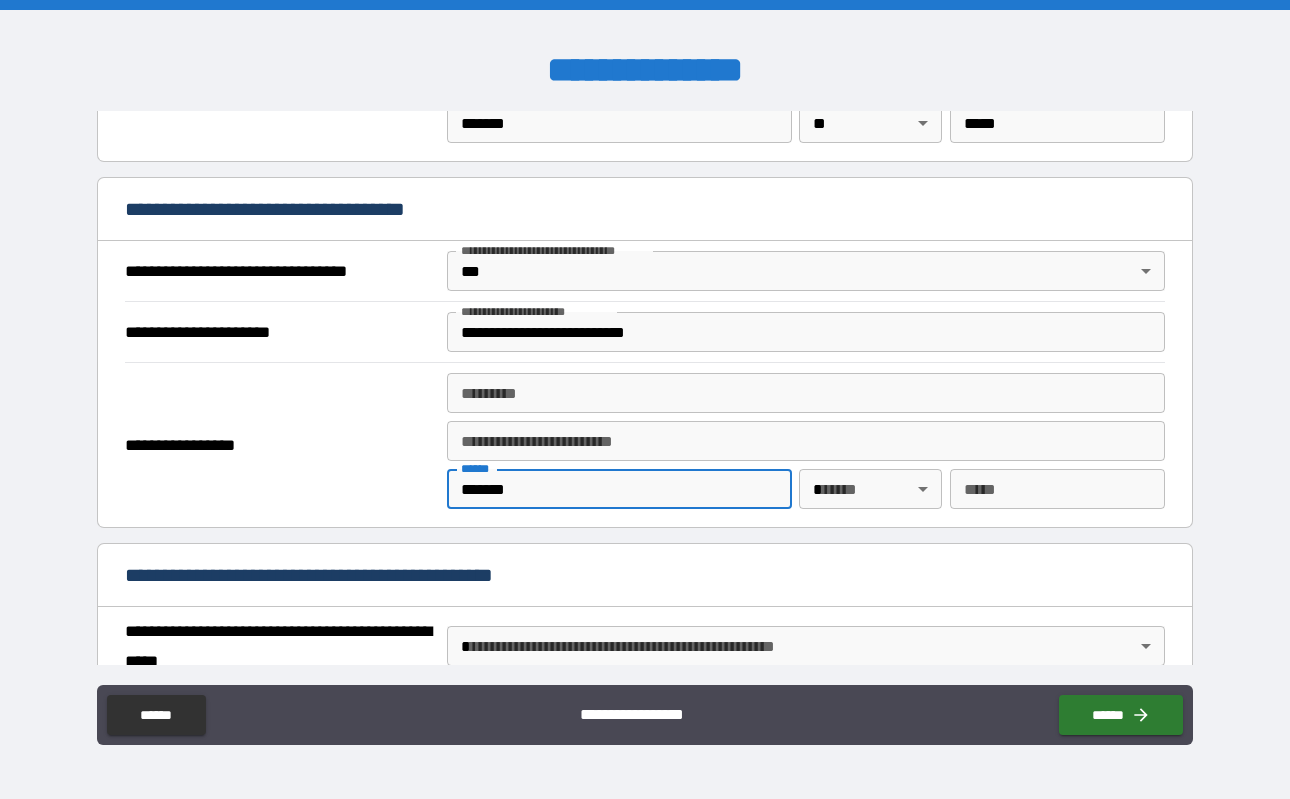 type on "*******" 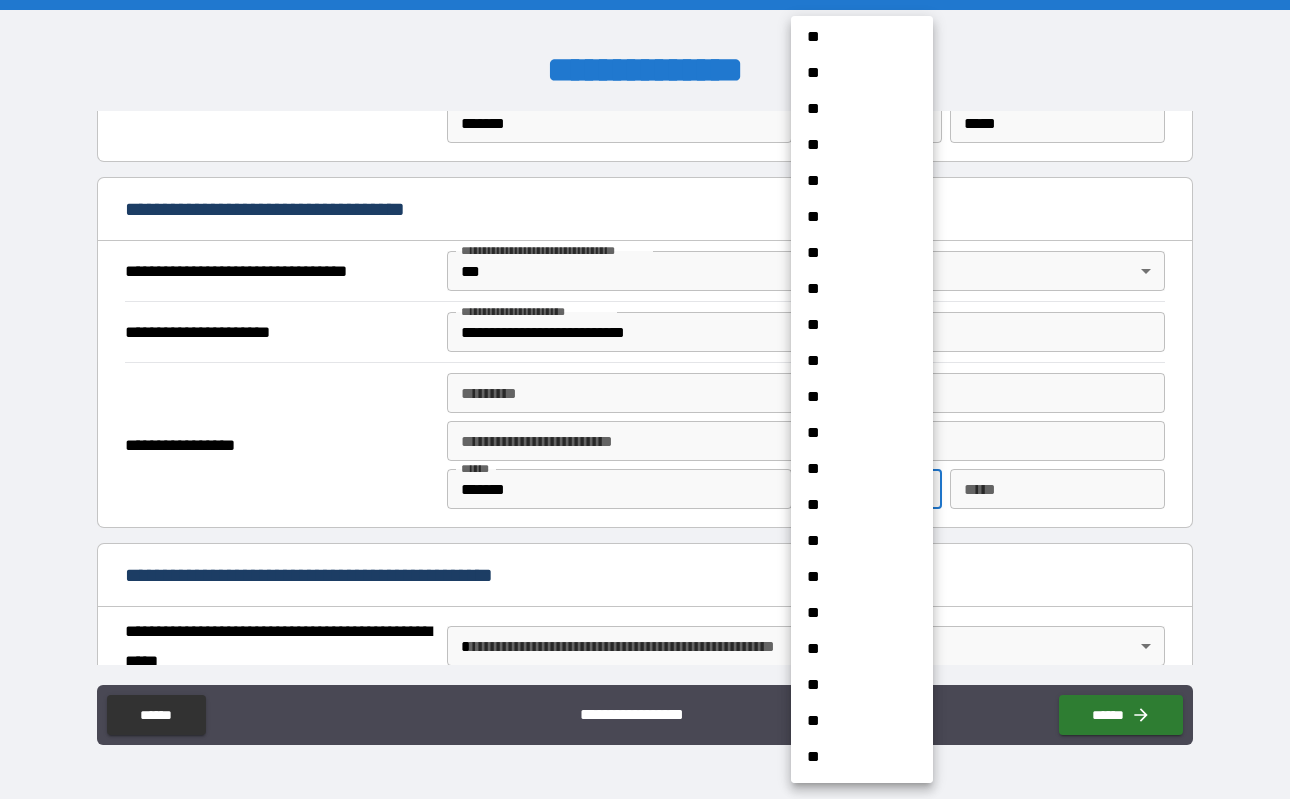 scroll, scrollTop: 1373, scrollLeft: 0, axis: vertical 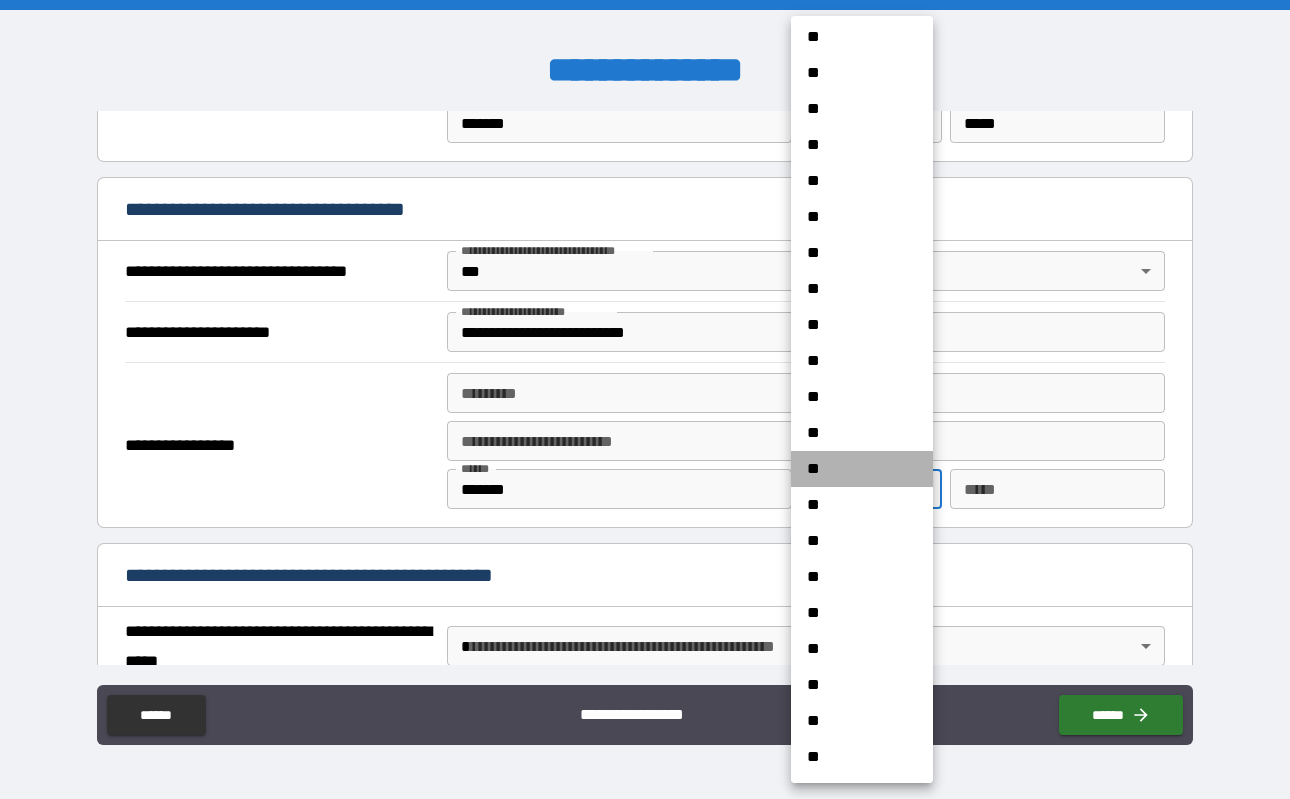 click on "**" at bounding box center [862, 469] 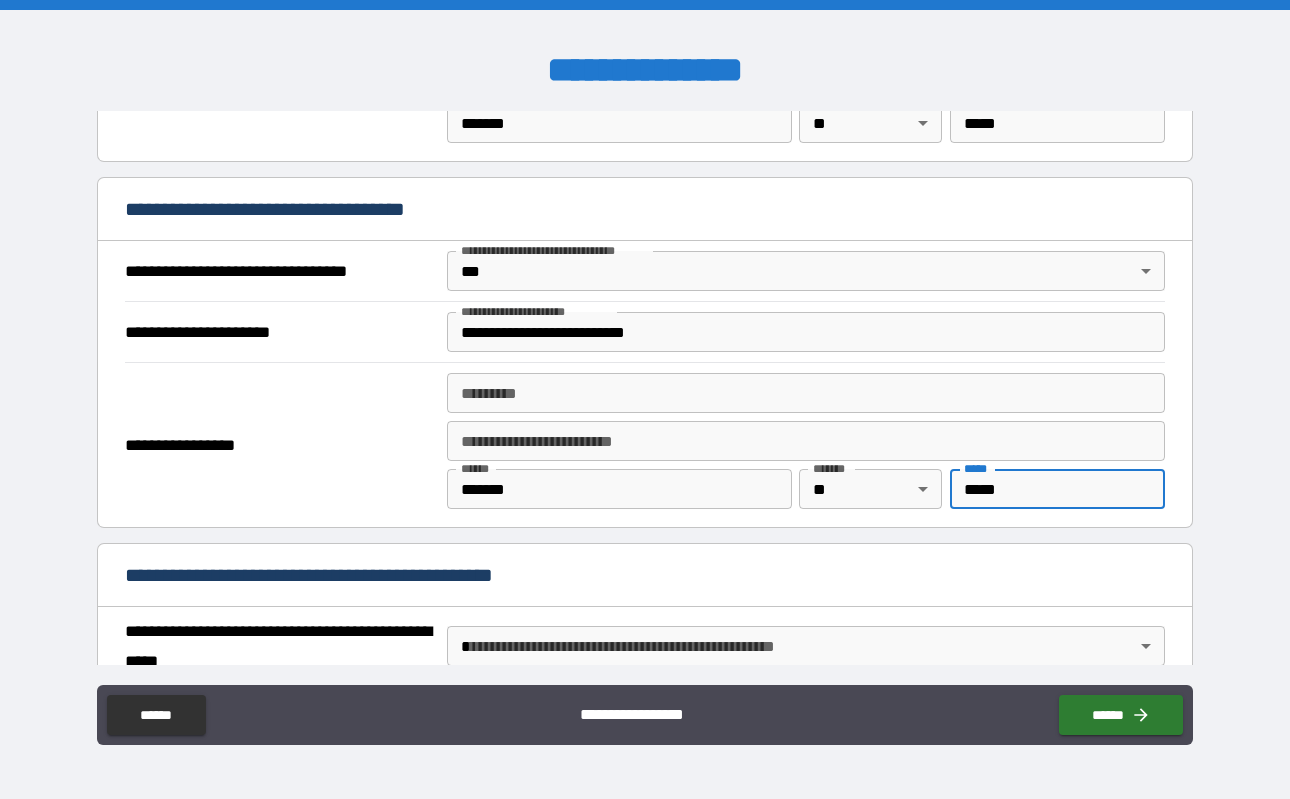 type on "*****" 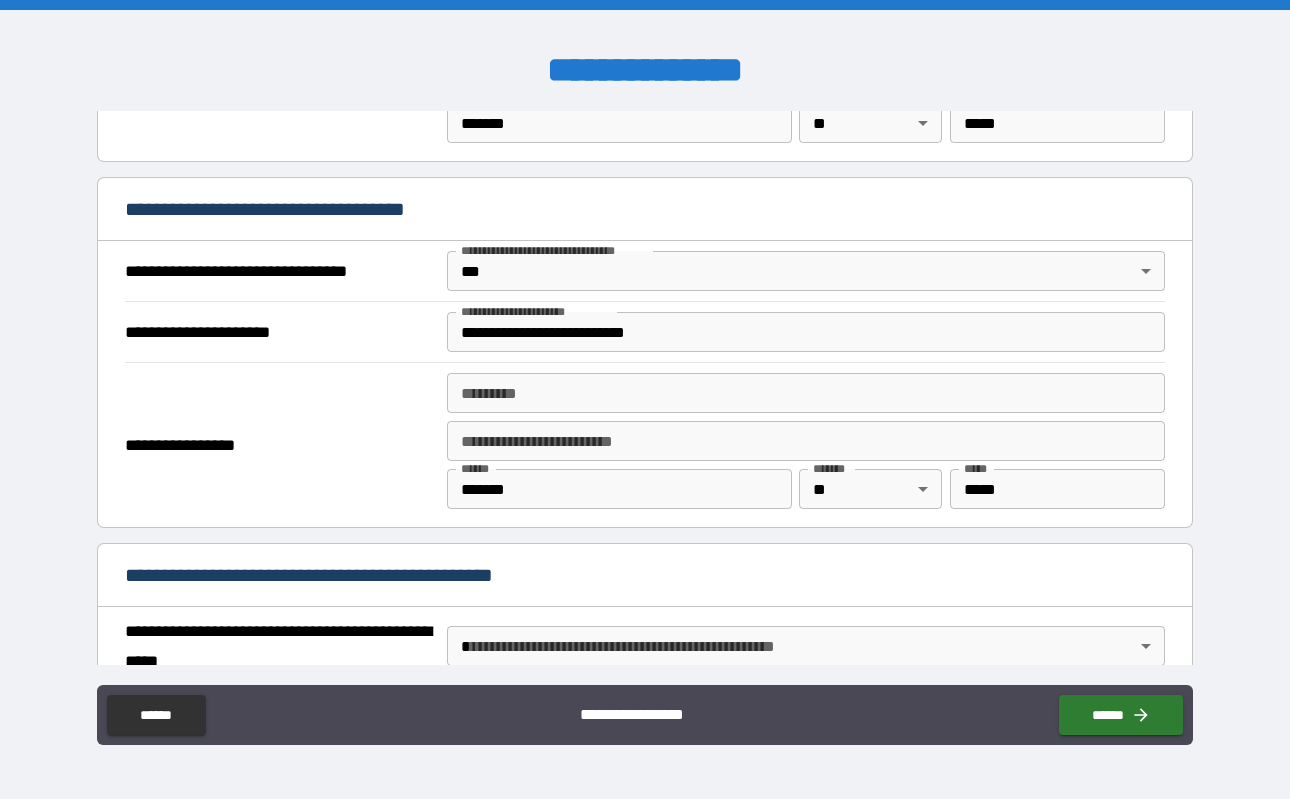 click on "**********" at bounding box center [645, 575] 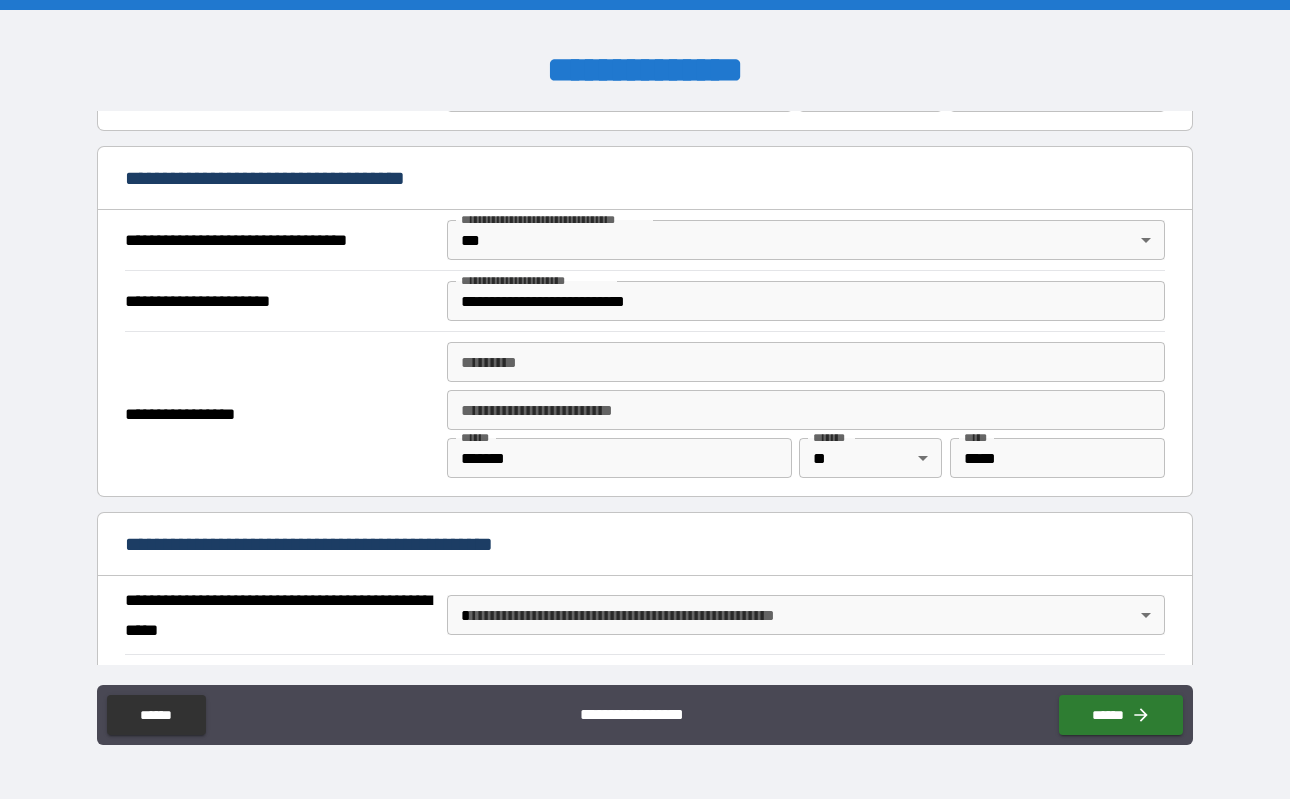 scroll, scrollTop: 1113, scrollLeft: 0, axis: vertical 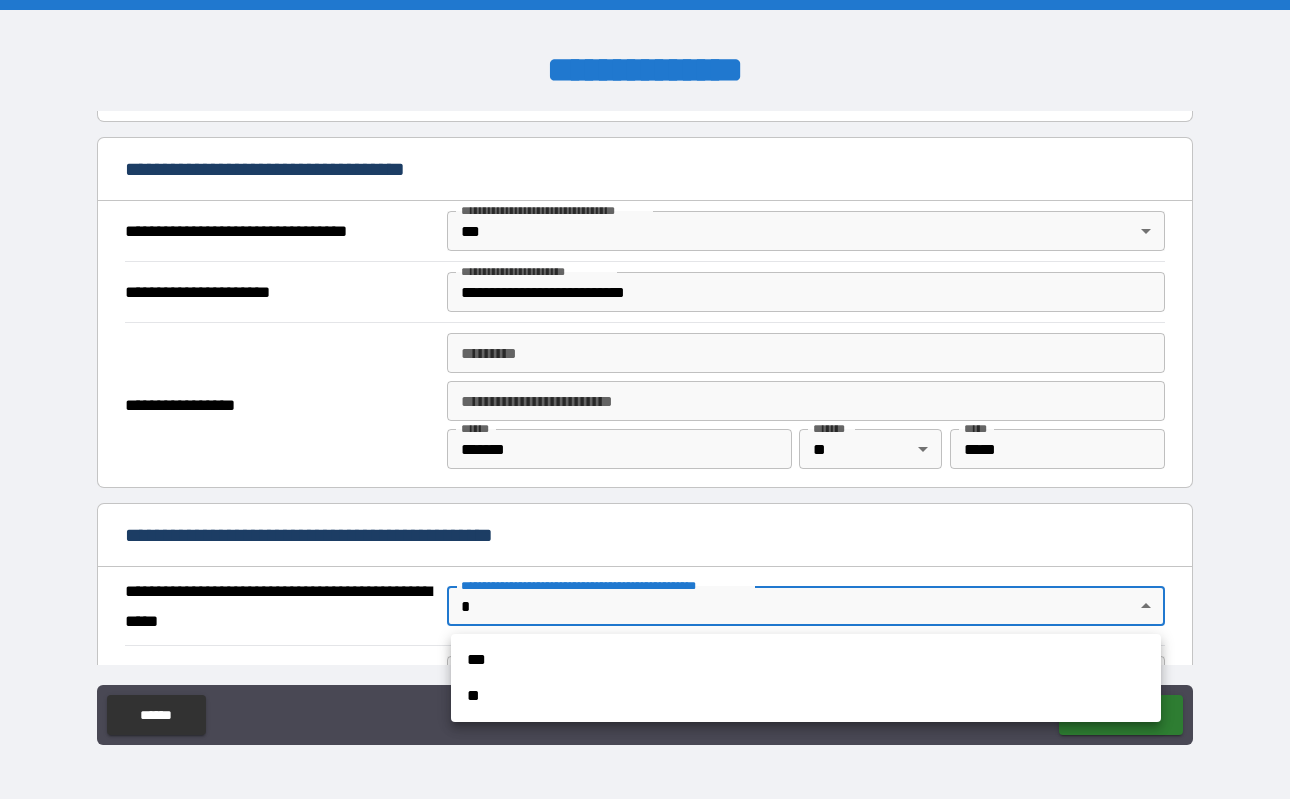 click on "**********" at bounding box center [645, 399] 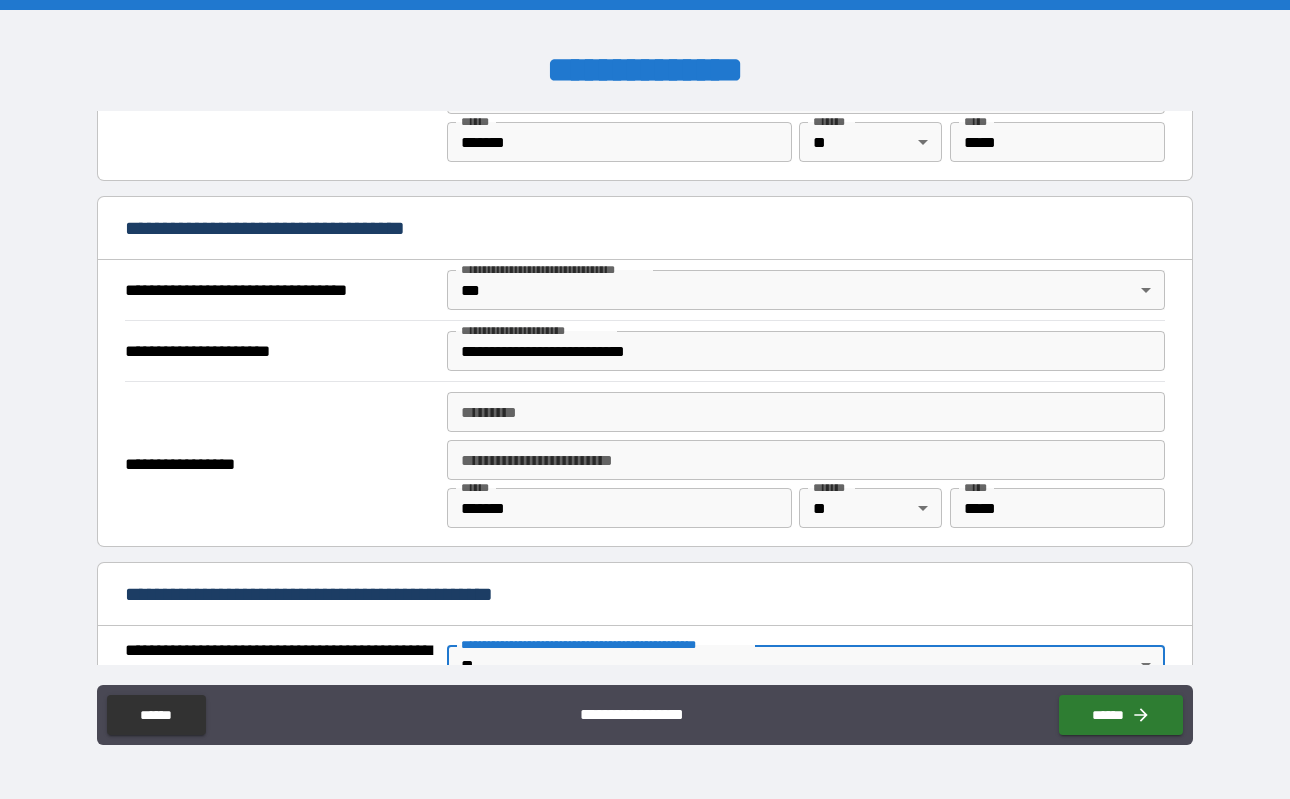 scroll, scrollTop: 1045, scrollLeft: 0, axis: vertical 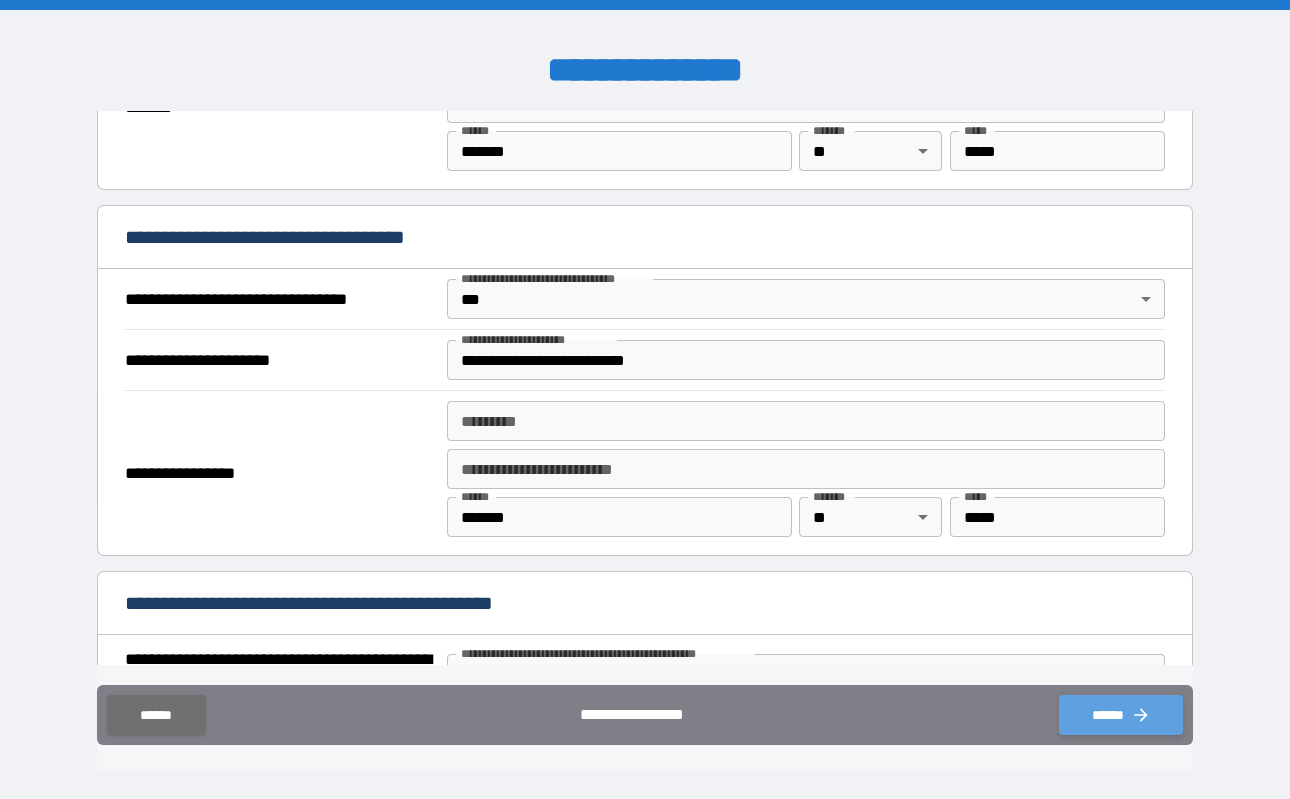 click on "******" at bounding box center (1121, 715) 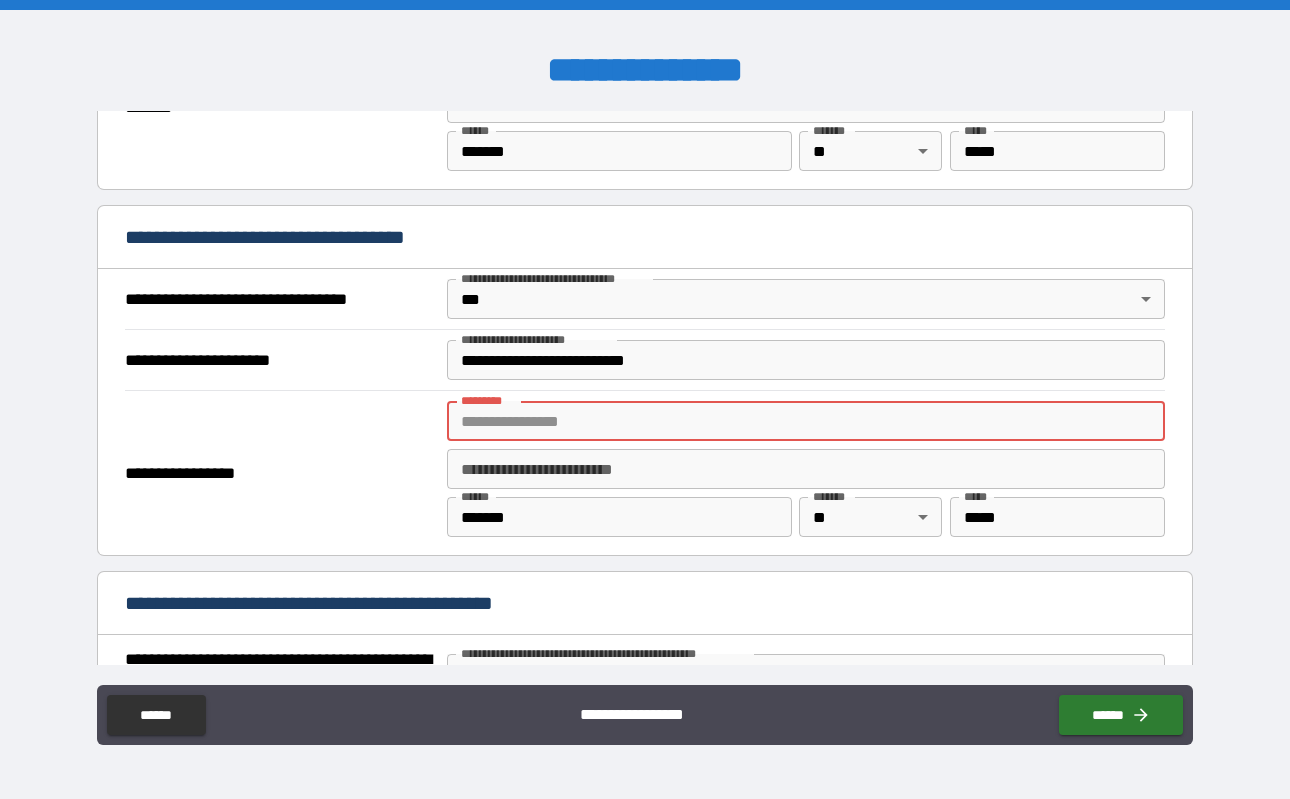 click on "*******   *" at bounding box center (805, 421) 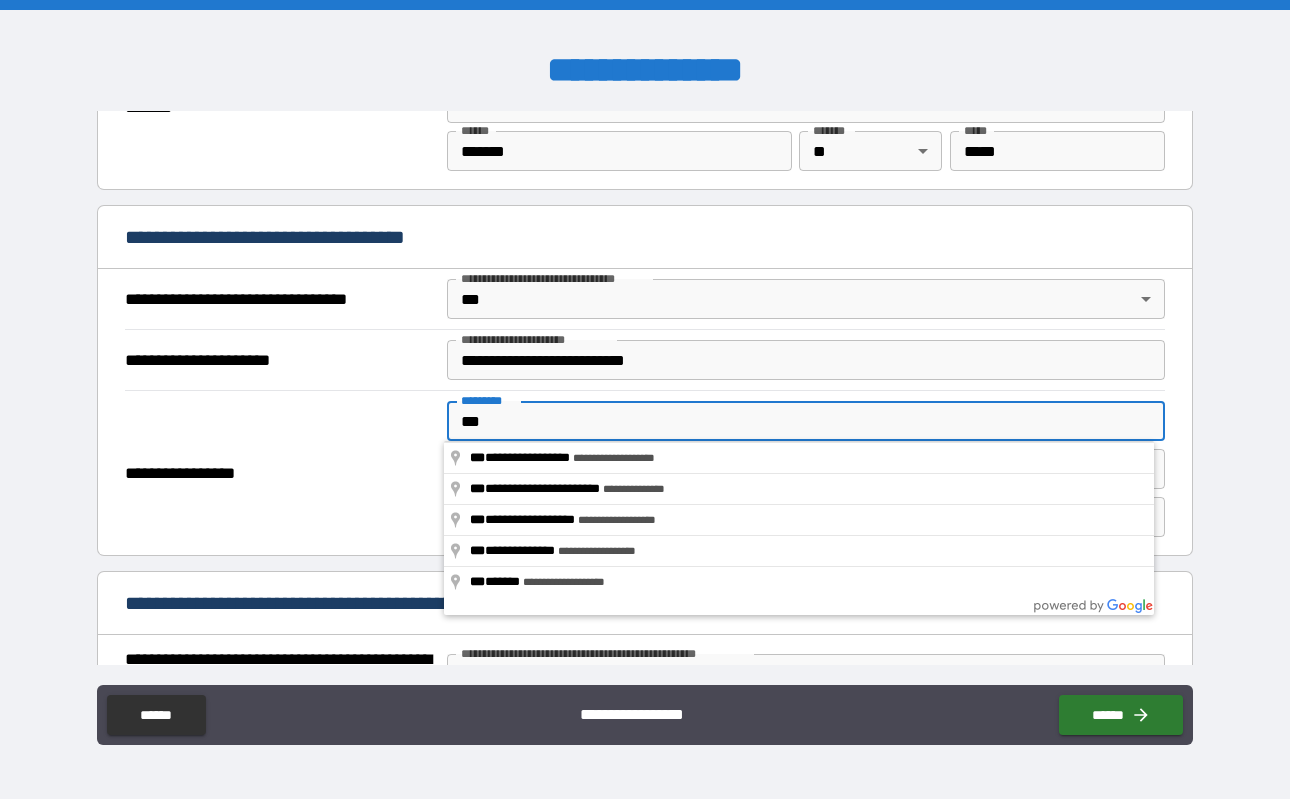 click on "***" at bounding box center [805, 421] 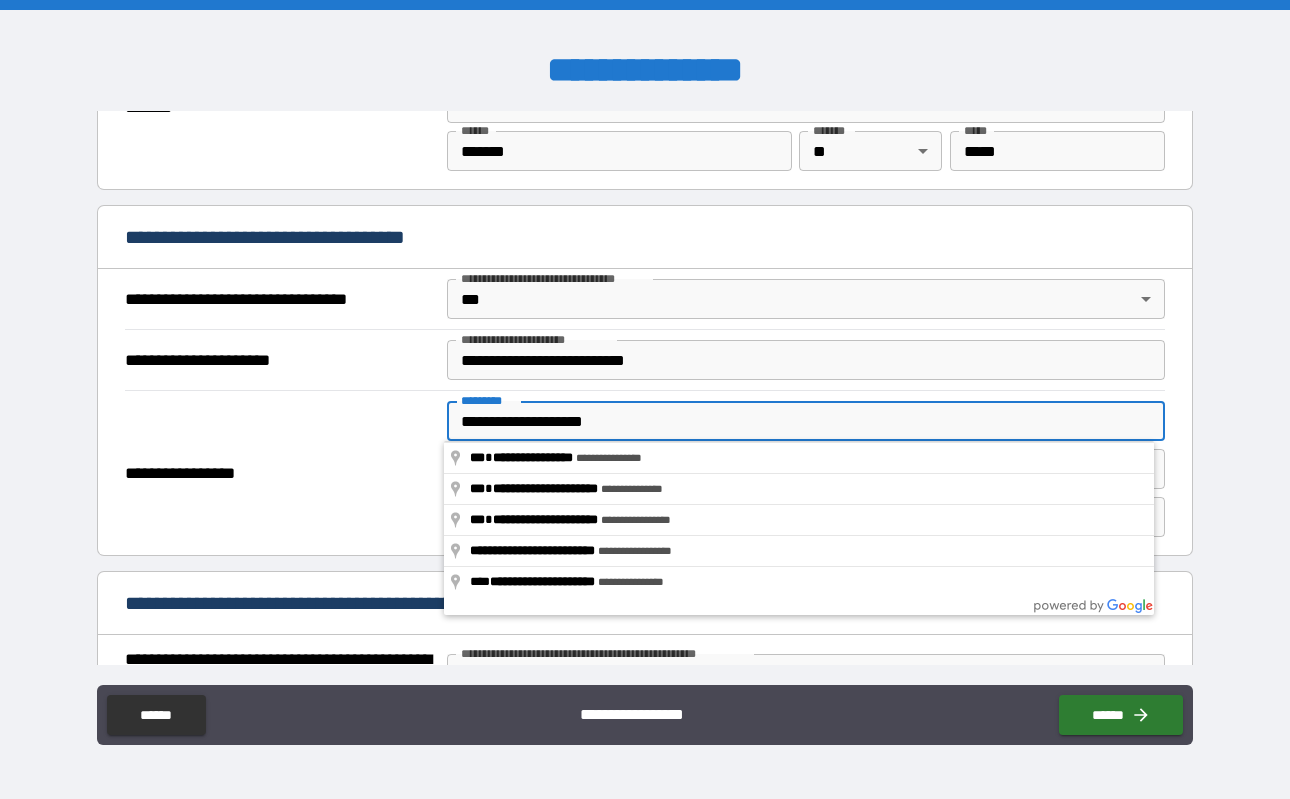 type on "**********" 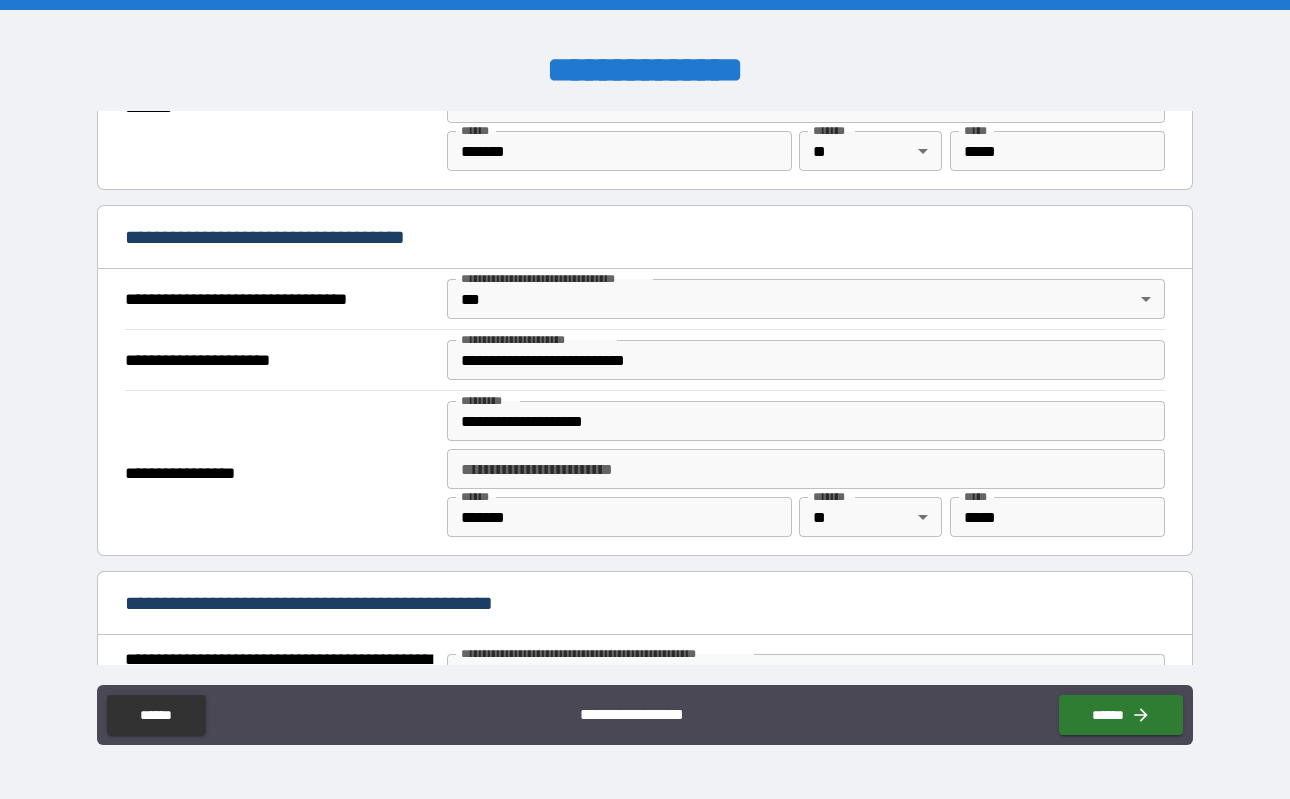 click on "*****" at bounding box center [1057, 517] 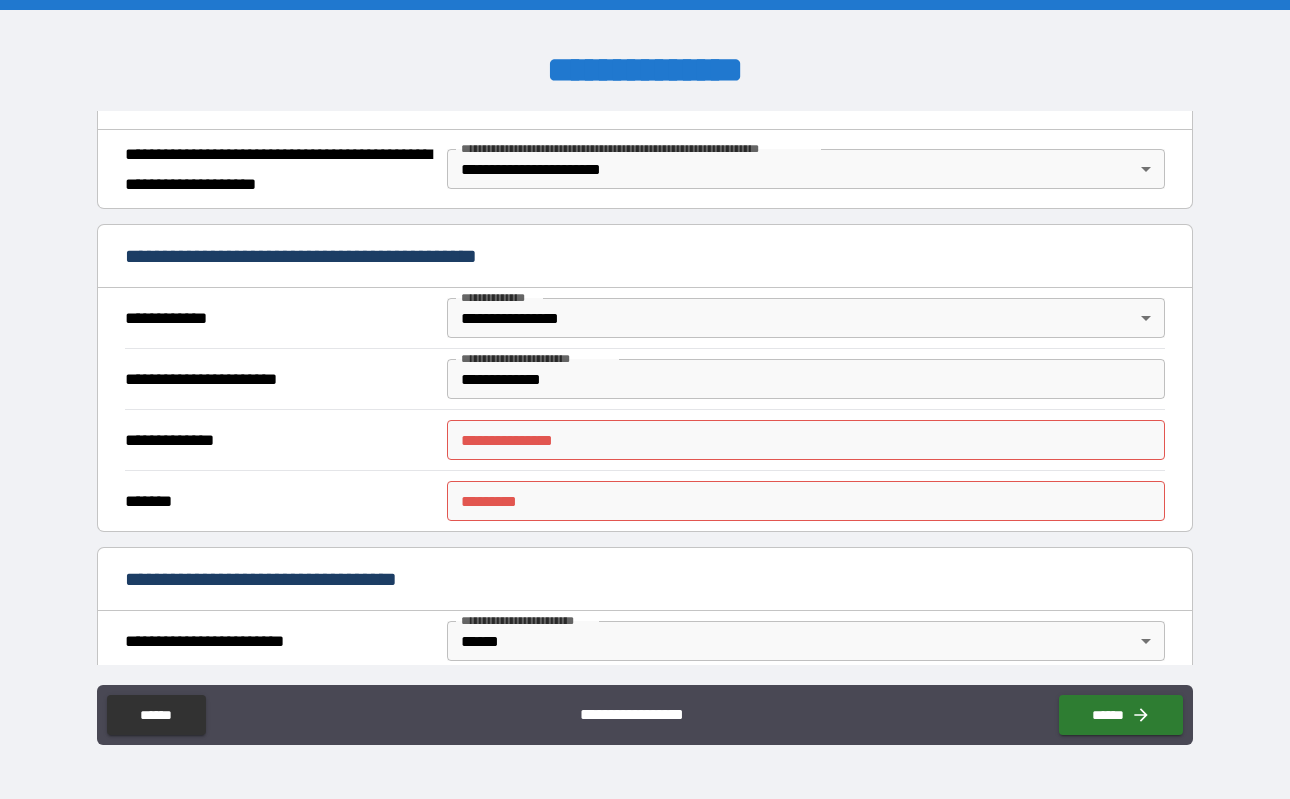 scroll, scrollTop: 272, scrollLeft: 0, axis: vertical 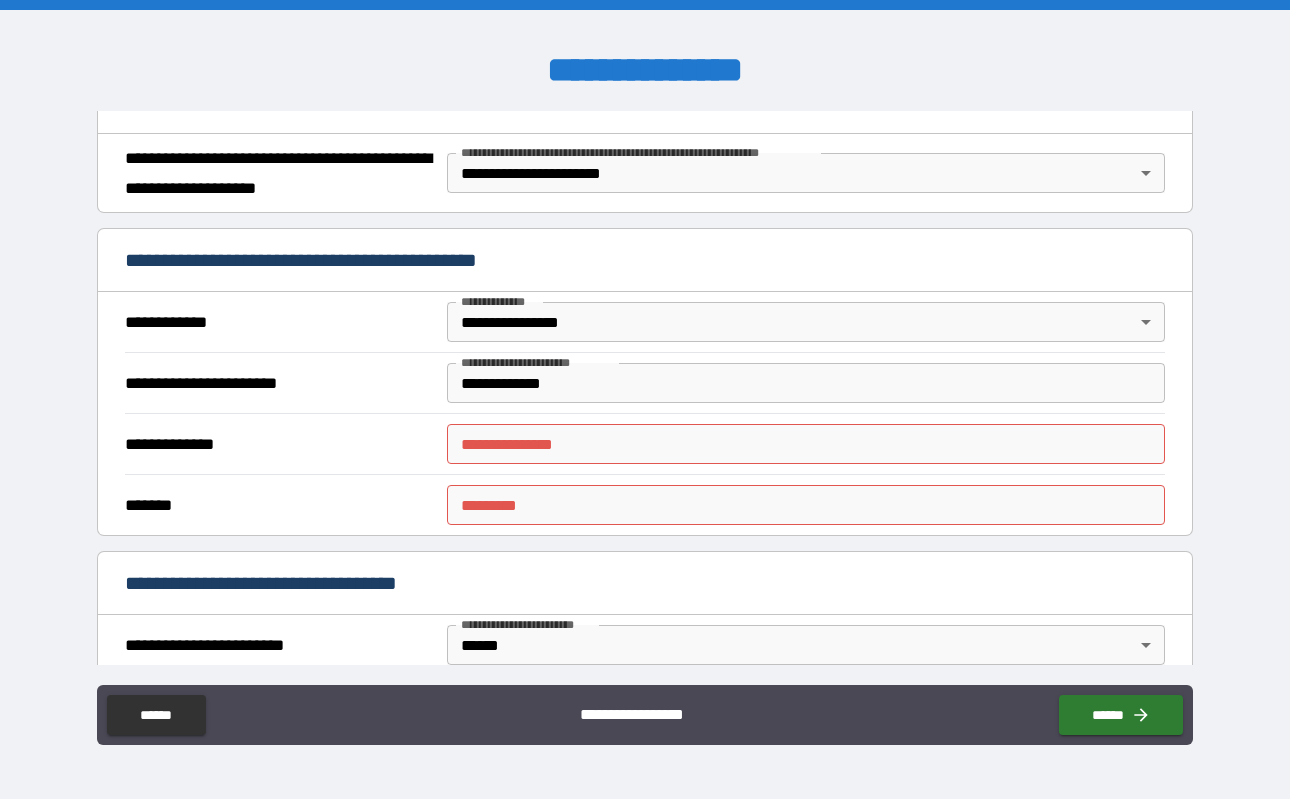 type on "*****" 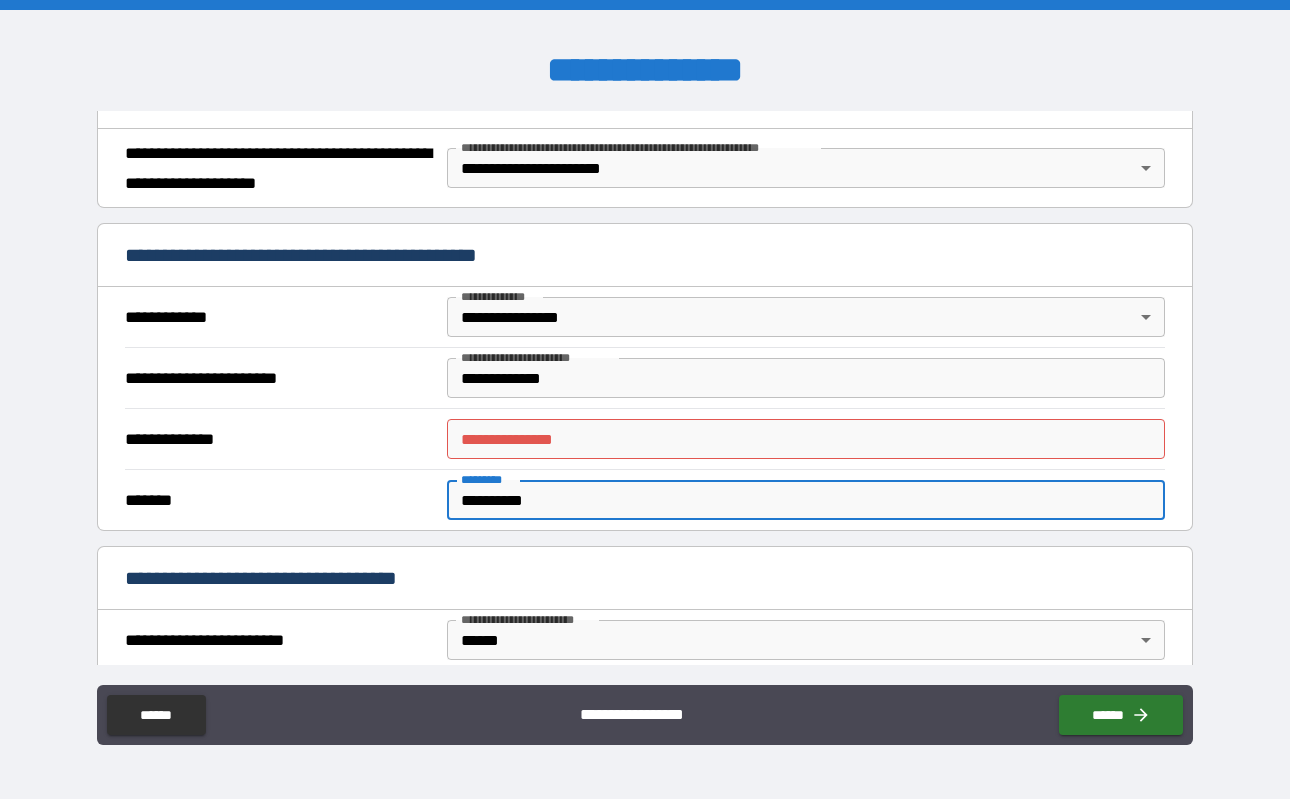 scroll, scrollTop: 282, scrollLeft: 0, axis: vertical 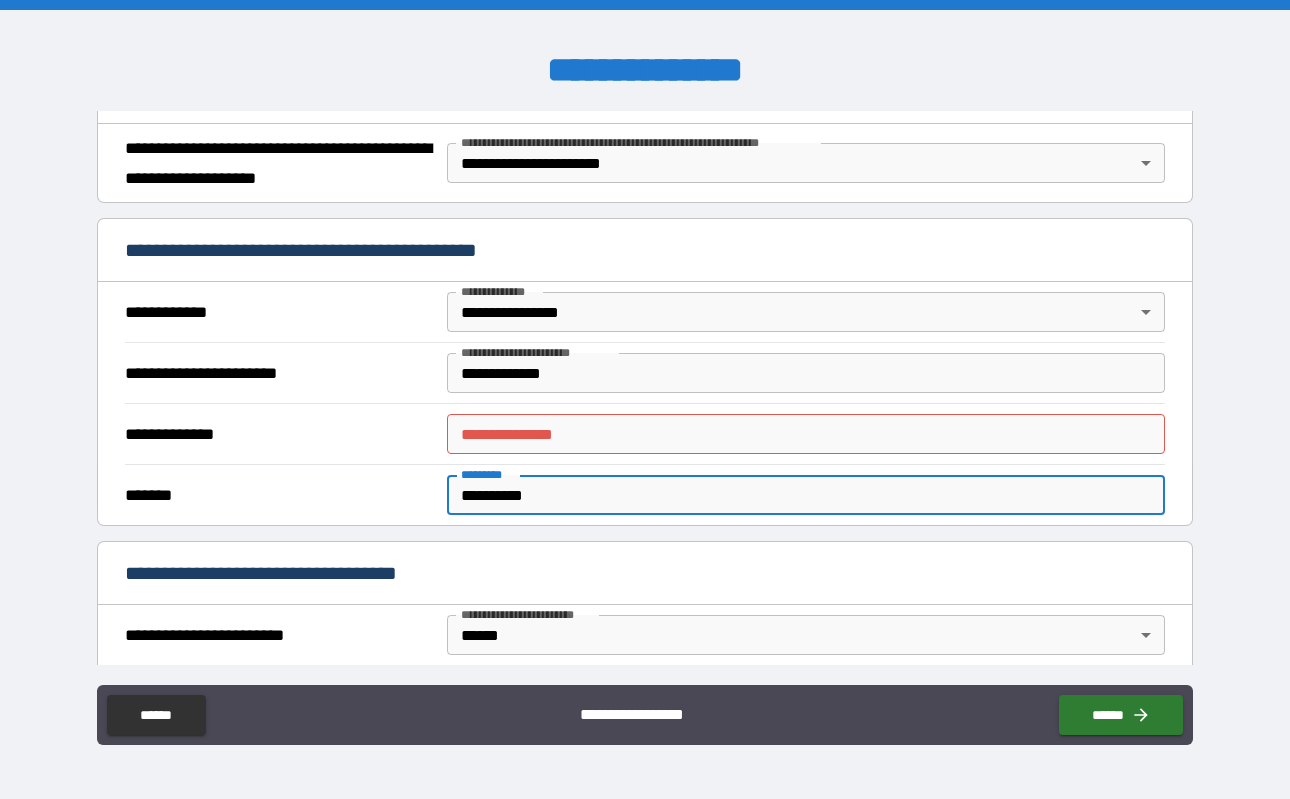 type on "**********" 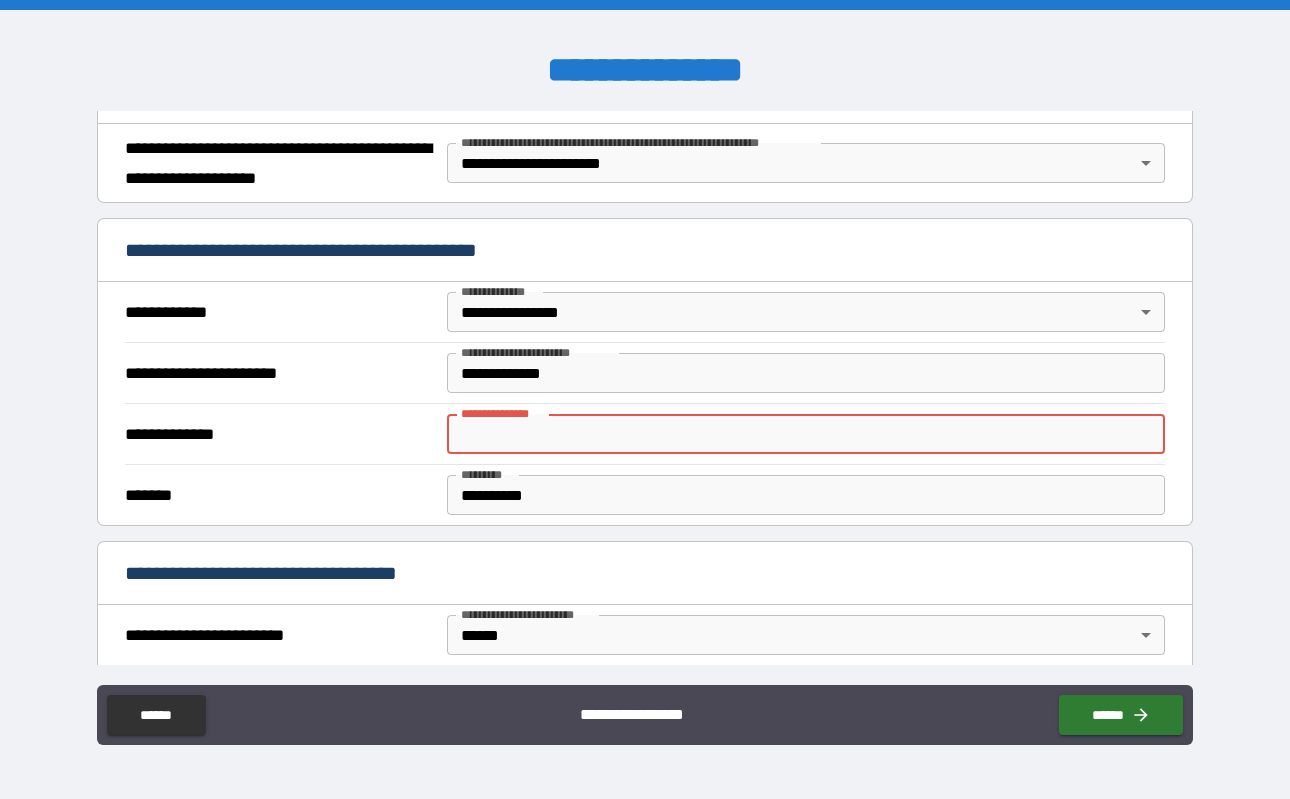 click on "**********" at bounding box center [805, 434] 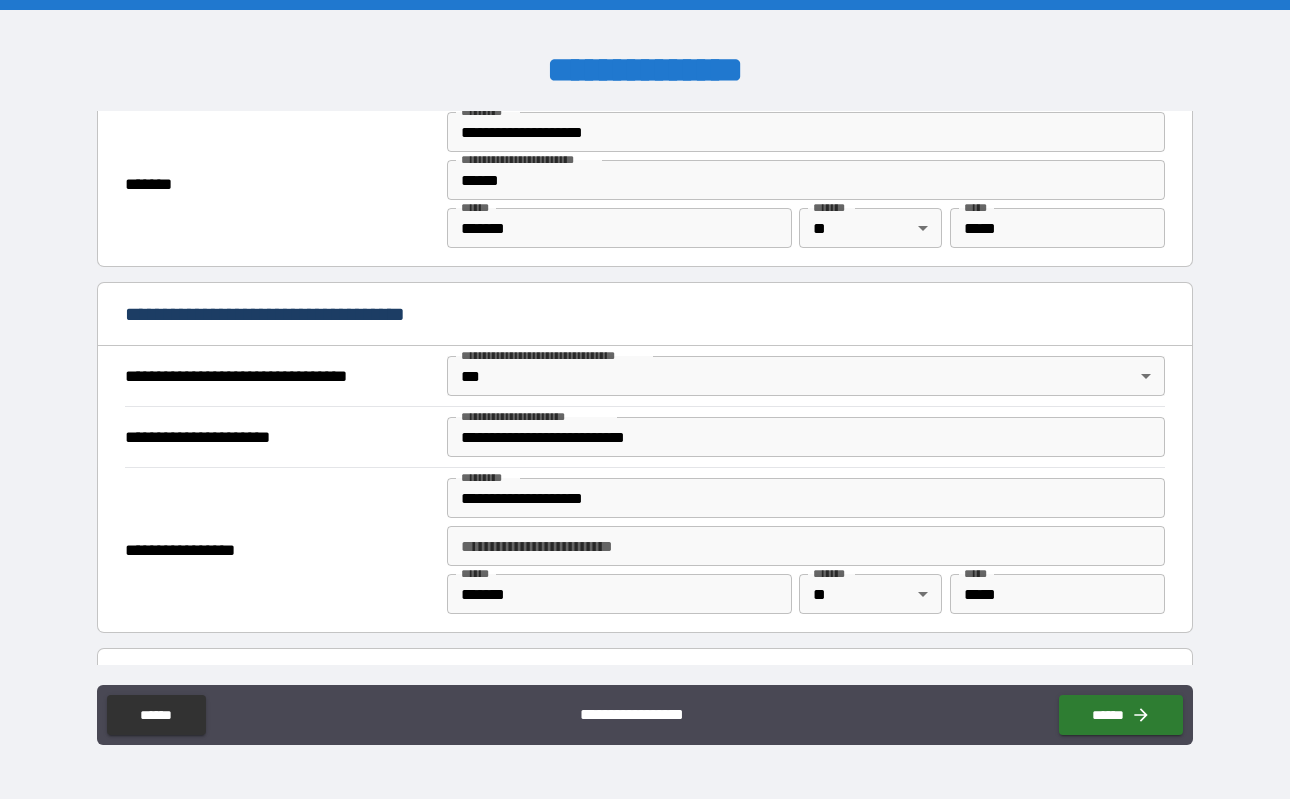 scroll, scrollTop: 973, scrollLeft: 0, axis: vertical 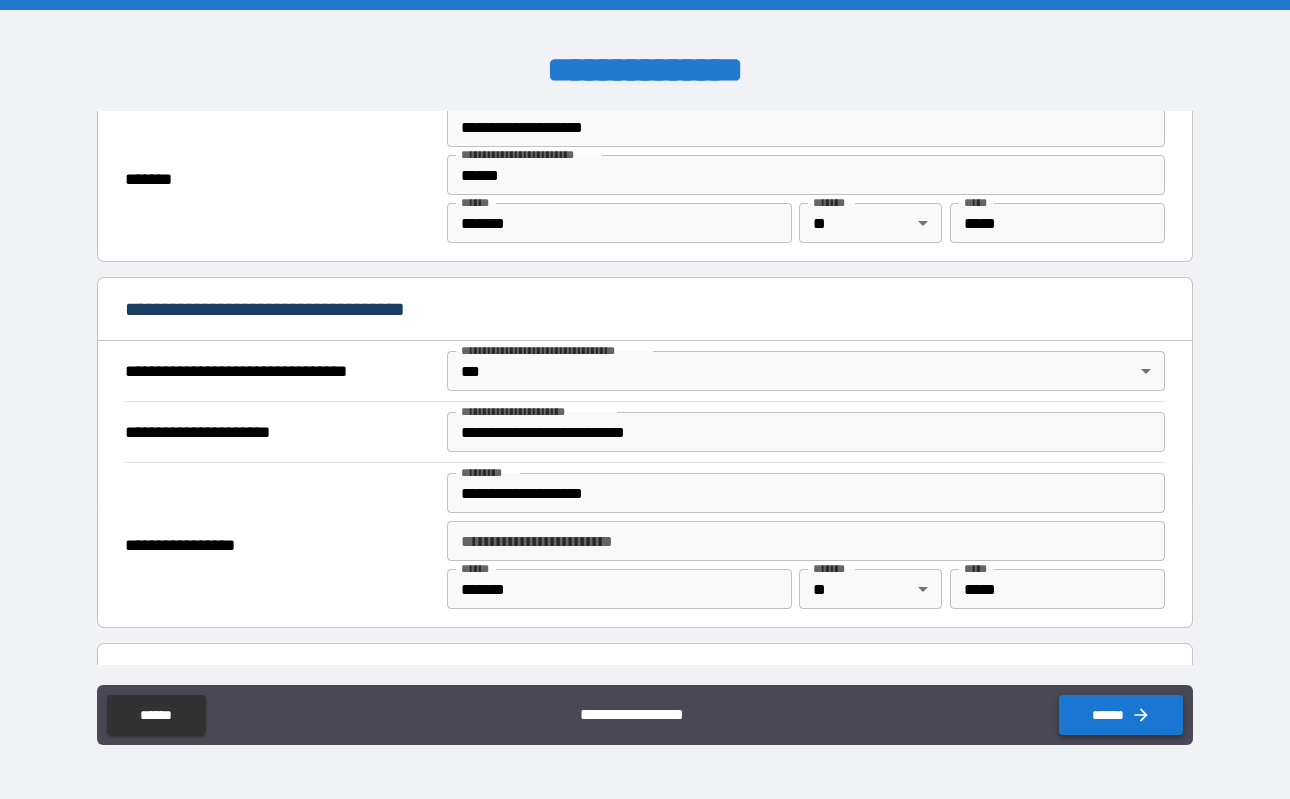 type on "********" 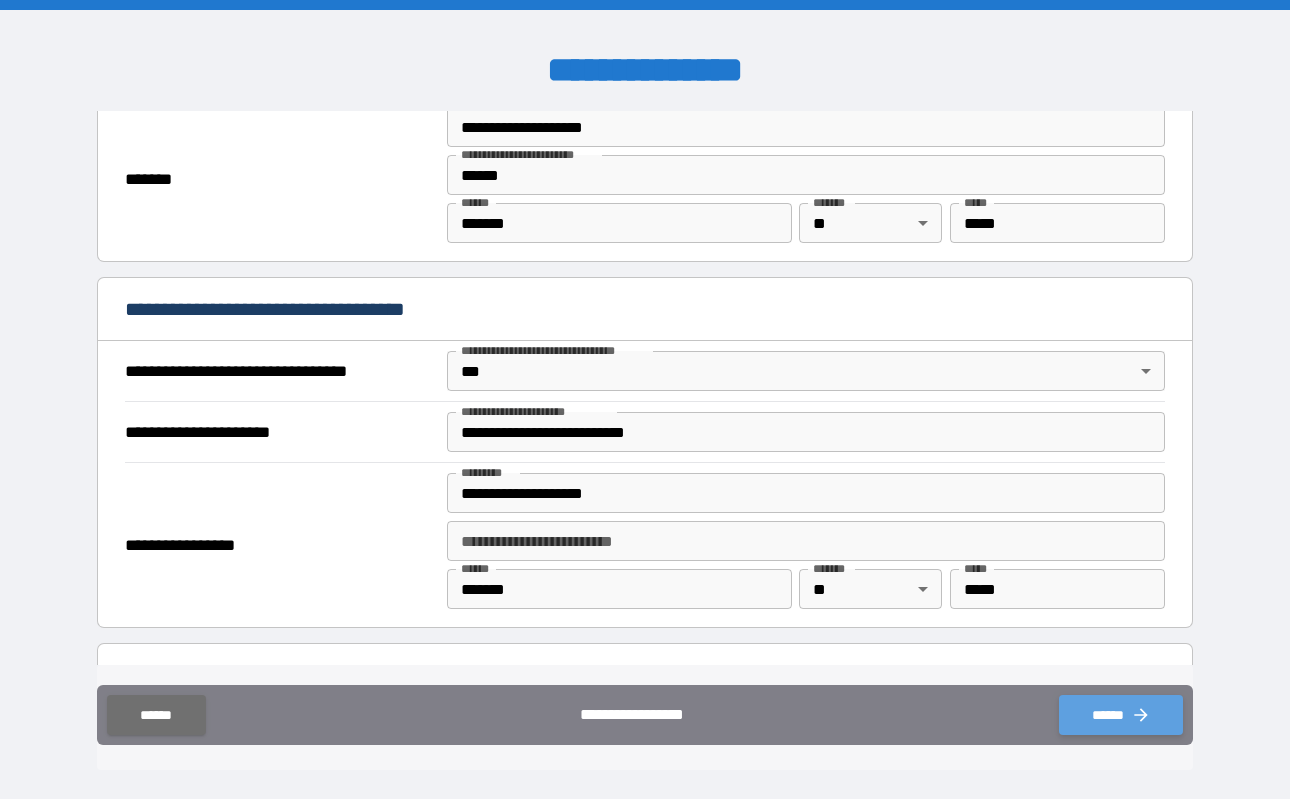 click on "******" at bounding box center [1121, 715] 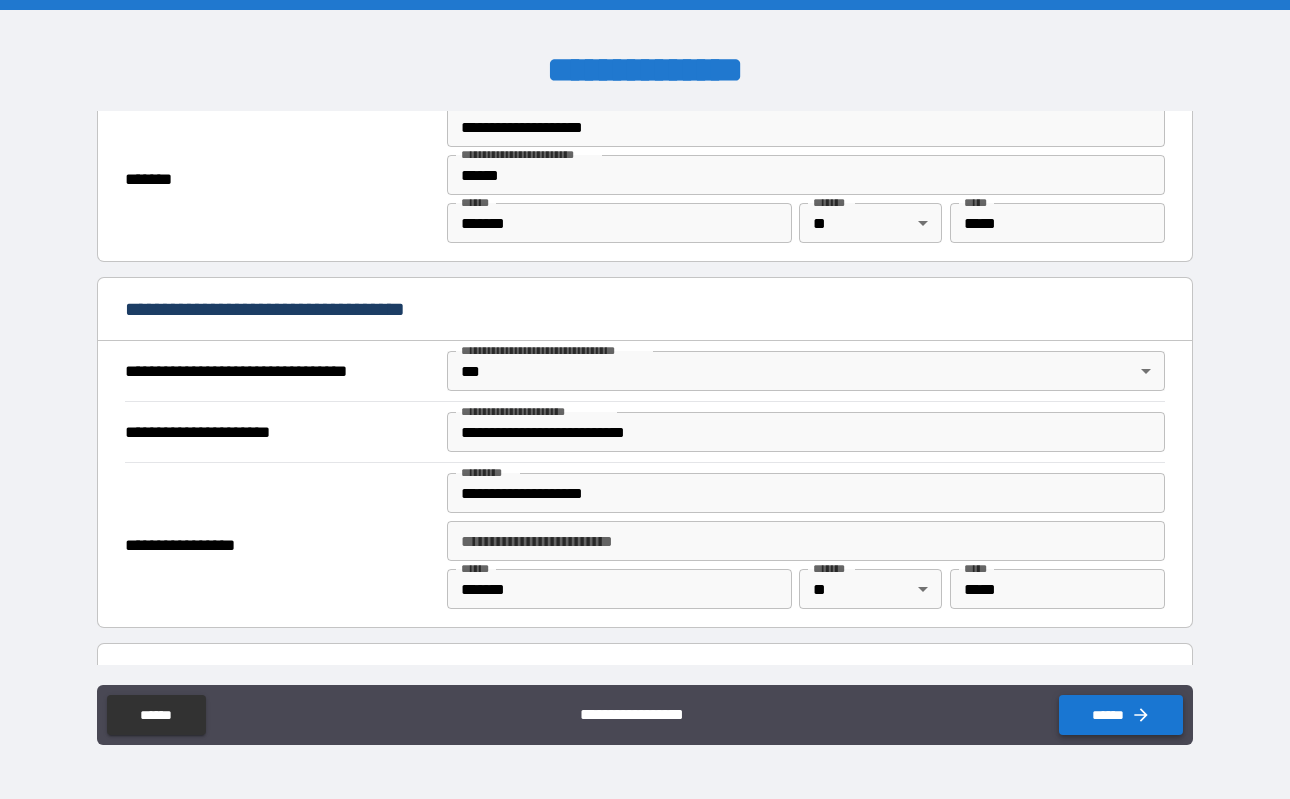 click on "******" at bounding box center [1121, 715] 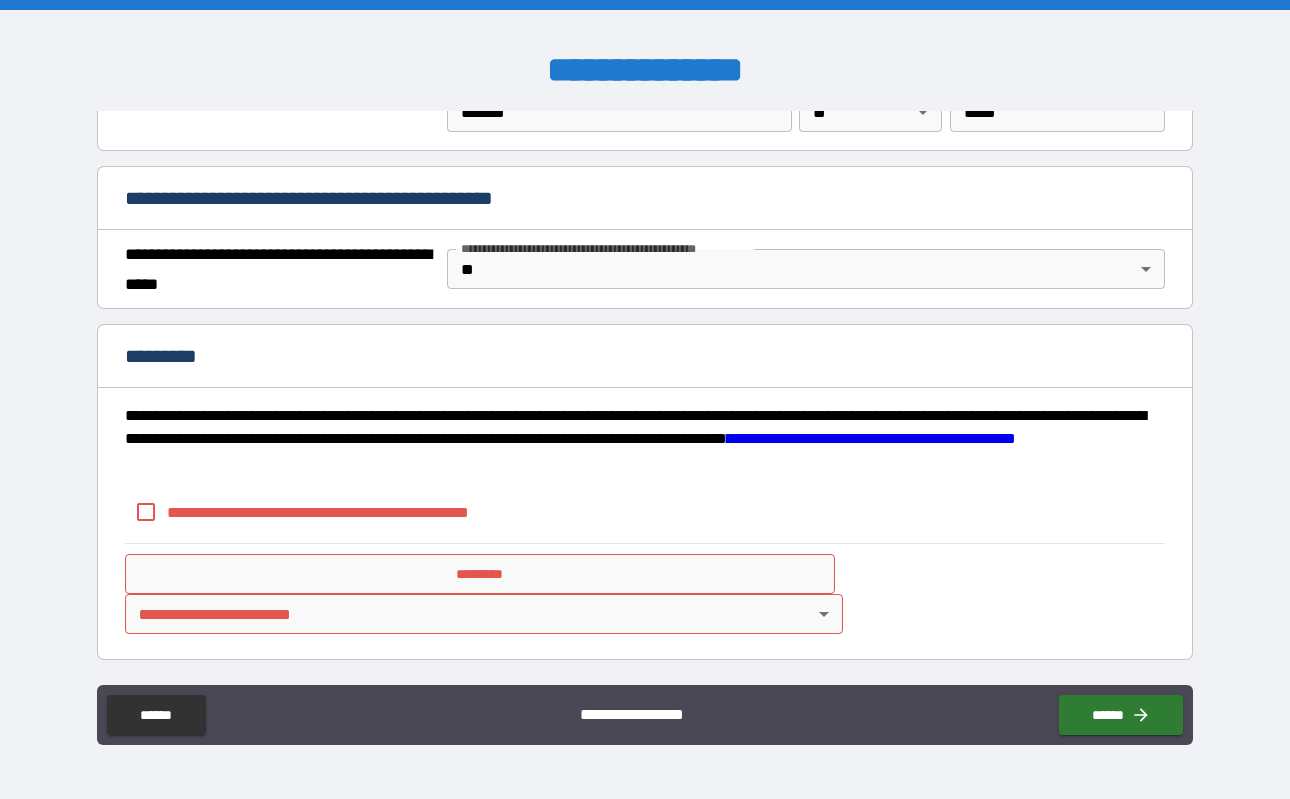 scroll, scrollTop: 1450, scrollLeft: 0, axis: vertical 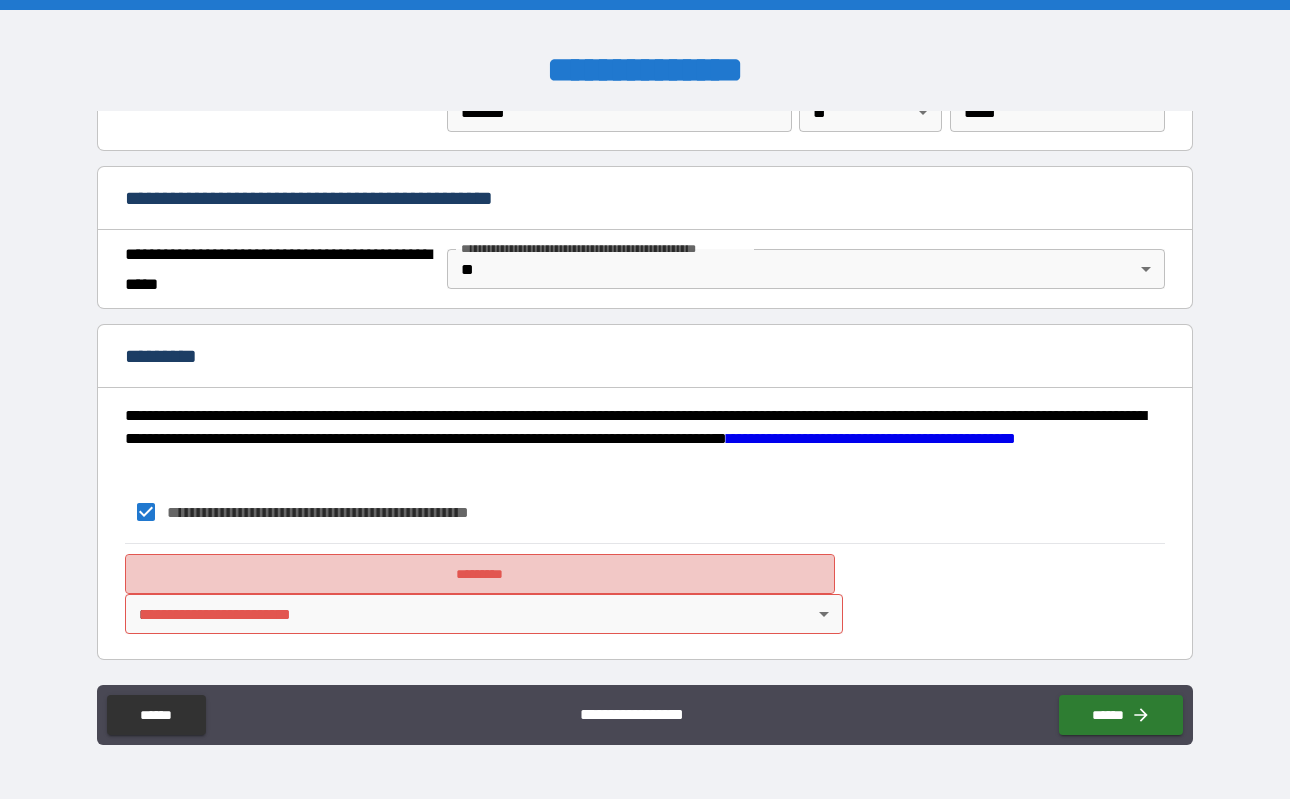 click on "*********" at bounding box center (480, 574) 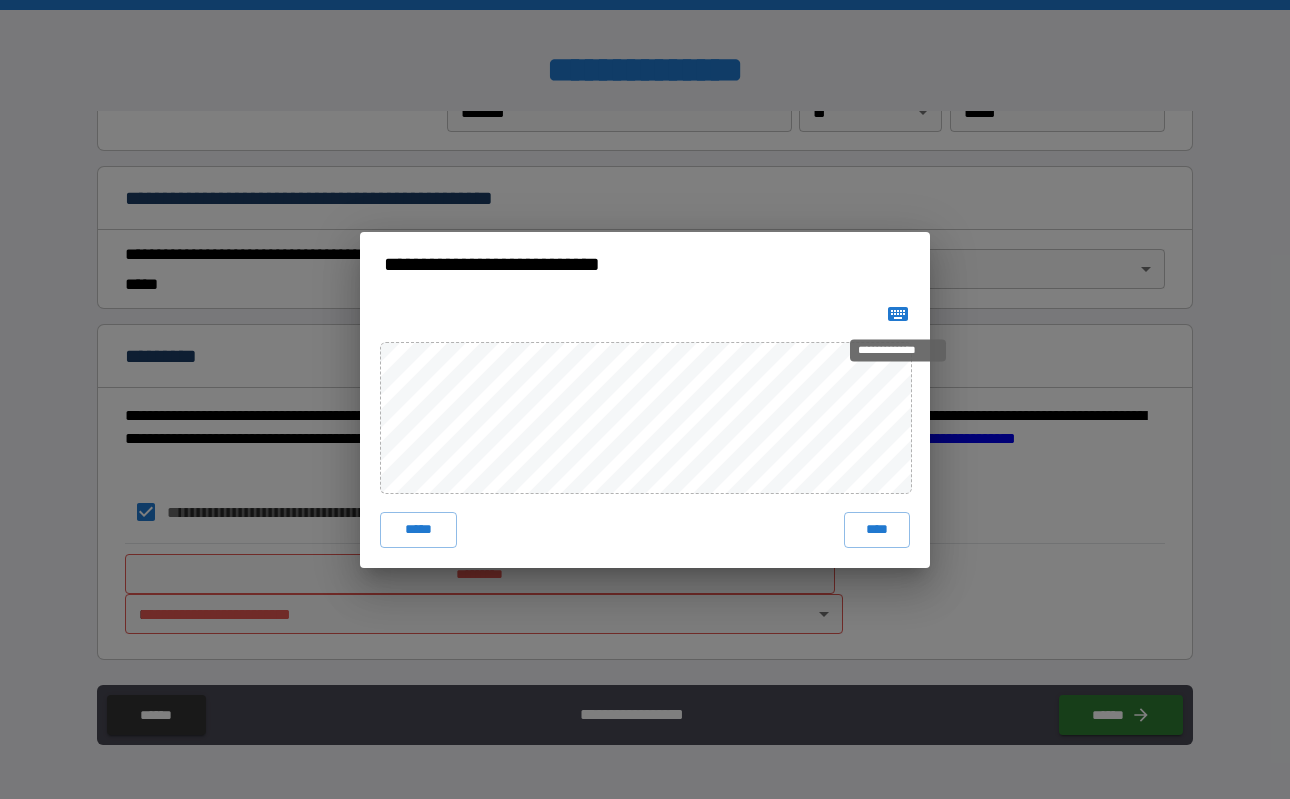 click 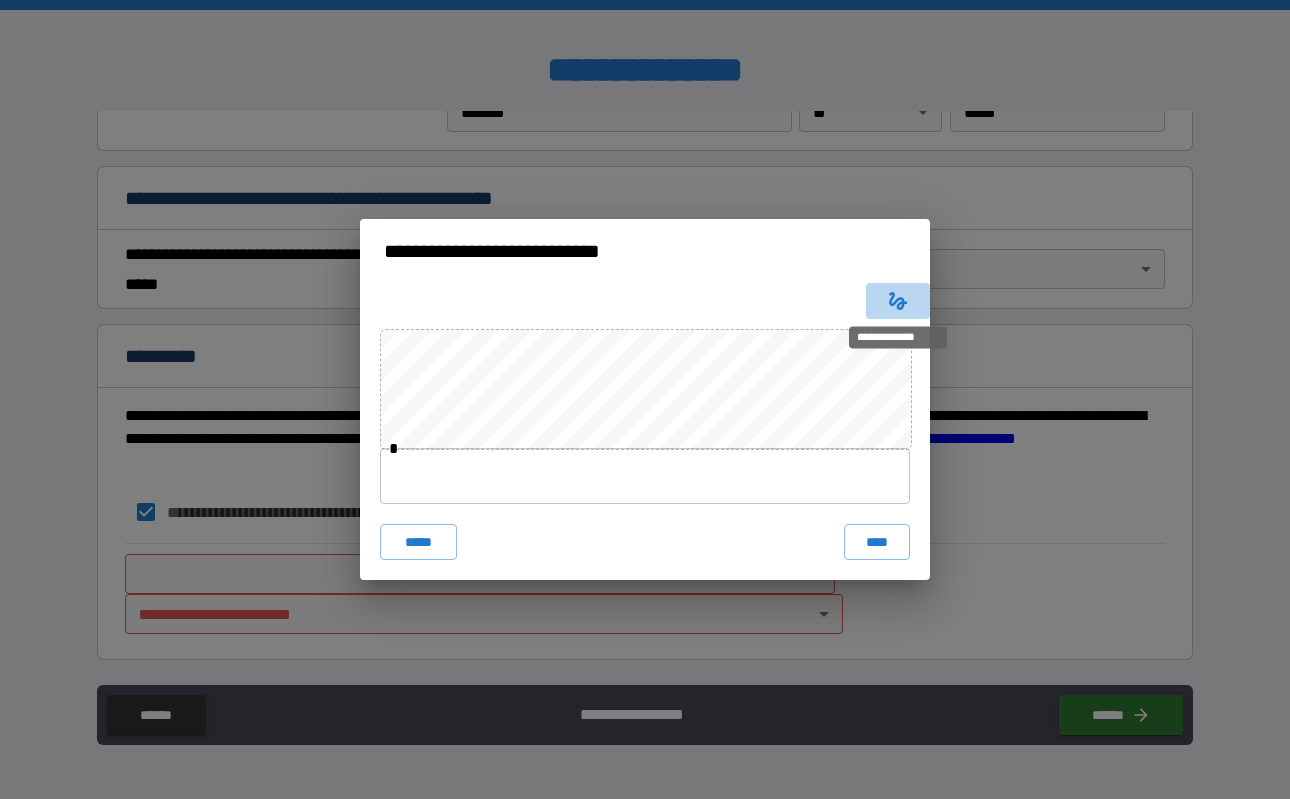click 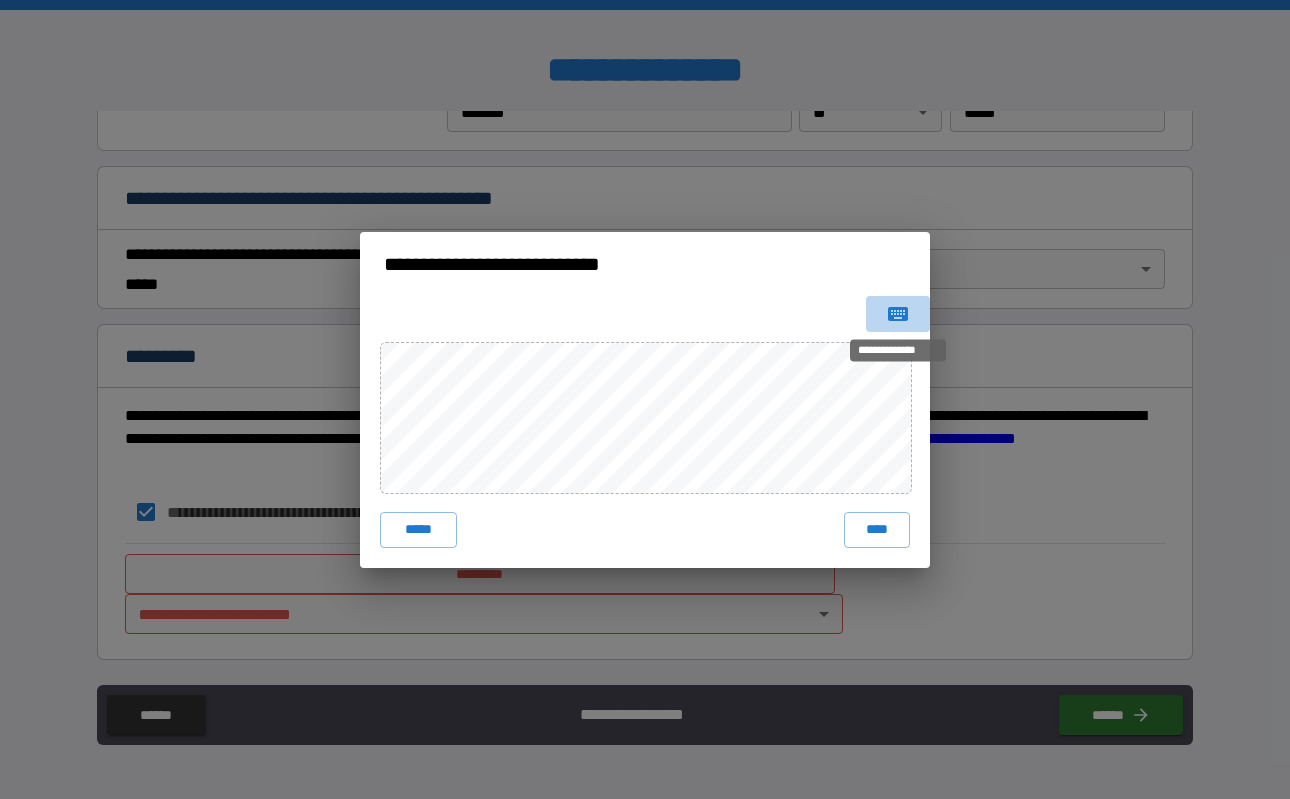 click 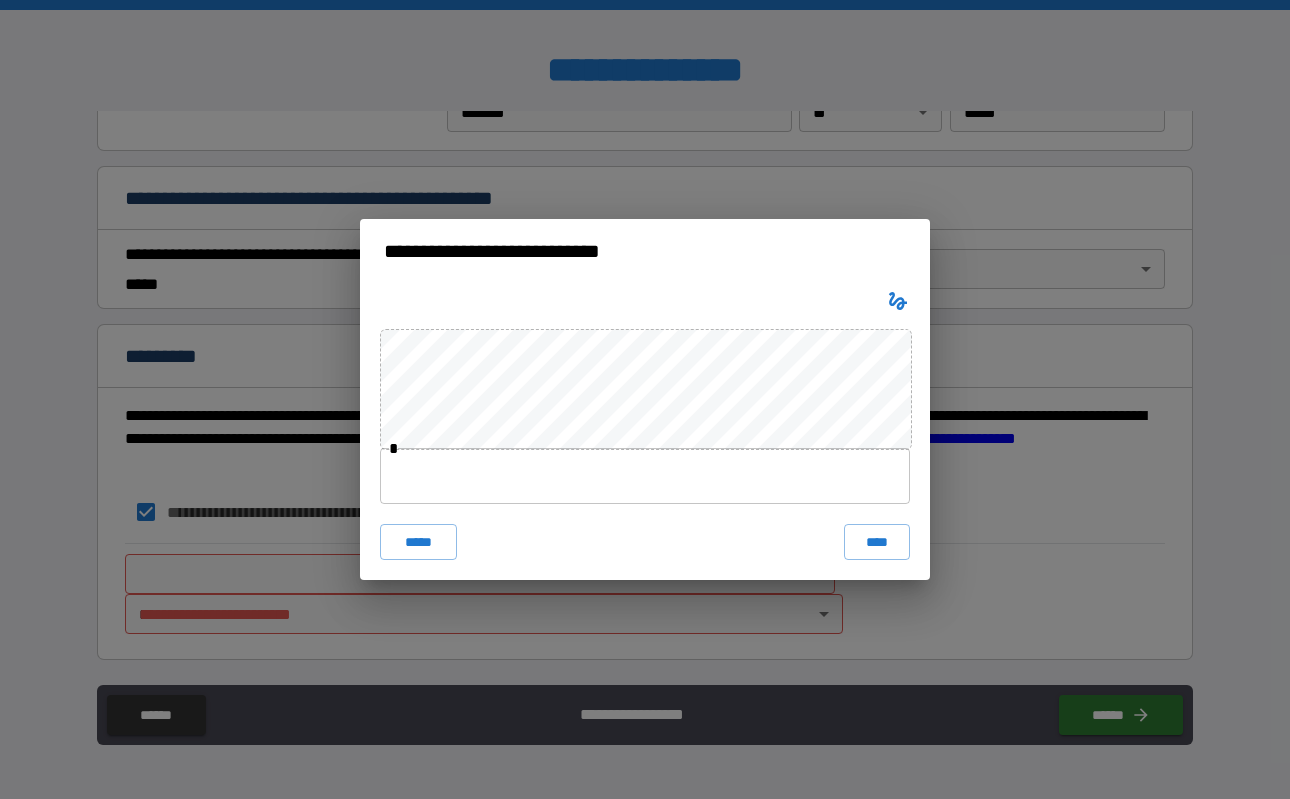 click at bounding box center (645, 476) 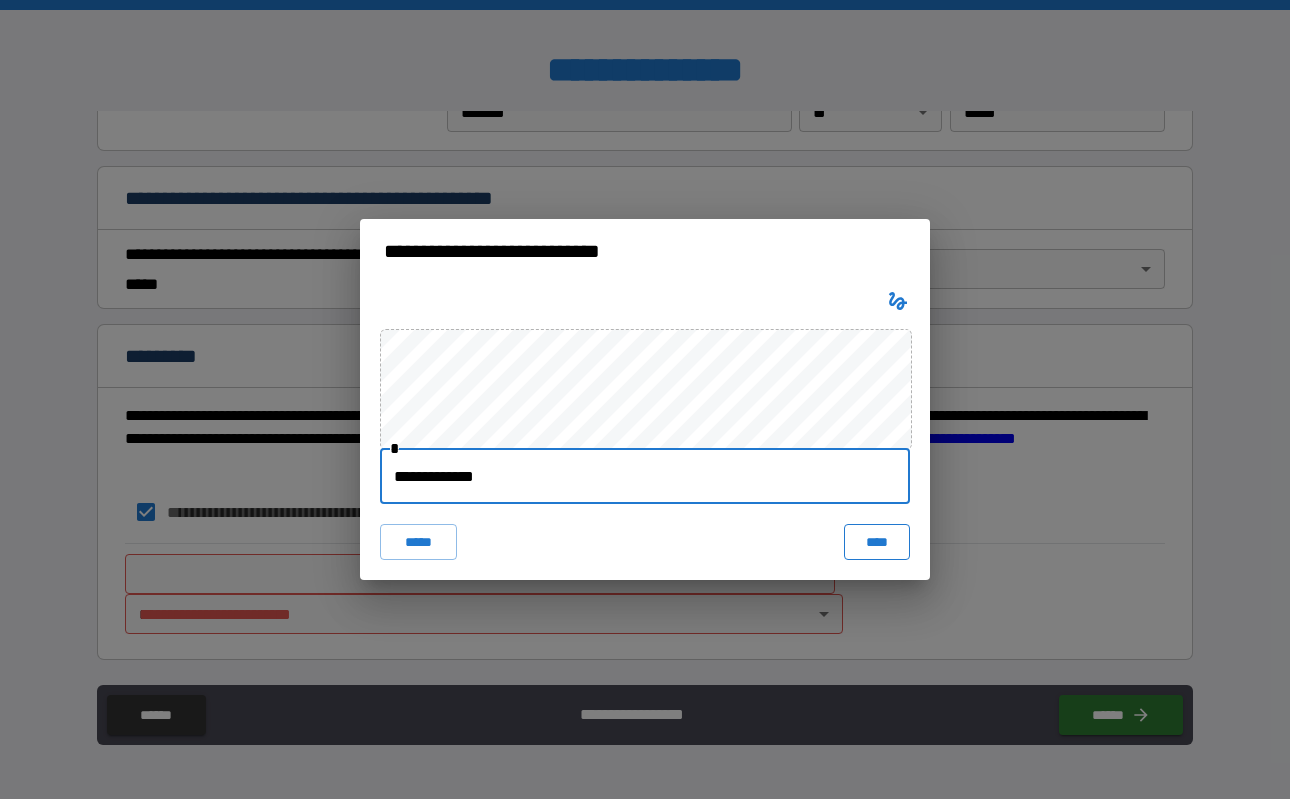 type on "**********" 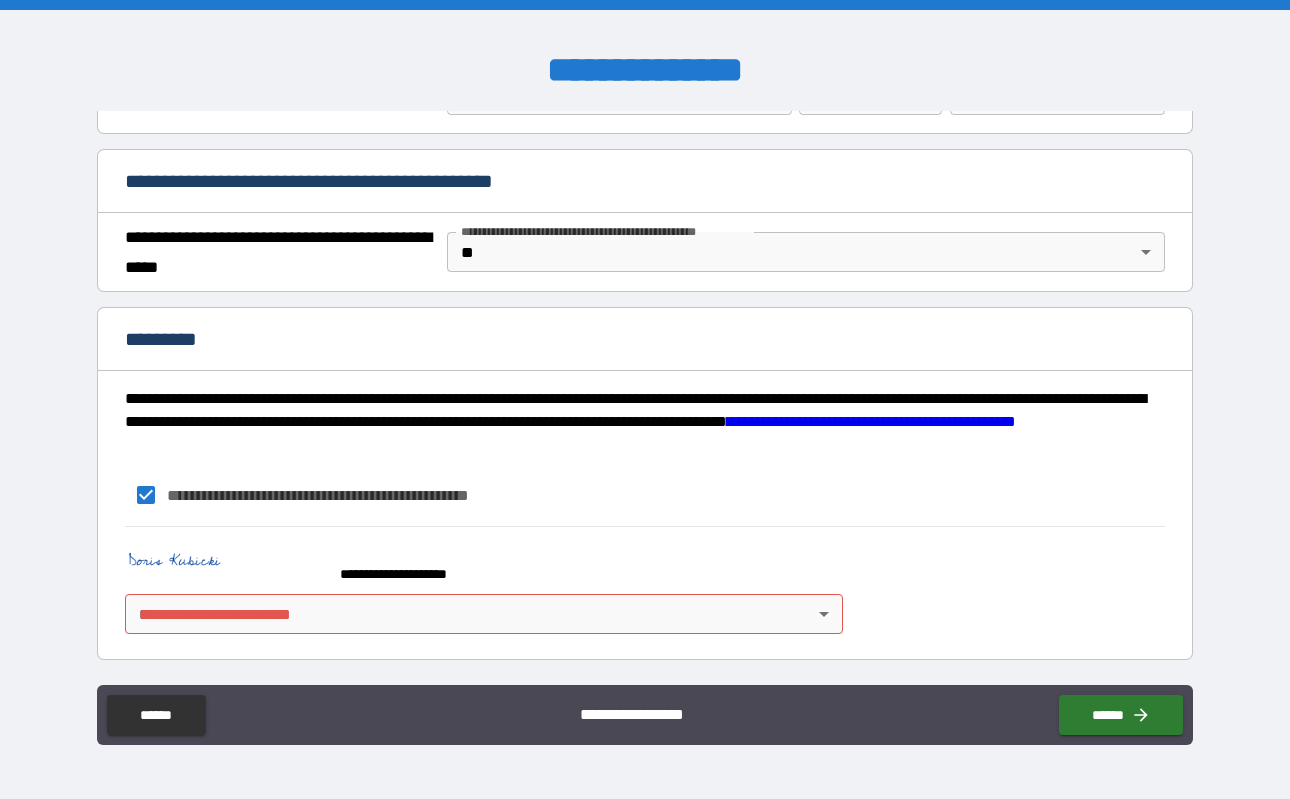 scroll, scrollTop: 1467, scrollLeft: 0, axis: vertical 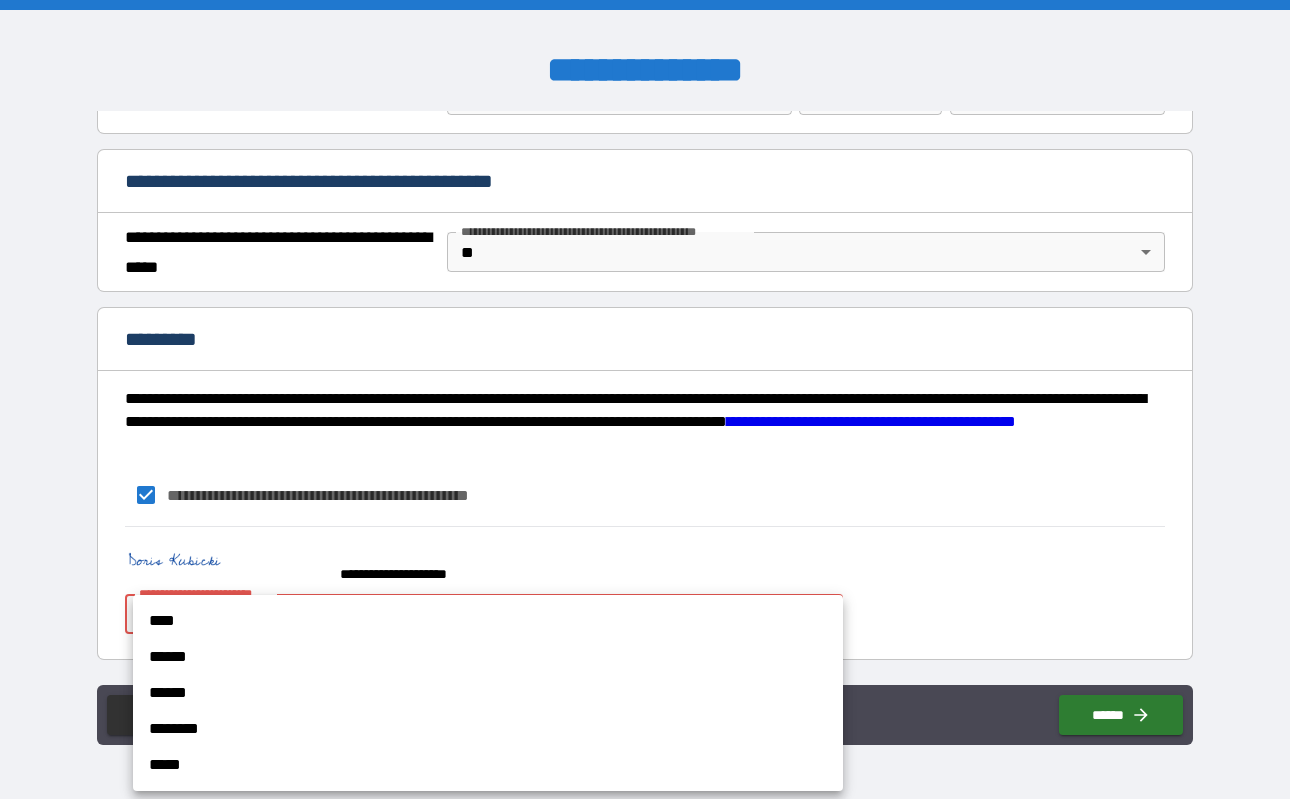 click on "**********" at bounding box center (645, 399) 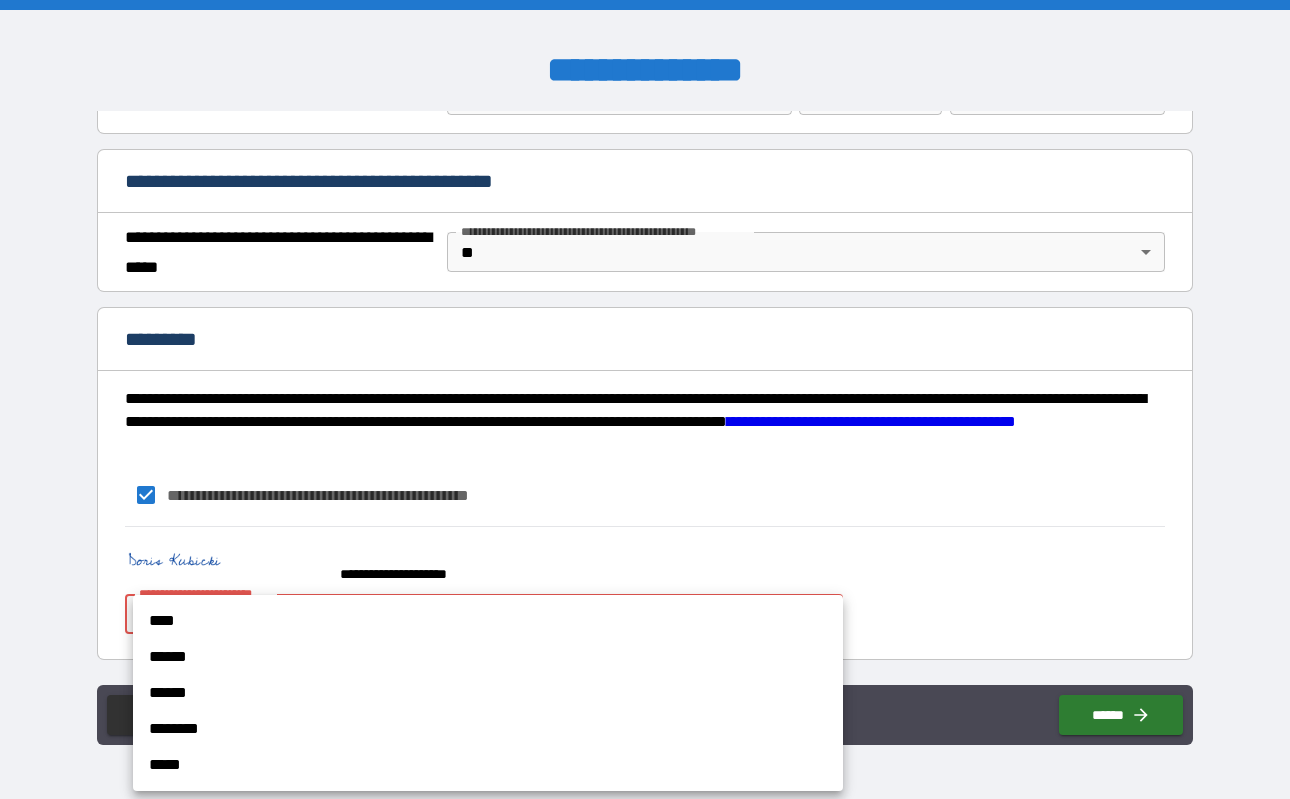 click on "****" at bounding box center (488, 621) 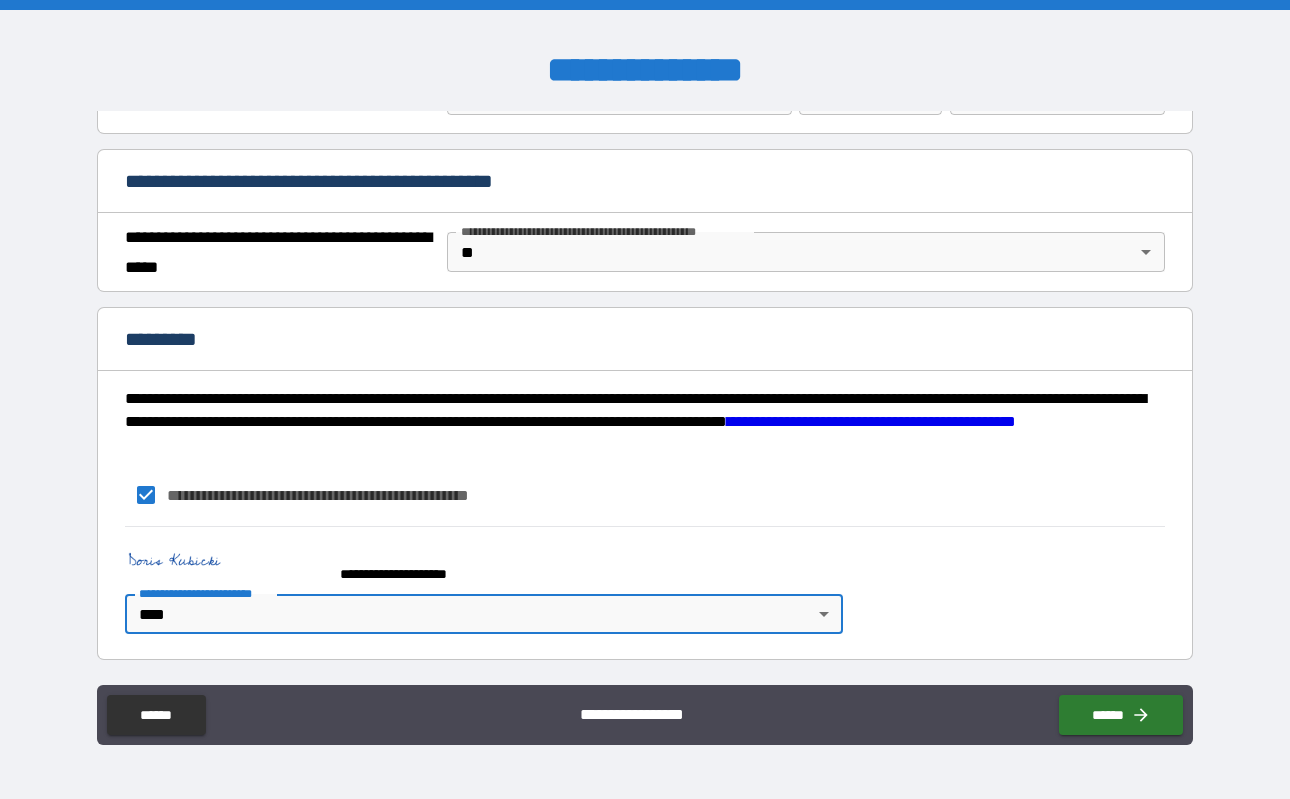type on "*" 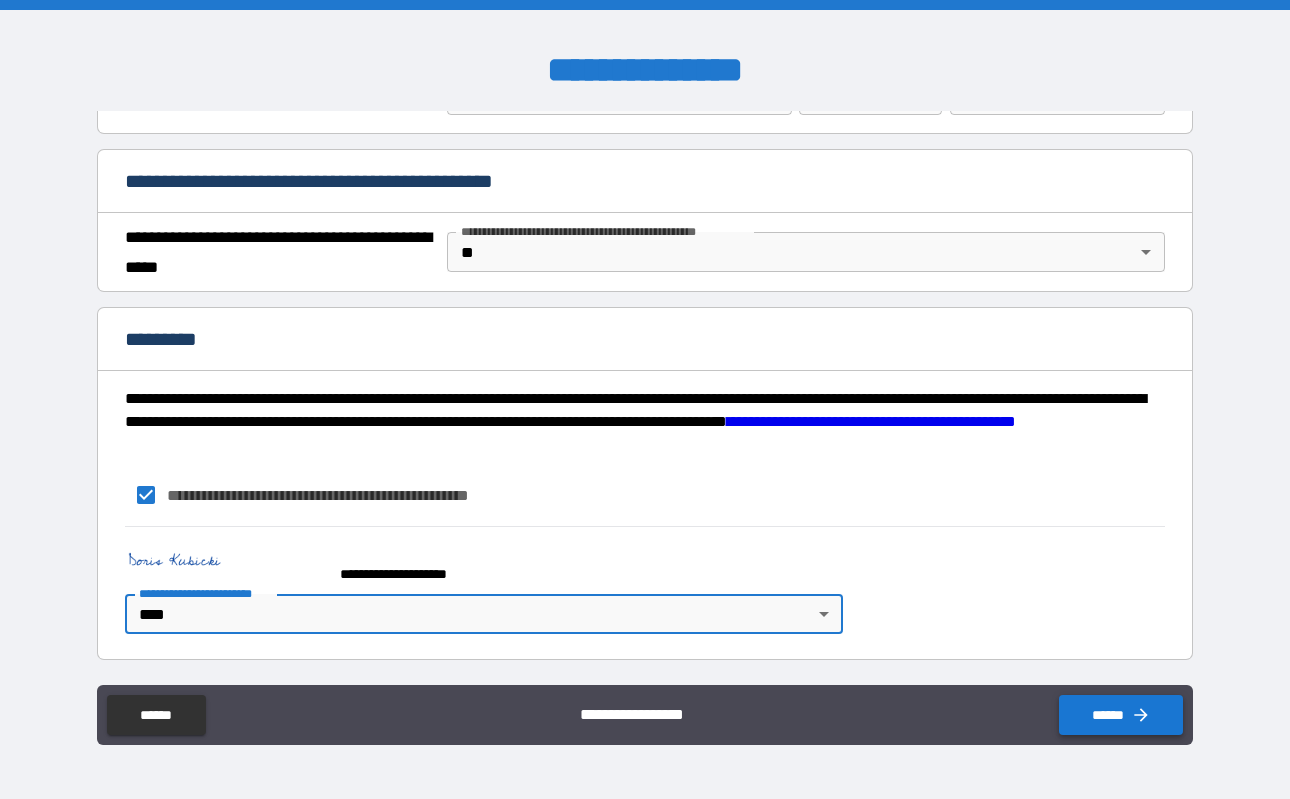 click on "******" at bounding box center [1121, 715] 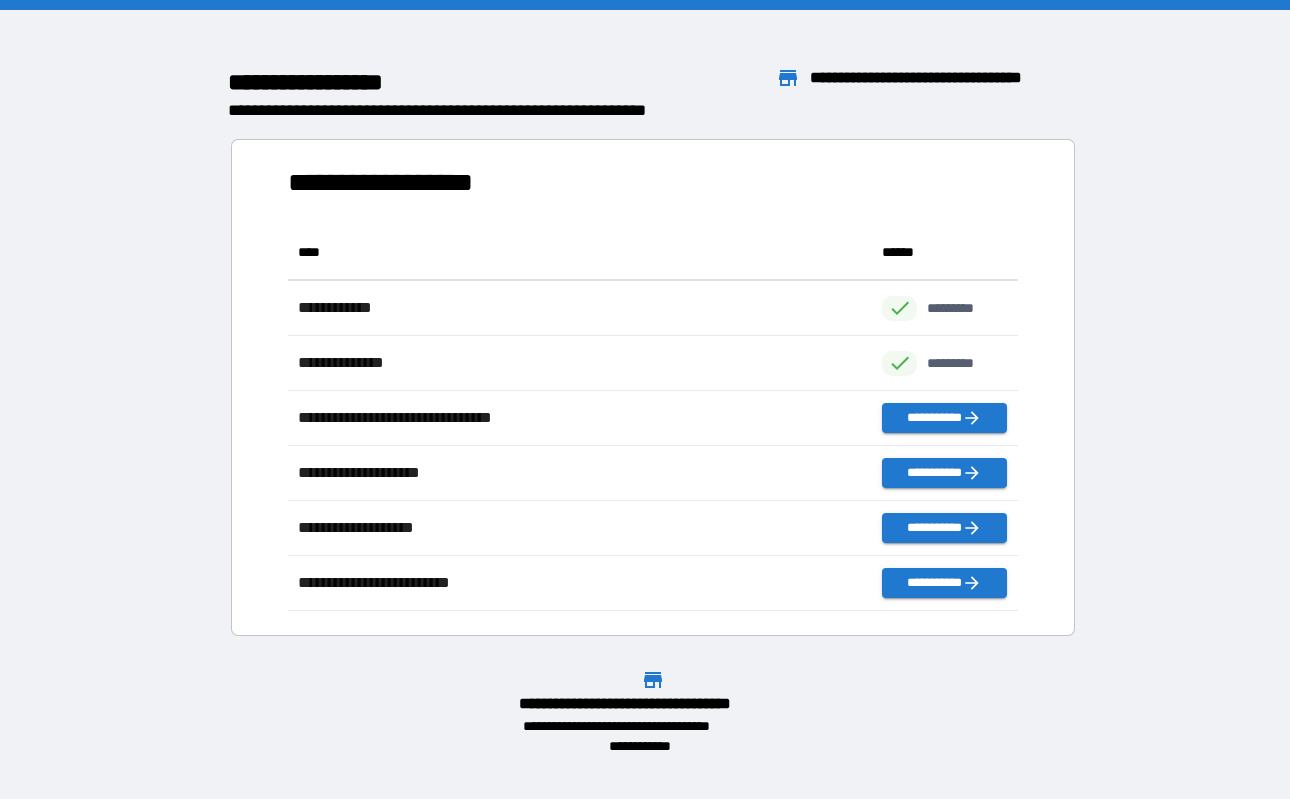 scroll, scrollTop: 1, scrollLeft: 1, axis: both 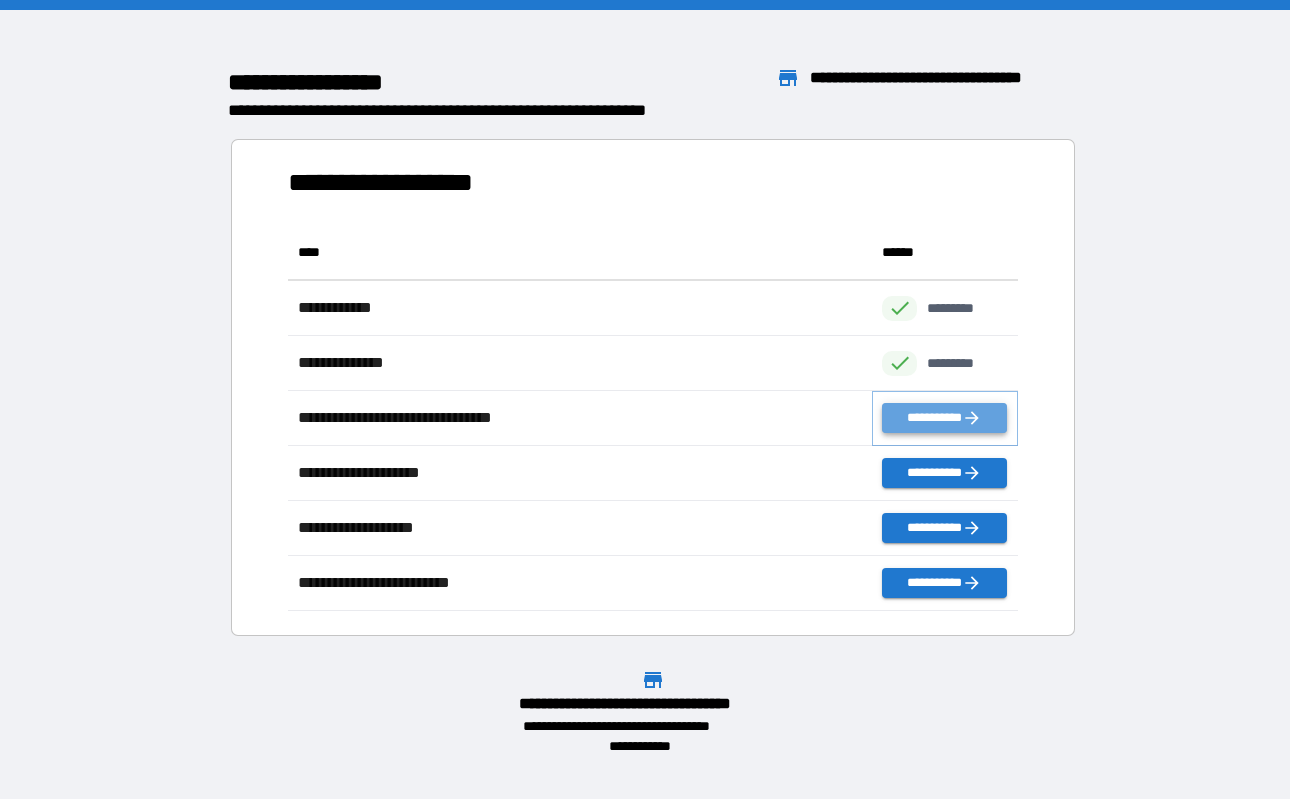 click on "**********" at bounding box center (944, 418) 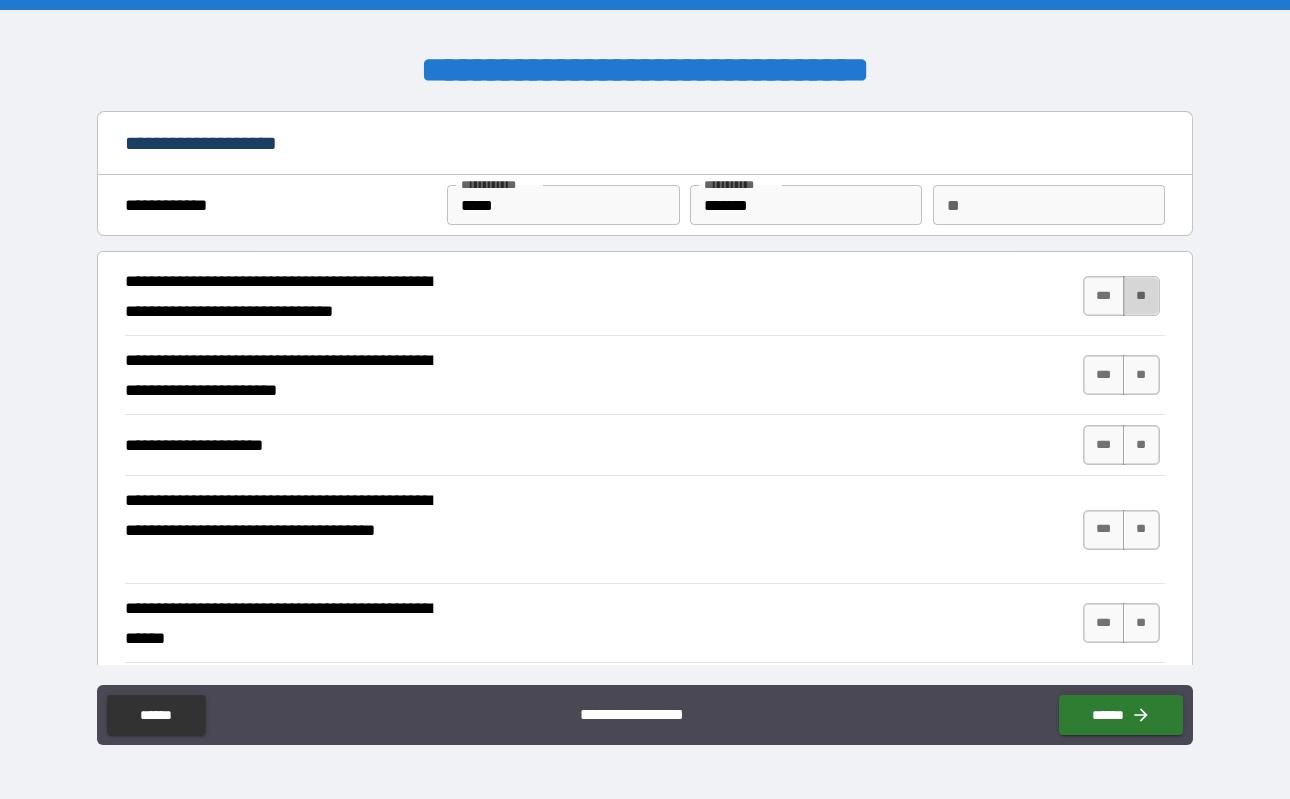click on "**" at bounding box center (1141, 296) 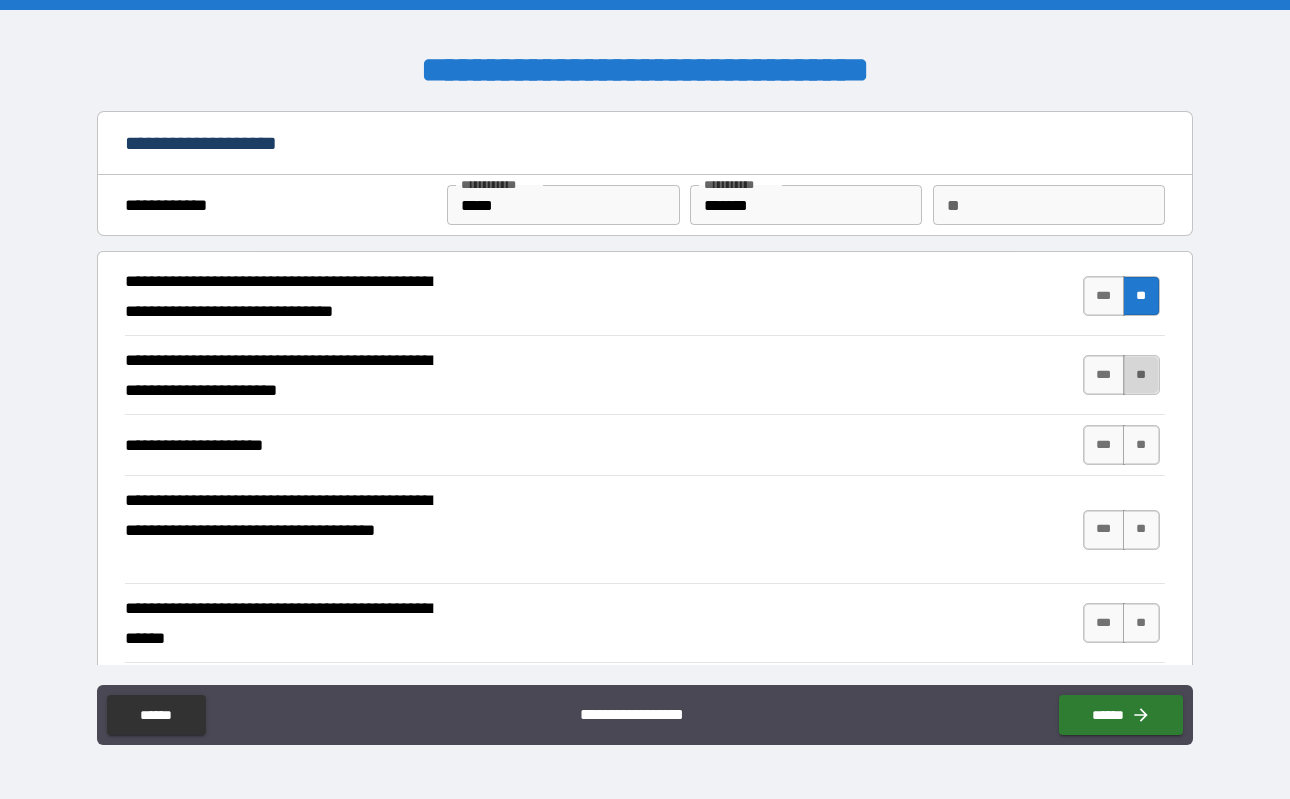 click on "**" at bounding box center (1141, 375) 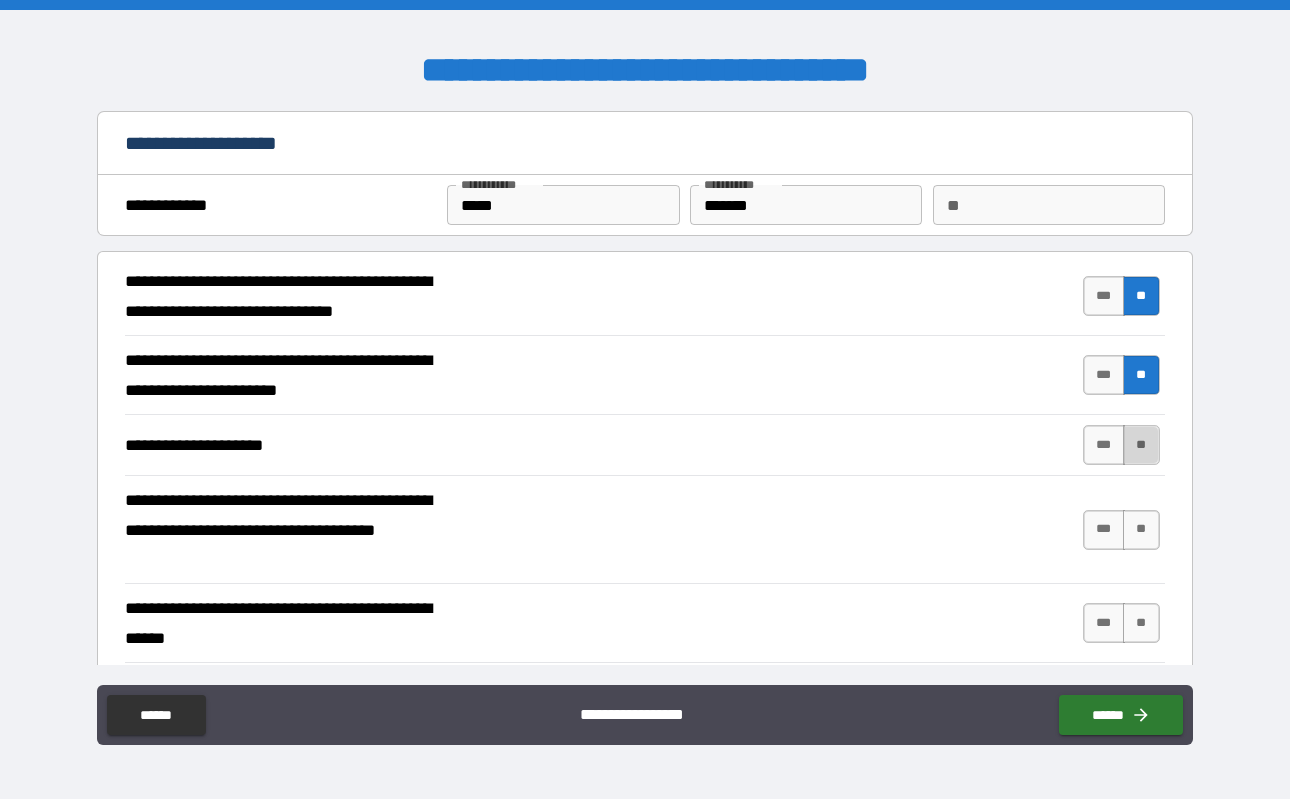 click on "**" at bounding box center [1141, 445] 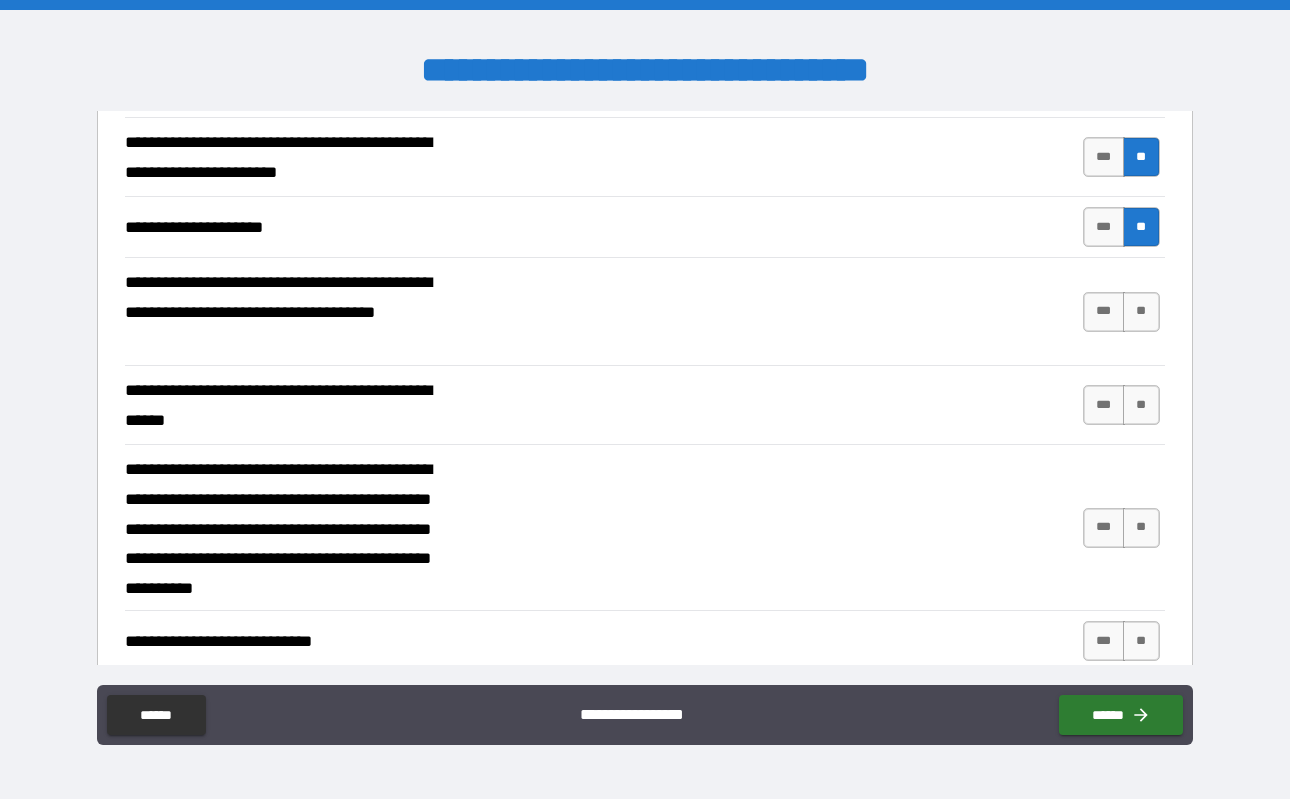 scroll, scrollTop: 219, scrollLeft: 0, axis: vertical 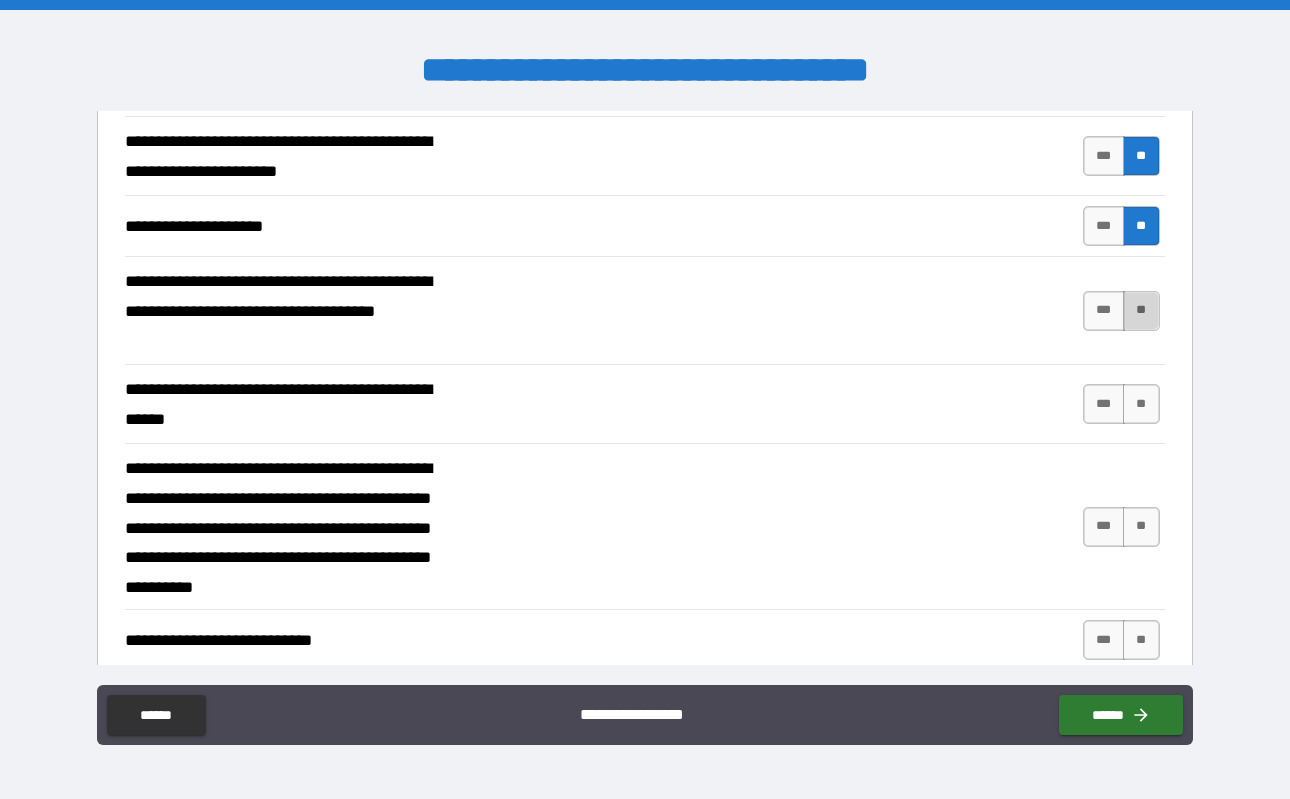 click on "**" at bounding box center (1141, 311) 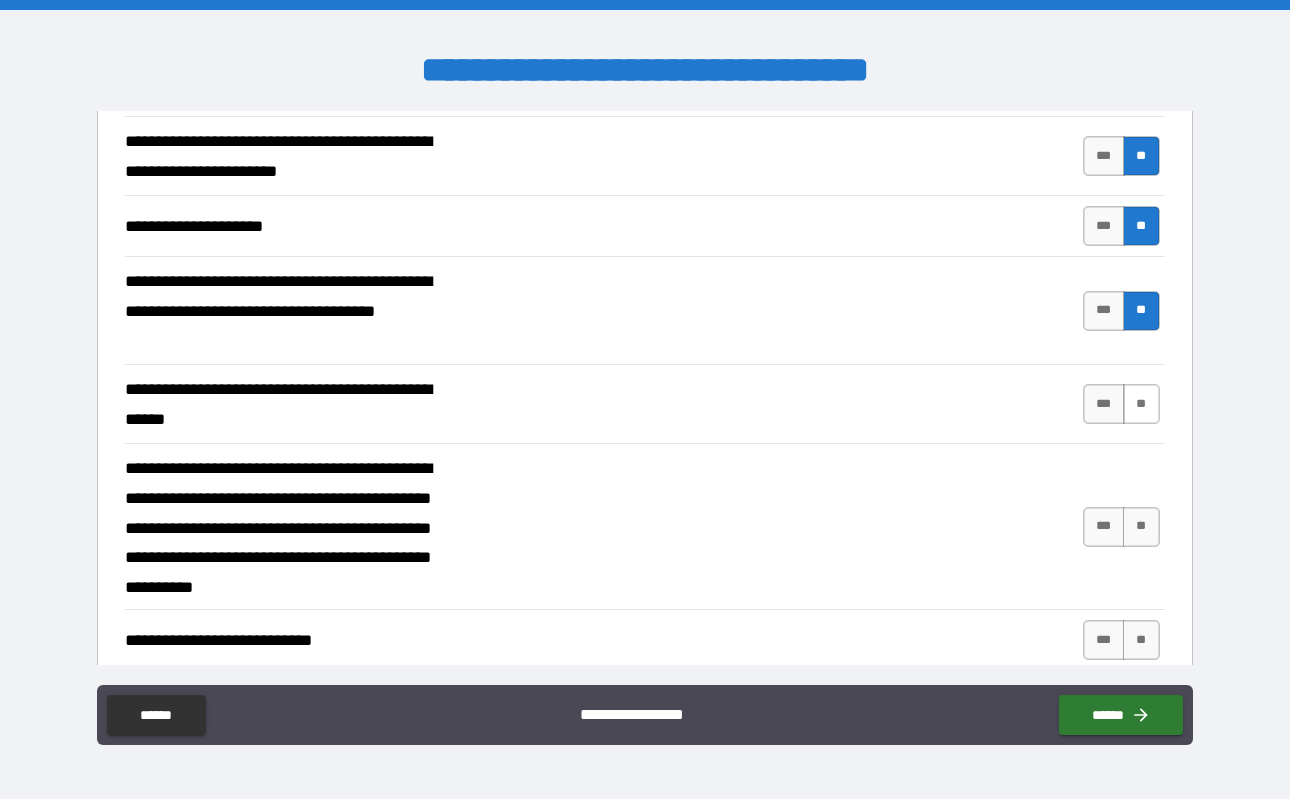 click on "**" at bounding box center [1141, 404] 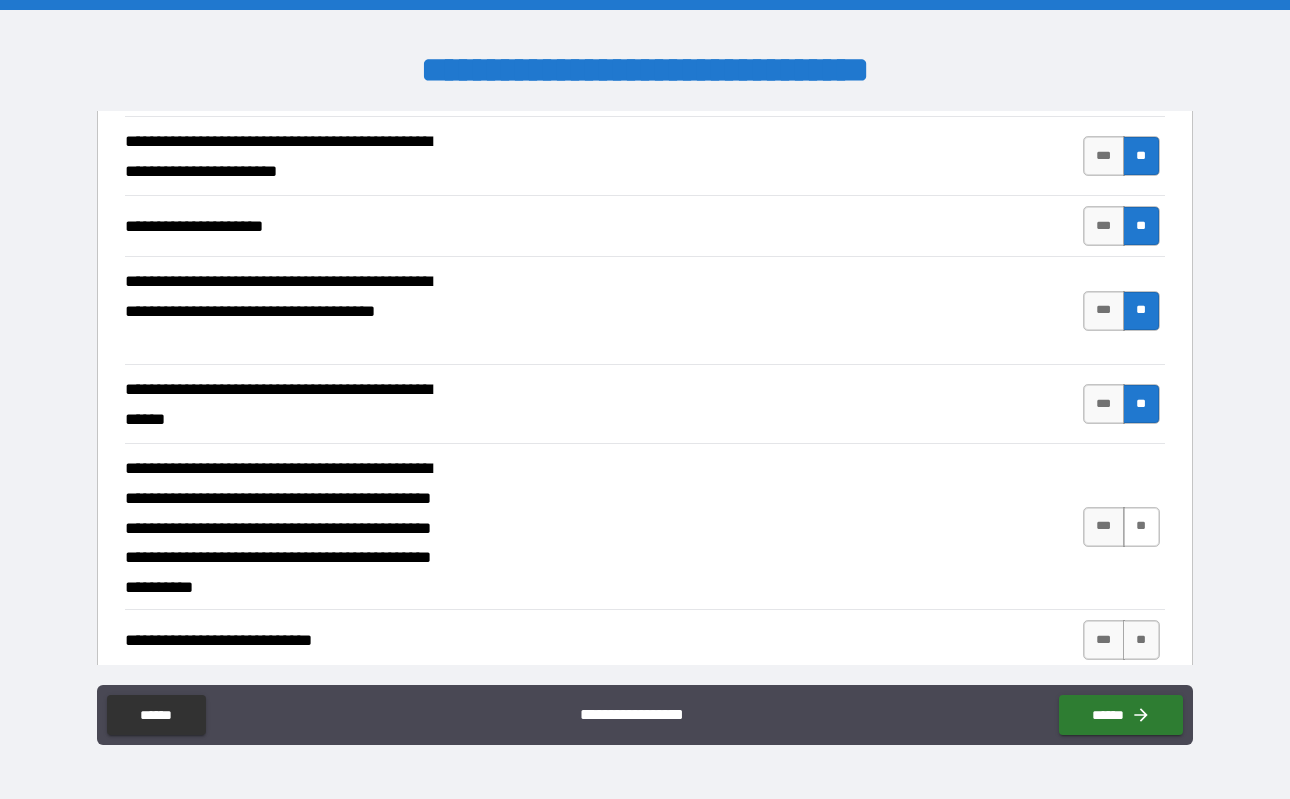 click on "**" at bounding box center [1141, 527] 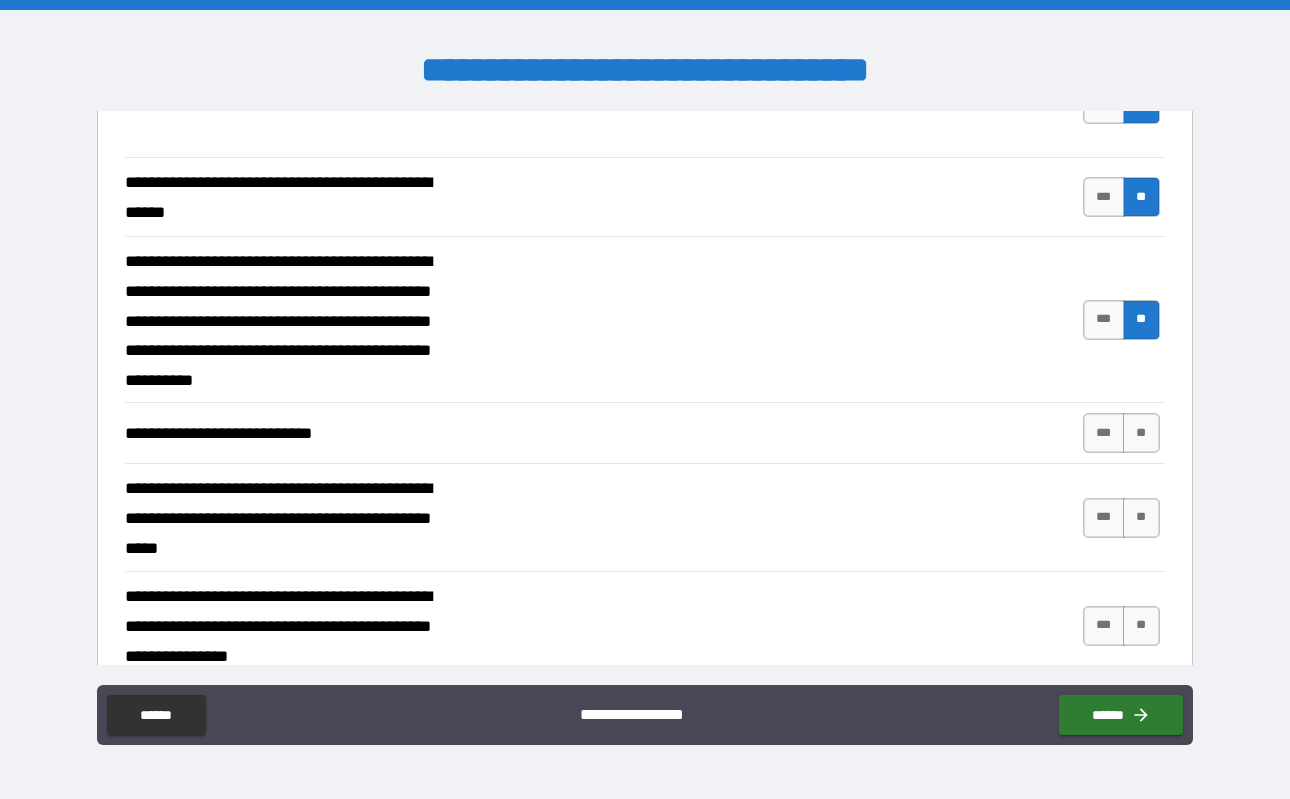 scroll, scrollTop: 441, scrollLeft: 0, axis: vertical 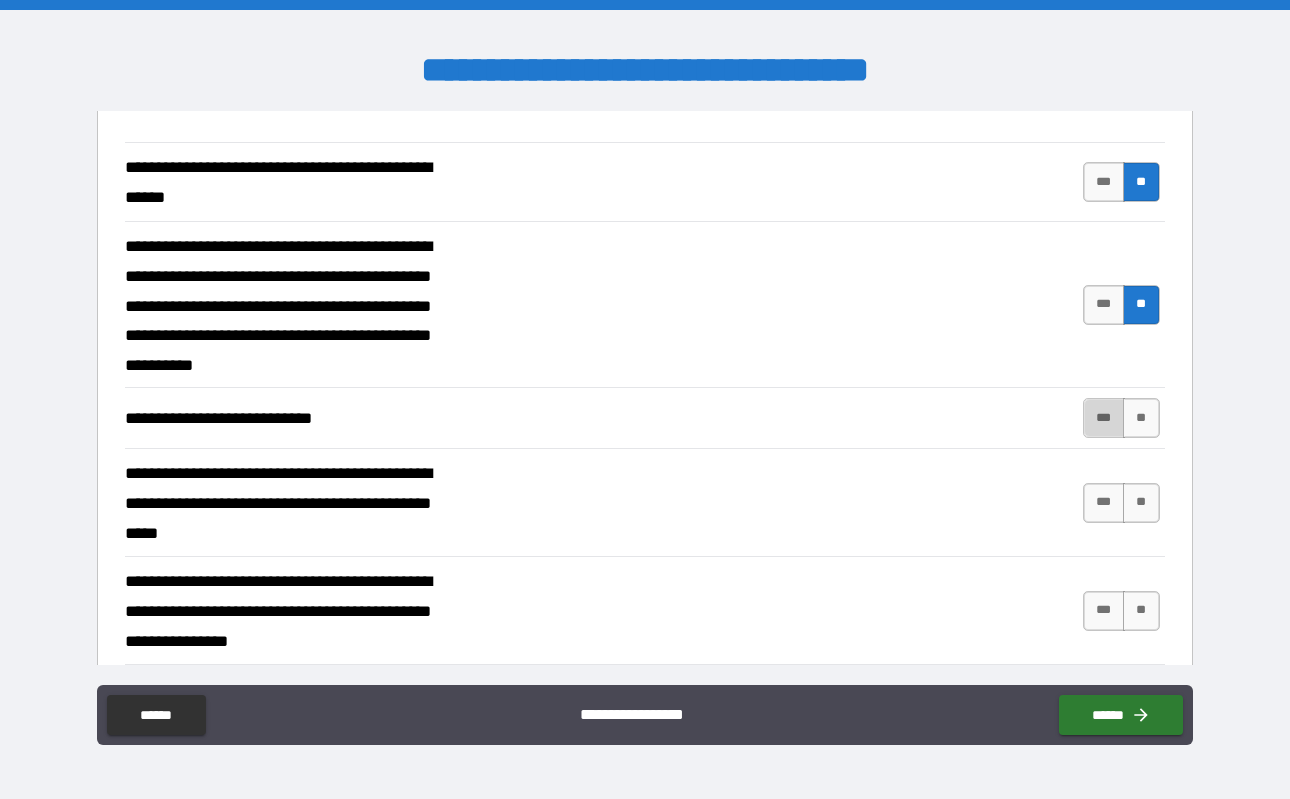 click on "***" at bounding box center [1104, 418] 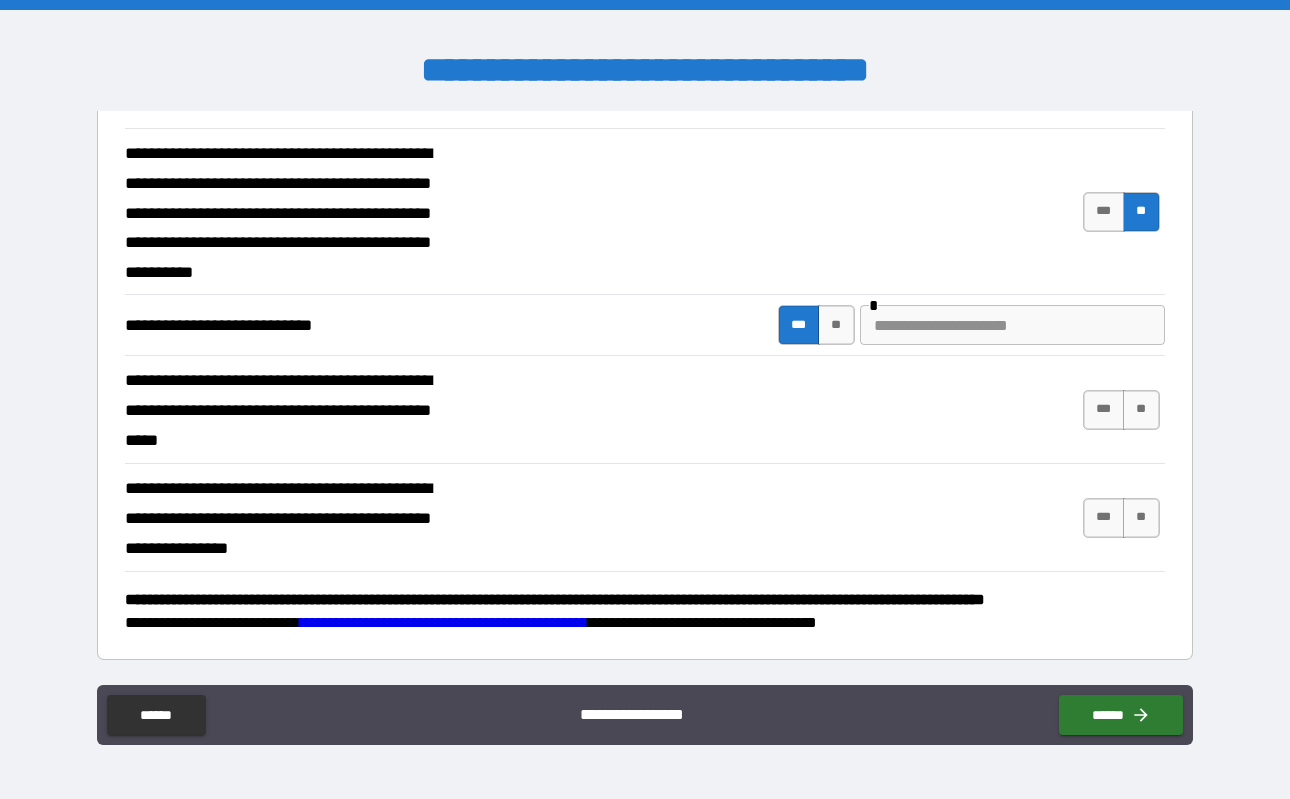 scroll, scrollTop: 533, scrollLeft: 0, axis: vertical 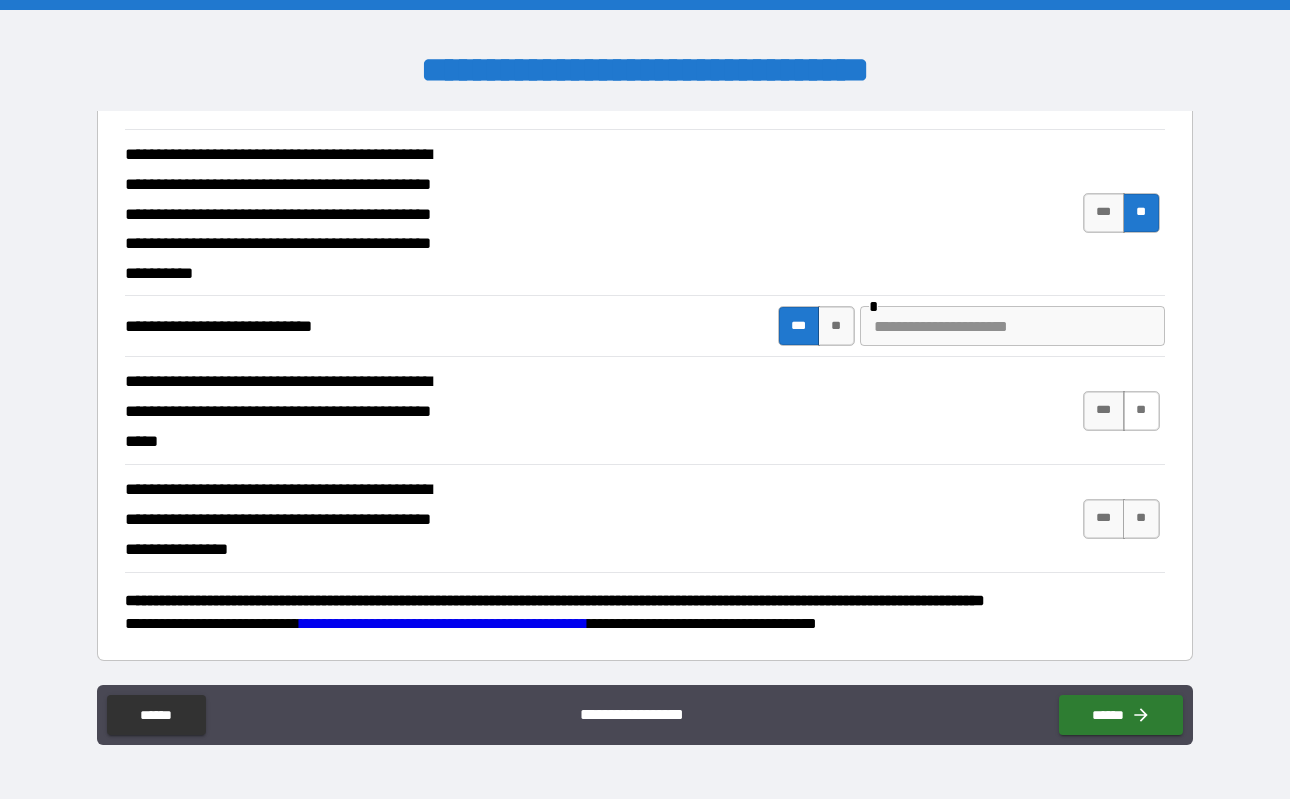 click on "**" at bounding box center (1141, 411) 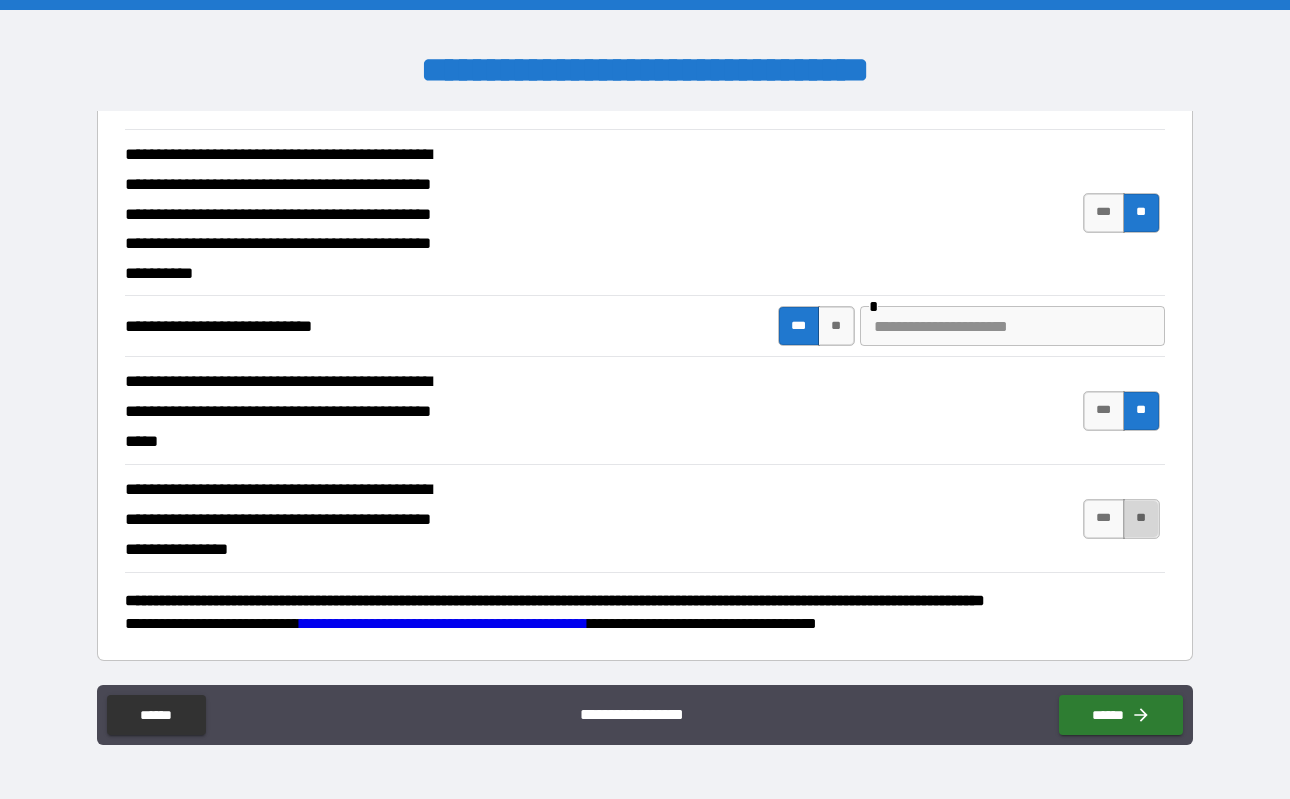 click on "**" at bounding box center (1141, 519) 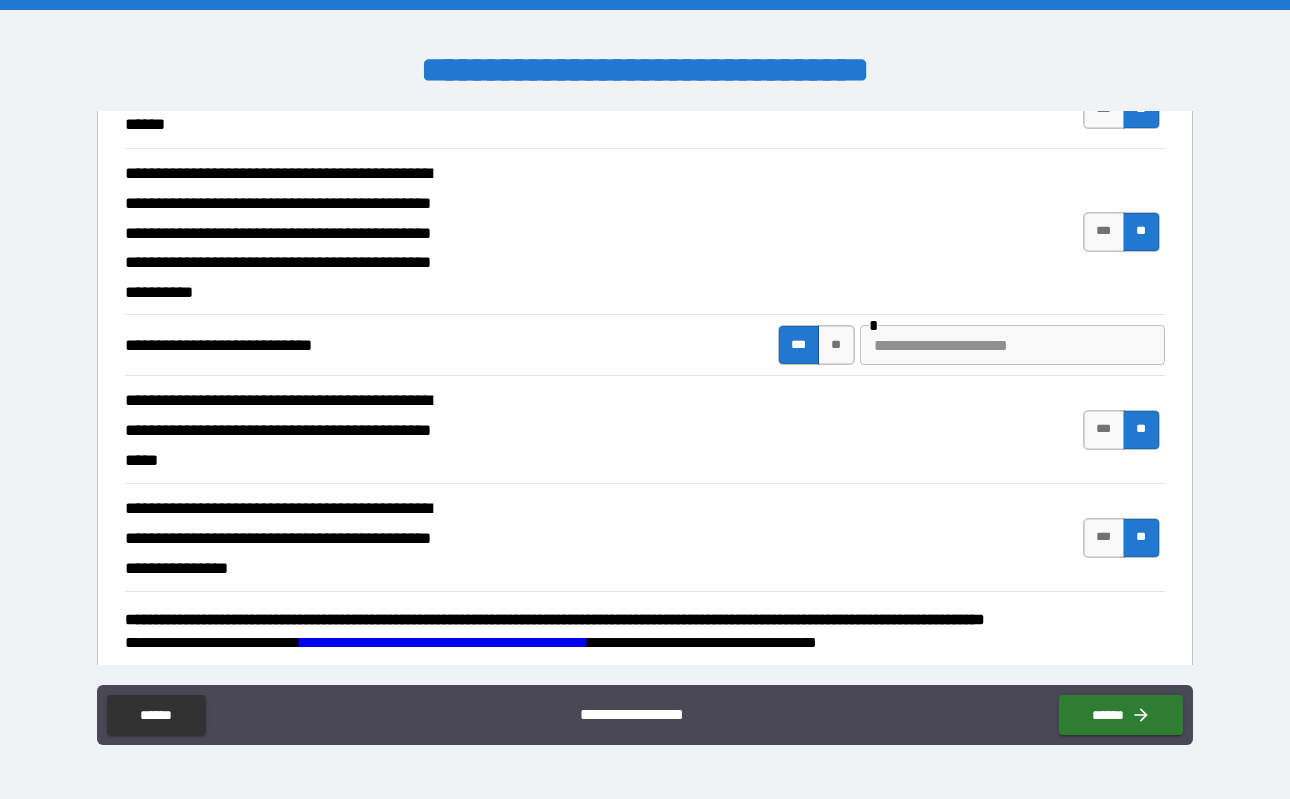 scroll, scrollTop: 521, scrollLeft: 0, axis: vertical 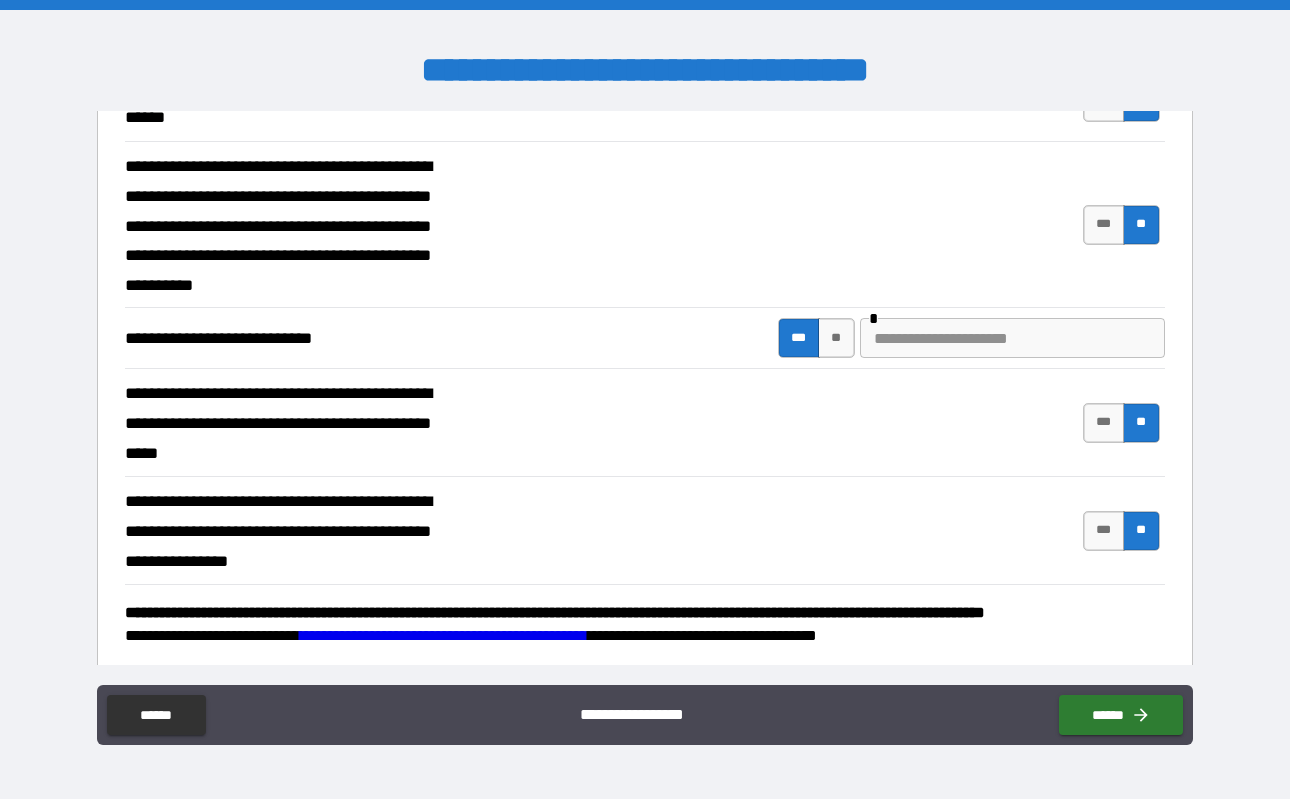 click at bounding box center (1012, 338) 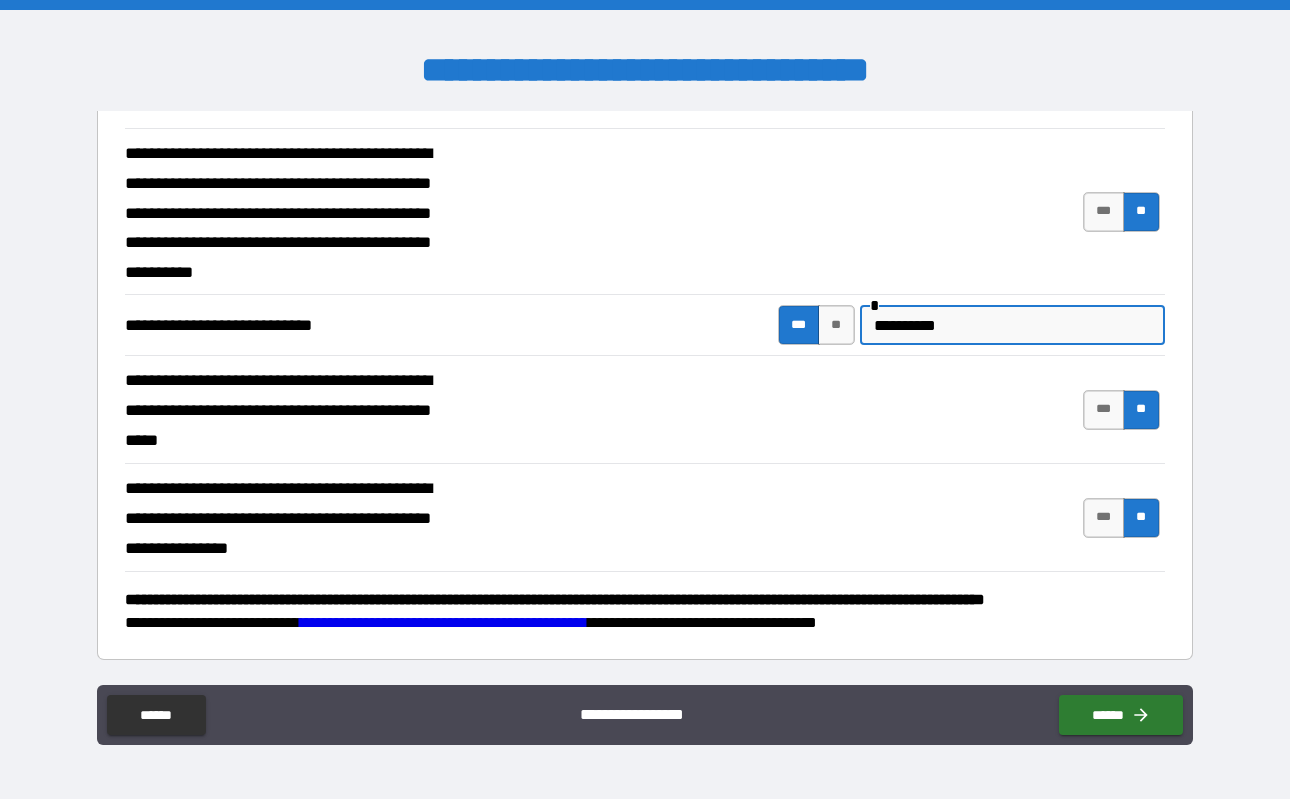scroll, scrollTop: 533, scrollLeft: 0, axis: vertical 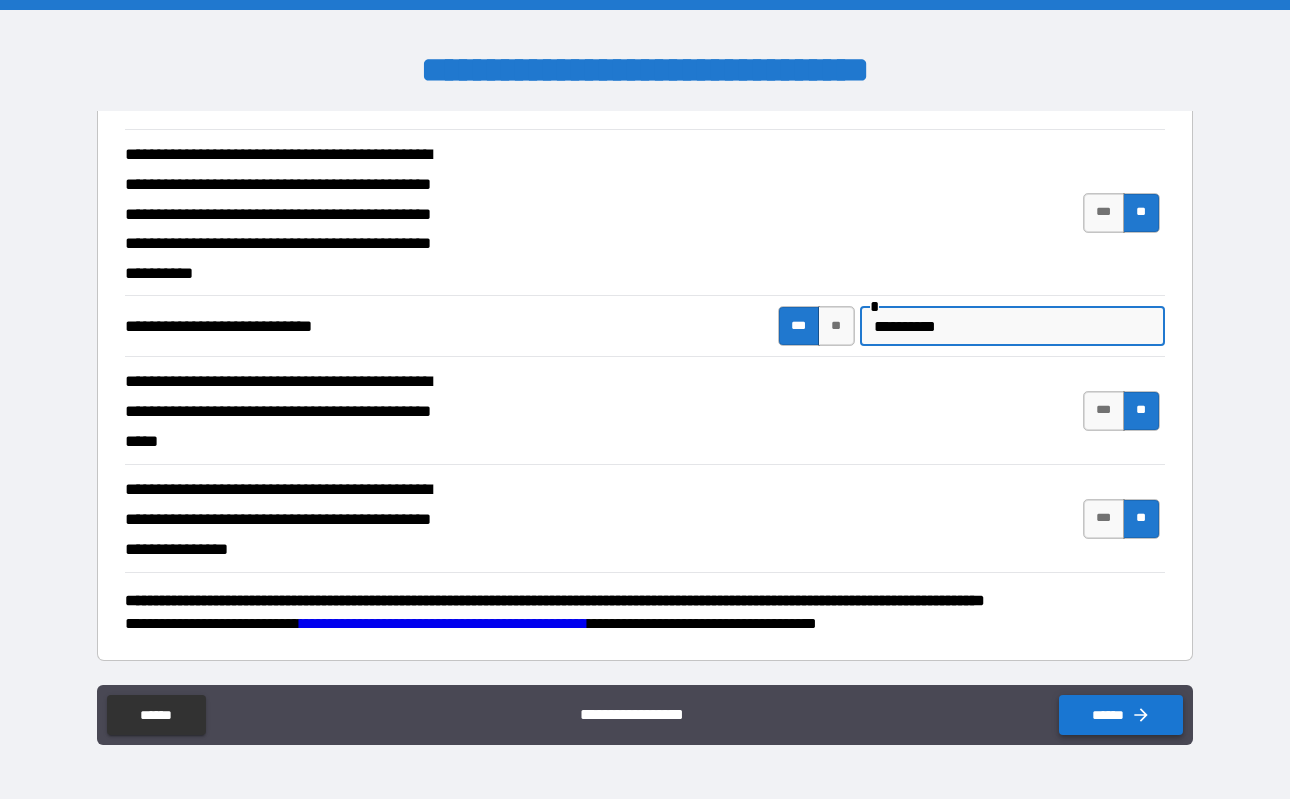 type on "**********" 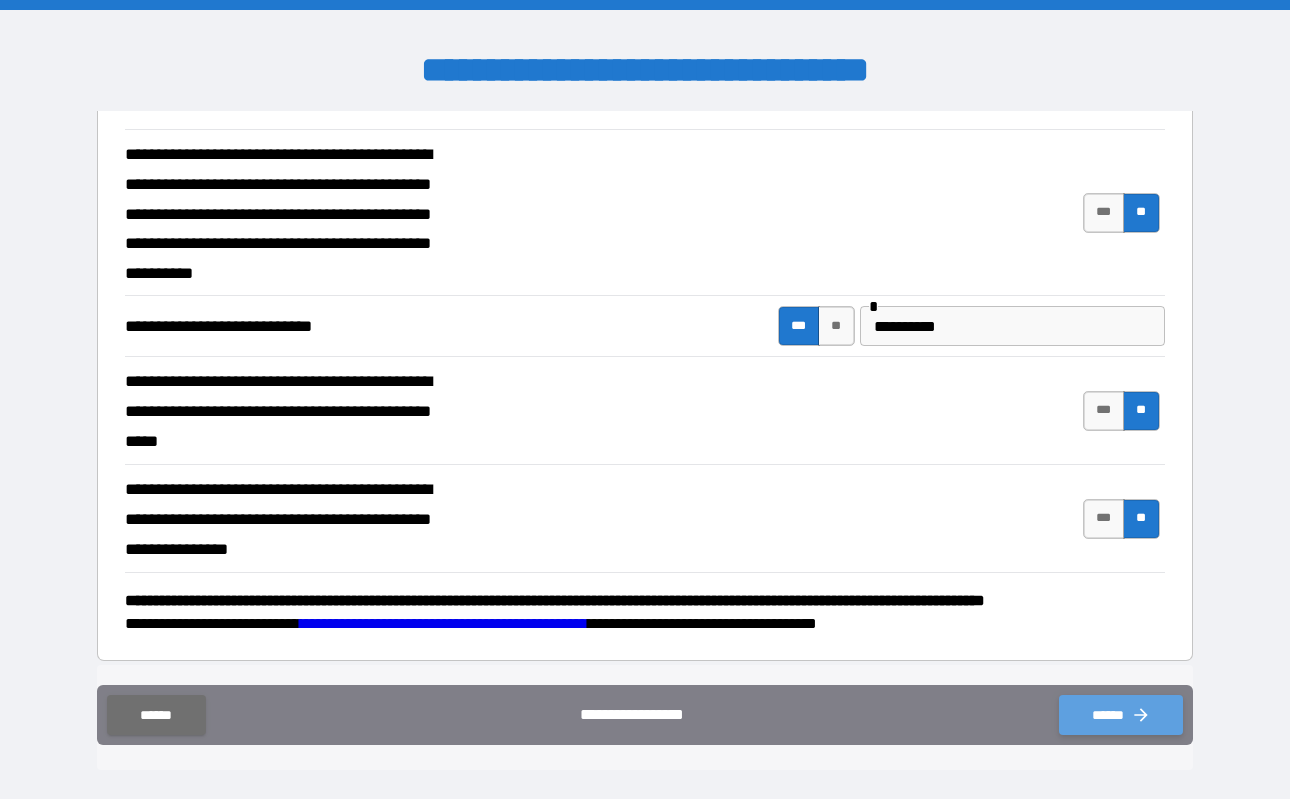 click on "******" at bounding box center [1121, 715] 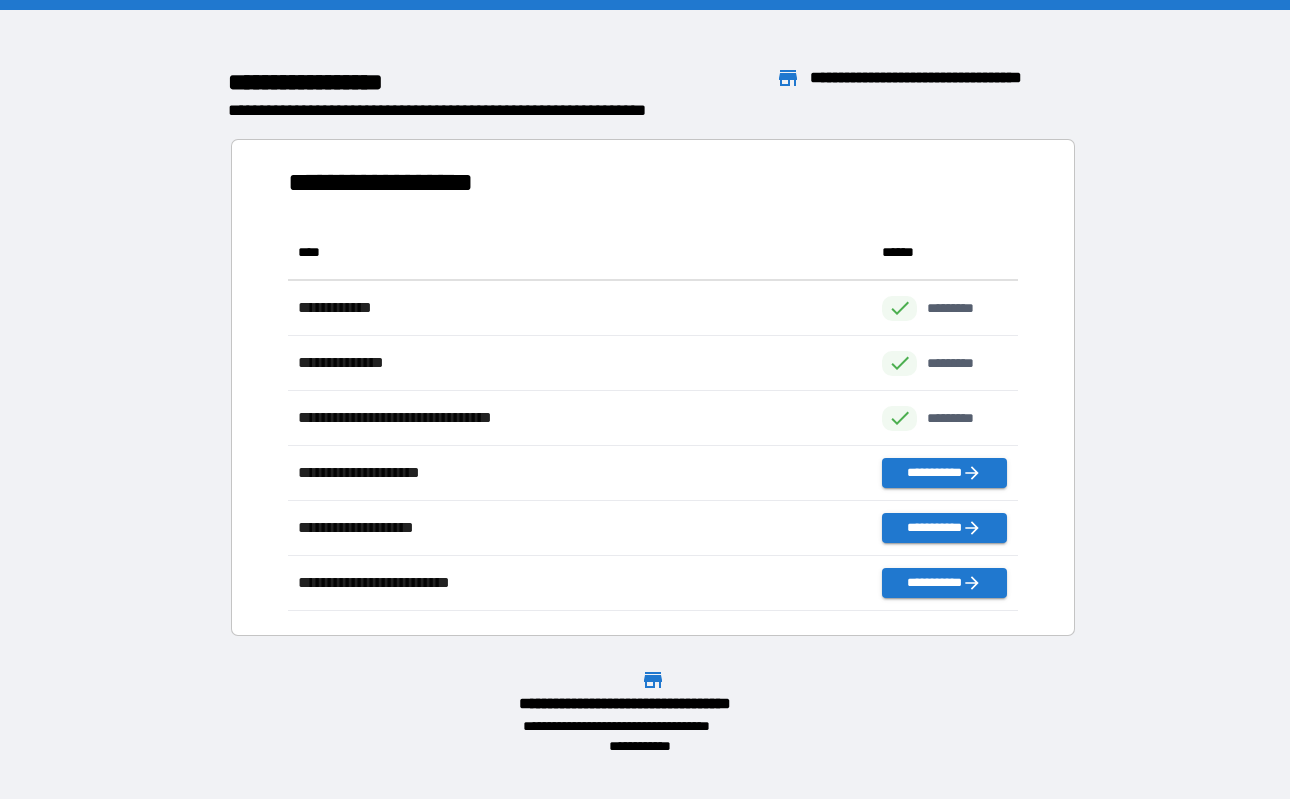 scroll, scrollTop: 1, scrollLeft: 1, axis: both 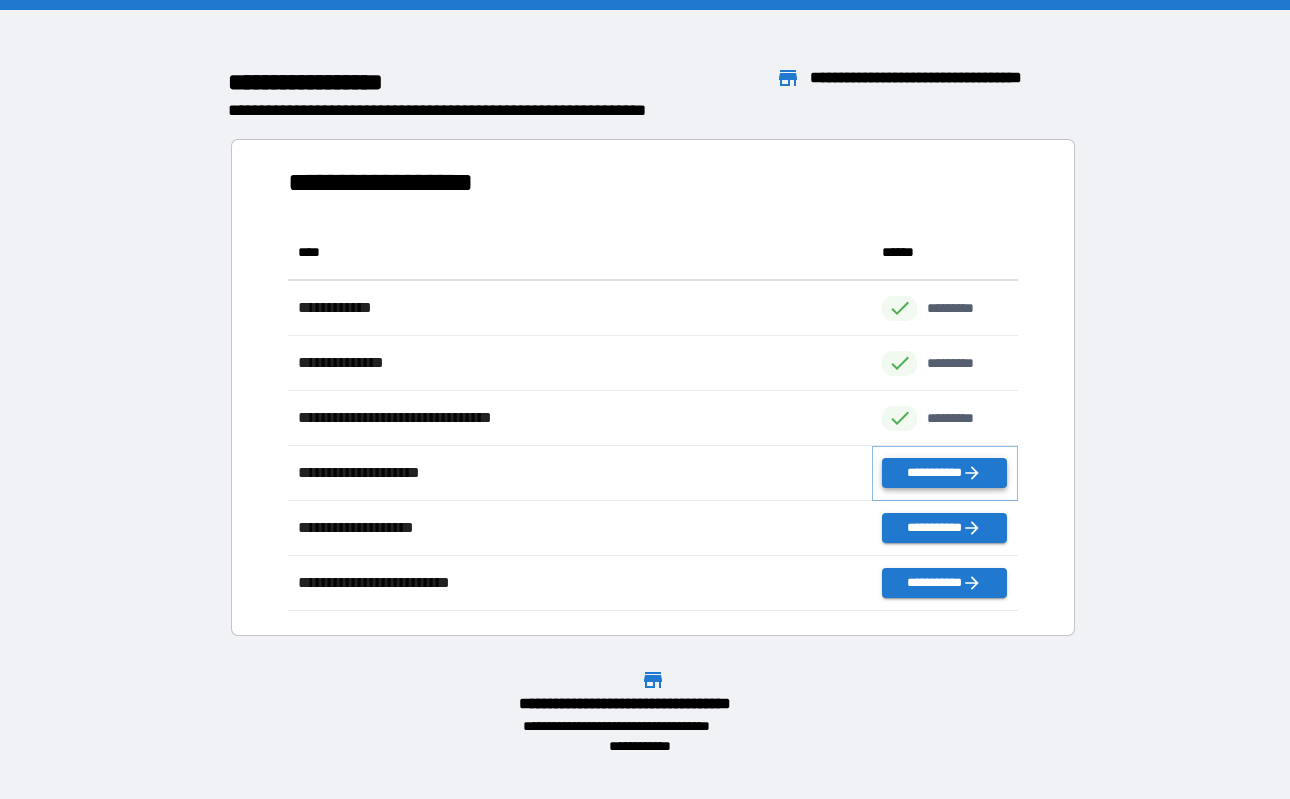 click on "**********" at bounding box center [944, 473] 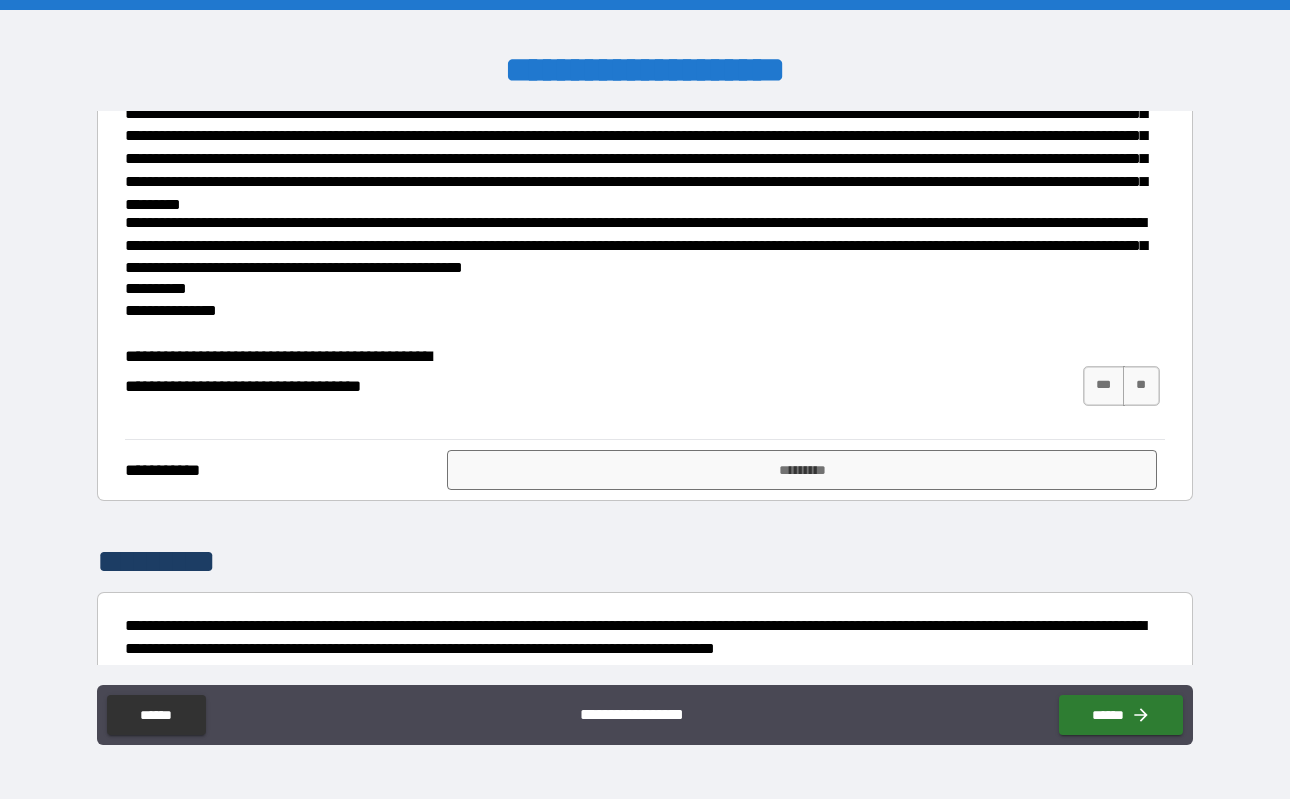 scroll, scrollTop: 335, scrollLeft: 0, axis: vertical 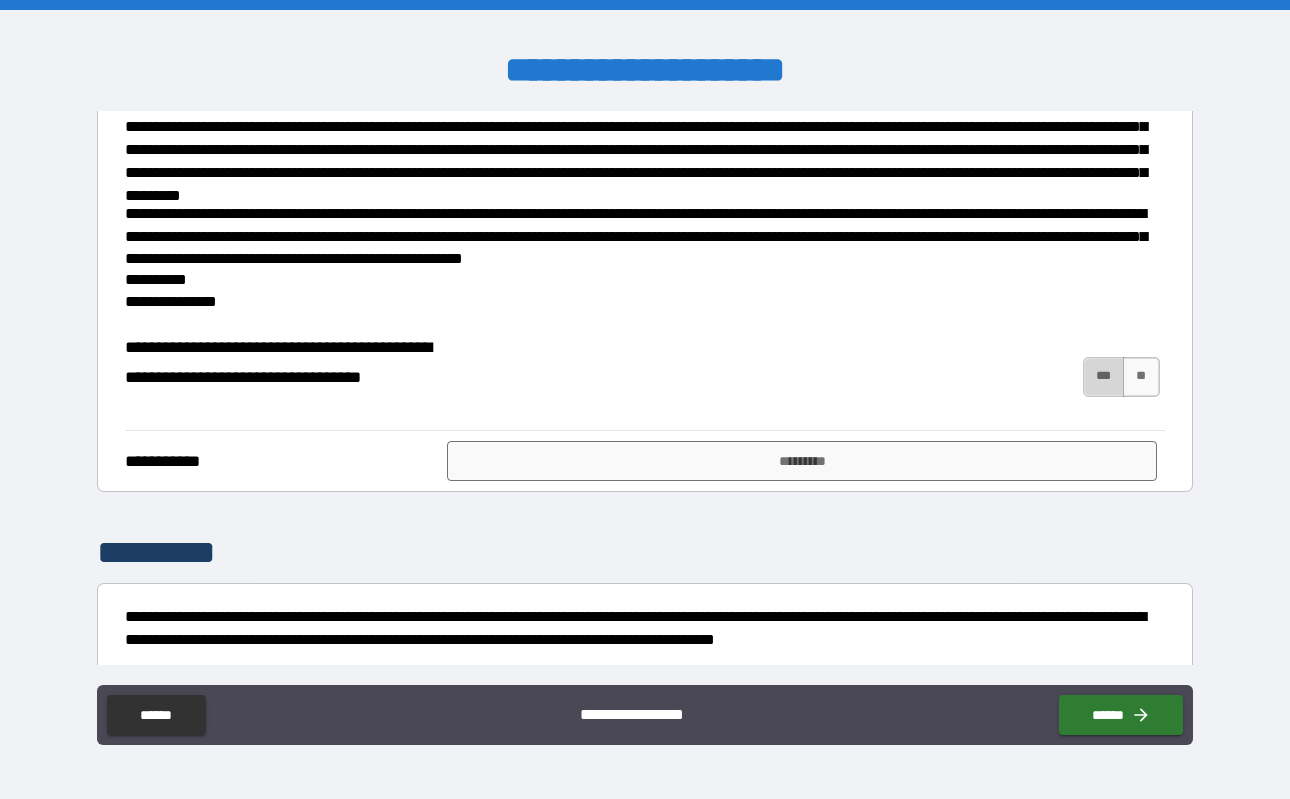 click on "***" at bounding box center [1104, 377] 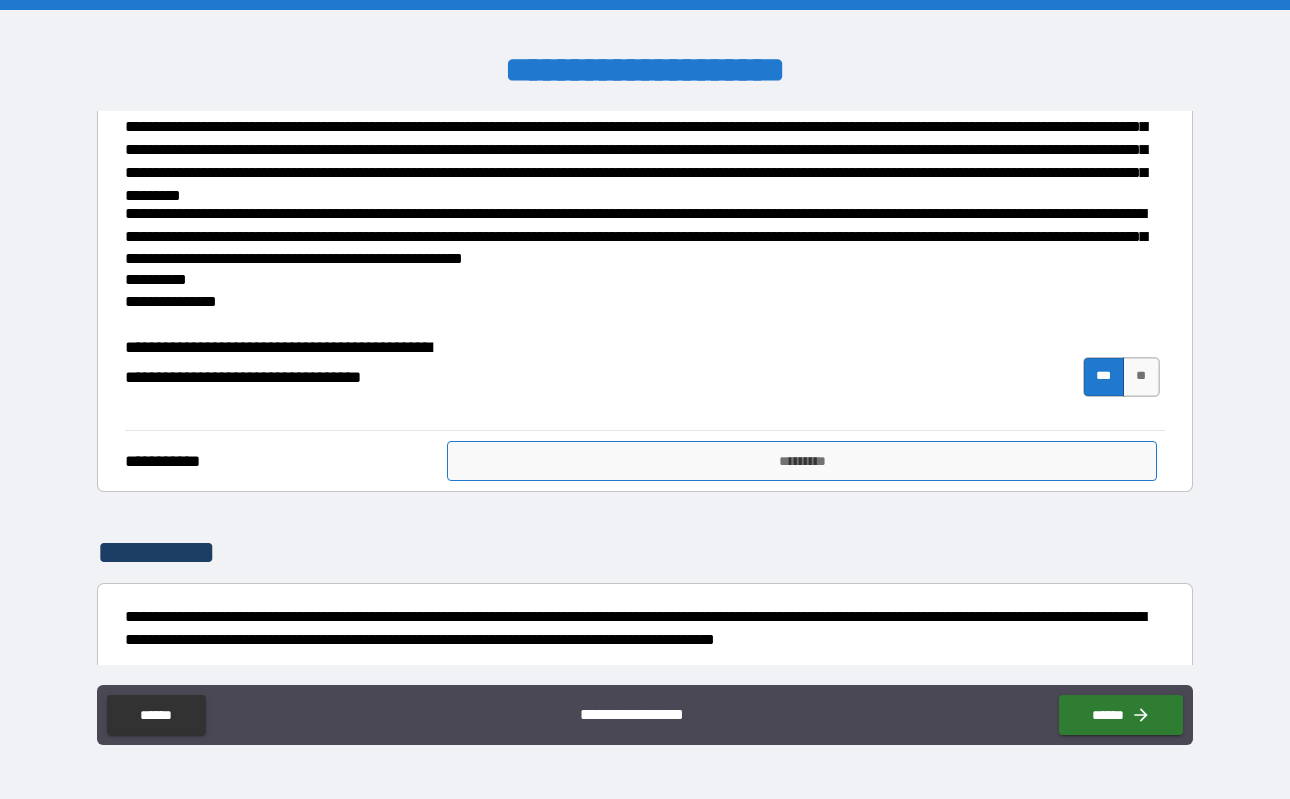 click on "*********" at bounding box center [802, 461] 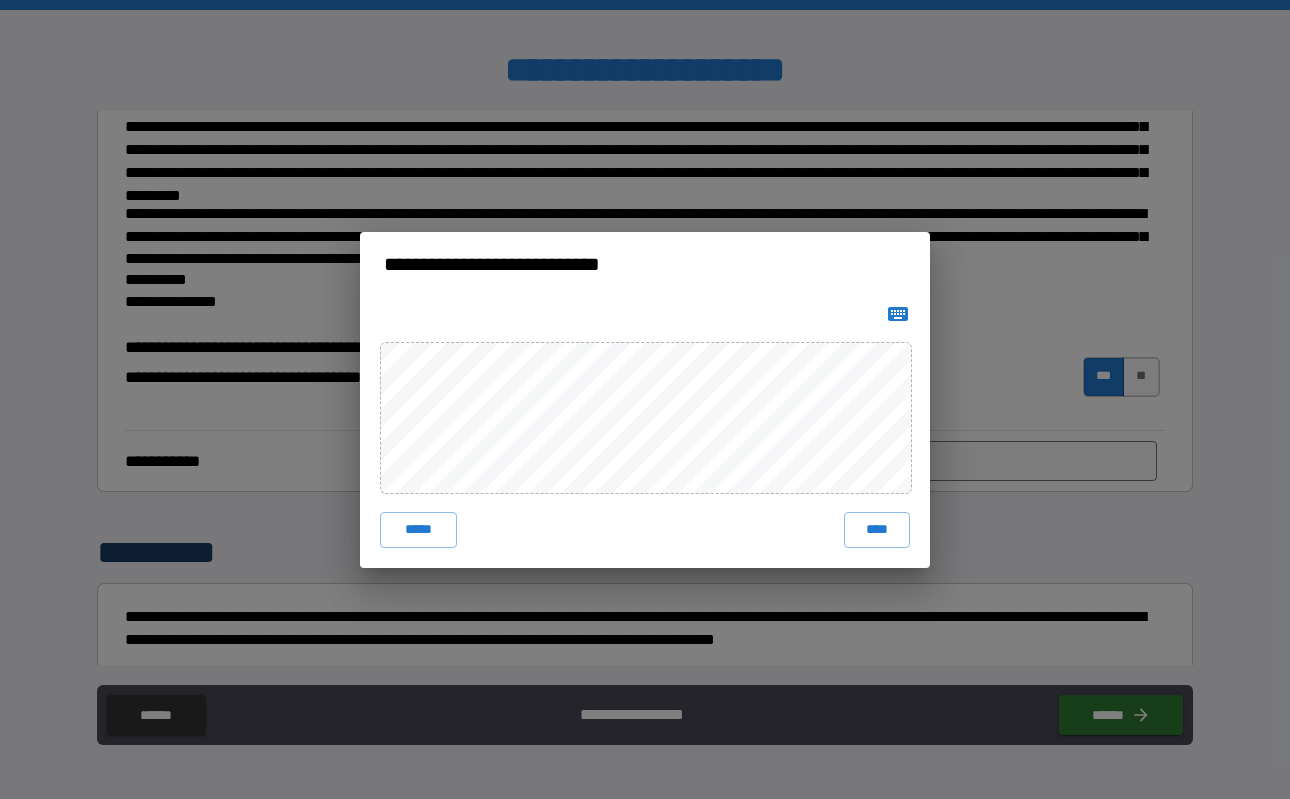 click 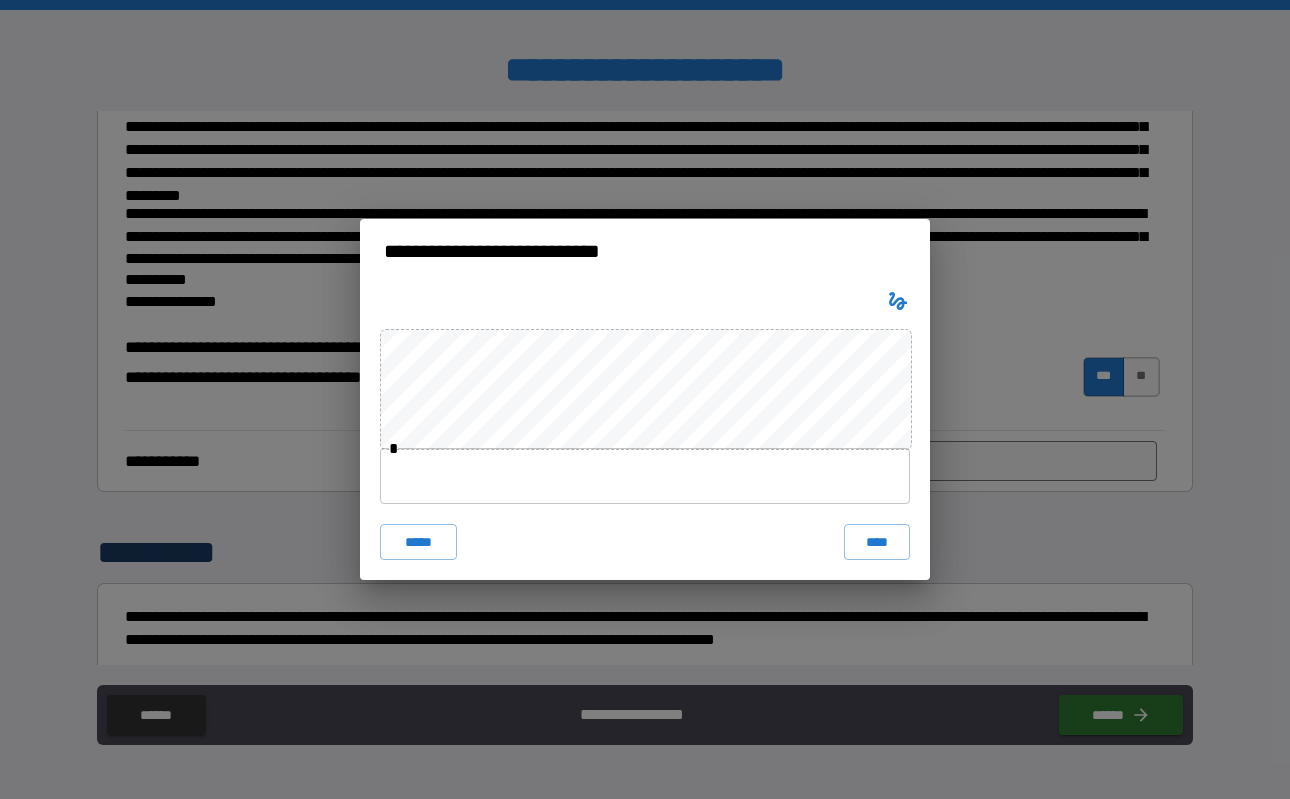 click at bounding box center [645, 476] 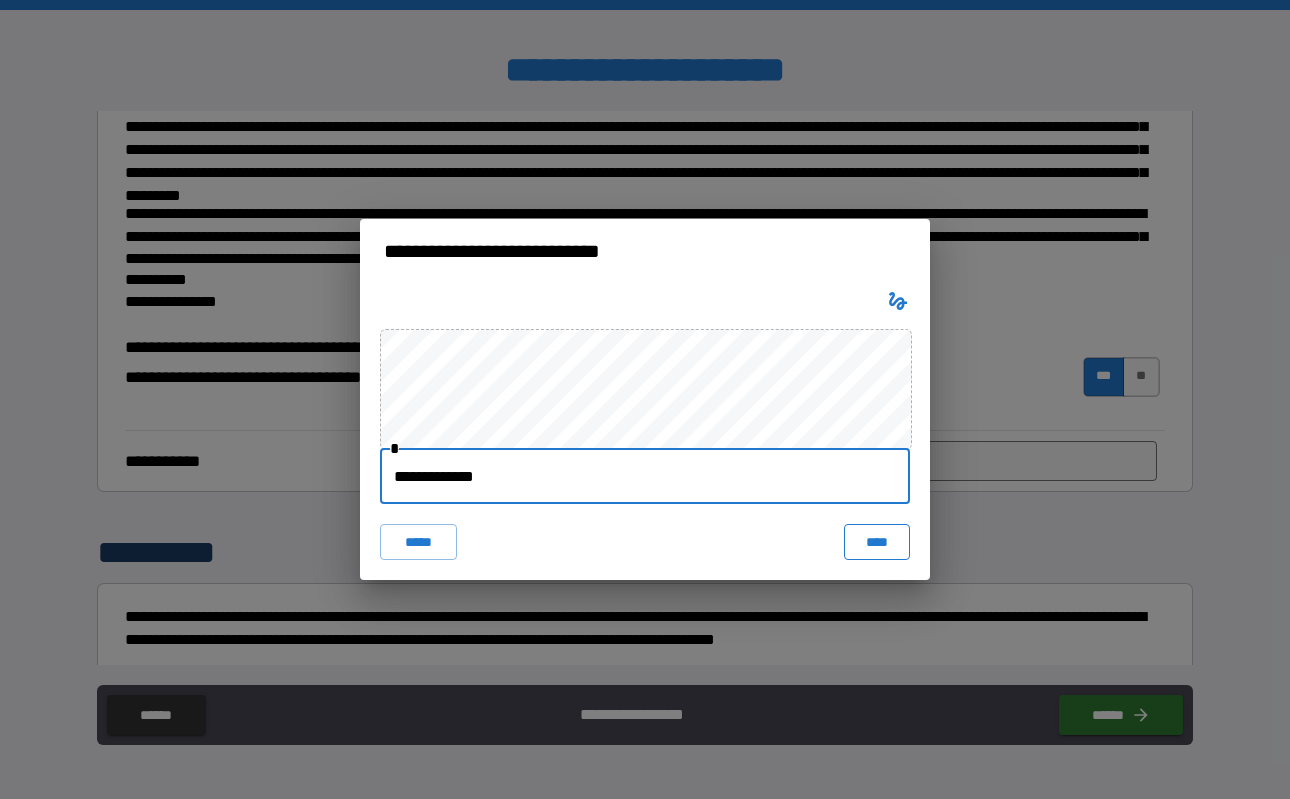type on "**********" 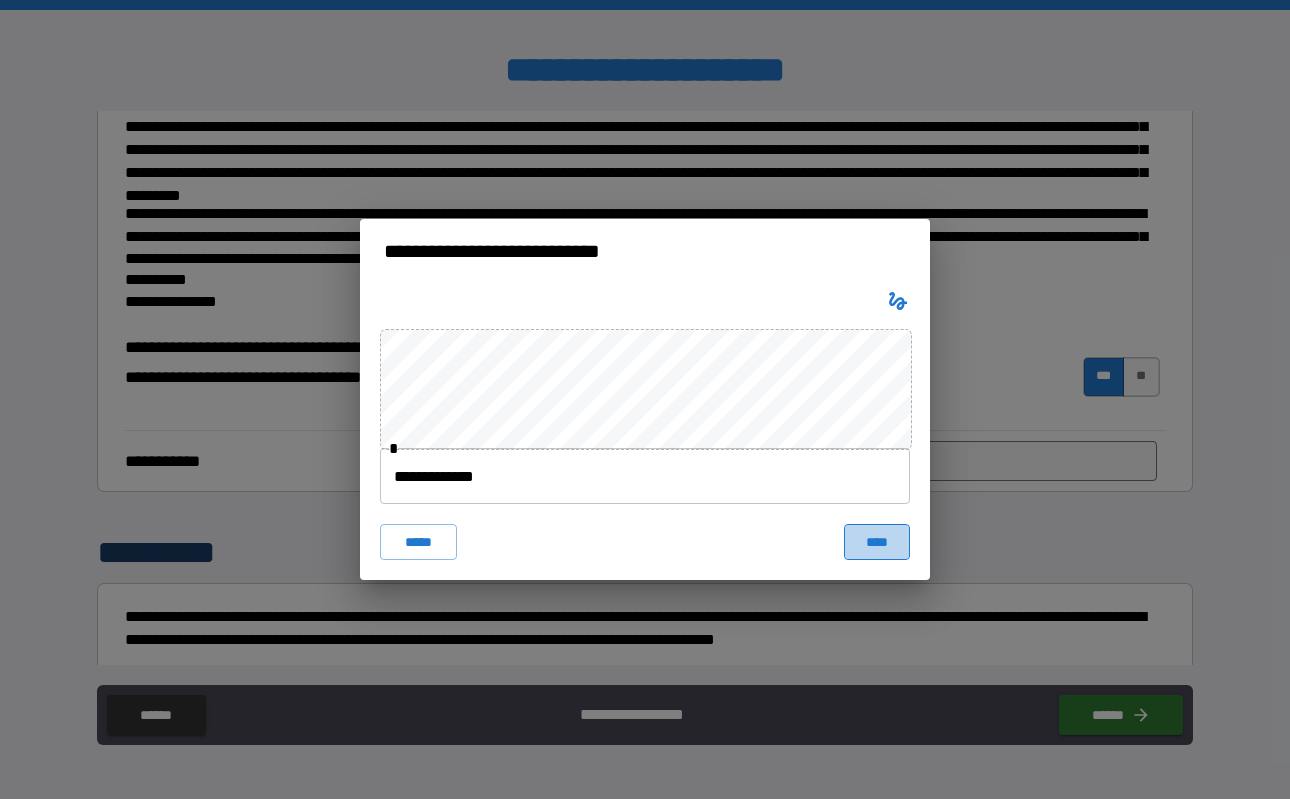 click on "****" at bounding box center [877, 542] 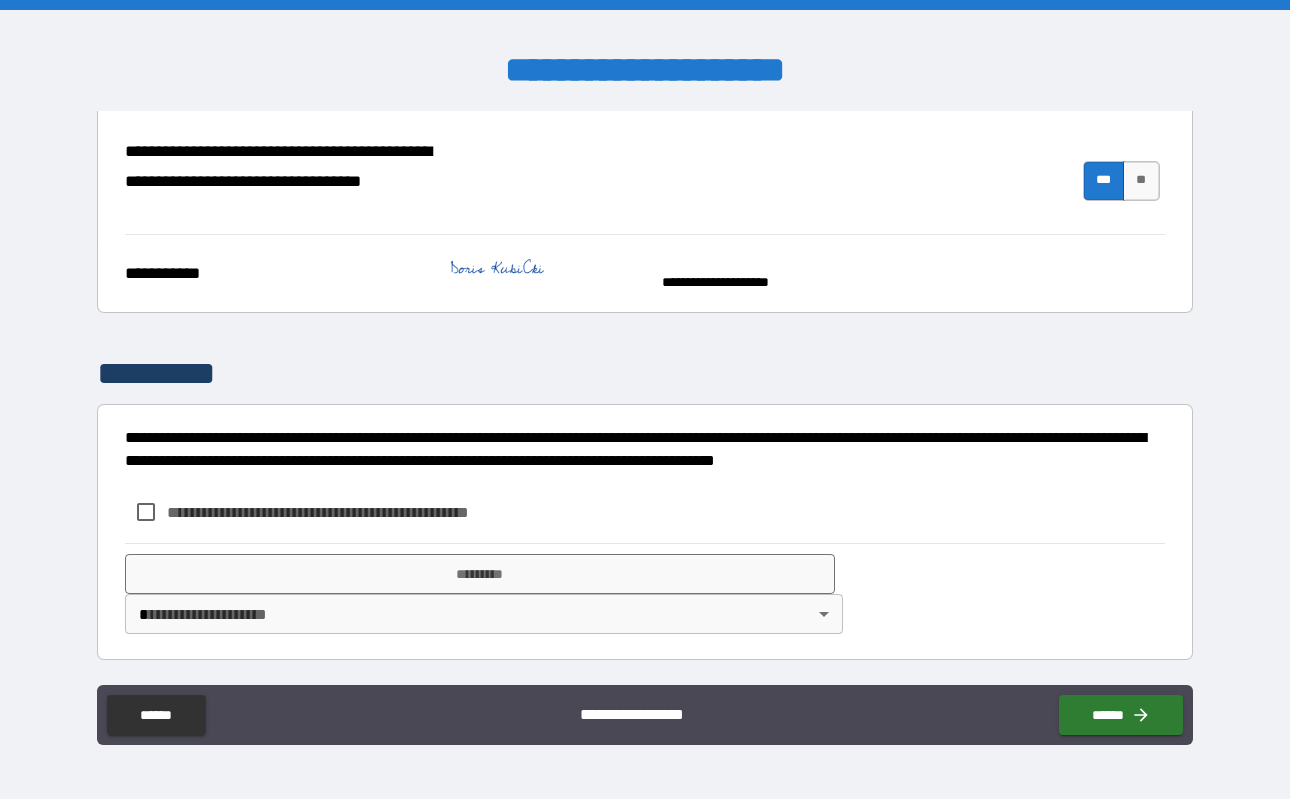scroll, scrollTop: 531, scrollLeft: 0, axis: vertical 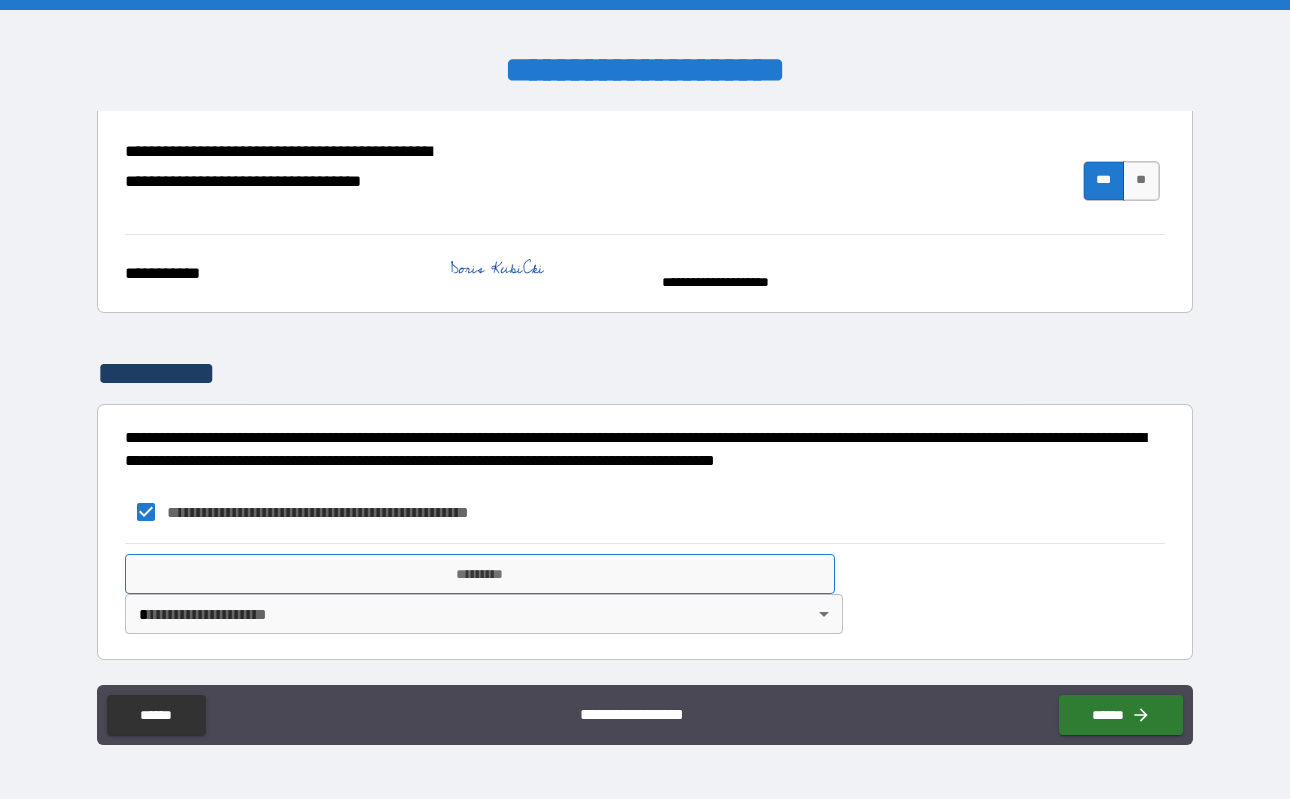 click on "*********" at bounding box center [480, 574] 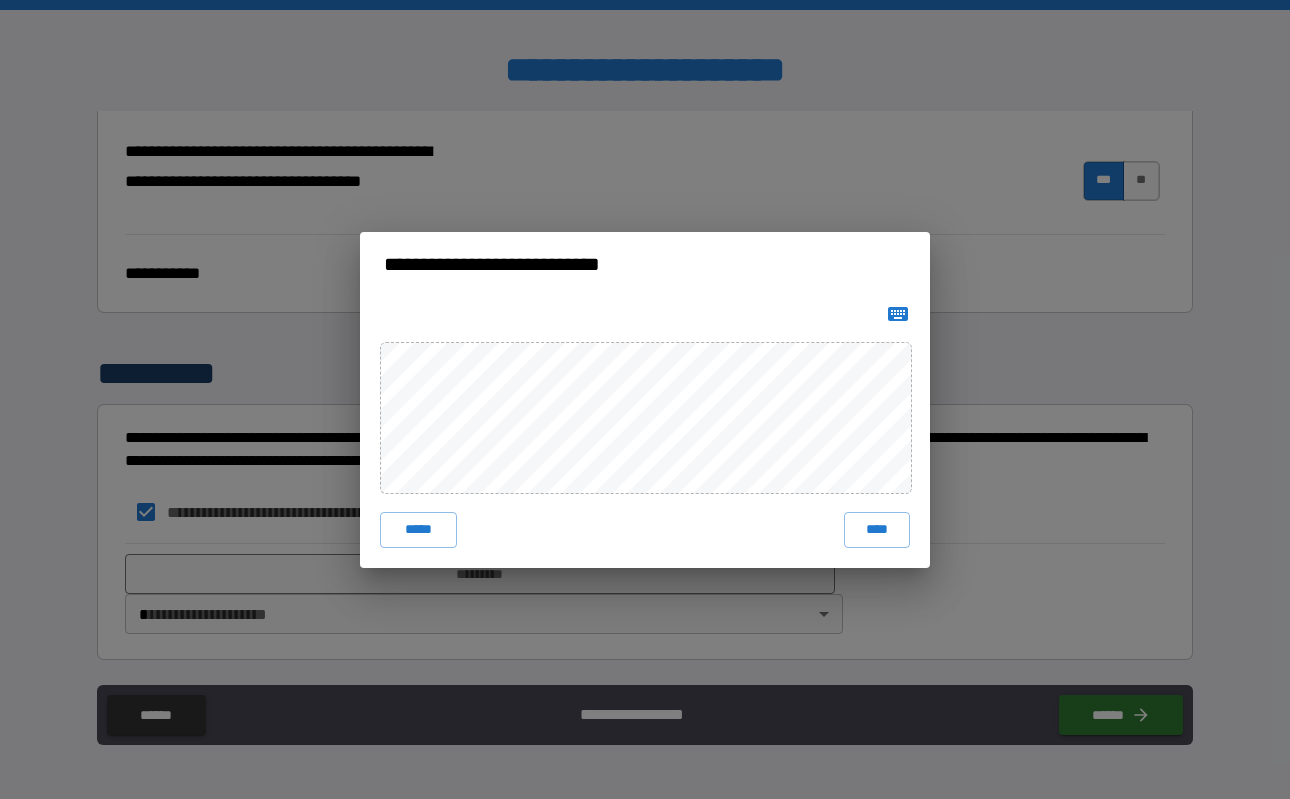 click 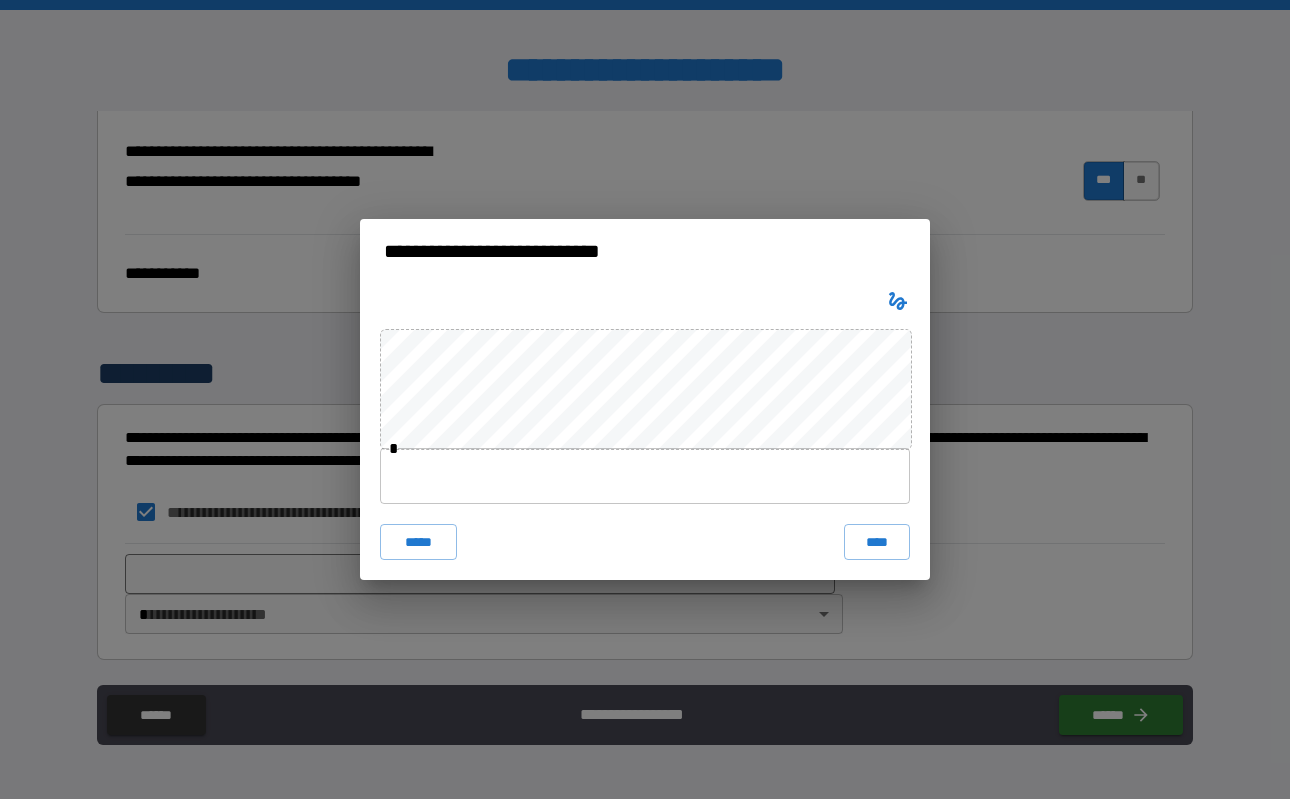 click at bounding box center [645, 476] 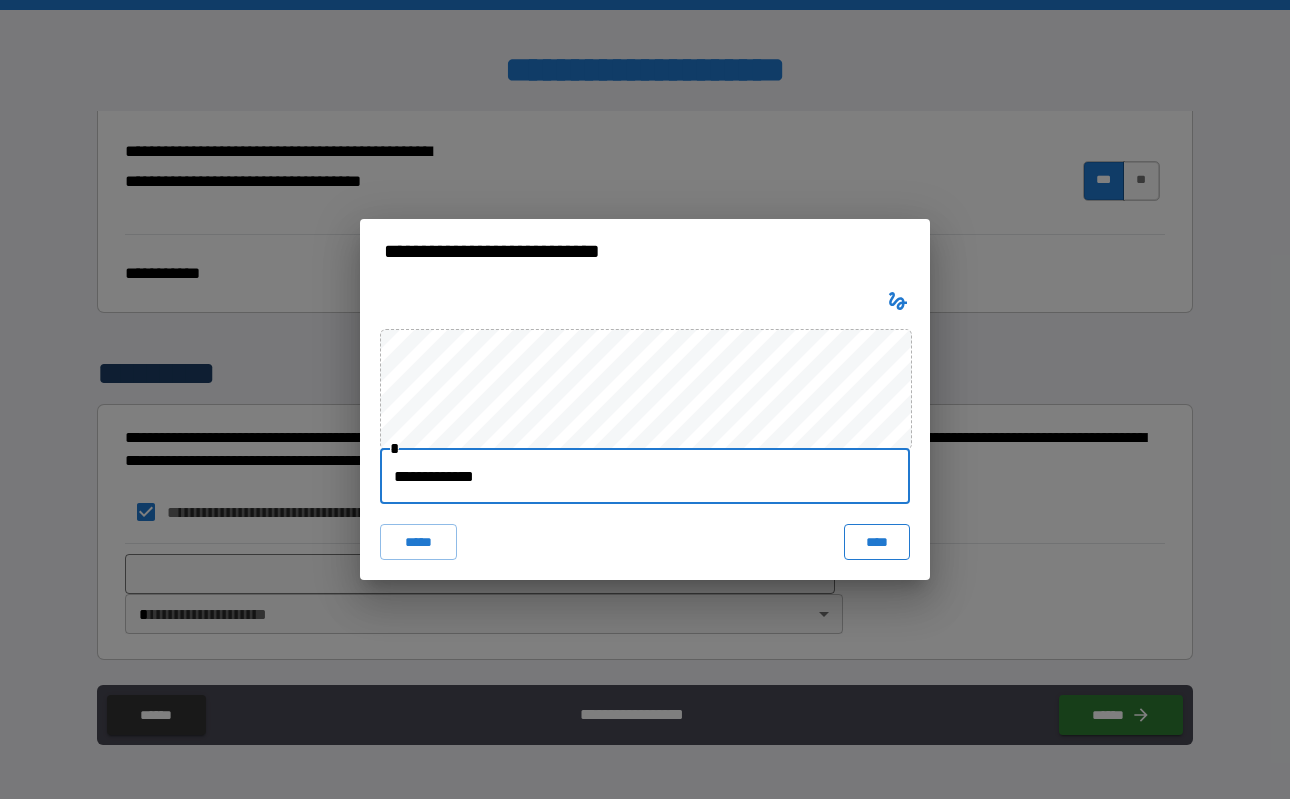 type on "**********" 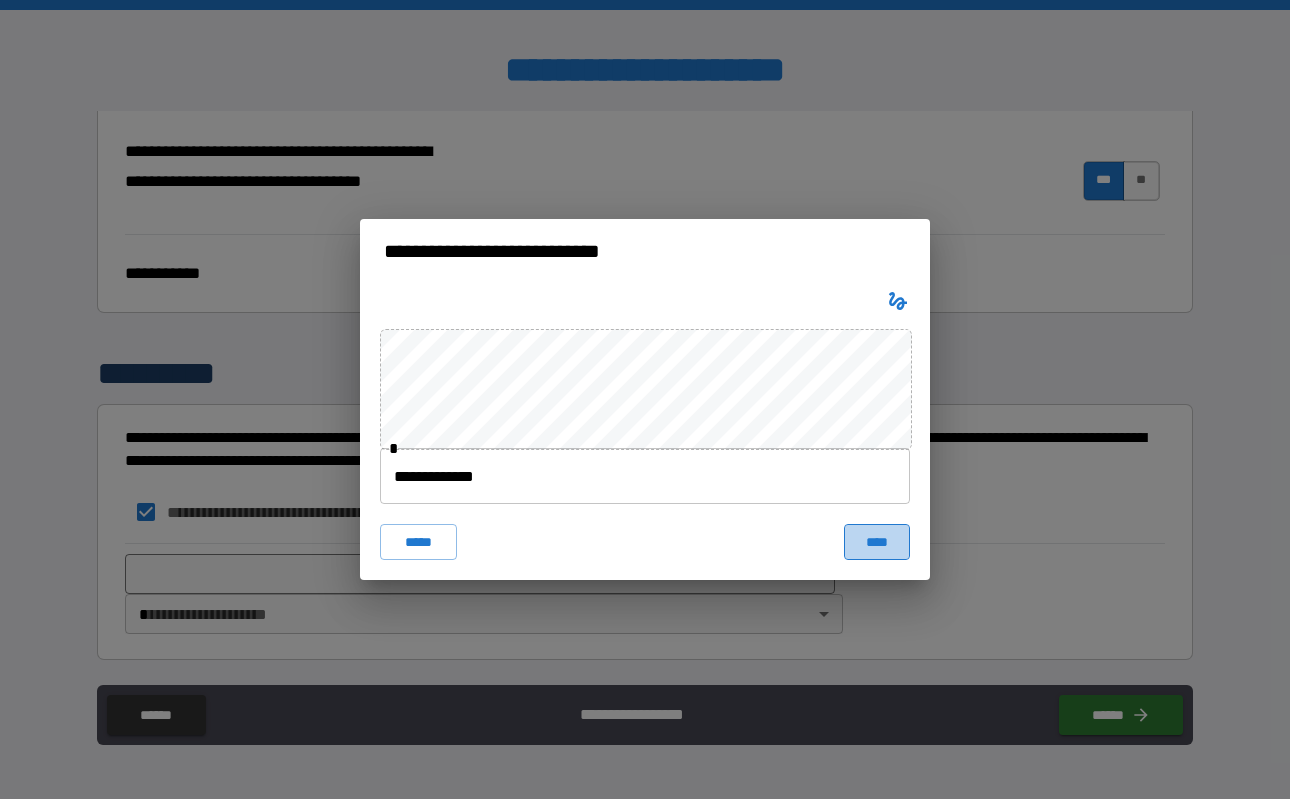 click on "****" at bounding box center (877, 542) 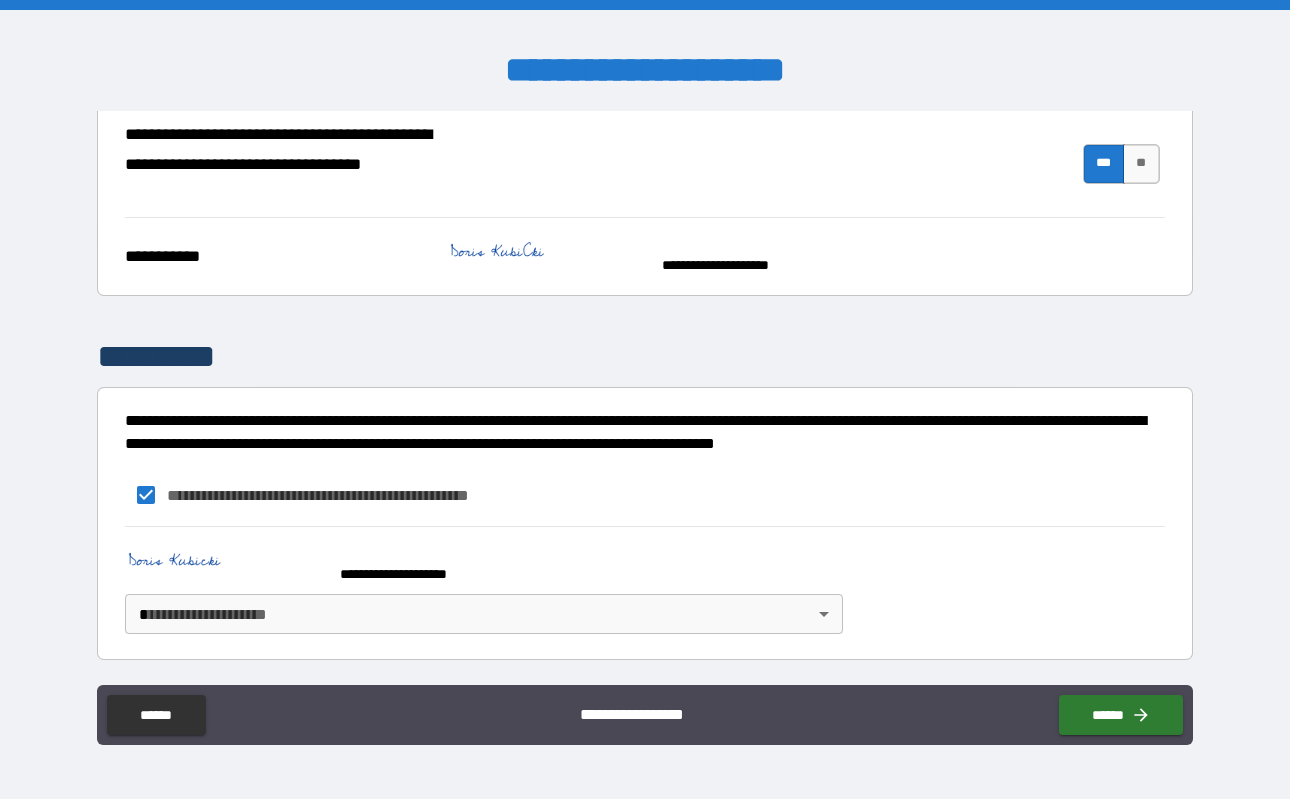 scroll, scrollTop: 548, scrollLeft: 0, axis: vertical 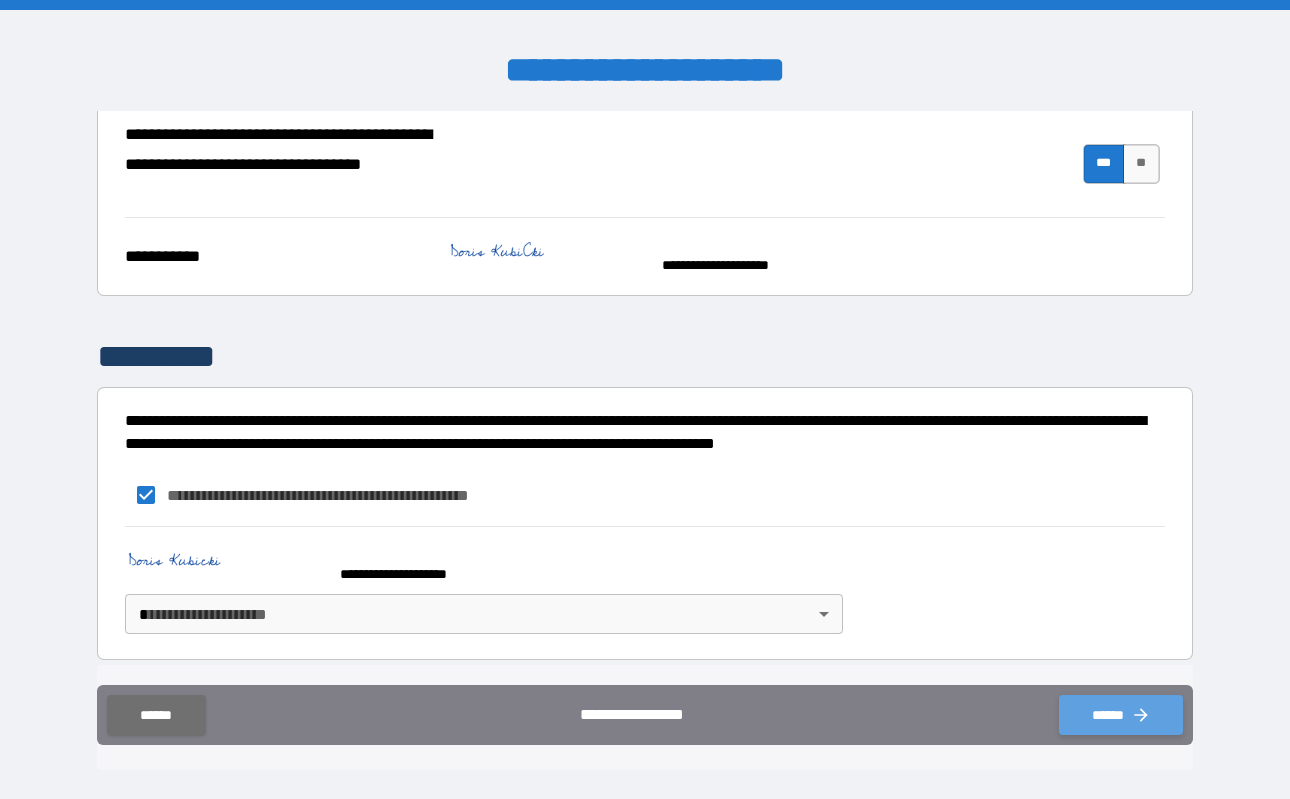 click on "******" at bounding box center [1121, 715] 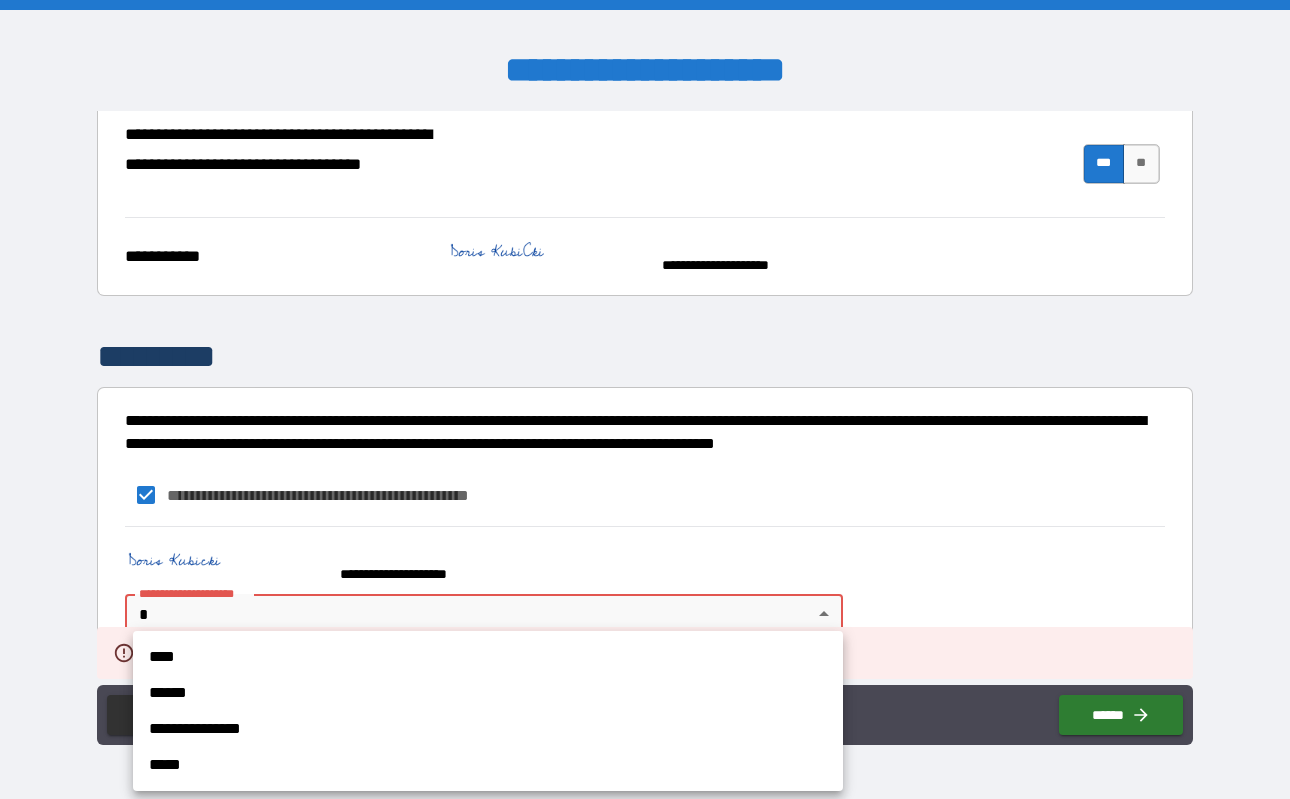 click on "**********" at bounding box center [645, 399] 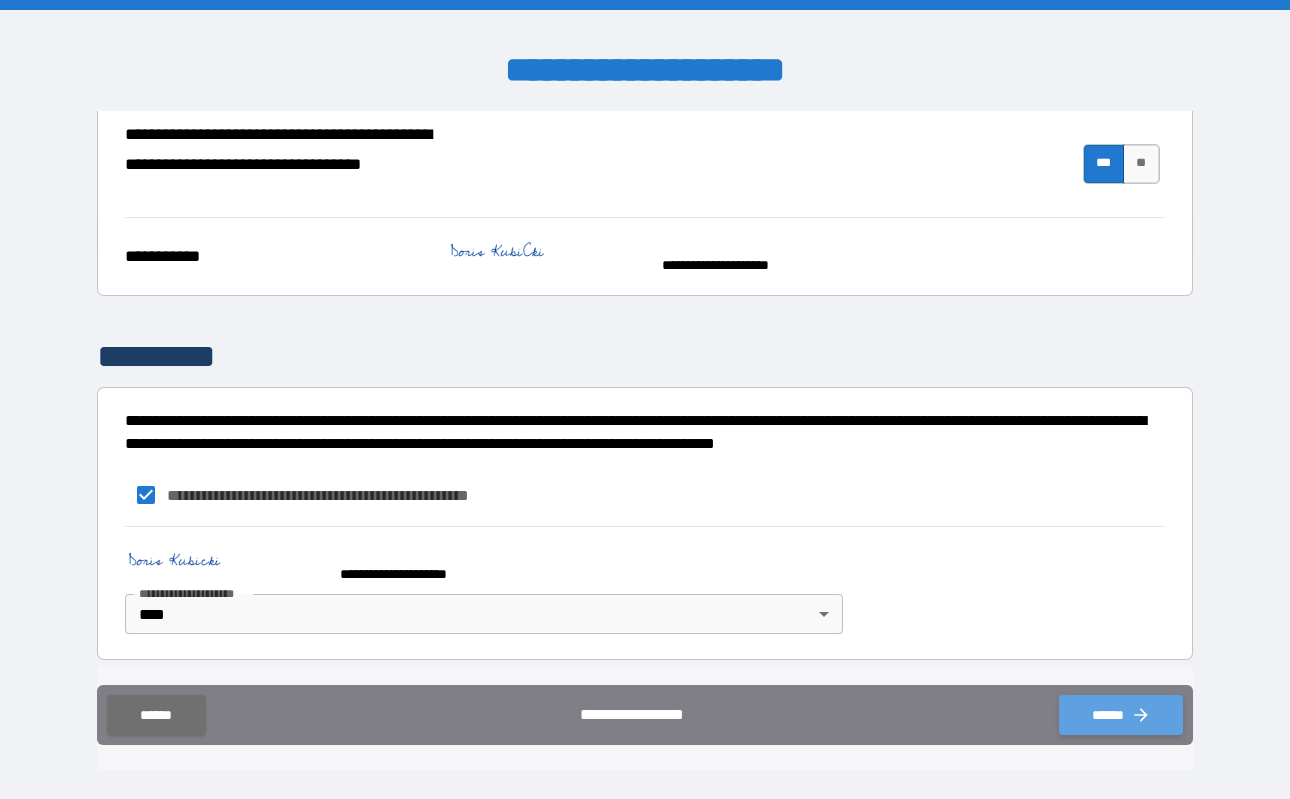 click on "******" at bounding box center (1121, 715) 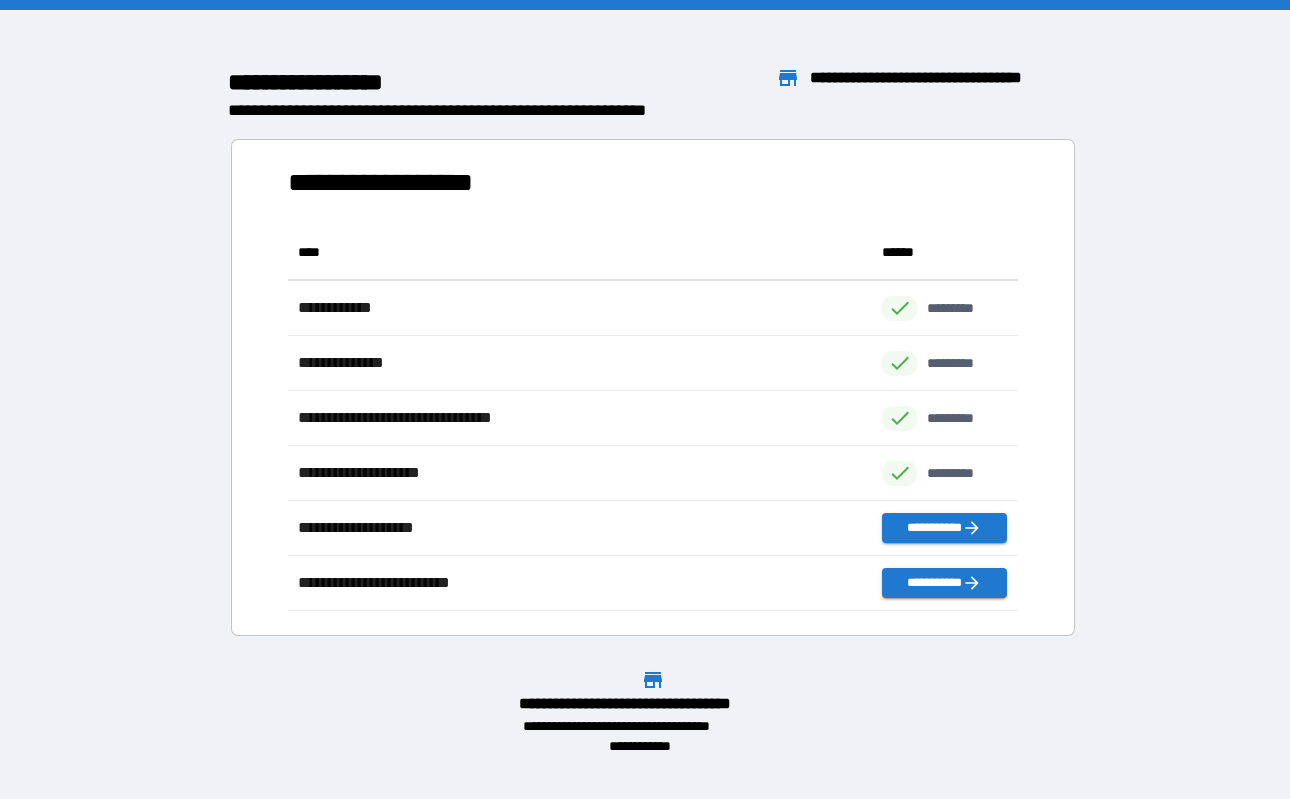 scroll, scrollTop: 1, scrollLeft: 1, axis: both 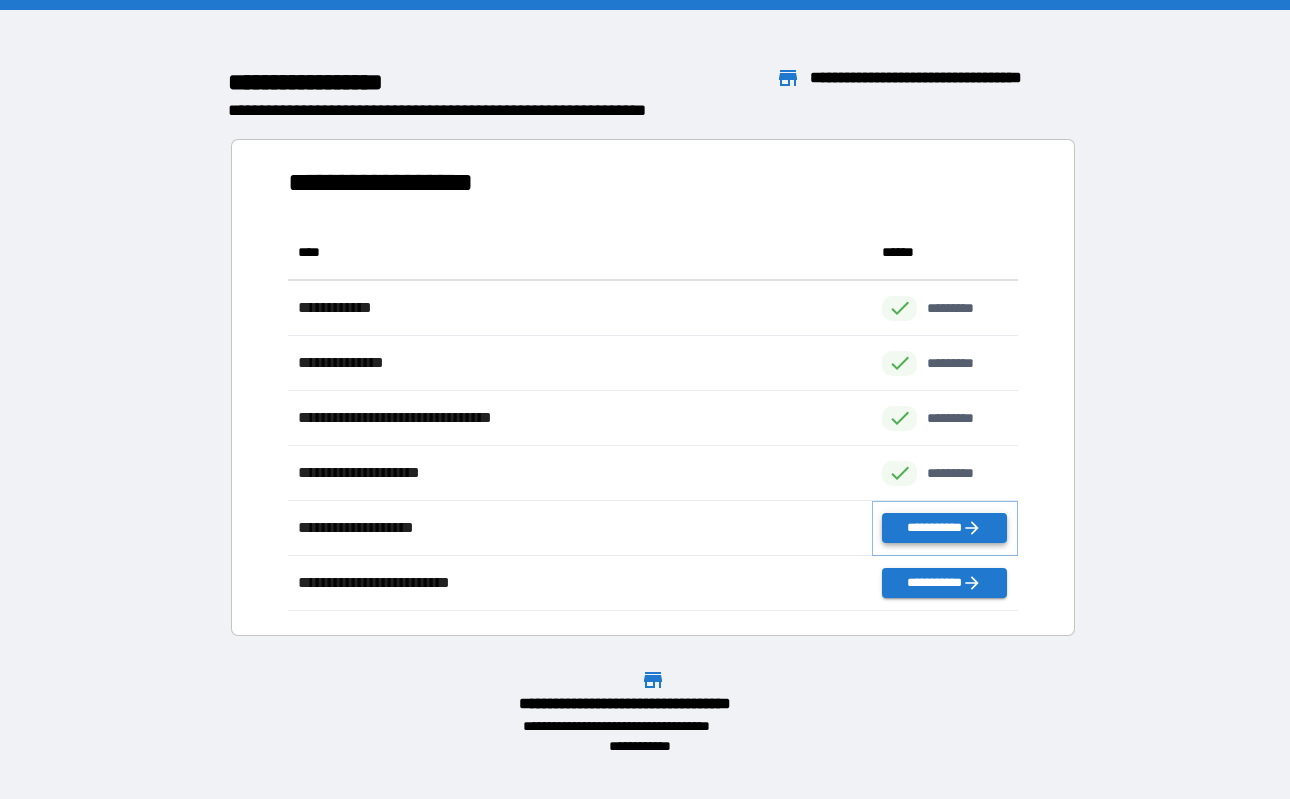 click on "**********" at bounding box center [944, 528] 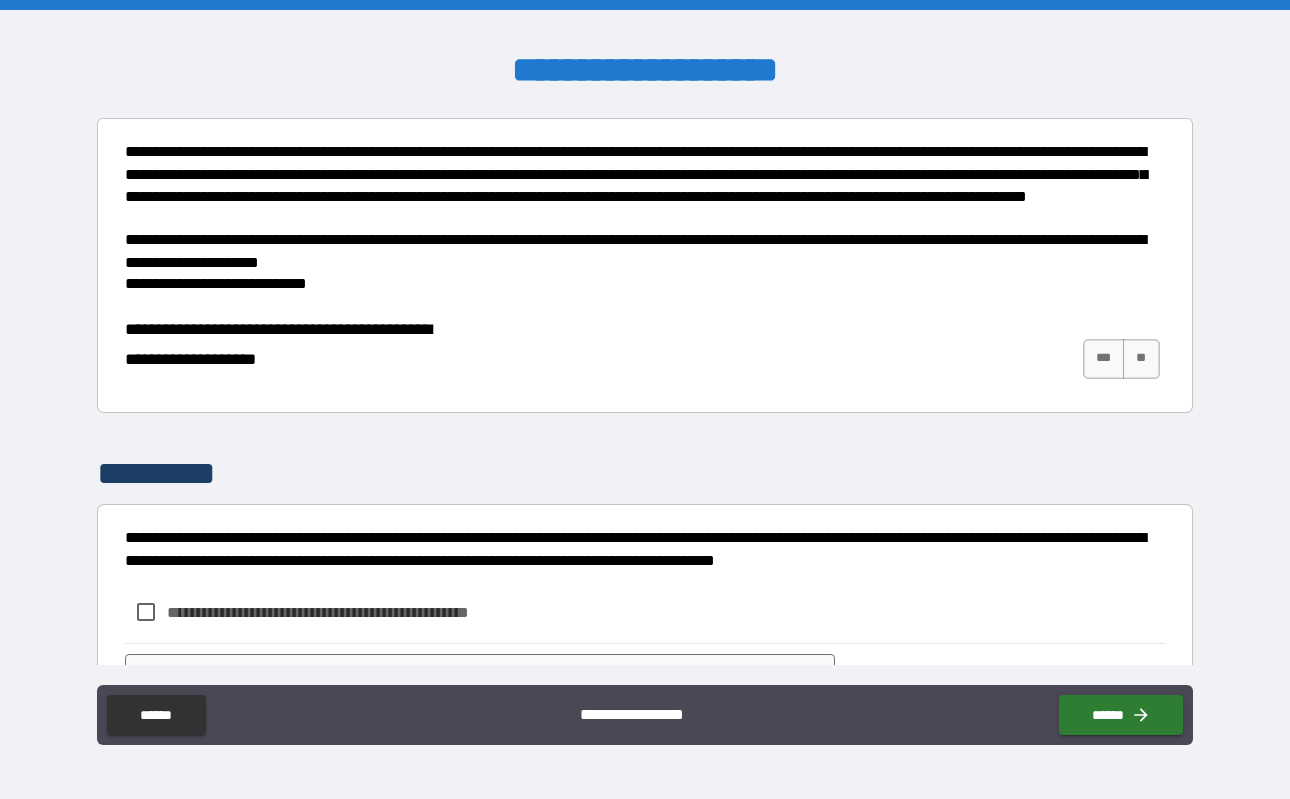 scroll, scrollTop: 135, scrollLeft: 0, axis: vertical 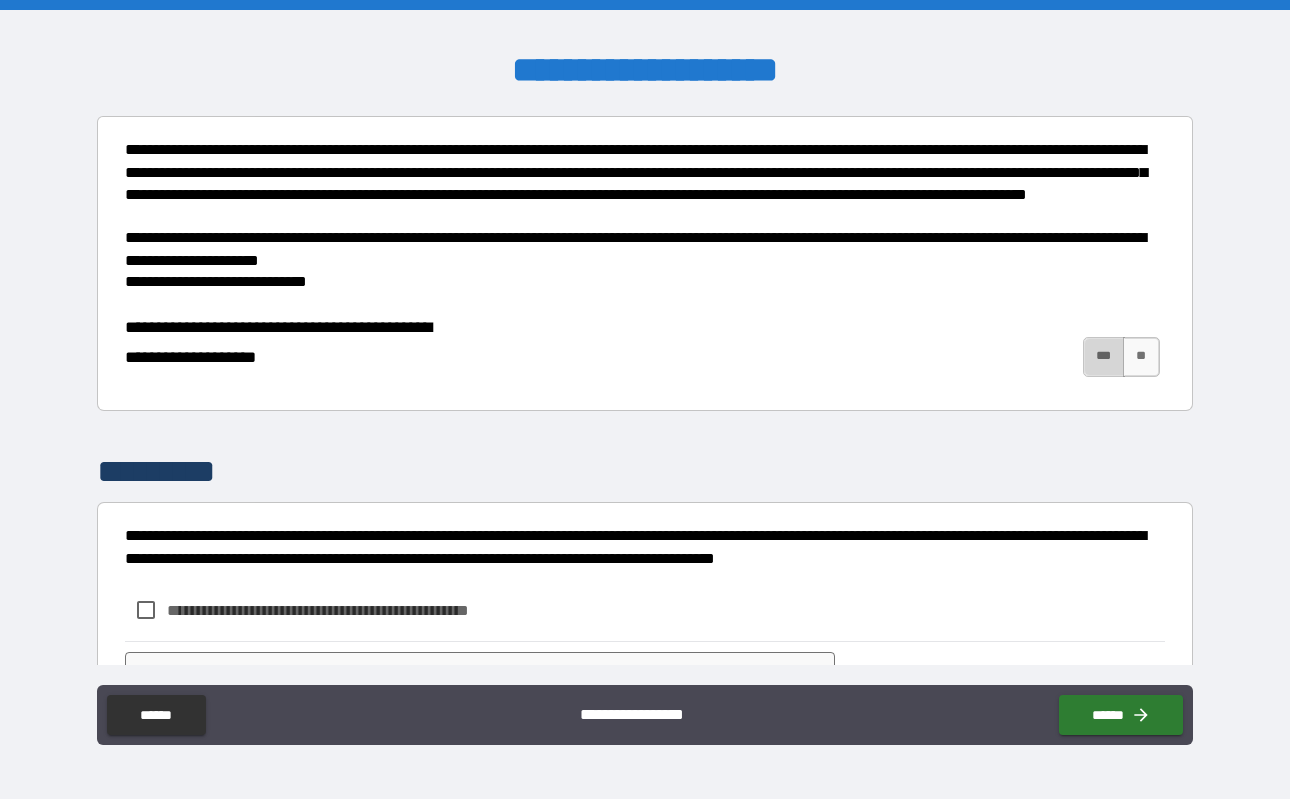click on "***" at bounding box center [1104, 357] 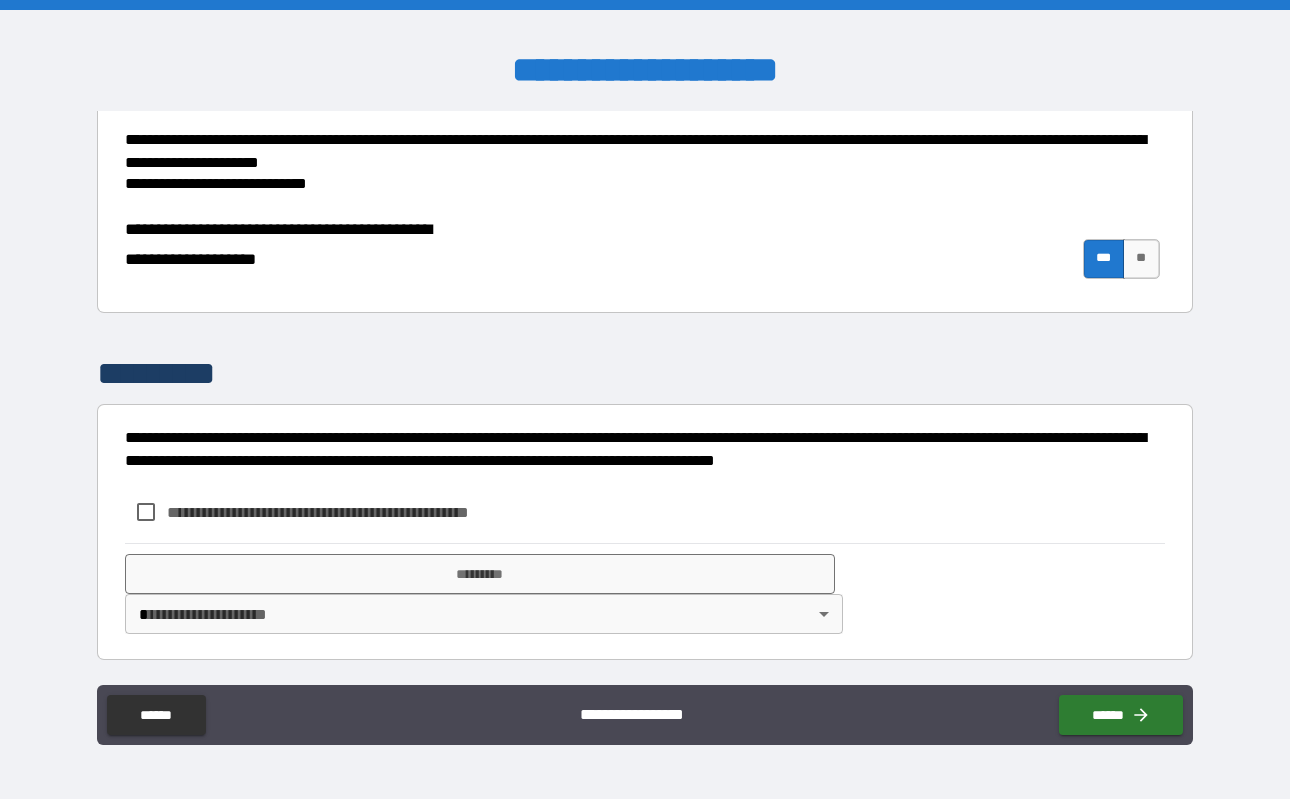 scroll, scrollTop: 233, scrollLeft: 0, axis: vertical 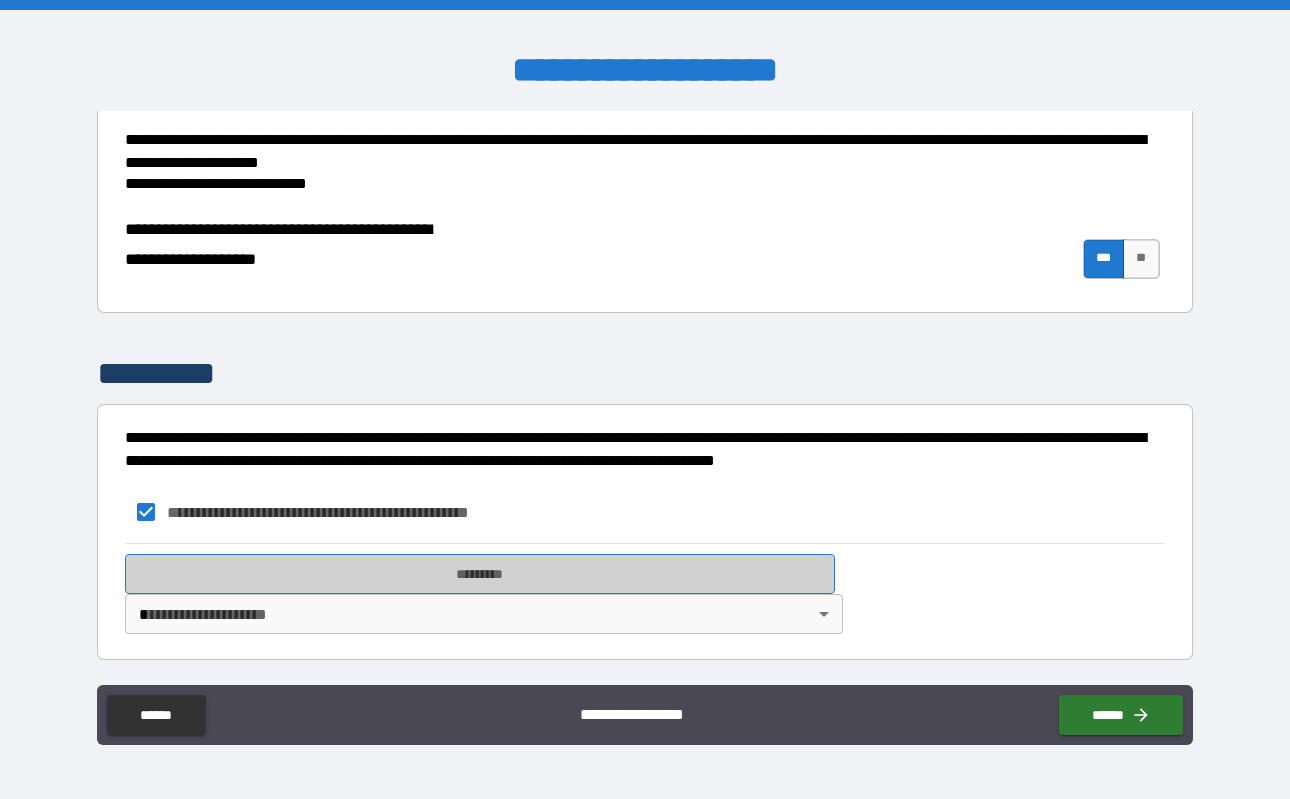 click on "*********" at bounding box center (480, 574) 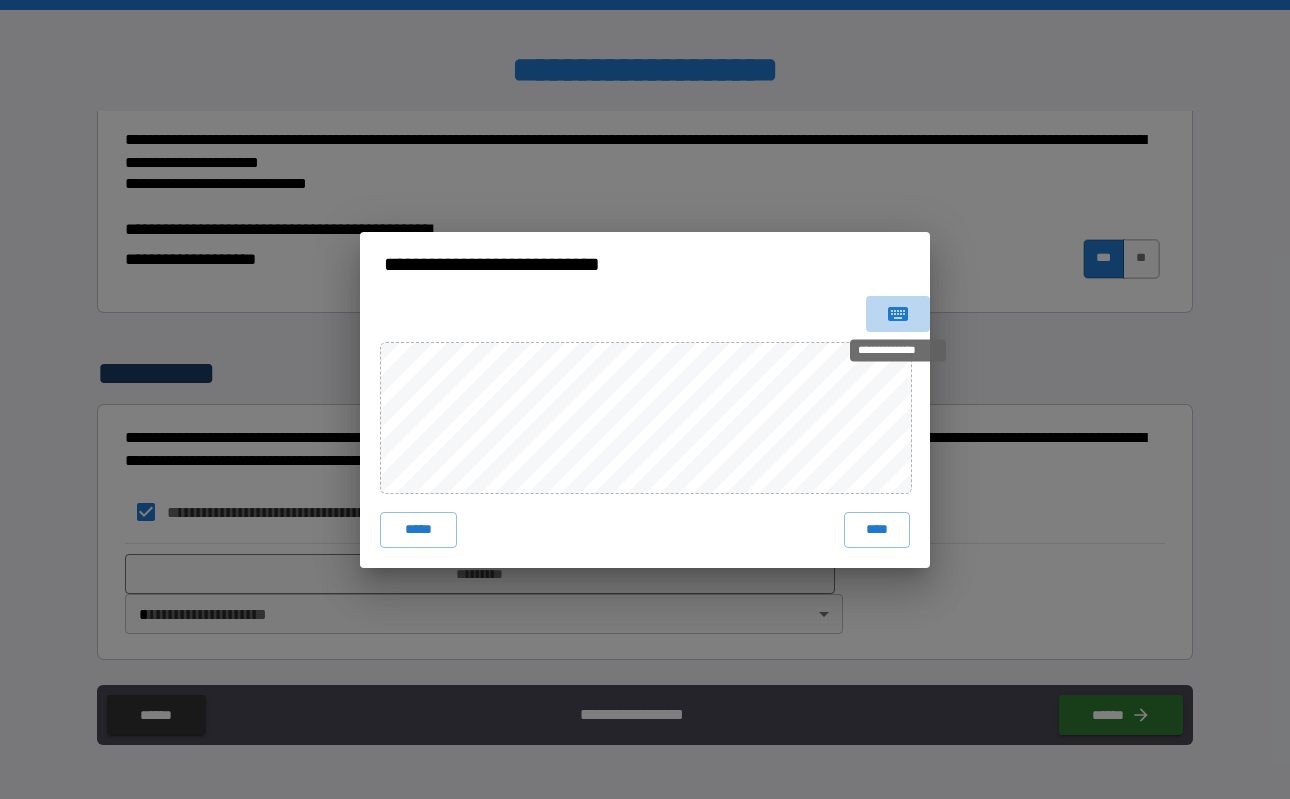 click 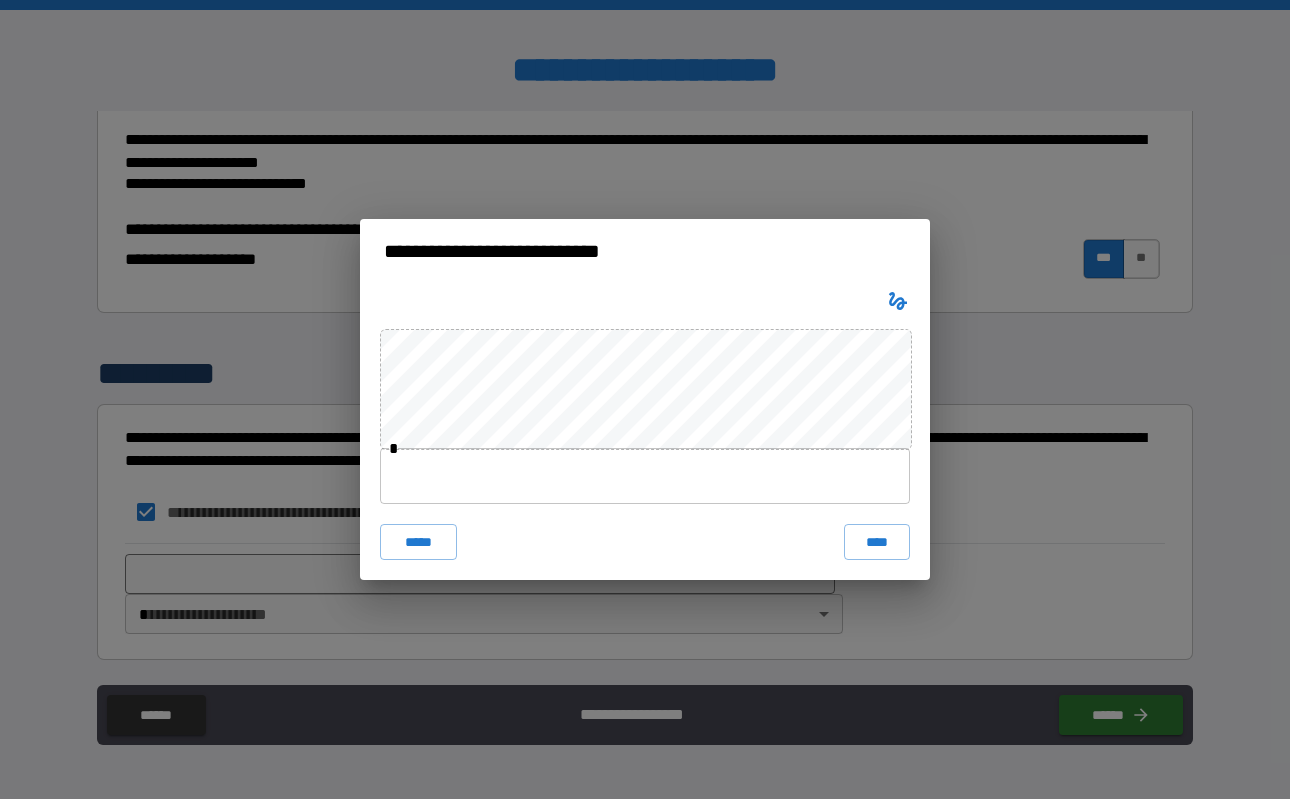 click at bounding box center [645, 476] 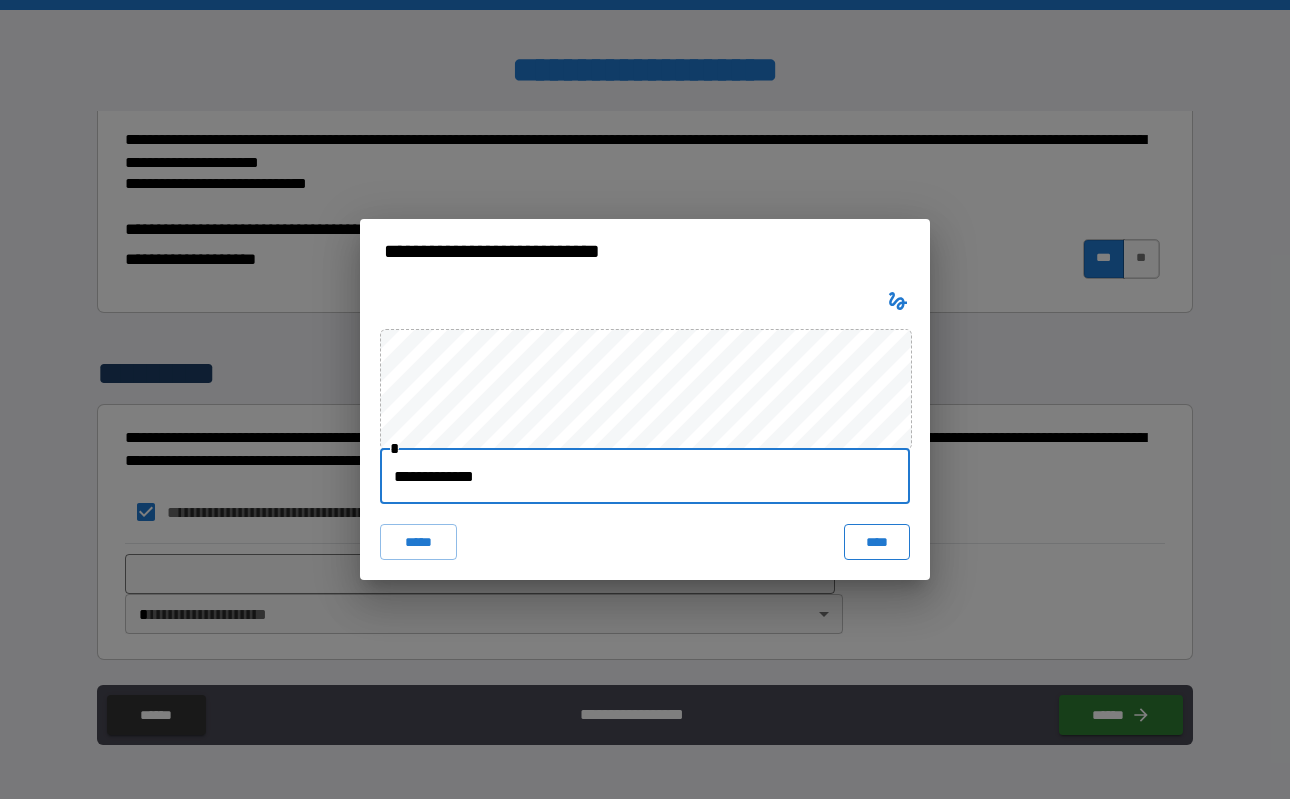 type on "**********" 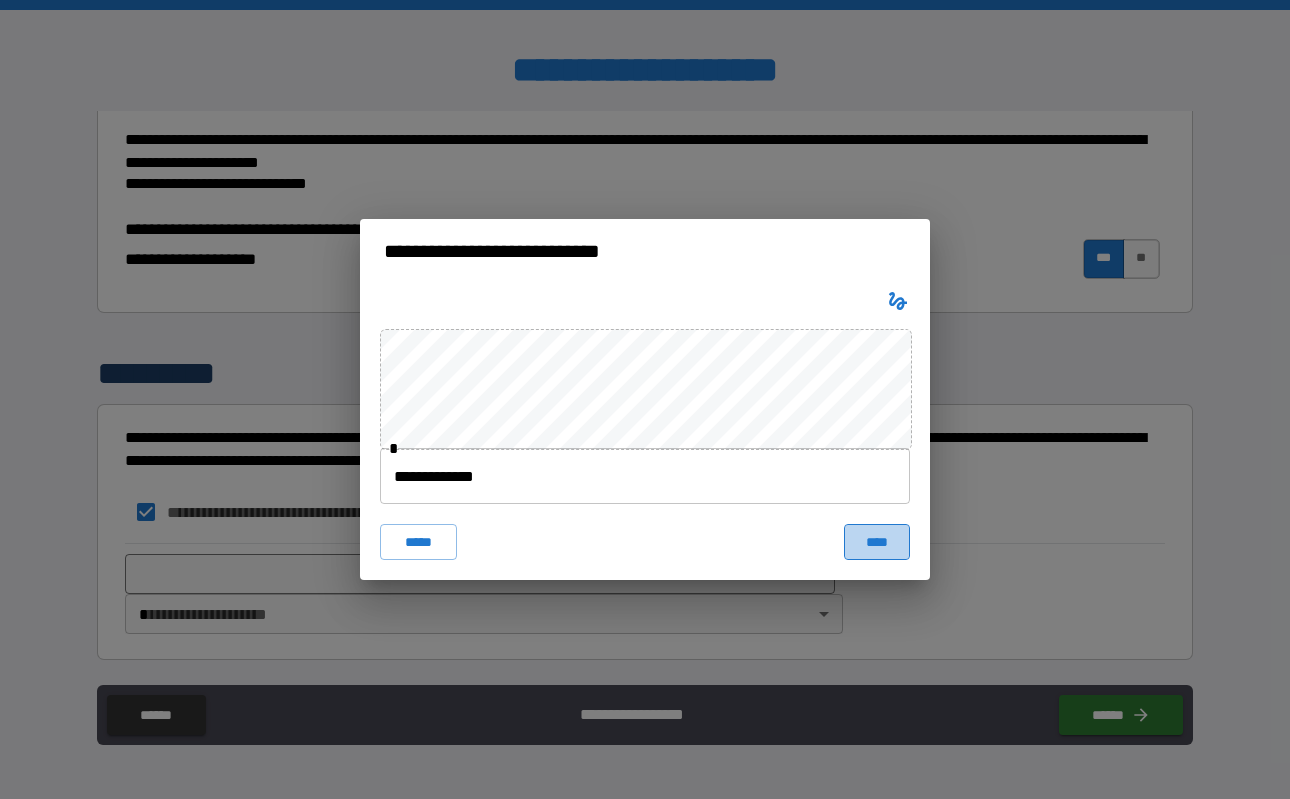 click on "****" at bounding box center (877, 542) 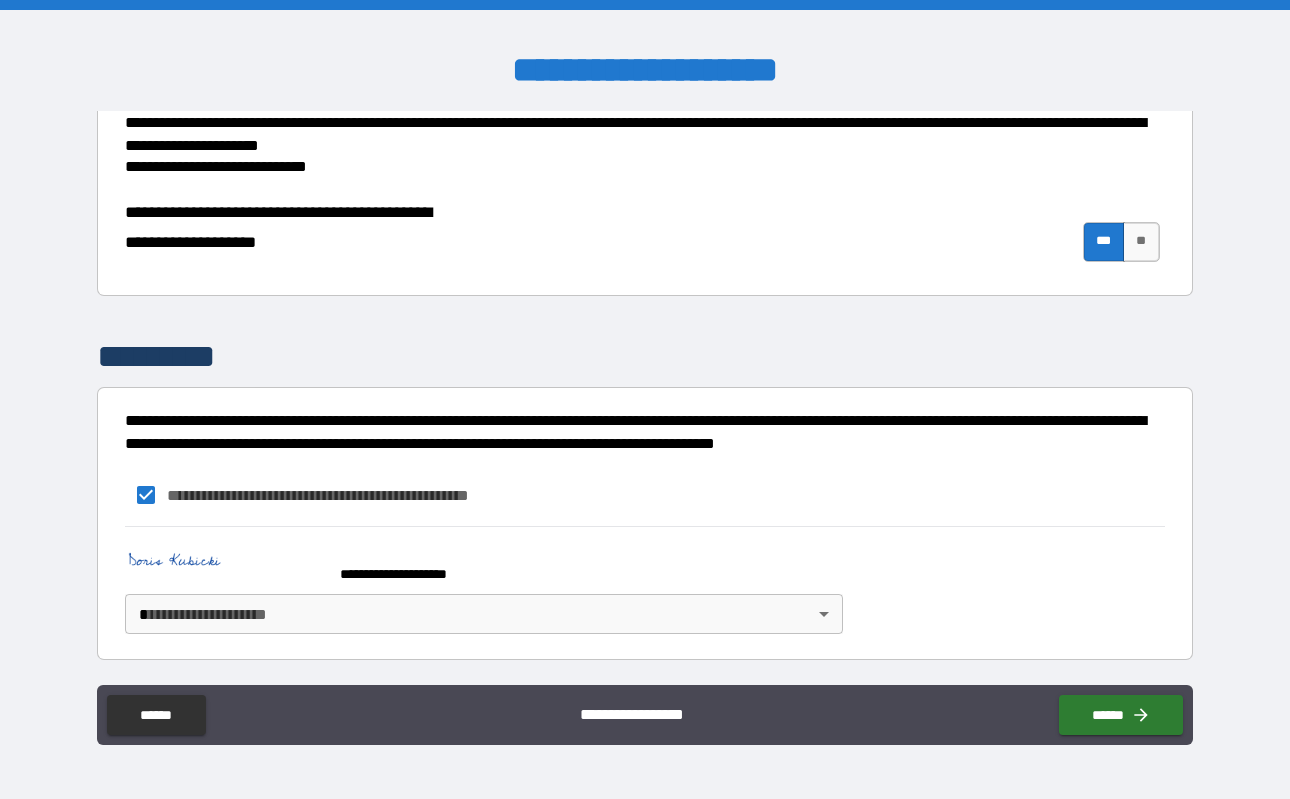 scroll, scrollTop: 250, scrollLeft: 0, axis: vertical 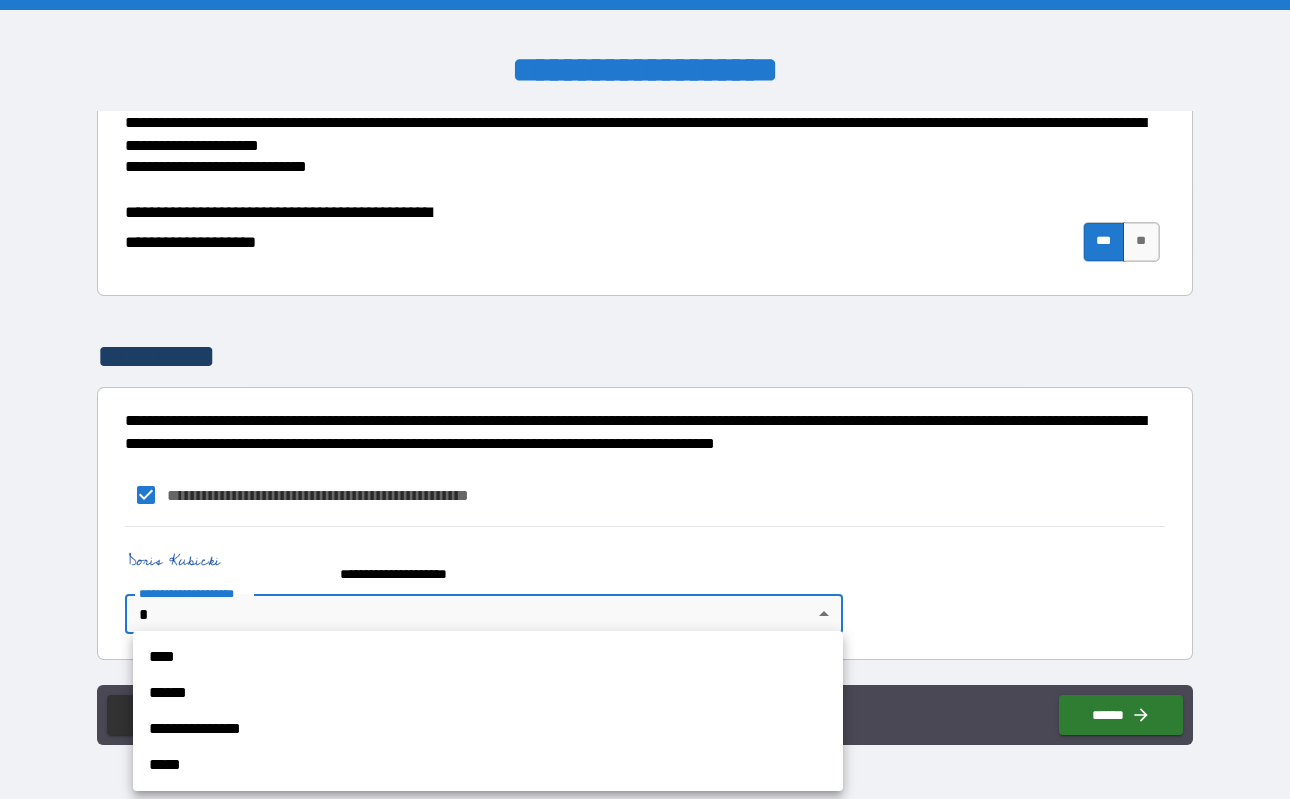 click on "**********" at bounding box center (645, 399) 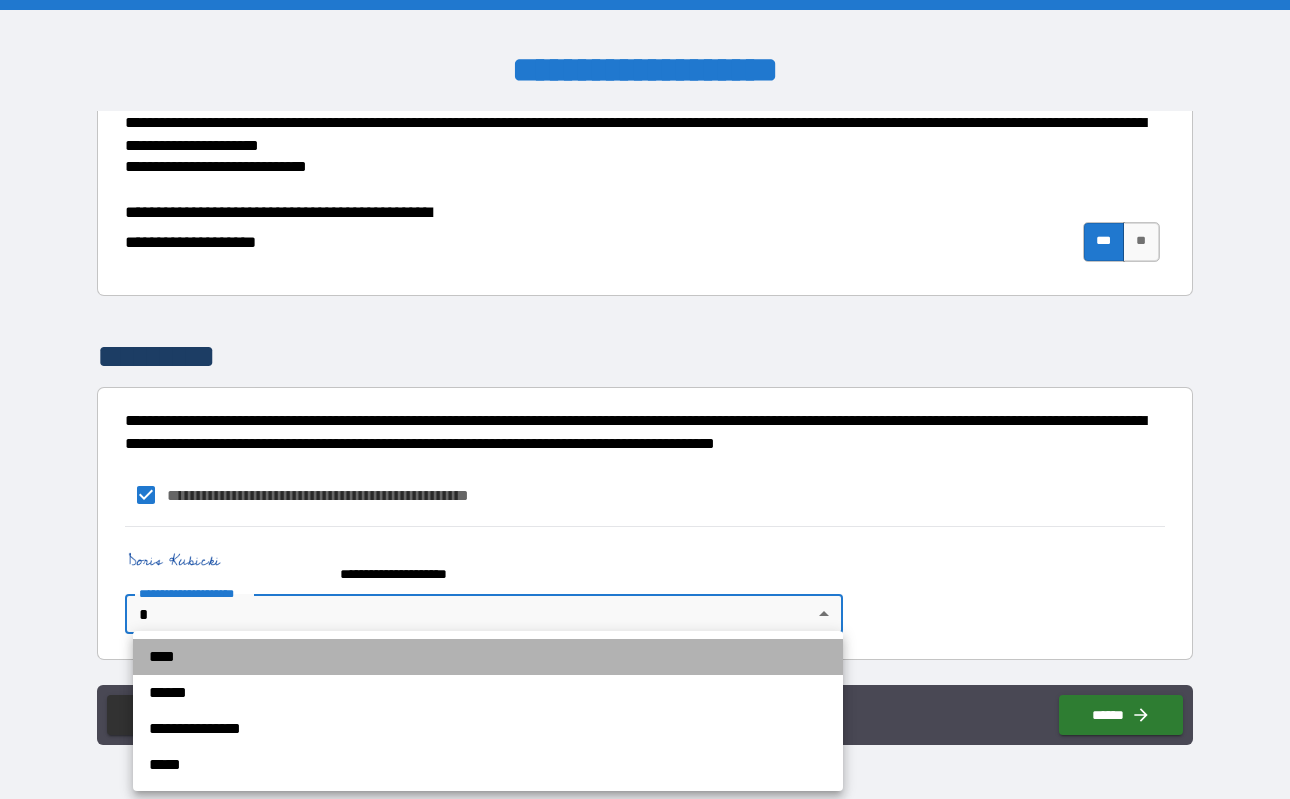 click on "****" at bounding box center (488, 657) 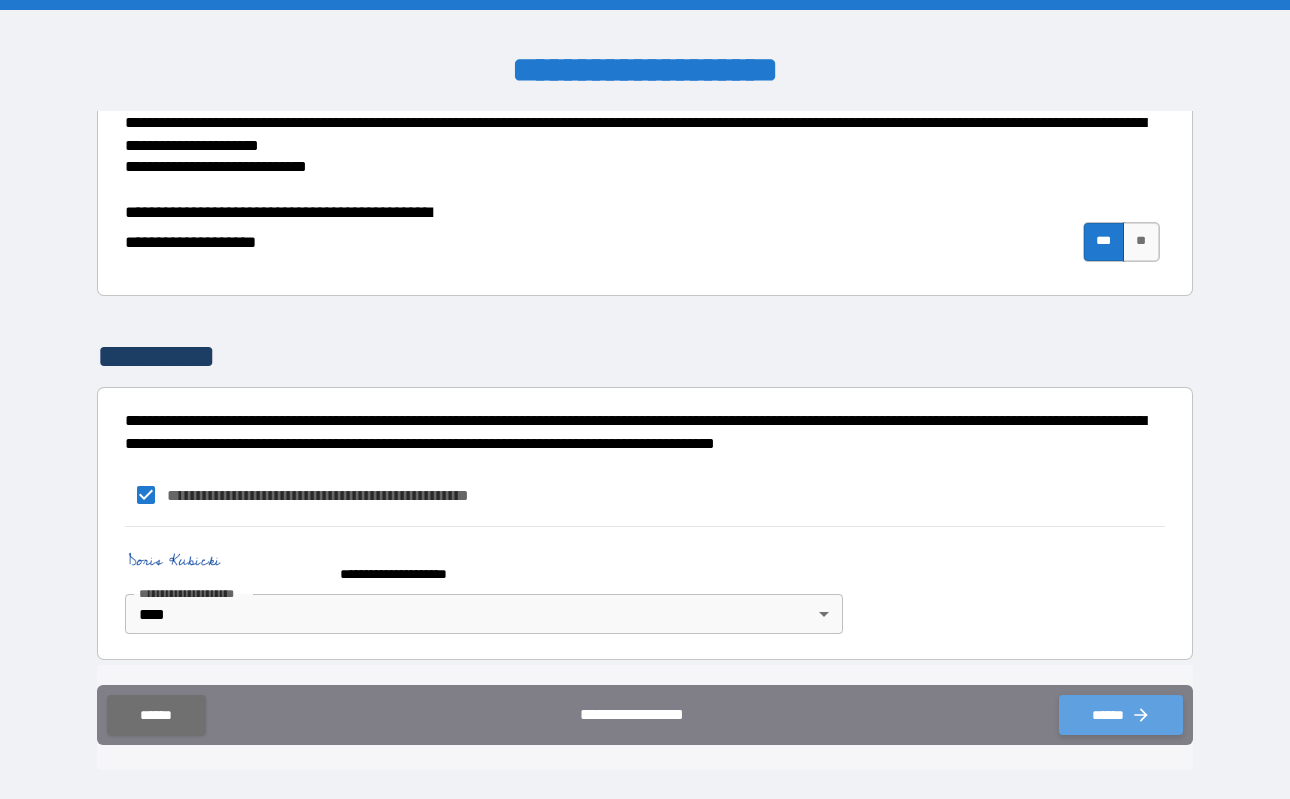 click on "******" at bounding box center (1121, 715) 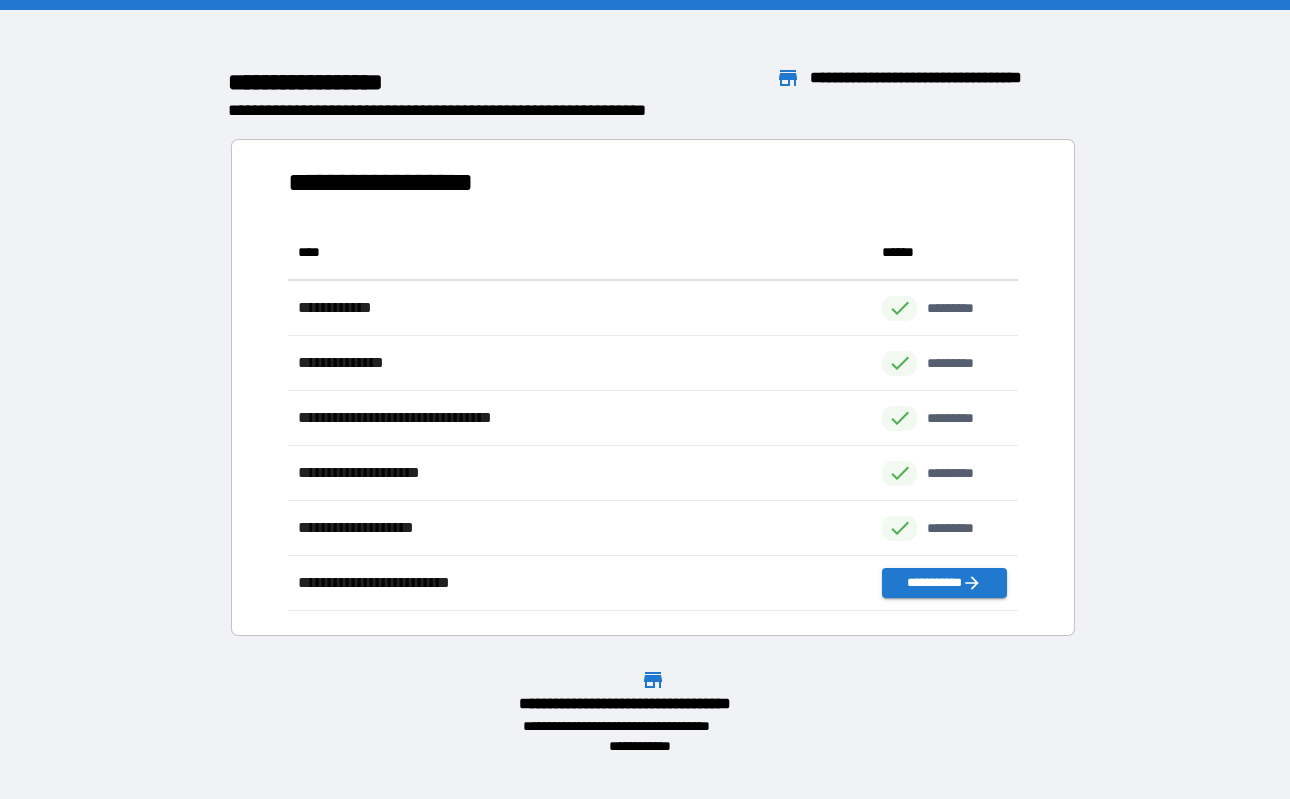 scroll, scrollTop: 386, scrollLeft: 730, axis: both 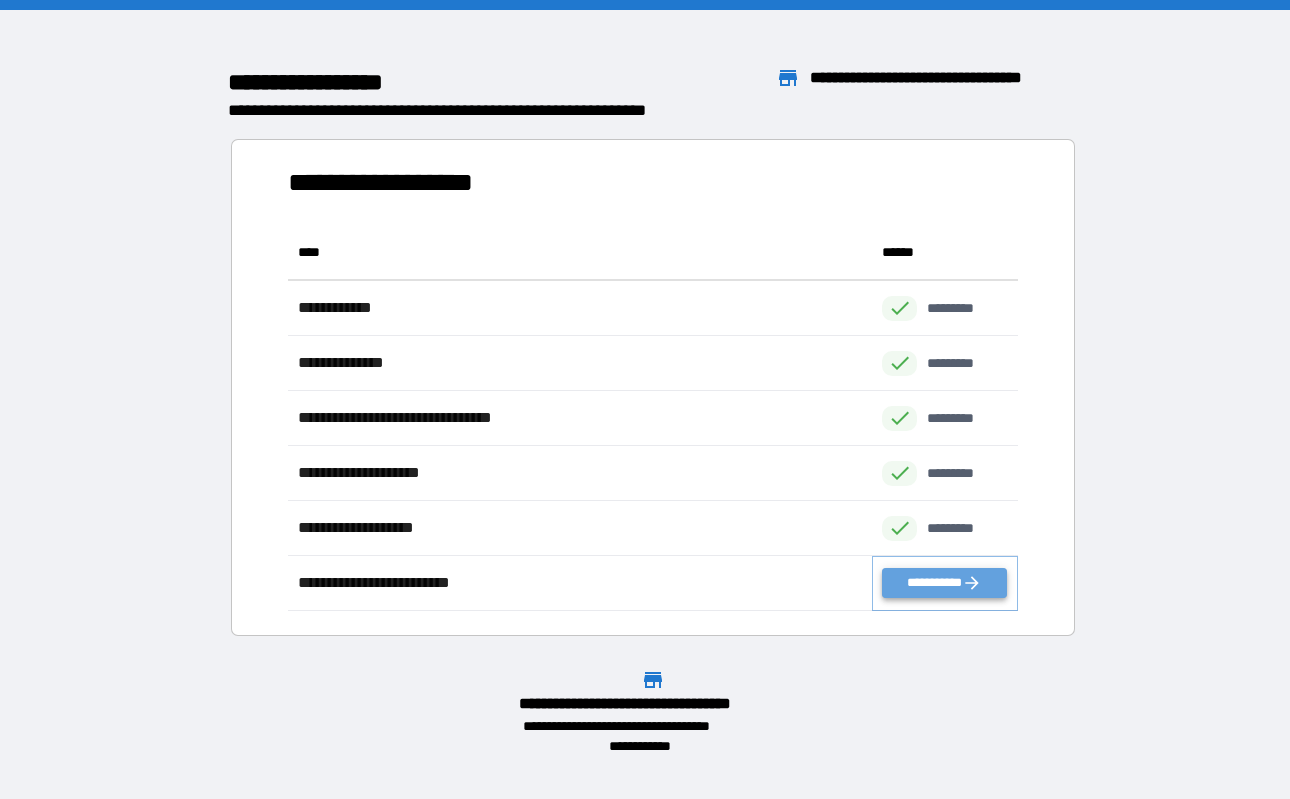 click on "**********" at bounding box center (944, 583) 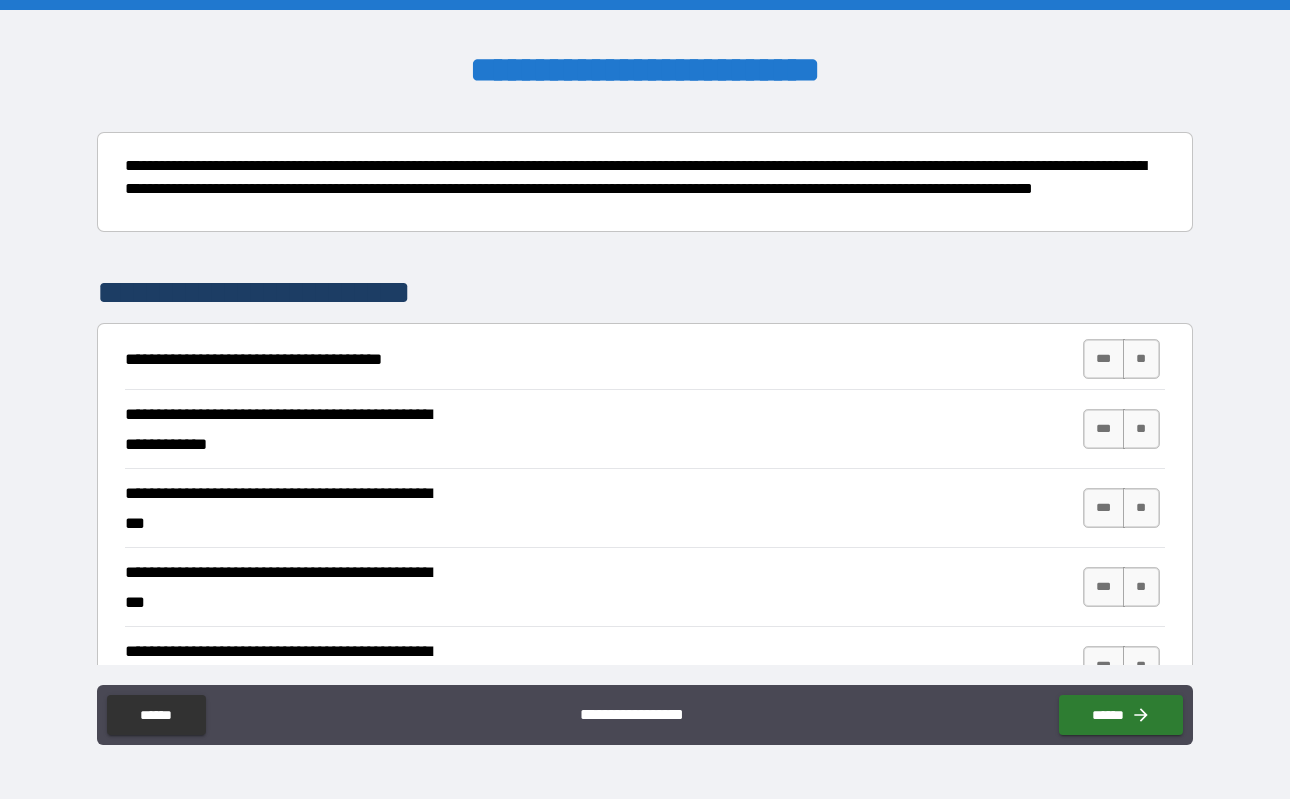 scroll, scrollTop: 200, scrollLeft: 0, axis: vertical 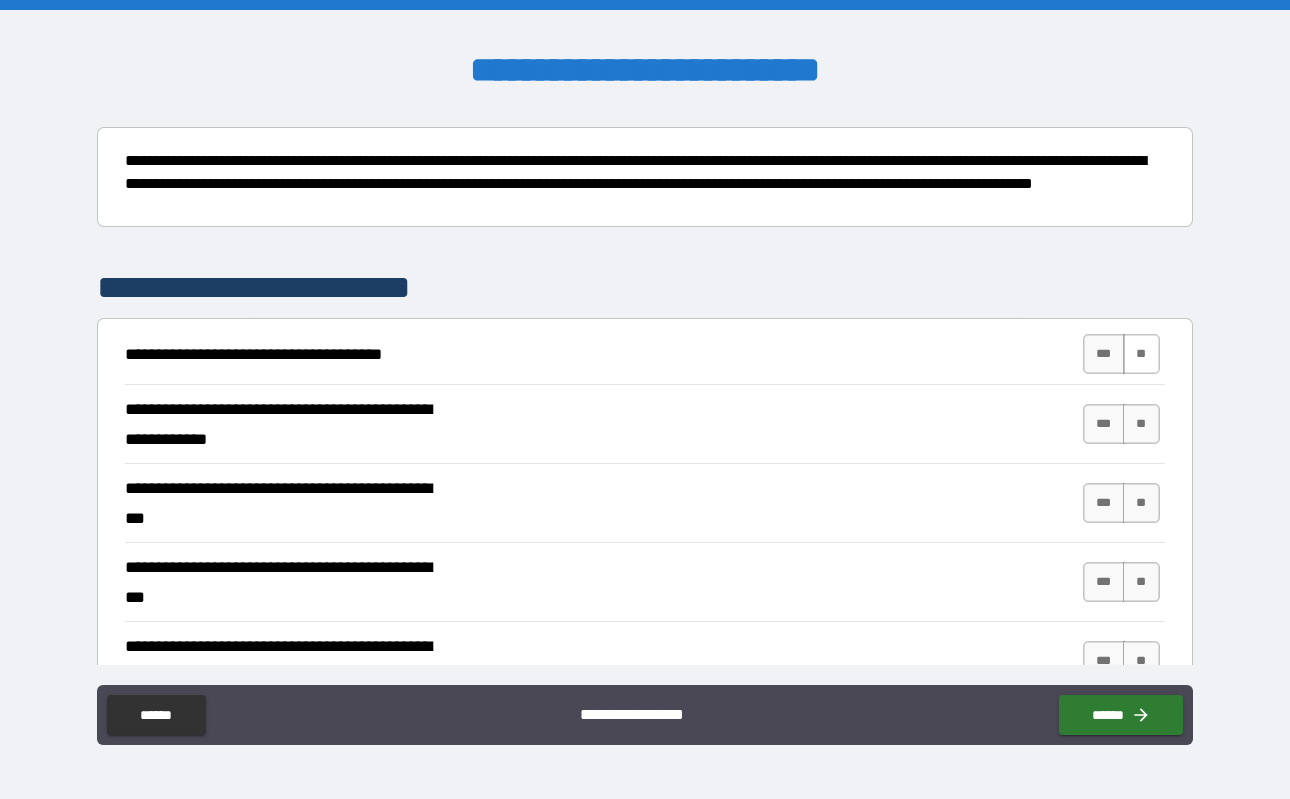 click on "**" at bounding box center (1141, 354) 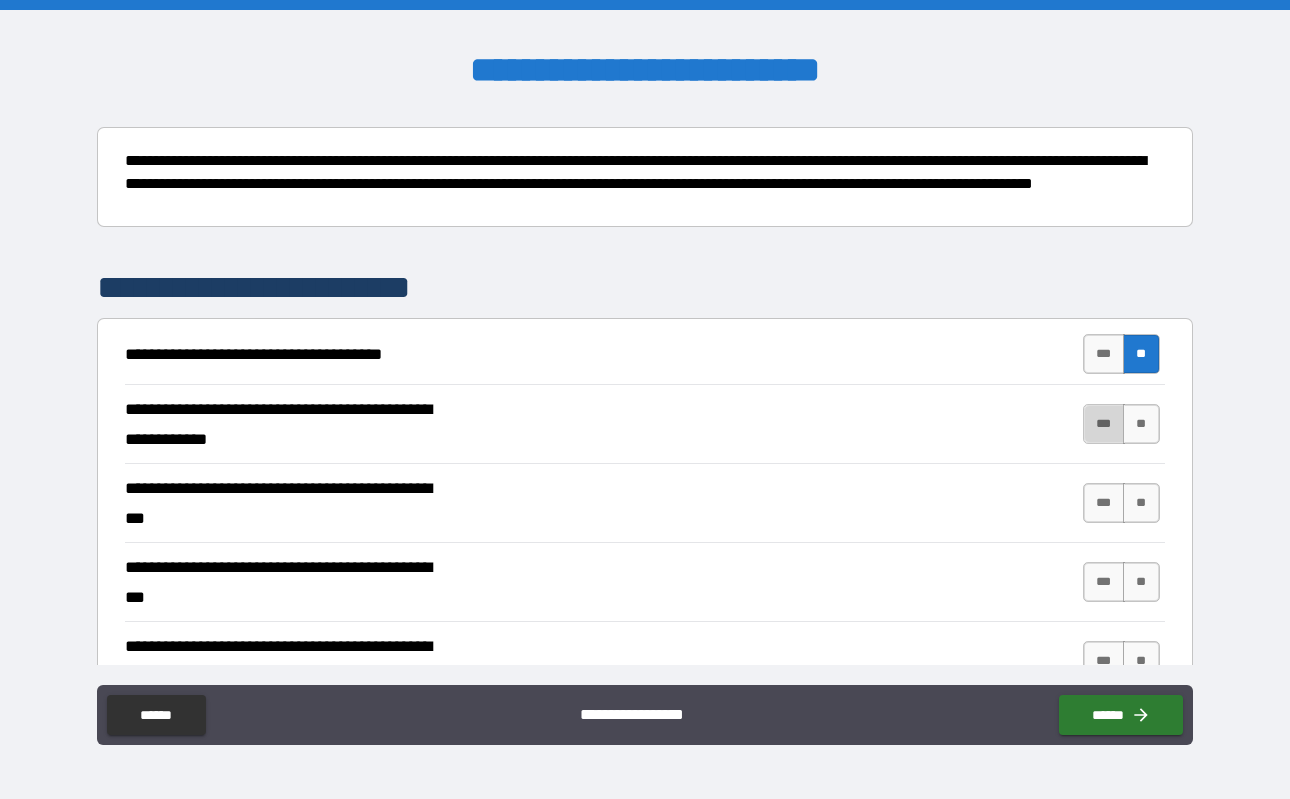 click on "***" at bounding box center (1104, 424) 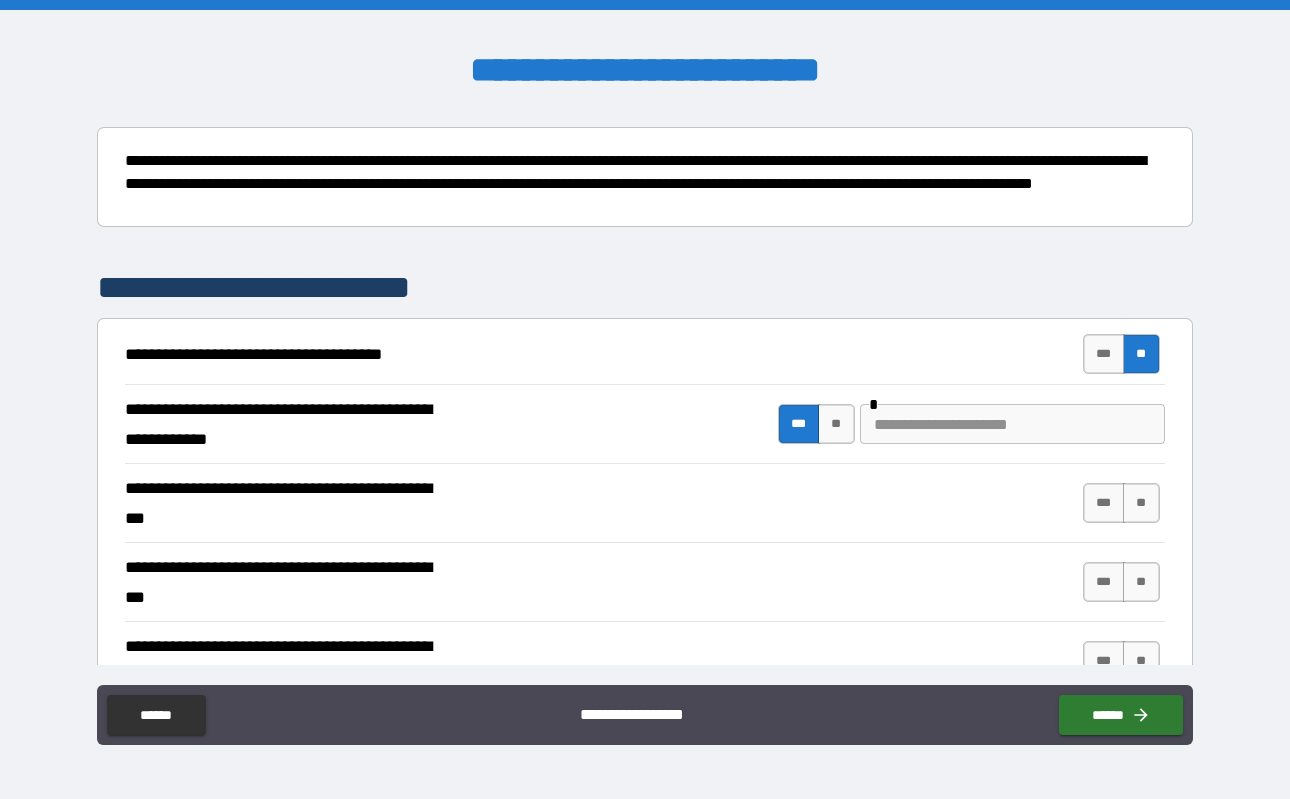 click at bounding box center [1012, 424] 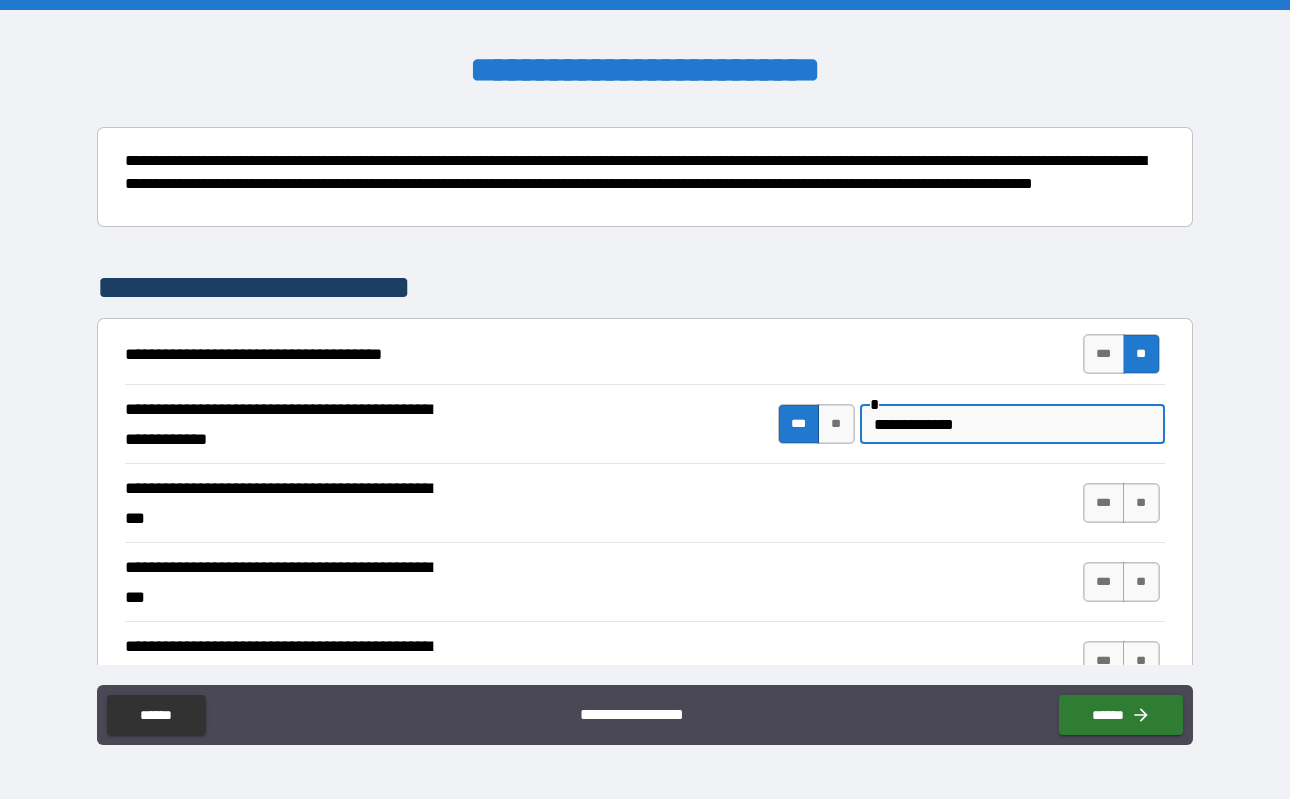 type on "**********" 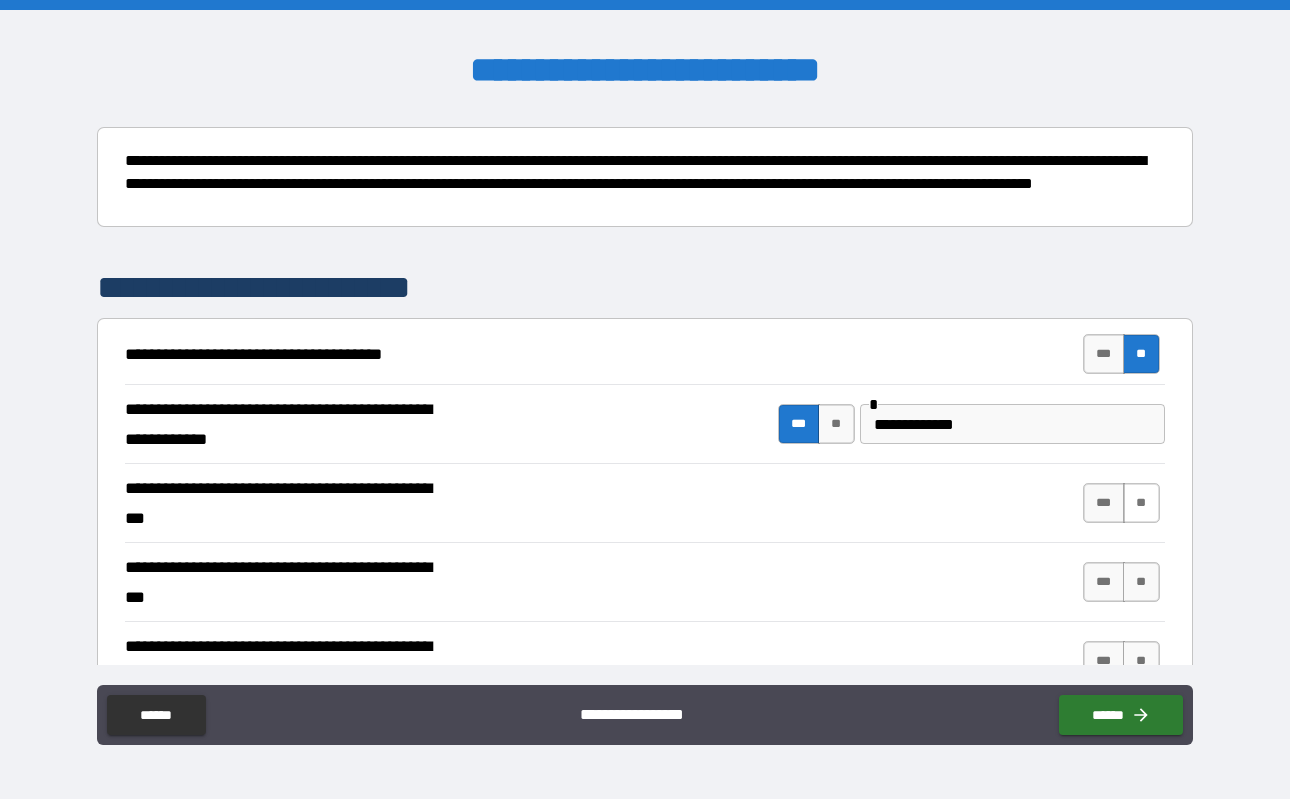 click on "**" at bounding box center (1141, 503) 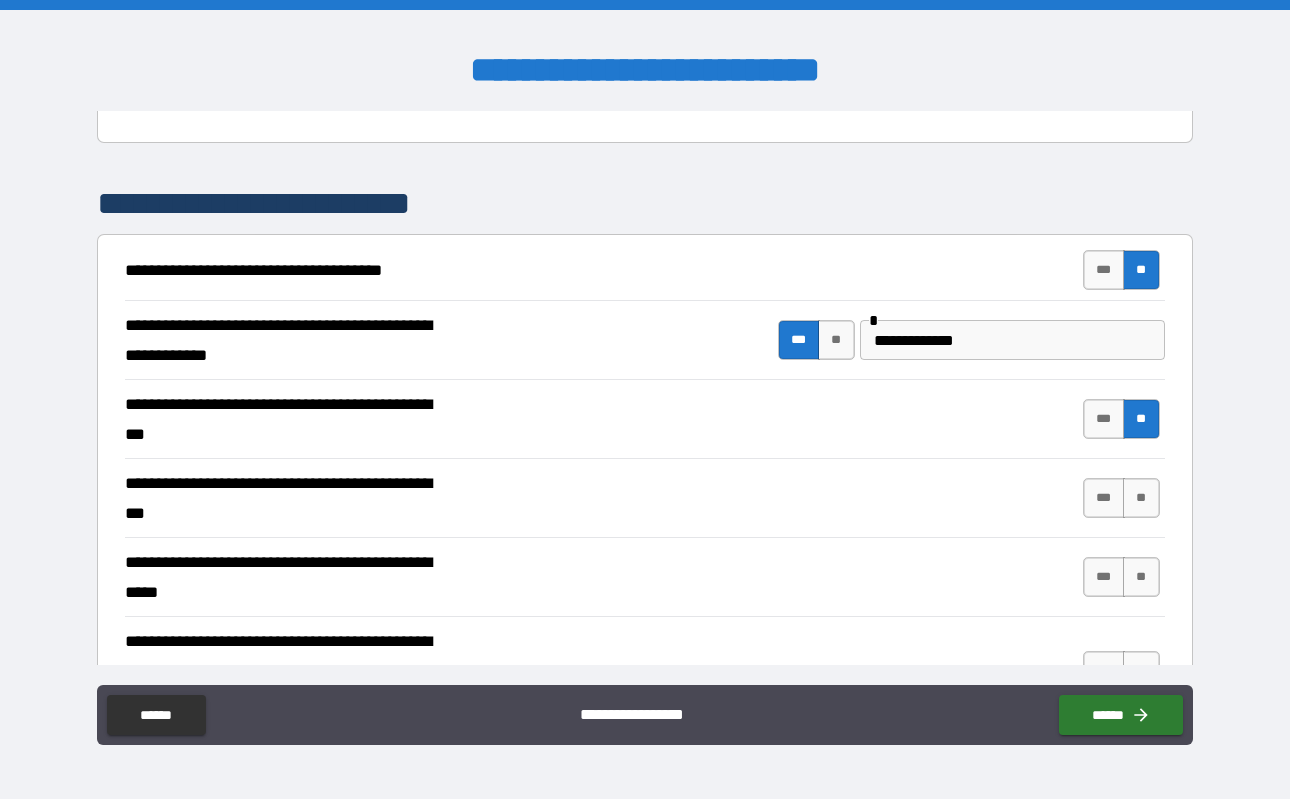 scroll, scrollTop: 286, scrollLeft: 0, axis: vertical 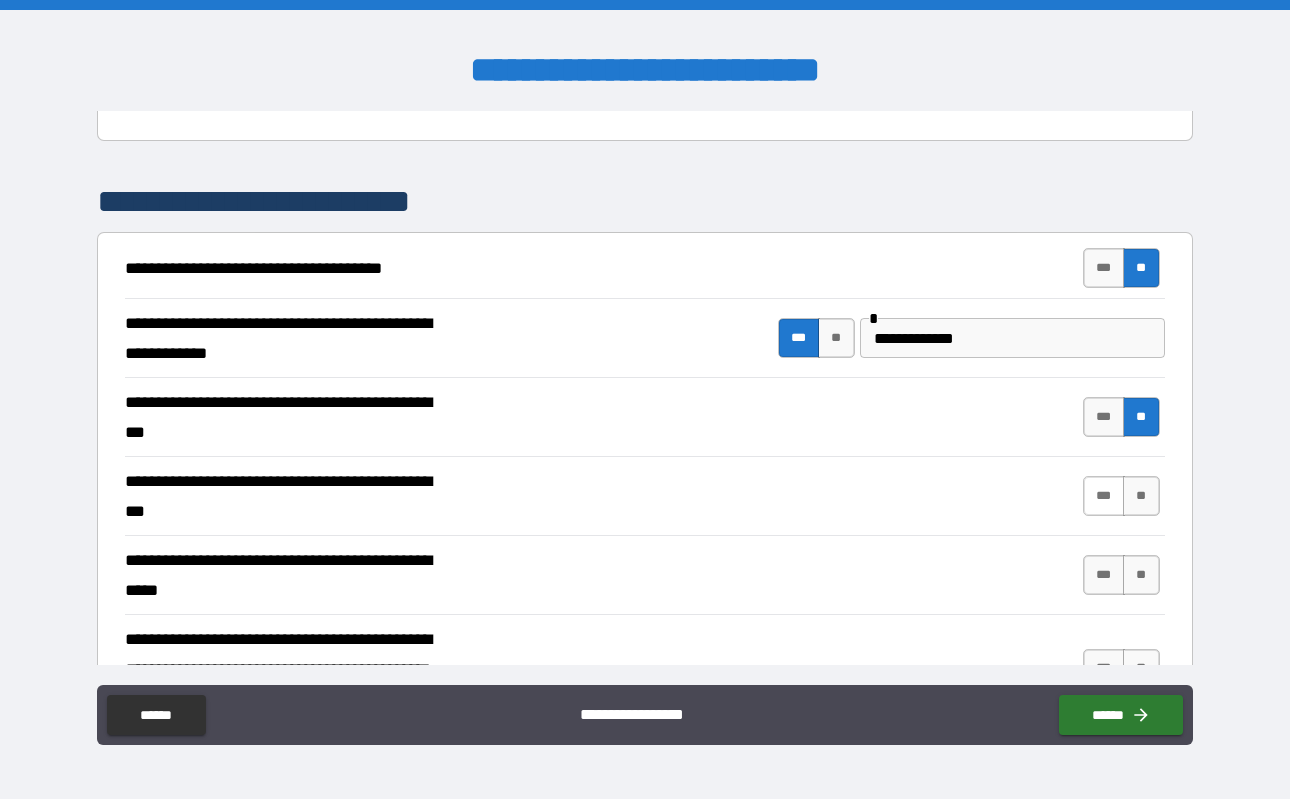 click on "***" at bounding box center (1104, 496) 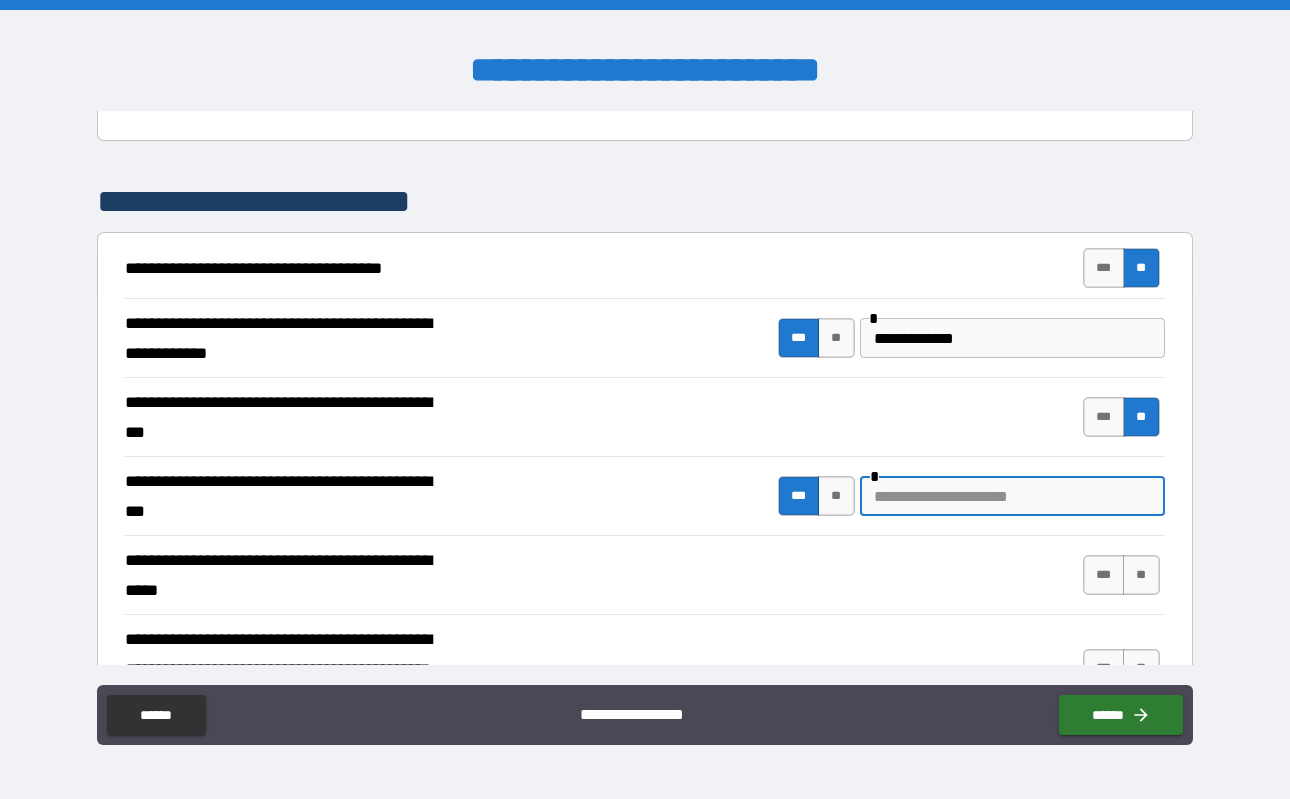 click at bounding box center (1012, 496) 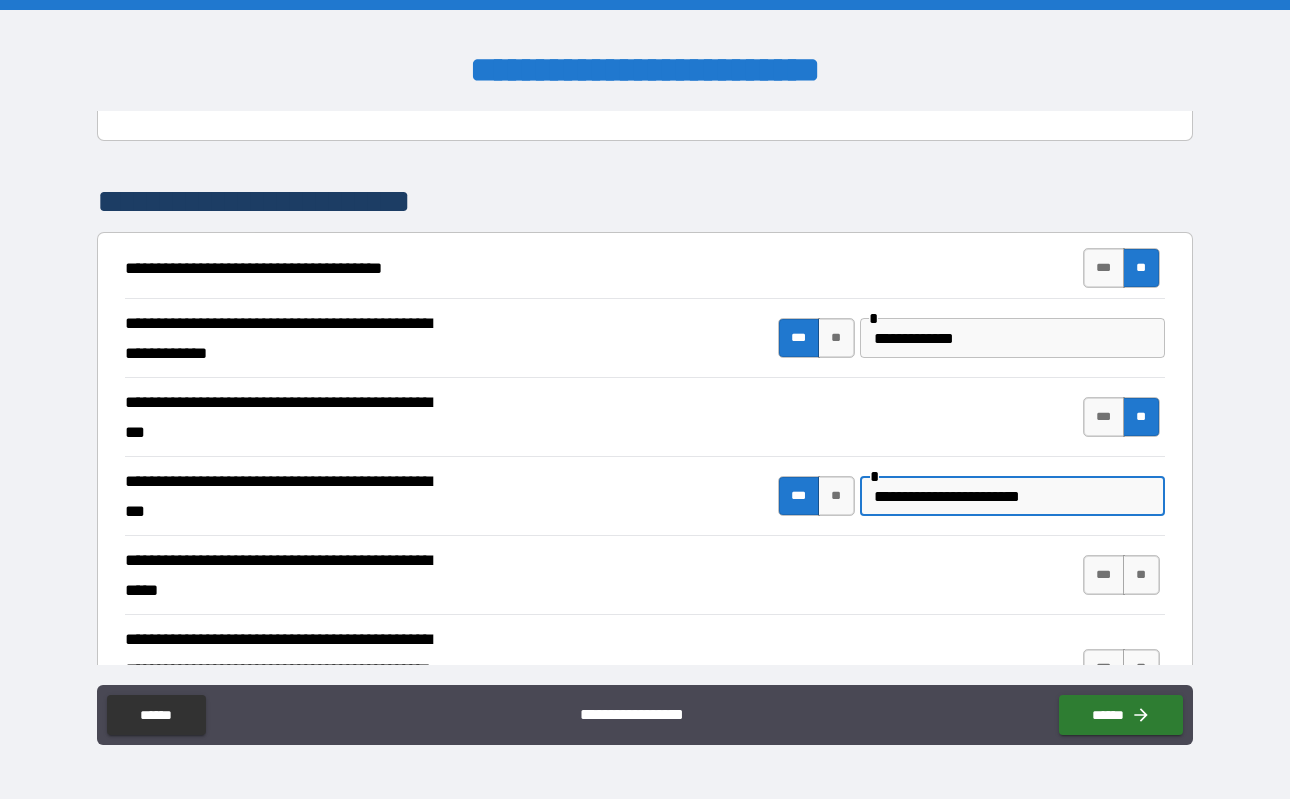type on "**********" 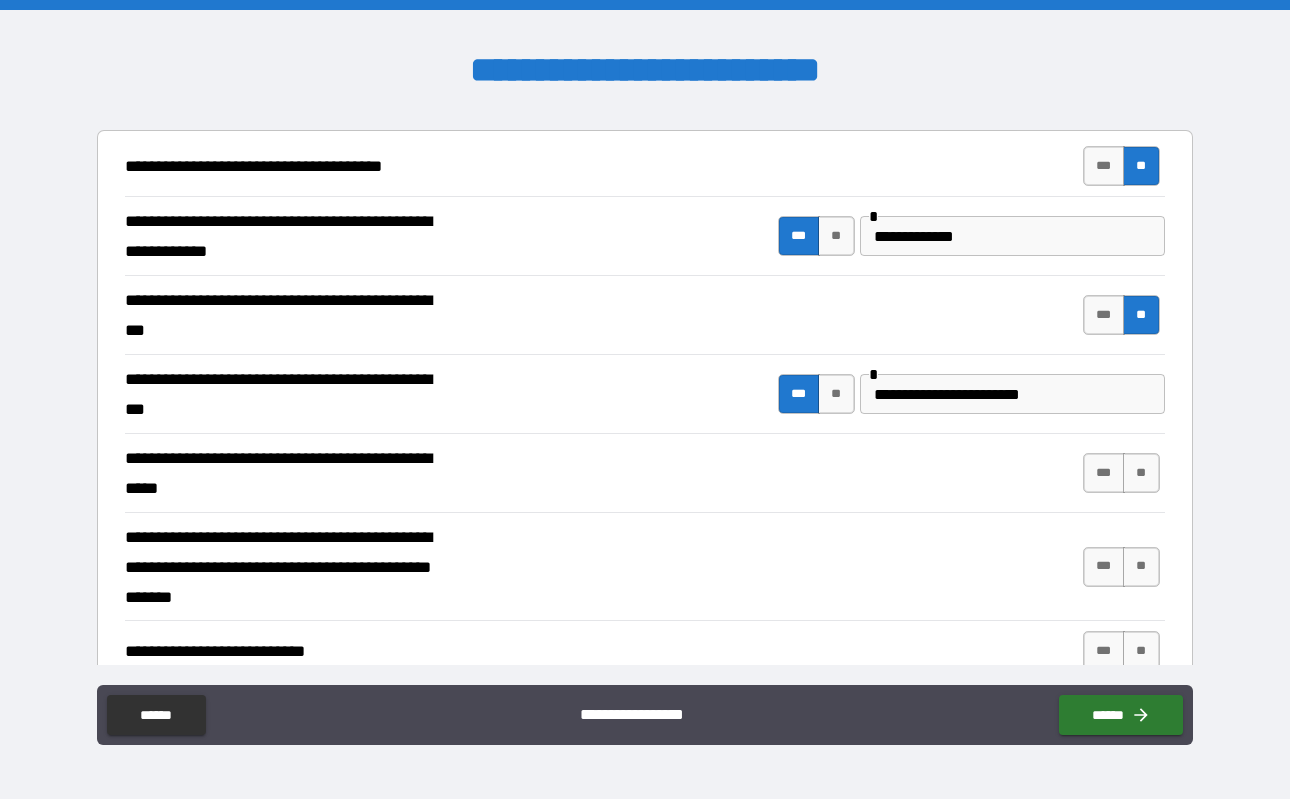 scroll, scrollTop: 401, scrollLeft: 0, axis: vertical 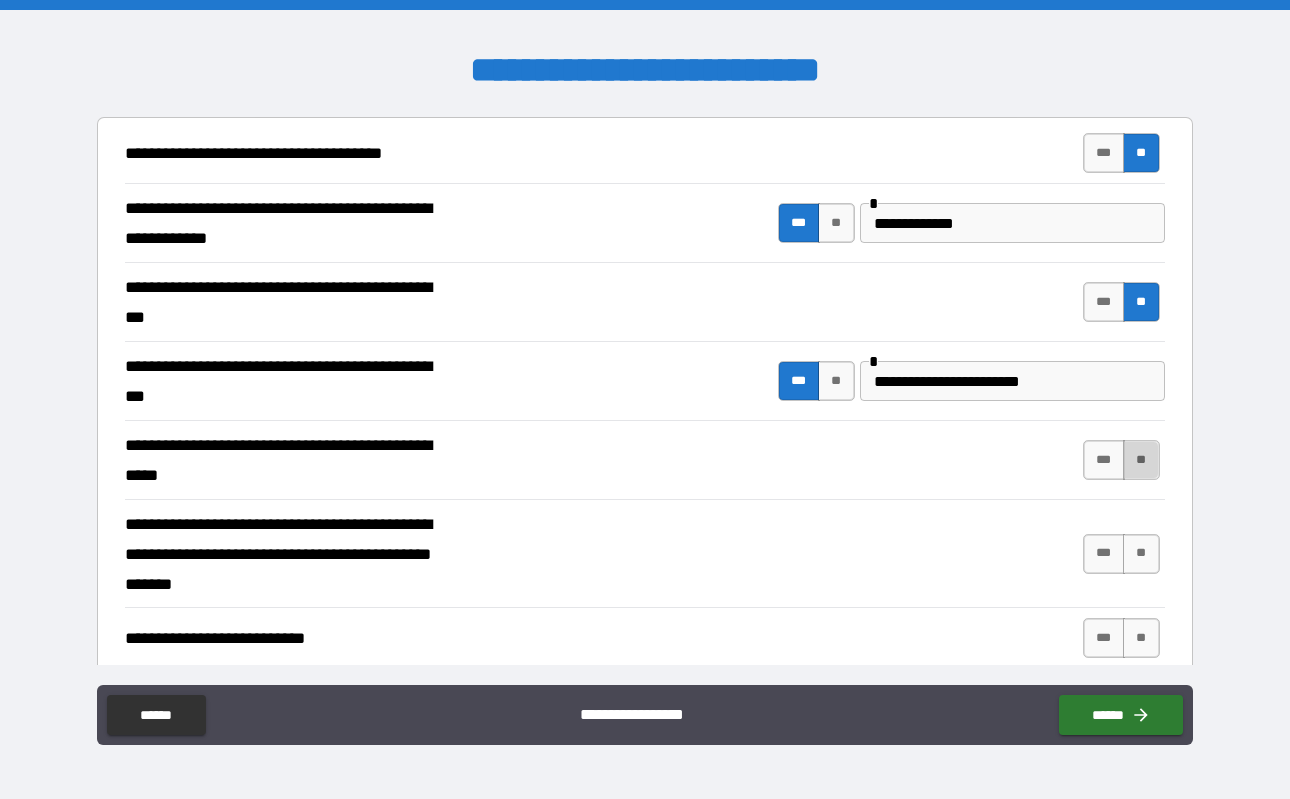 click on "**" at bounding box center (1141, 460) 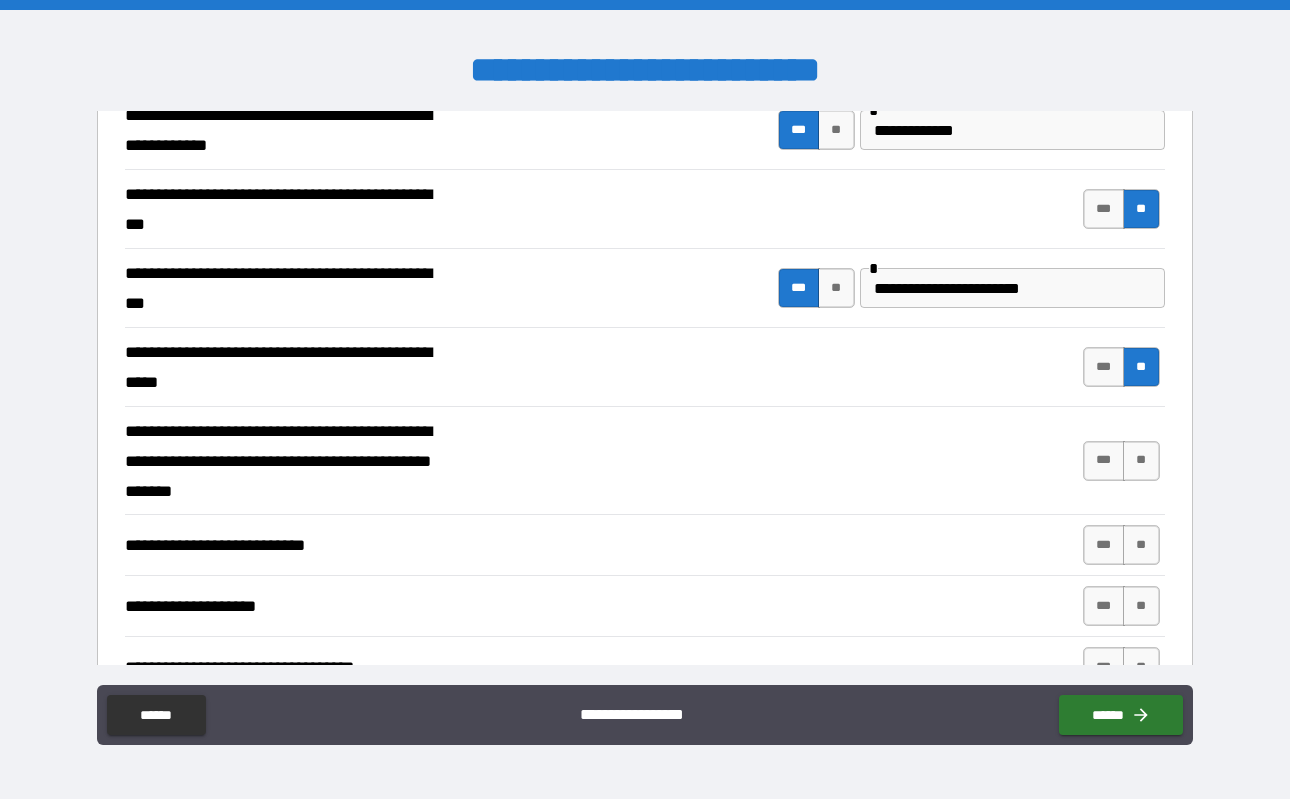 scroll, scrollTop: 495, scrollLeft: 0, axis: vertical 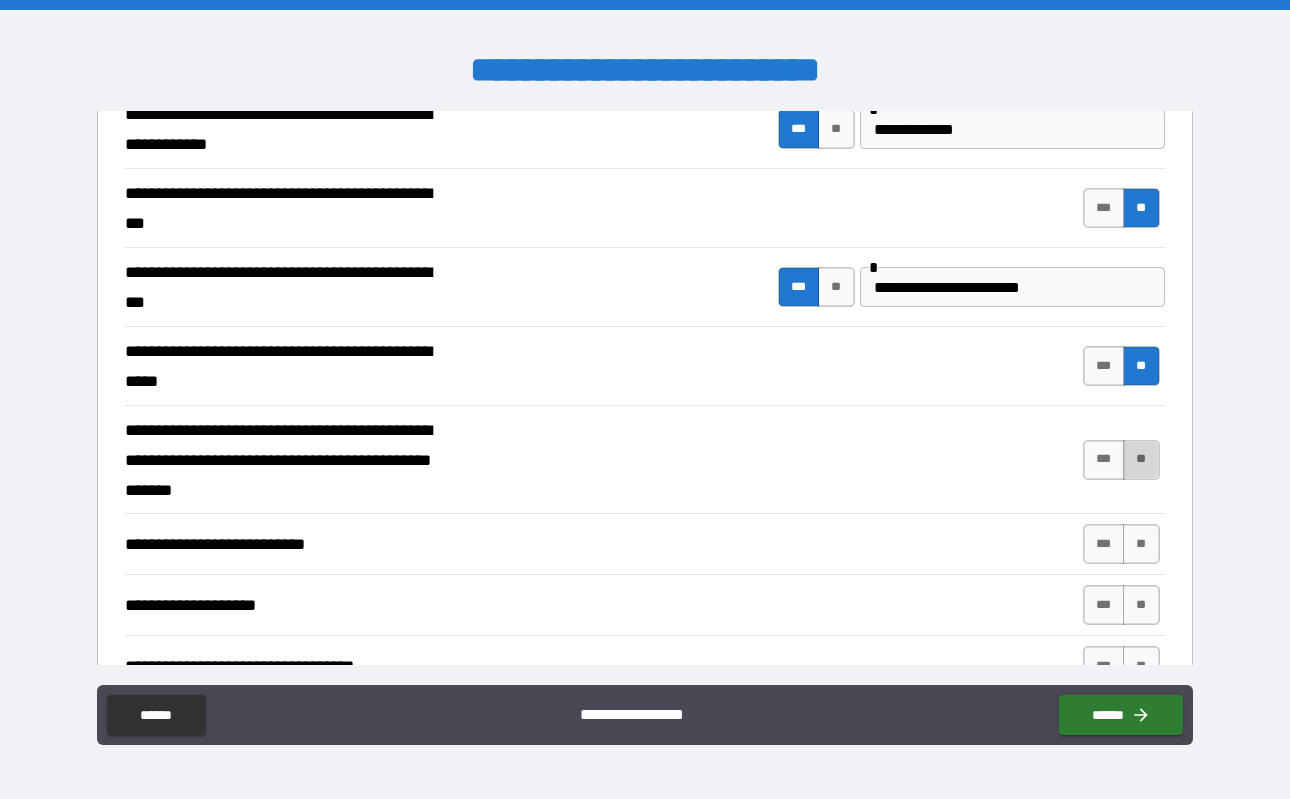 click on "**" at bounding box center [1141, 460] 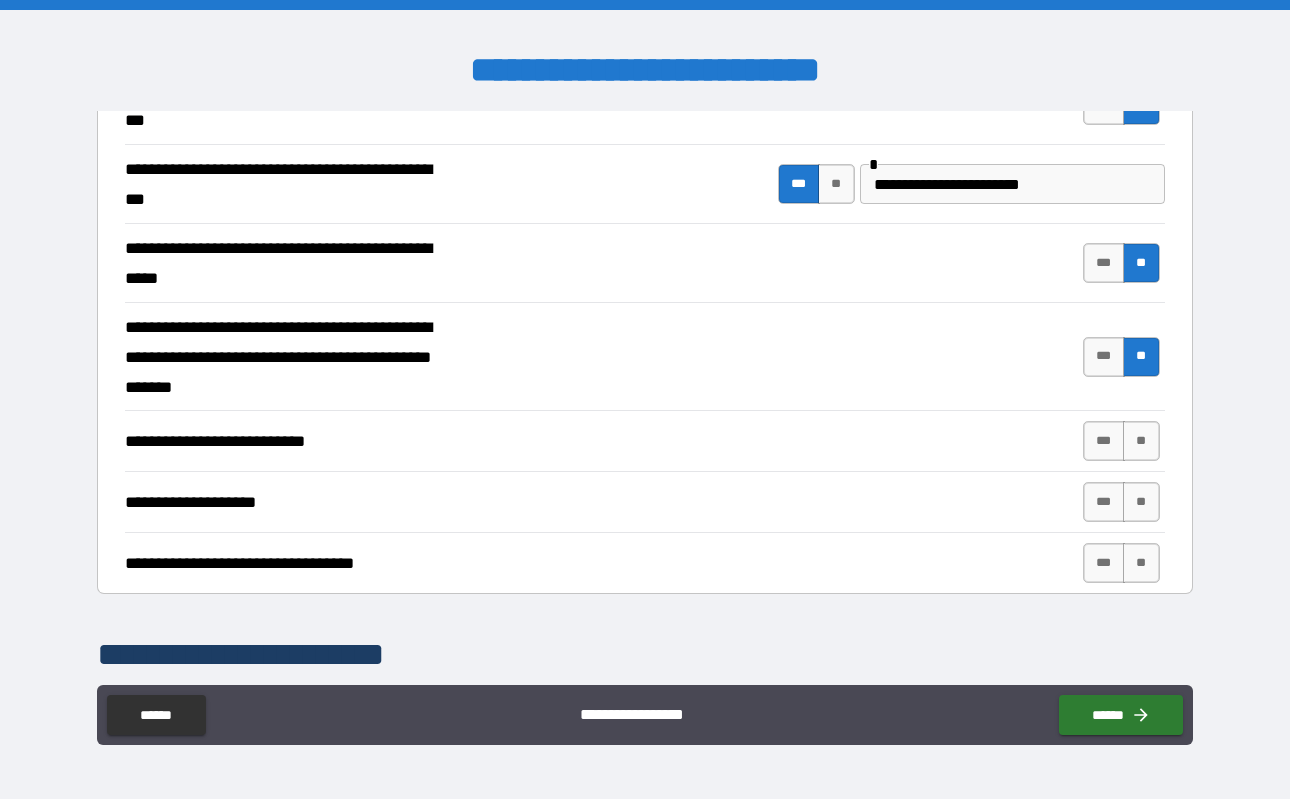 scroll, scrollTop: 604, scrollLeft: 0, axis: vertical 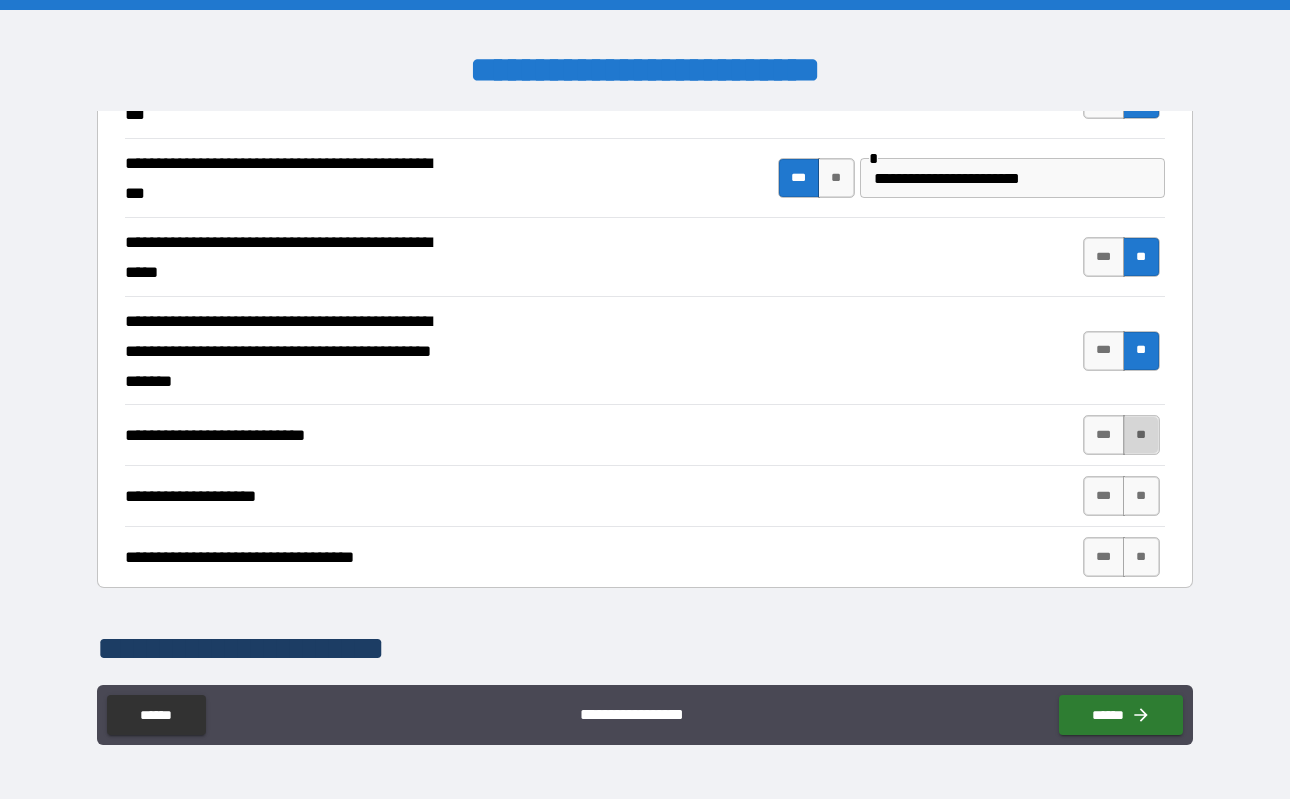 click on "**" at bounding box center (1141, 435) 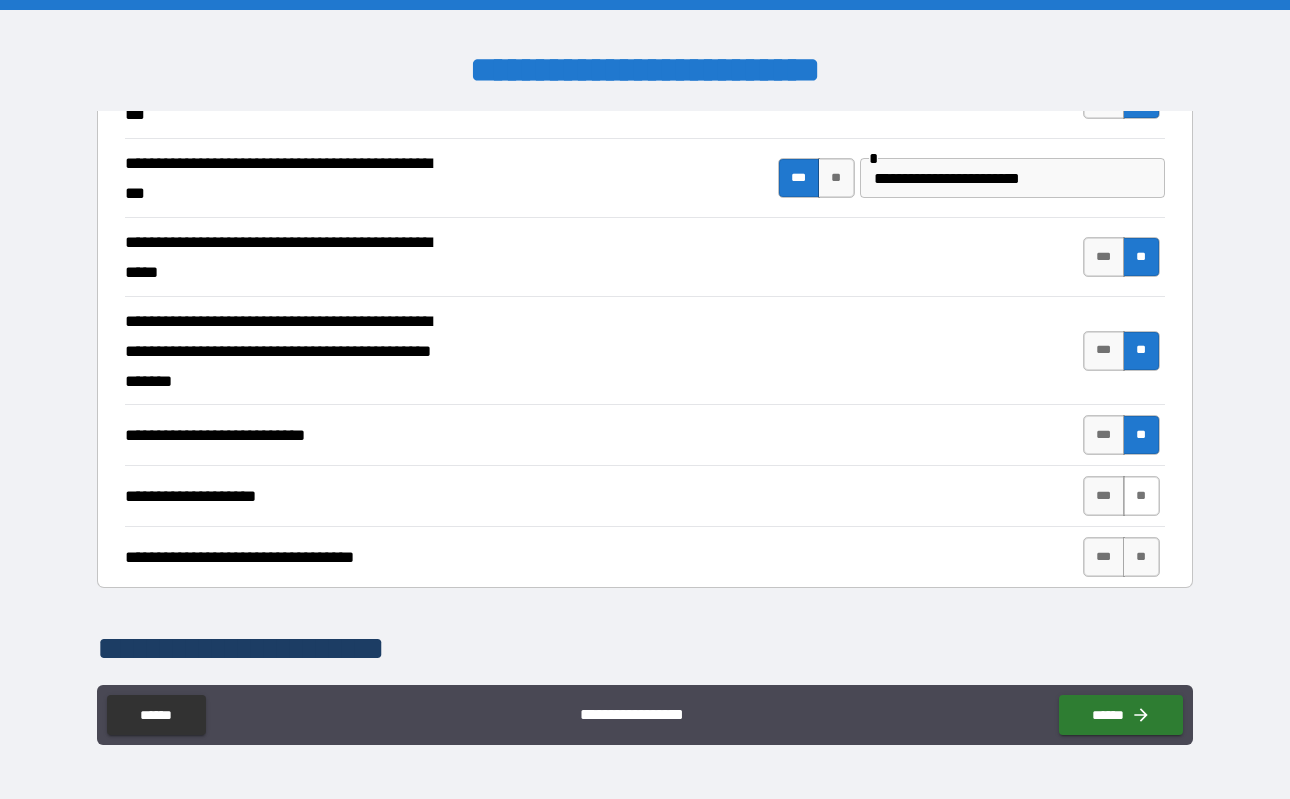 click on "**" at bounding box center [1141, 496] 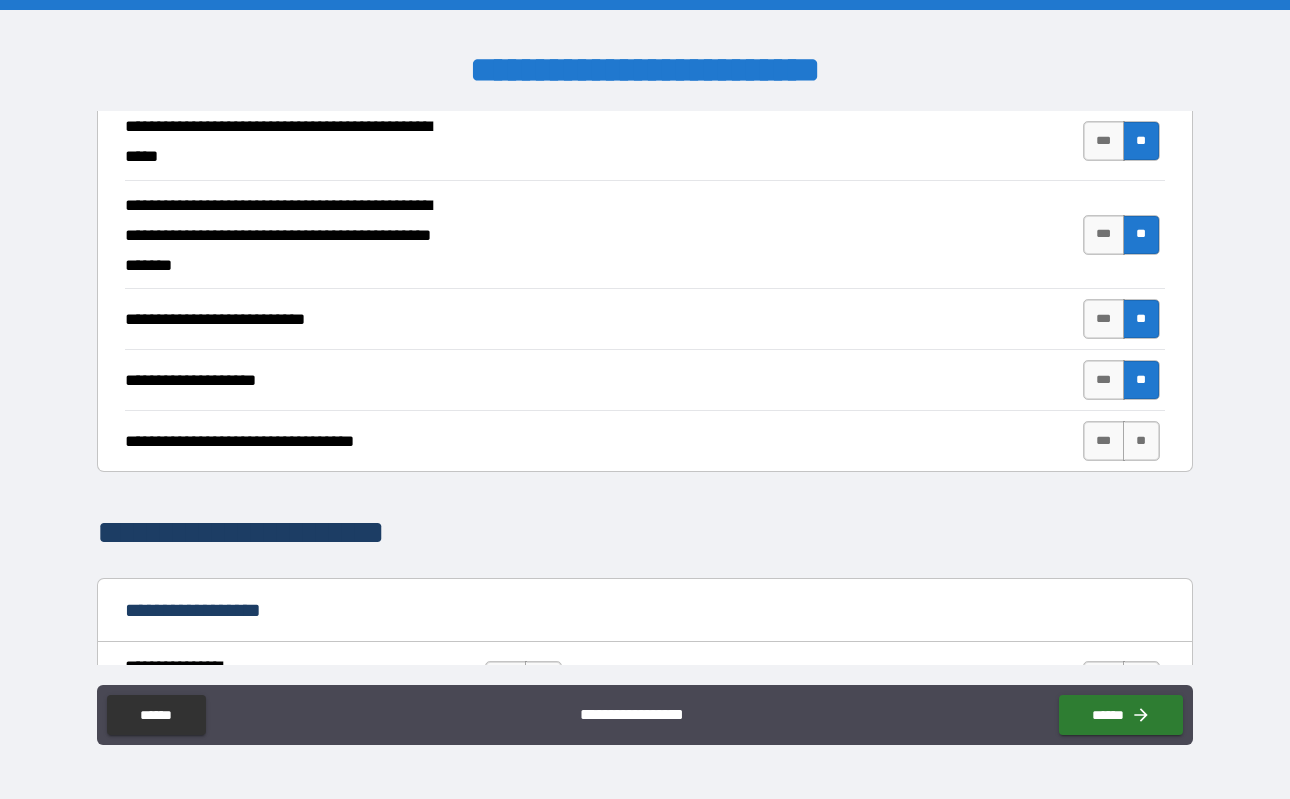 scroll, scrollTop: 721, scrollLeft: 0, axis: vertical 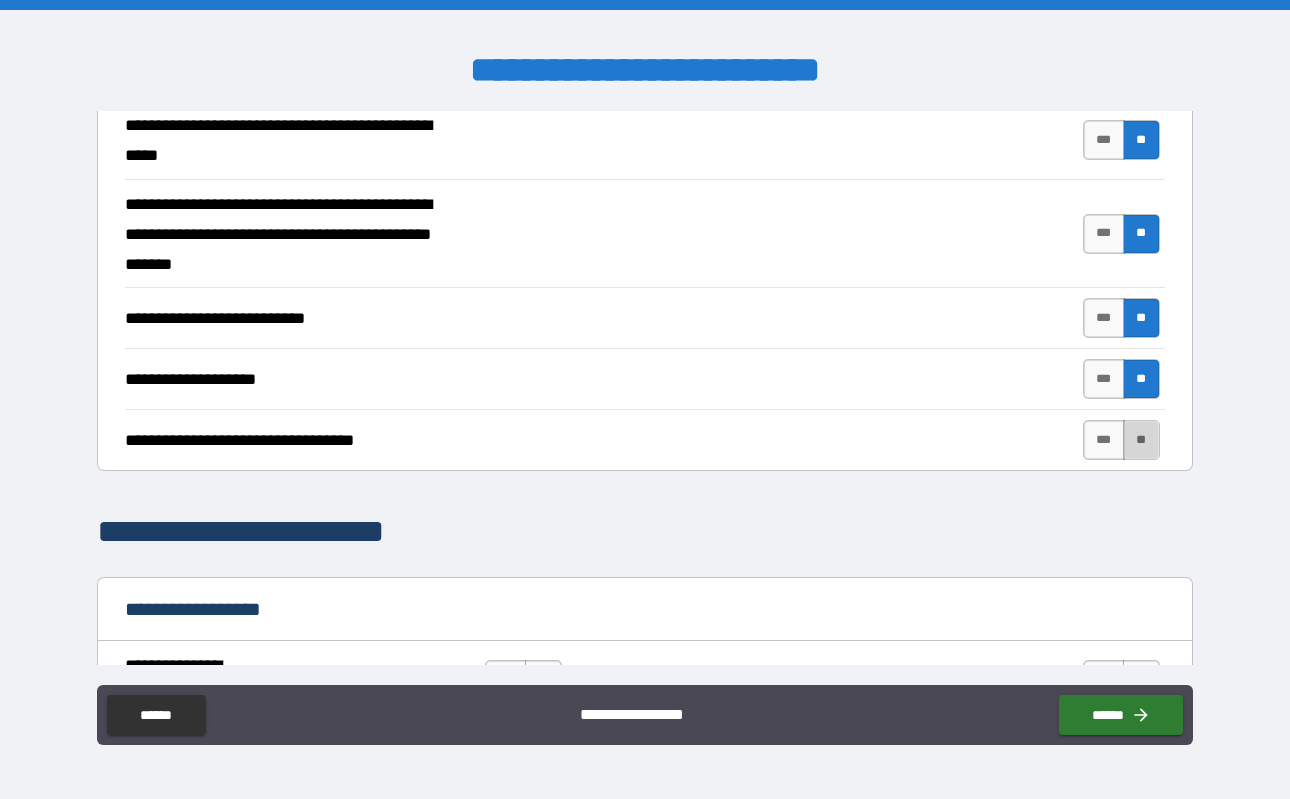 click on "**" at bounding box center [1141, 440] 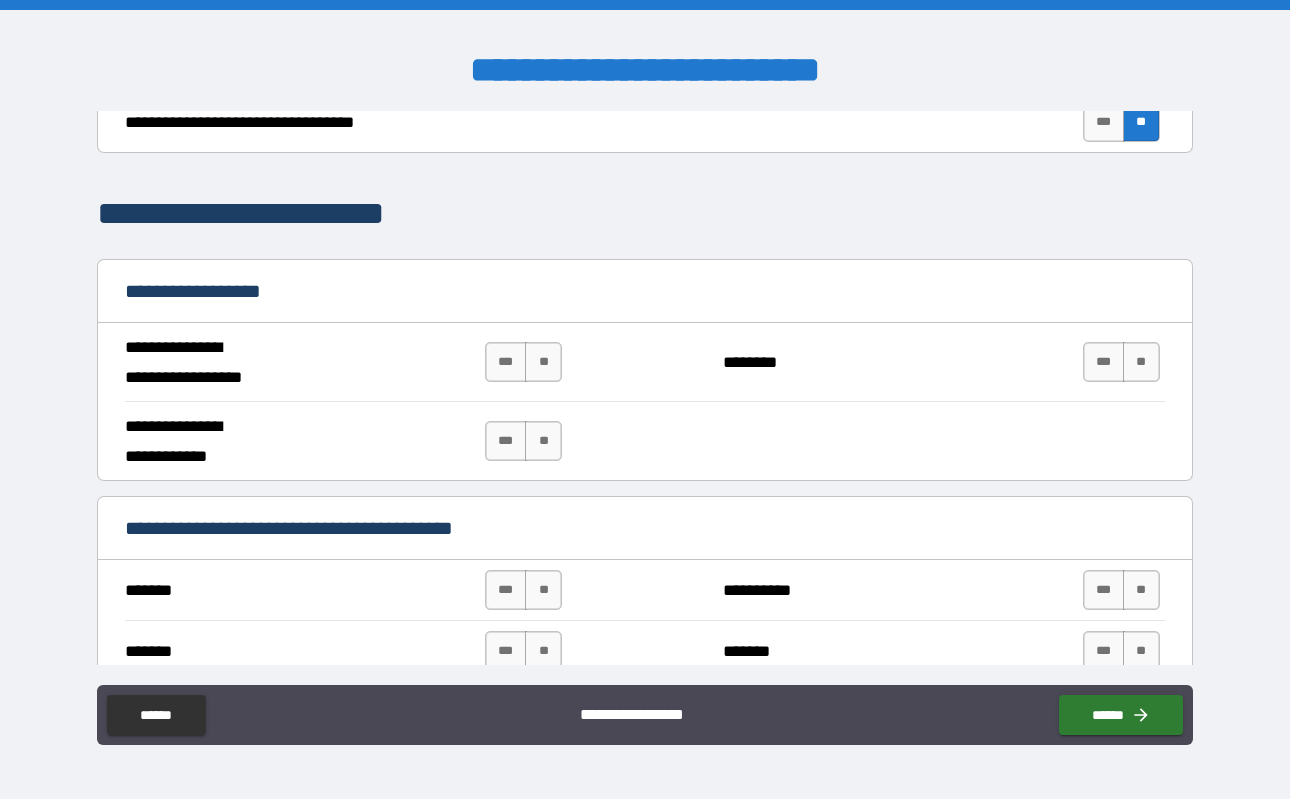 scroll, scrollTop: 1046, scrollLeft: 0, axis: vertical 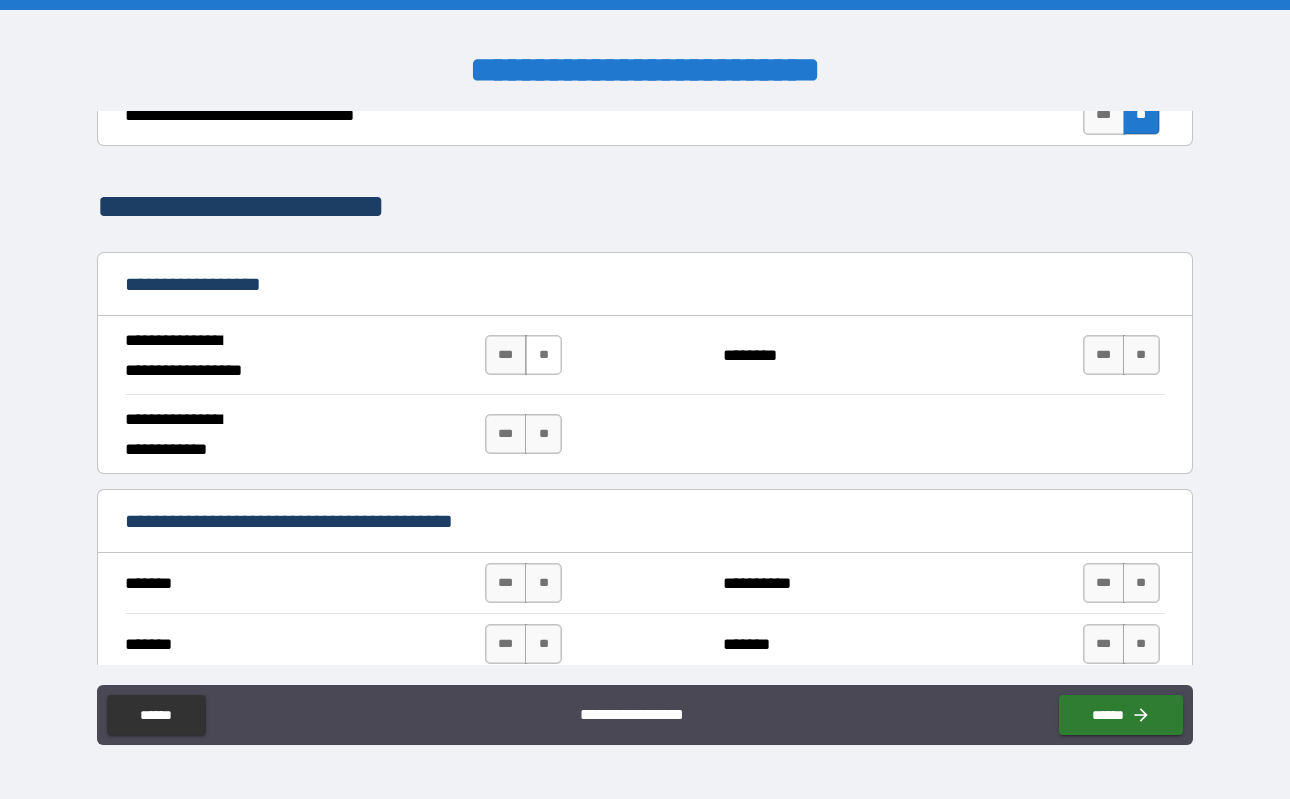 click on "**" at bounding box center [543, 355] 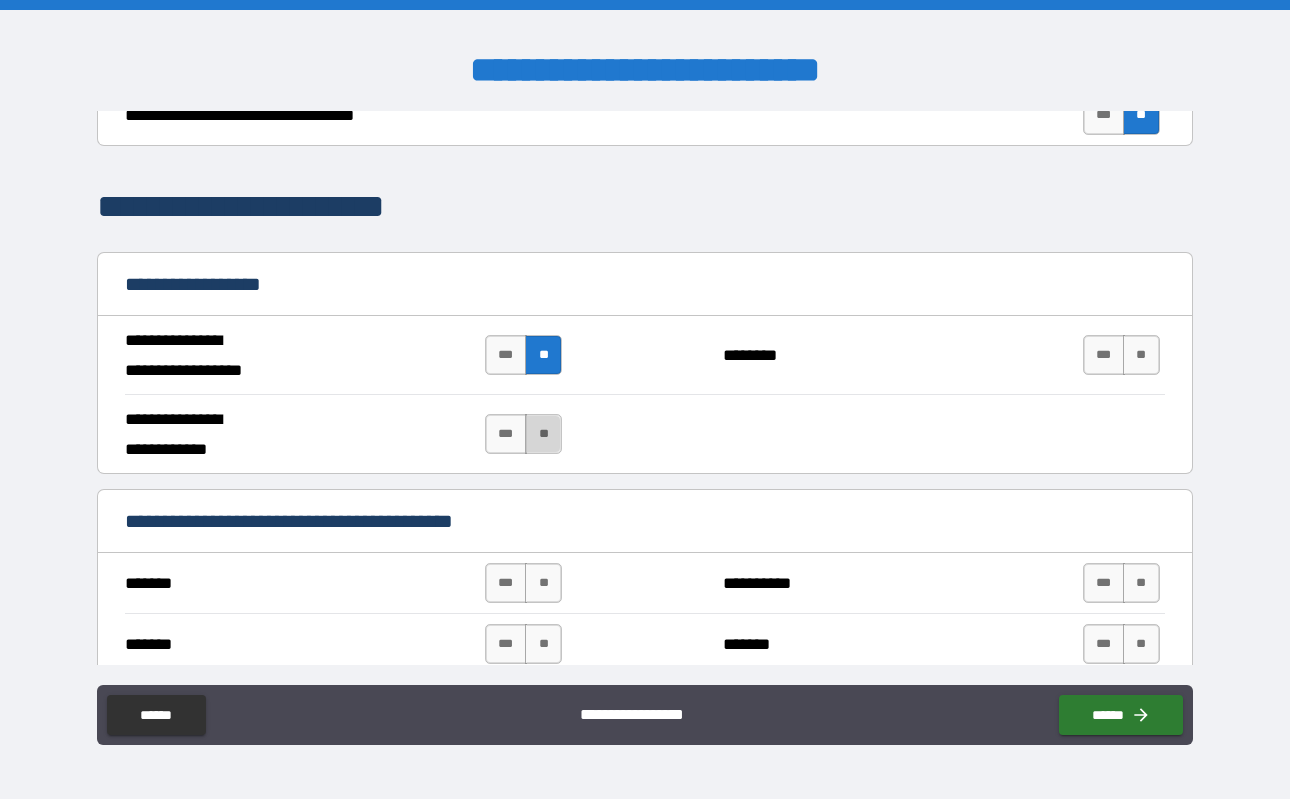 click on "**" at bounding box center [543, 434] 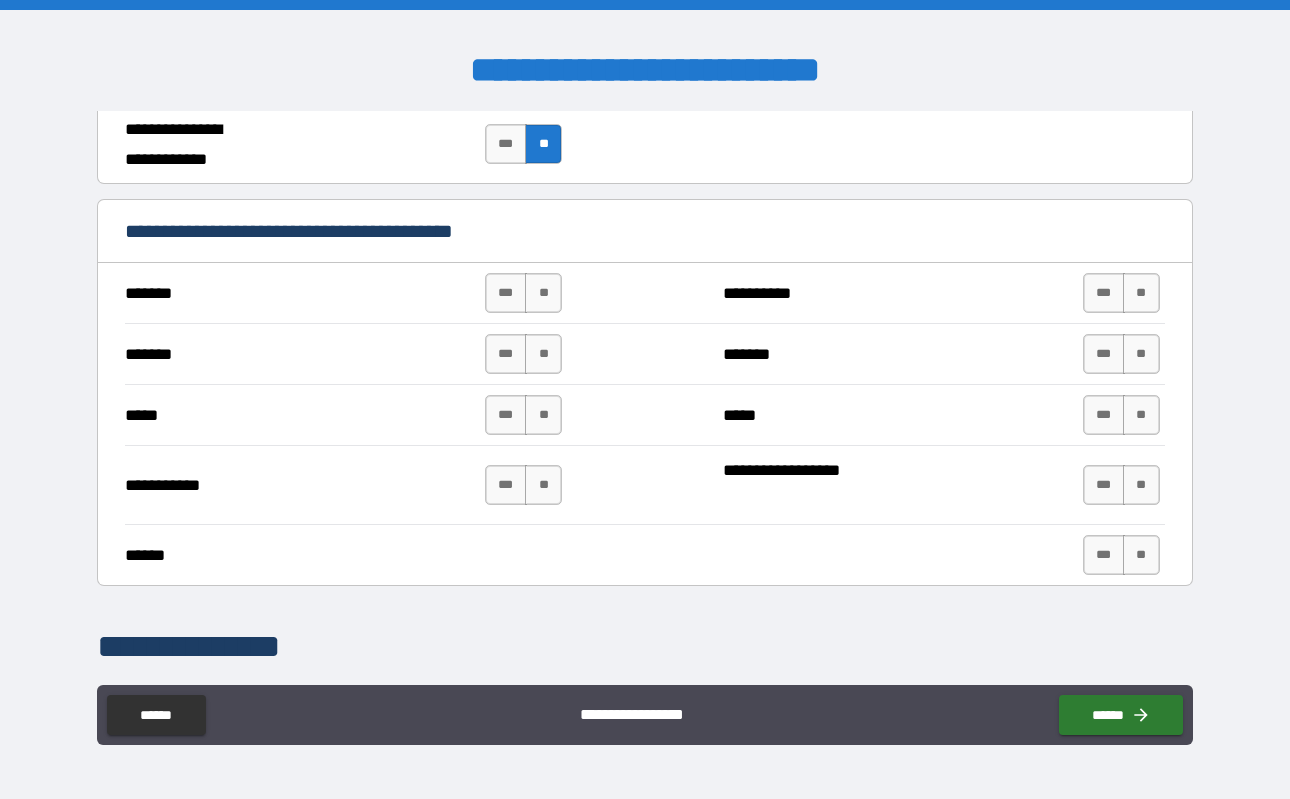scroll, scrollTop: 1333, scrollLeft: 0, axis: vertical 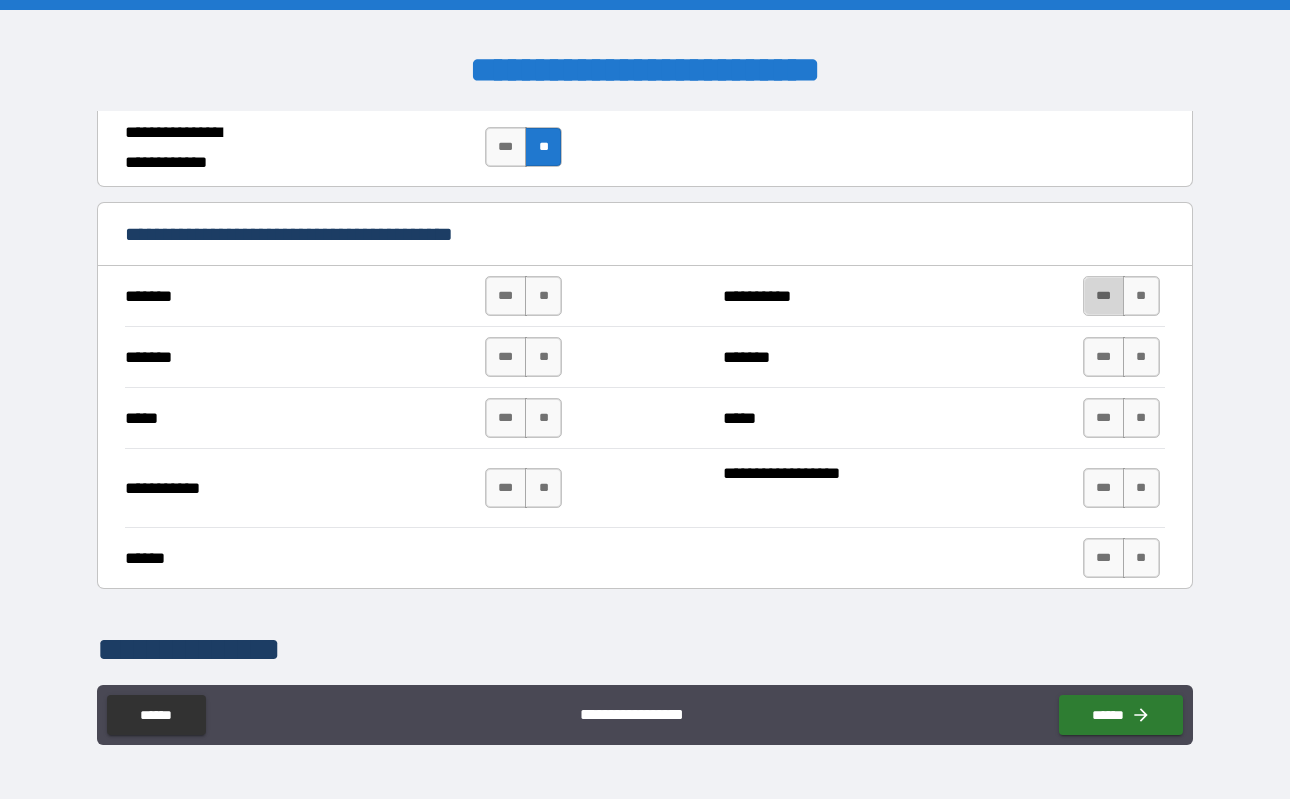 click on "***" at bounding box center (1104, 296) 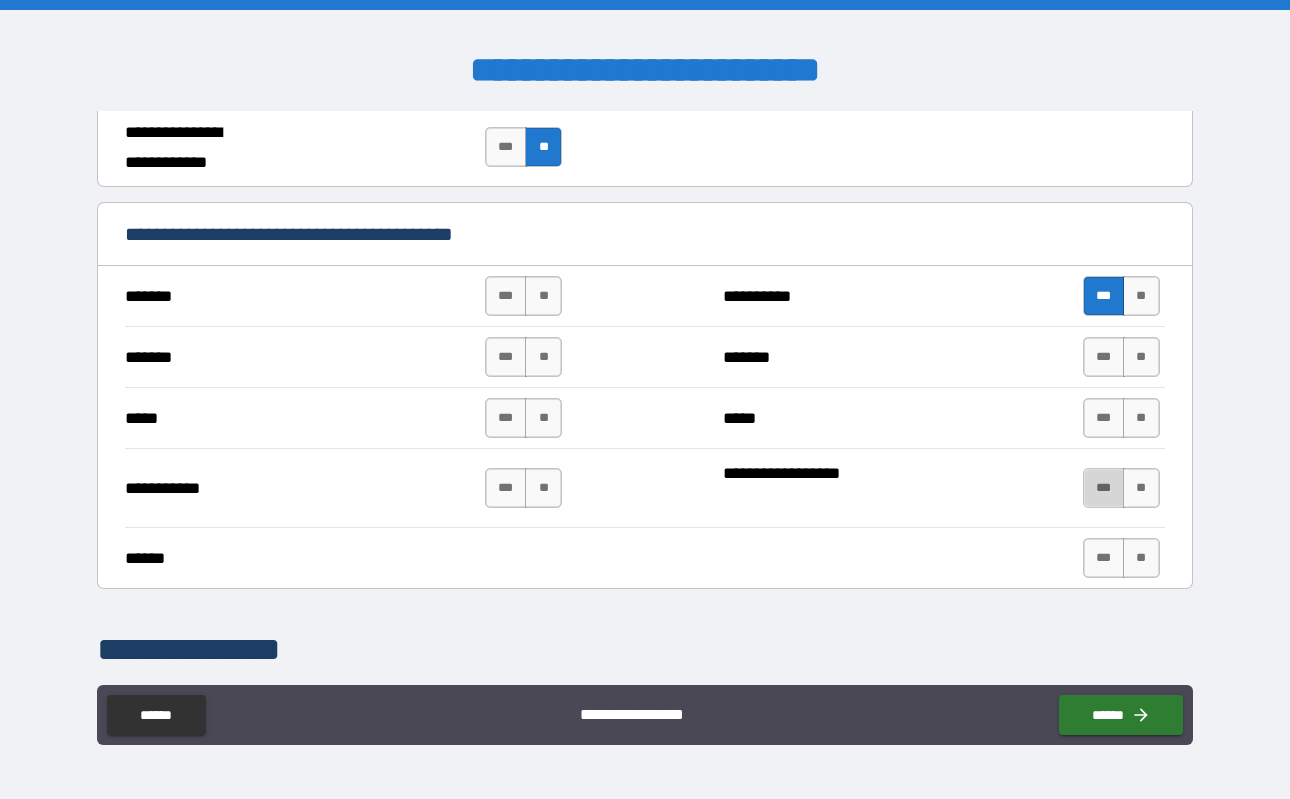 click on "***" at bounding box center [1104, 488] 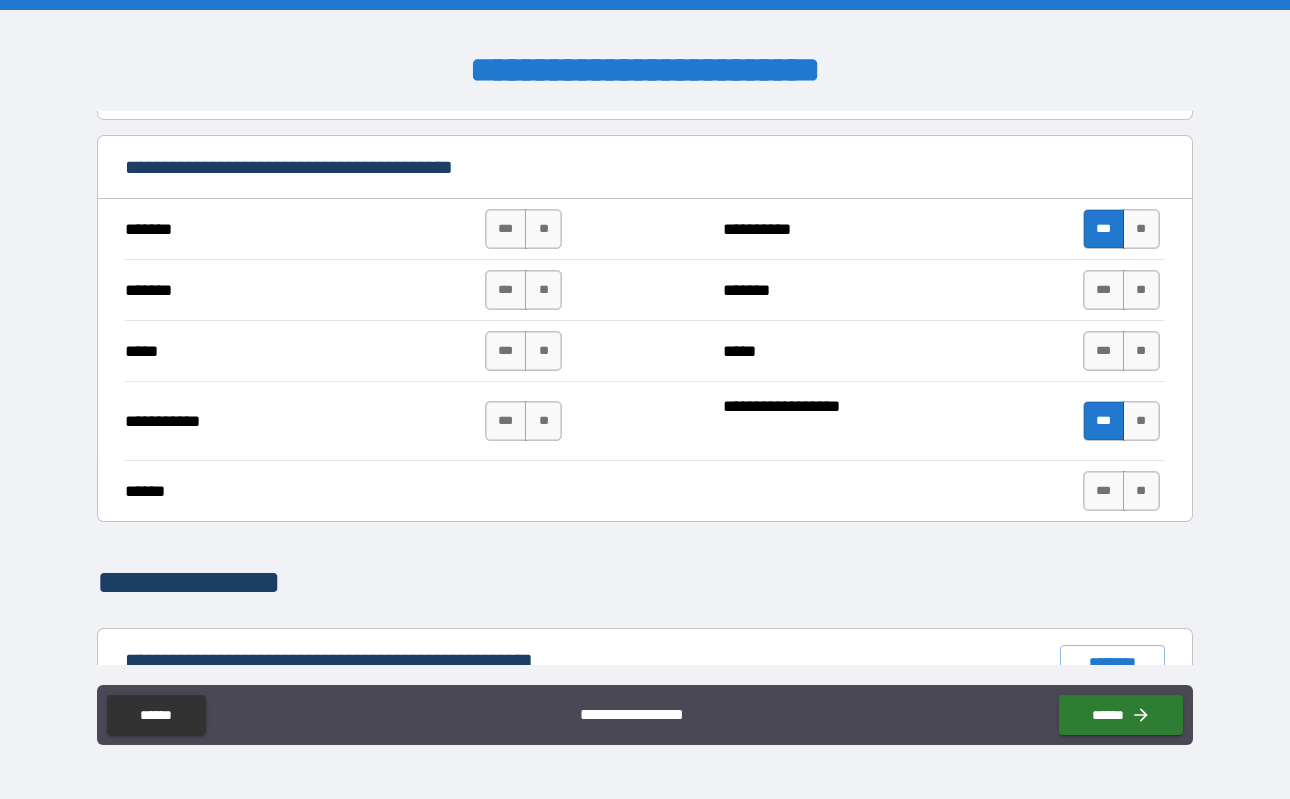 scroll, scrollTop: 1401, scrollLeft: 0, axis: vertical 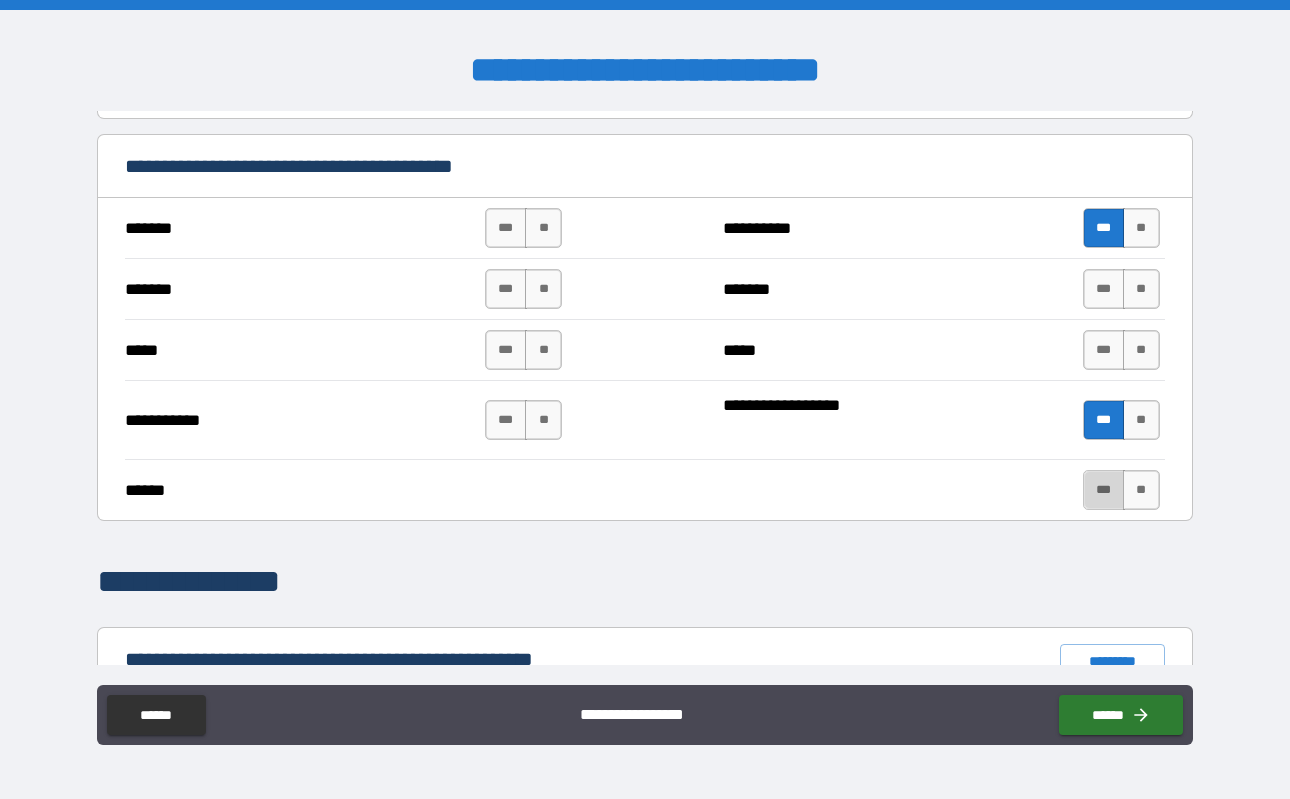 click on "***" at bounding box center [1104, 490] 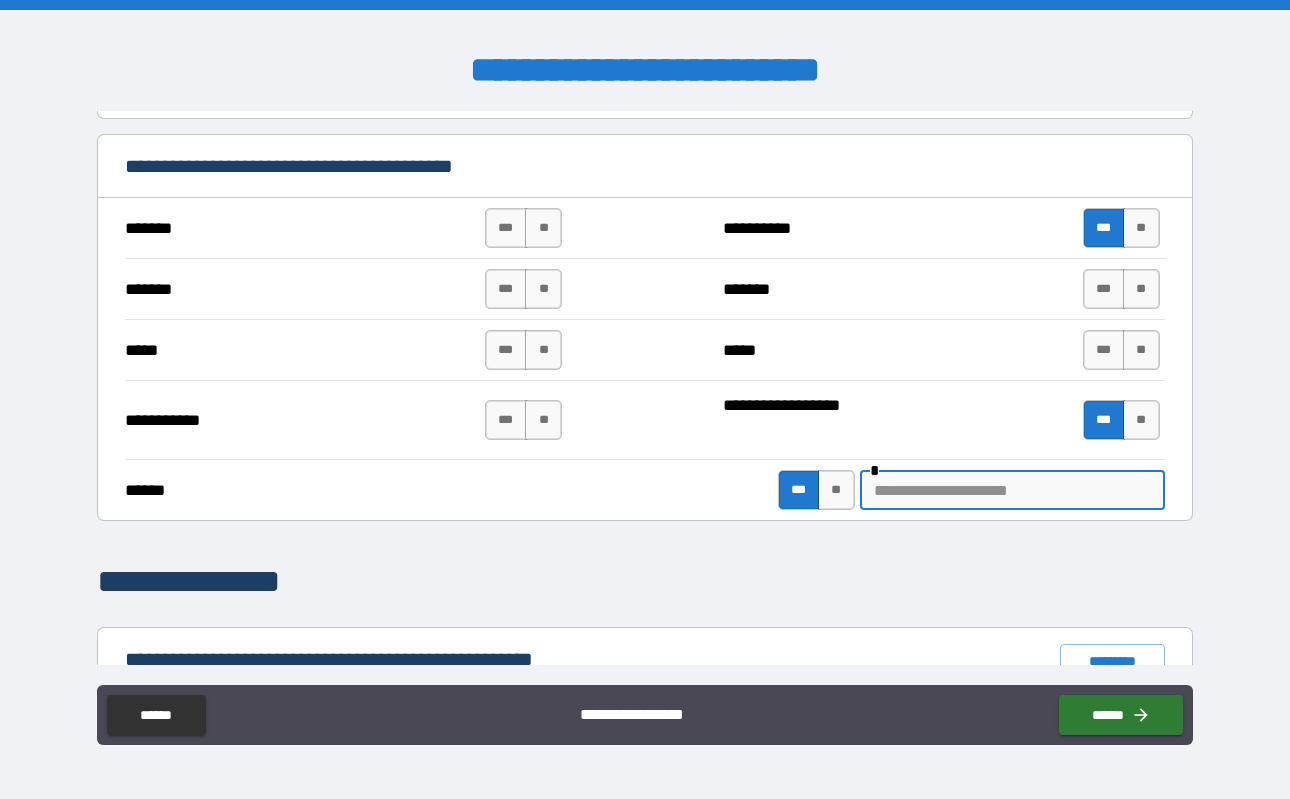click at bounding box center [1012, 490] 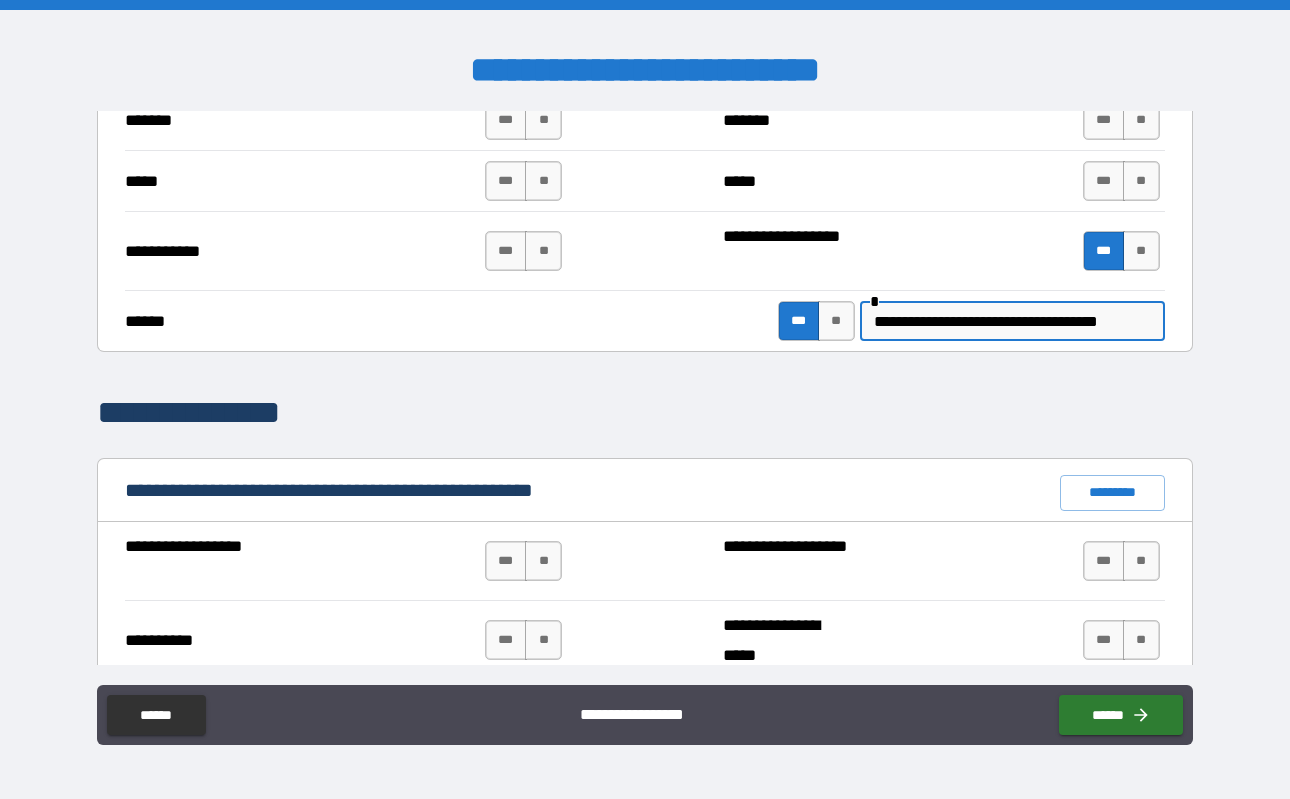 scroll, scrollTop: 1580, scrollLeft: 0, axis: vertical 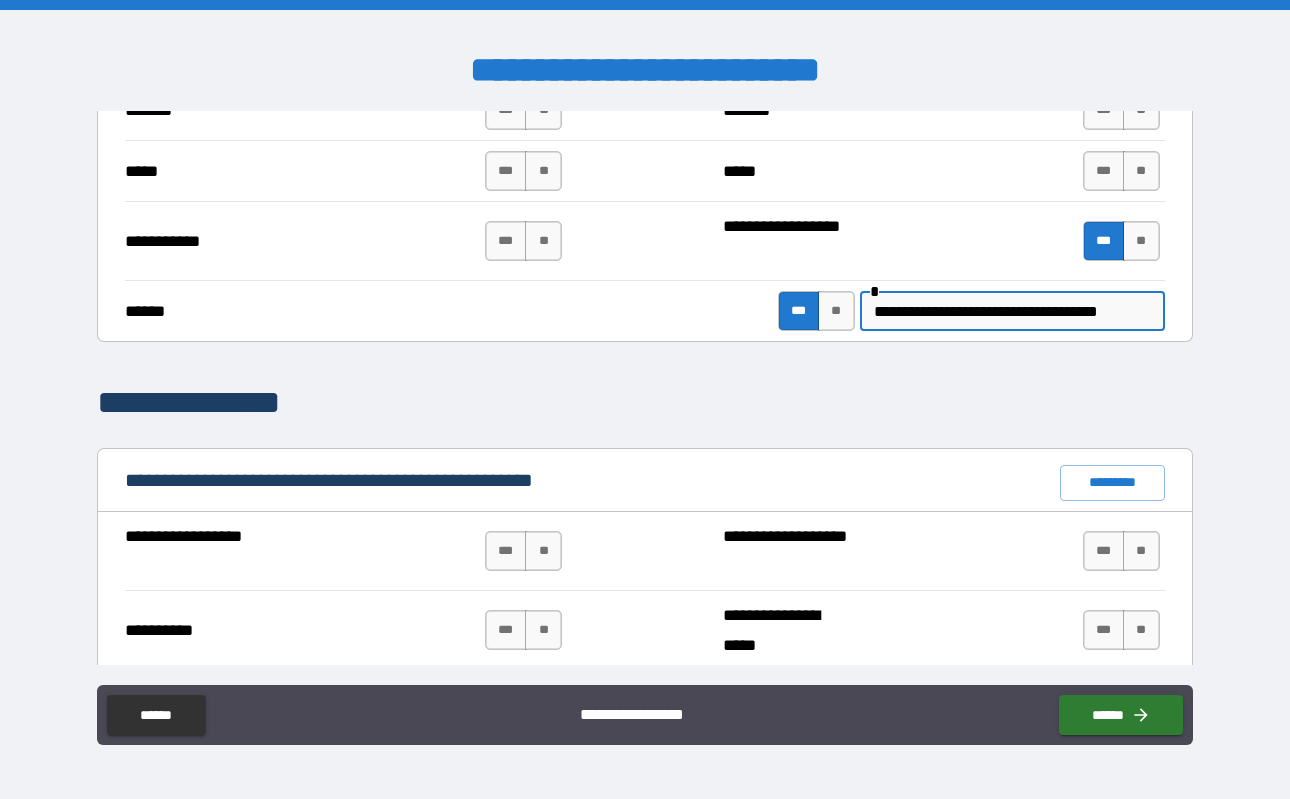 click on "**********" at bounding box center (1012, 311) 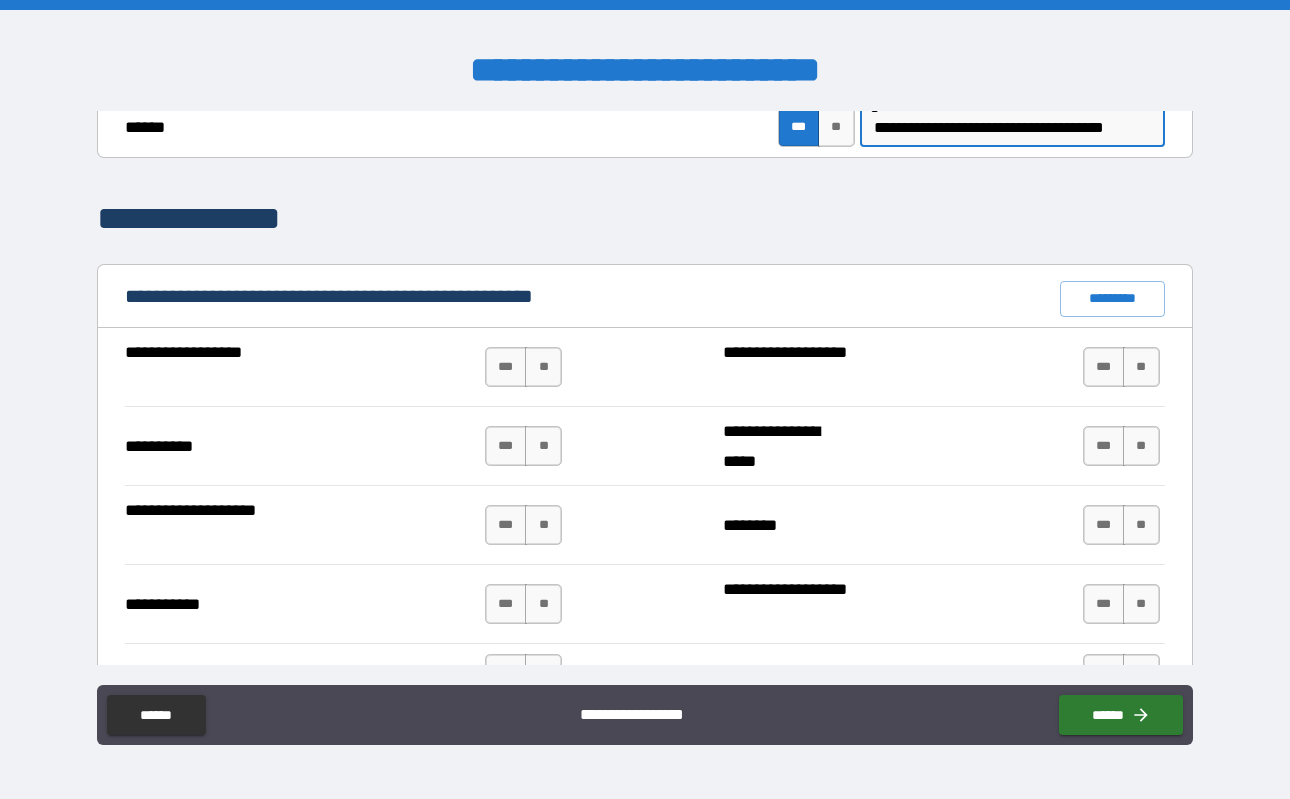 scroll, scrollTop: 1771, scrollLeft: 0, axis: vertical 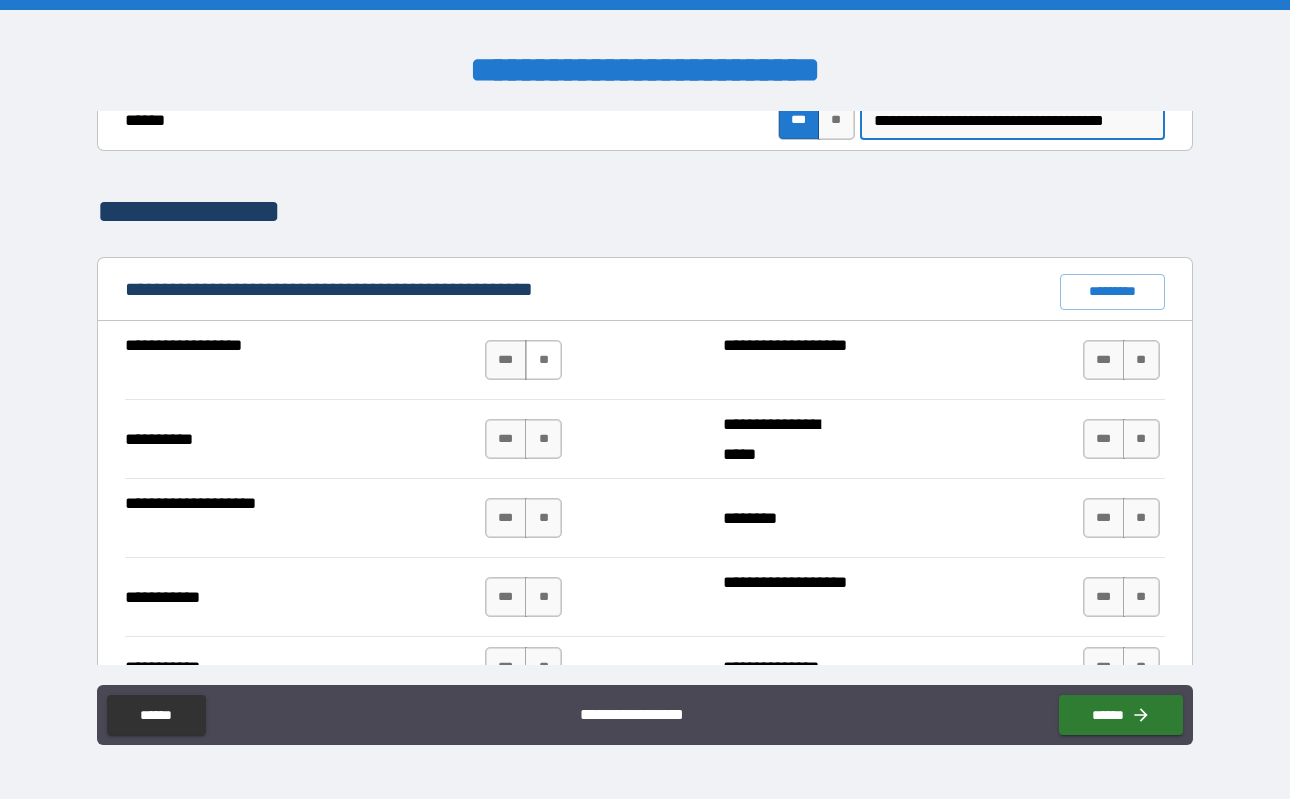 type on "**********" 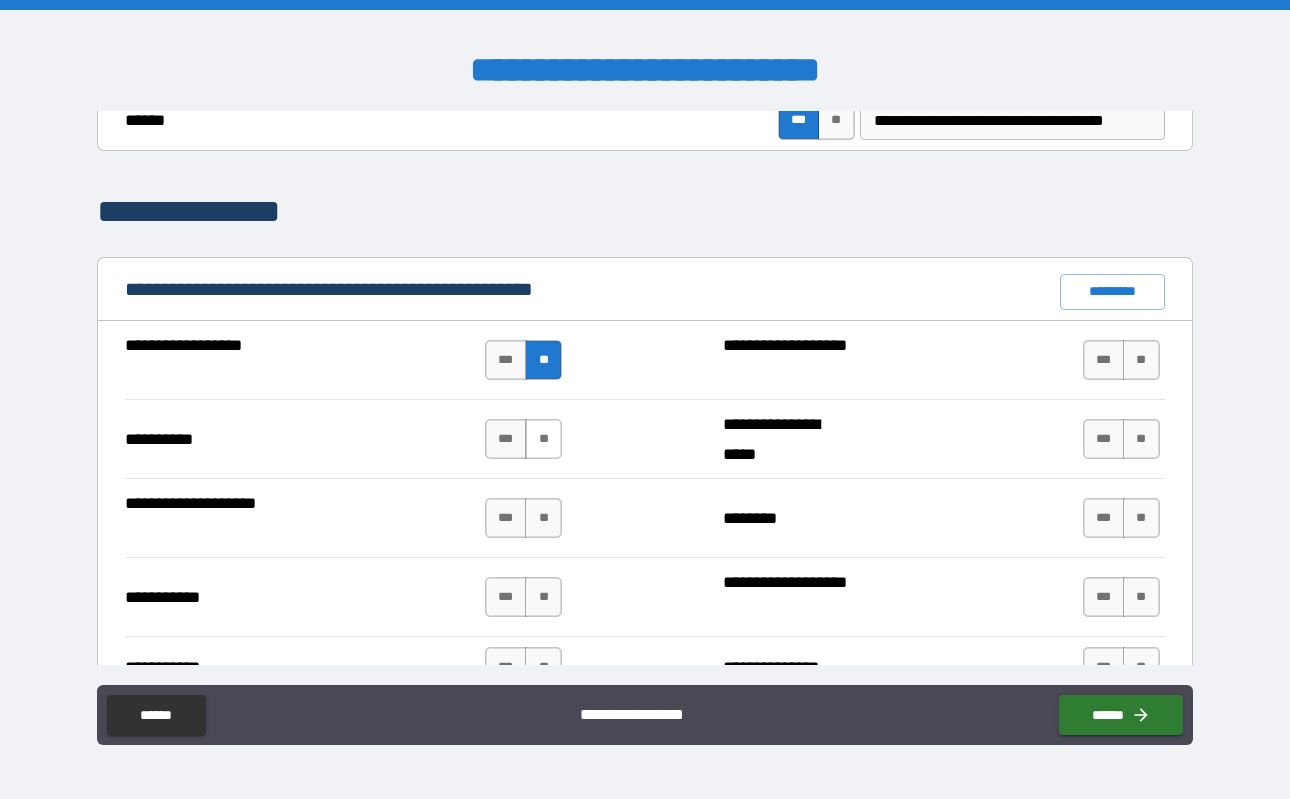 click on "**" at bounding box center [543, 439] 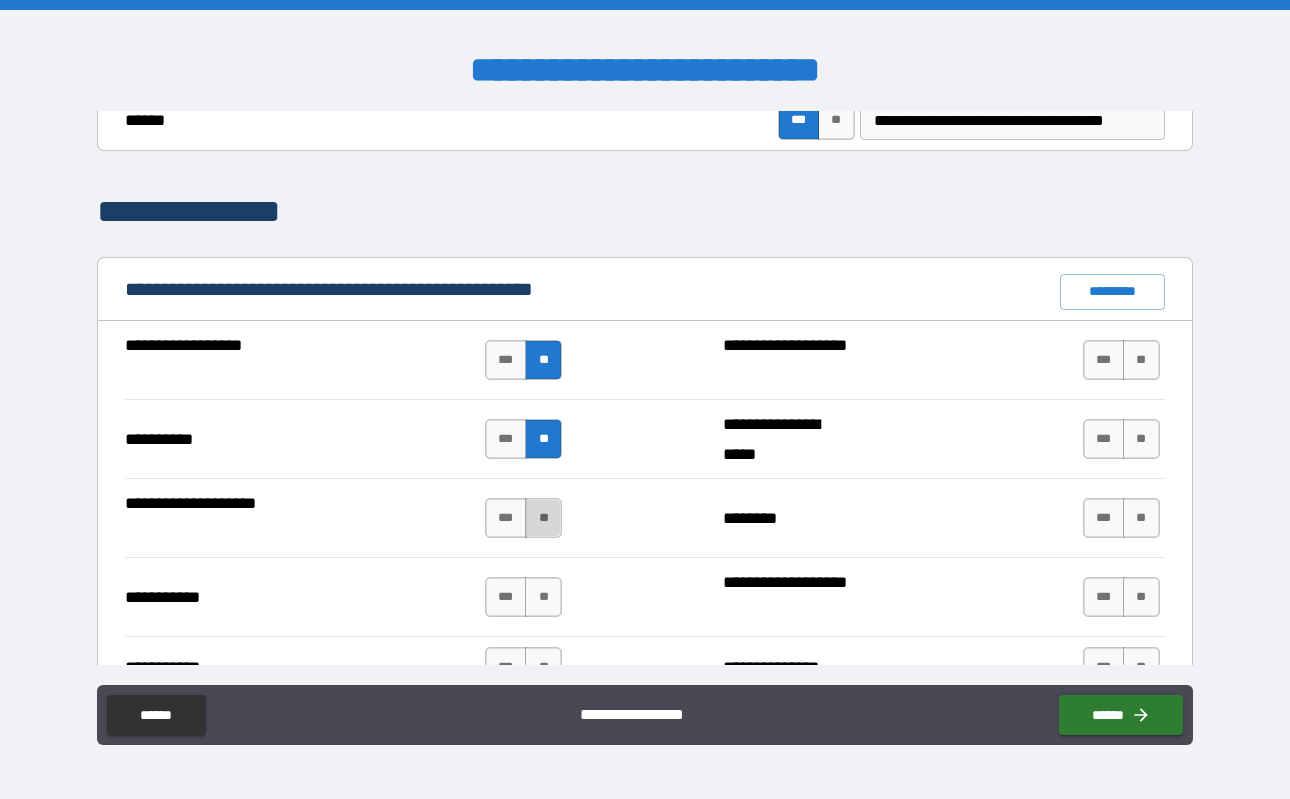 click on "**" at bounding box center (543, 518) 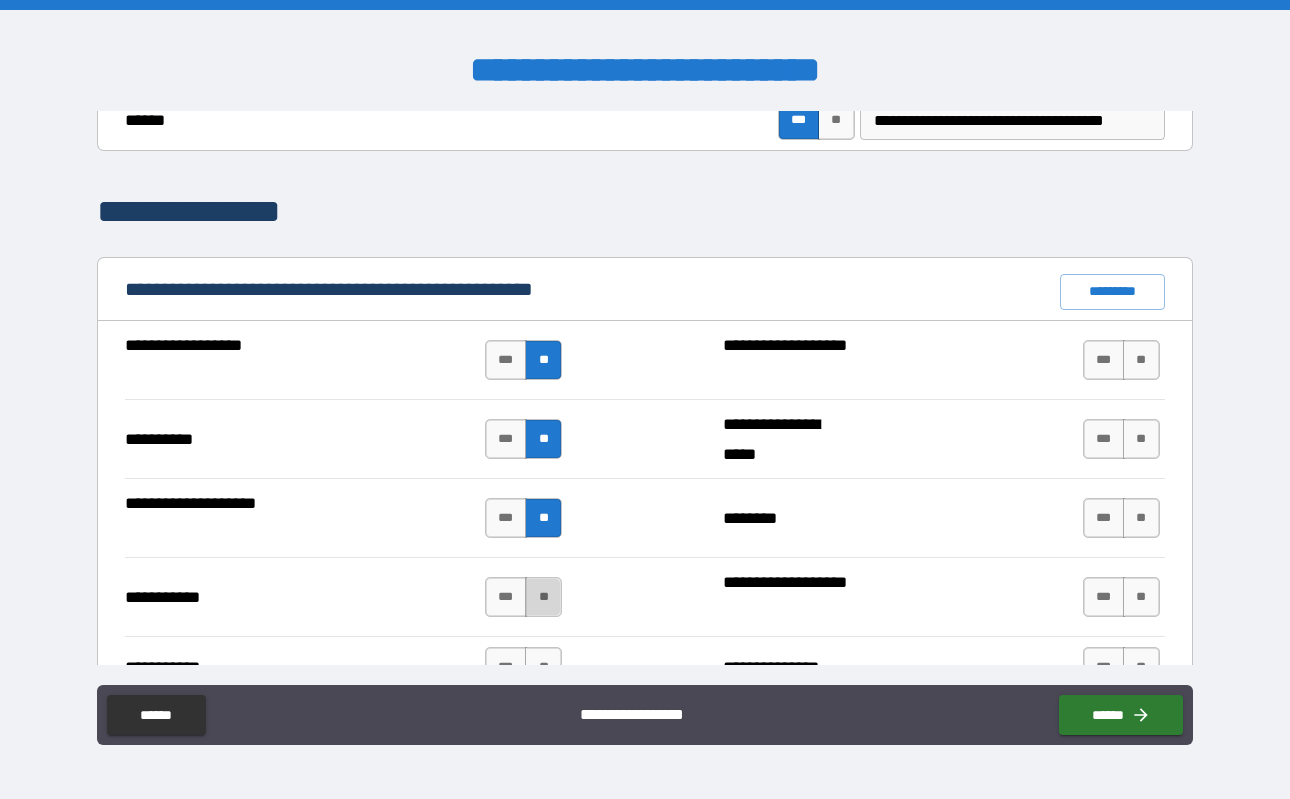 click on "**" at bounding box center [543, 597] 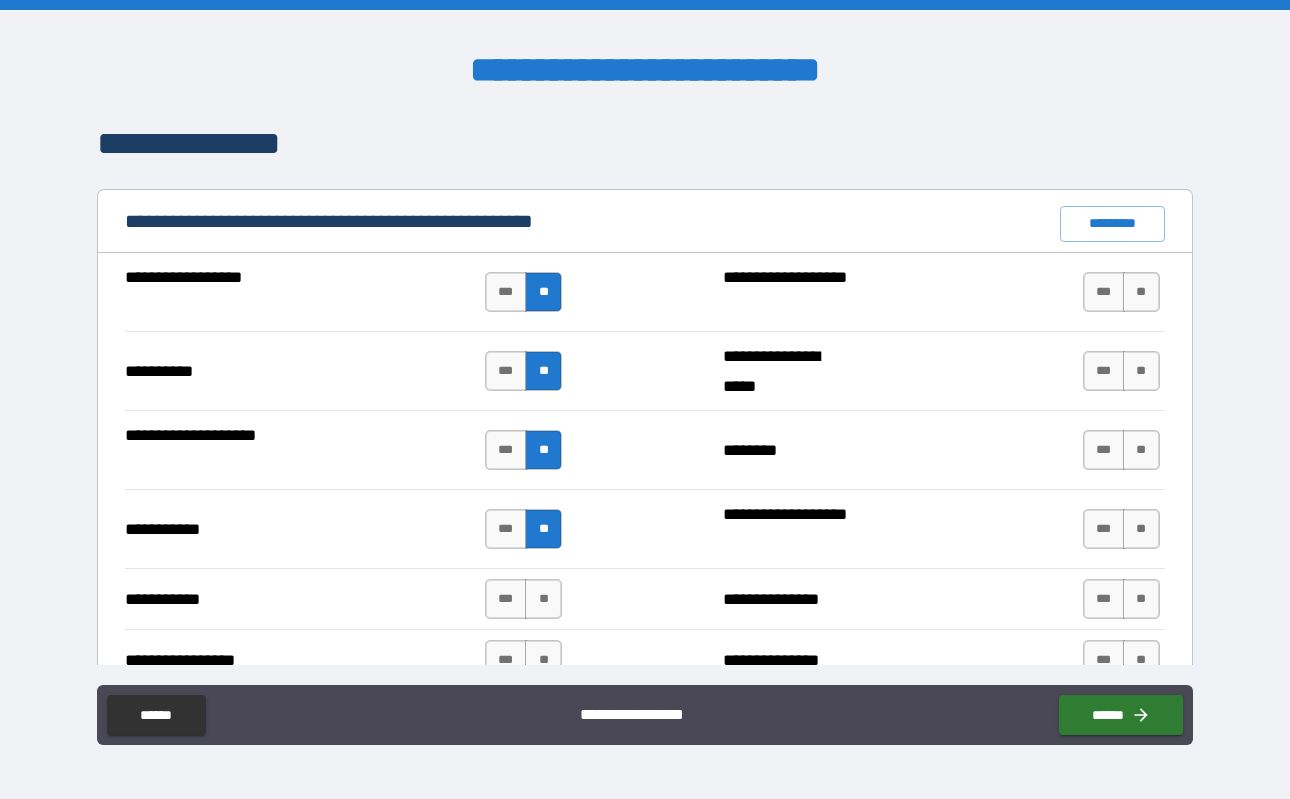 scroll, scrollTop: 1842, scrollLeft: 0, axis: vertical 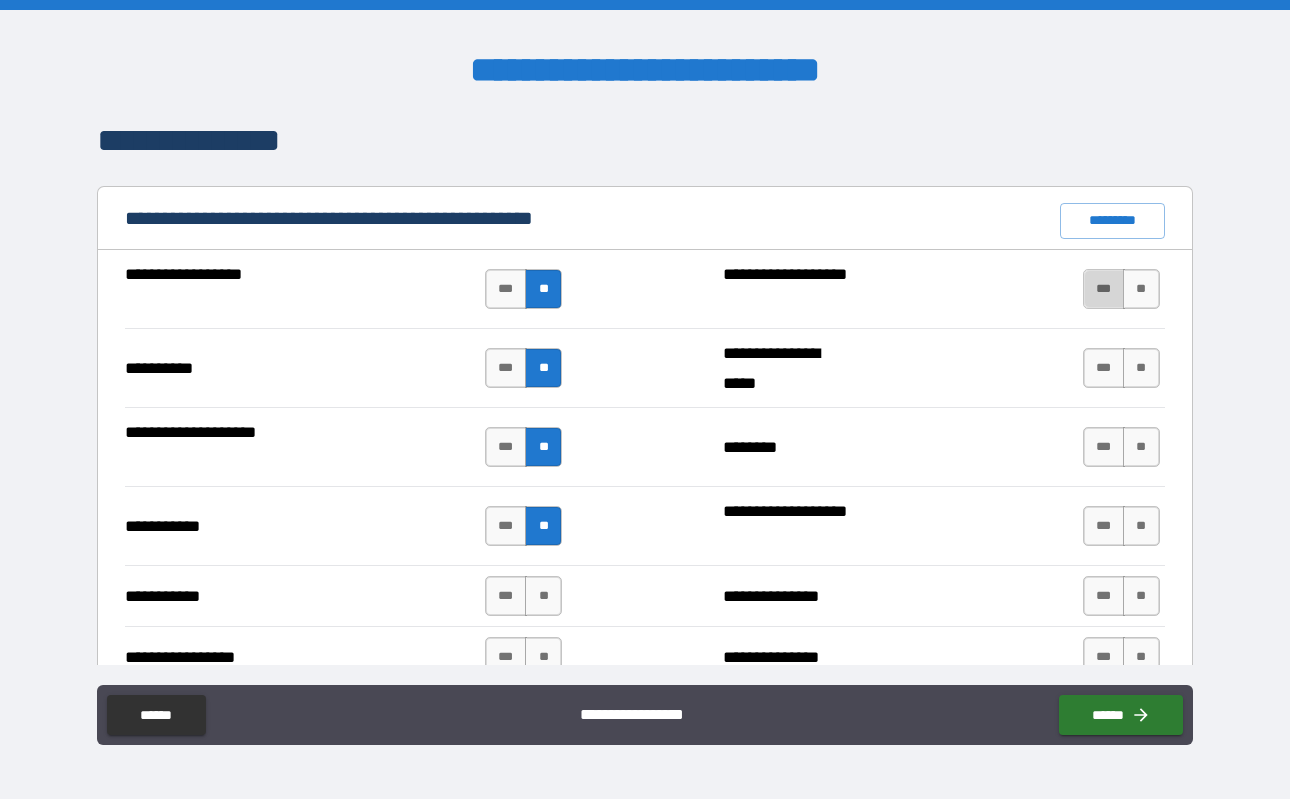 click on "***" at bounding box center [1104, 289] 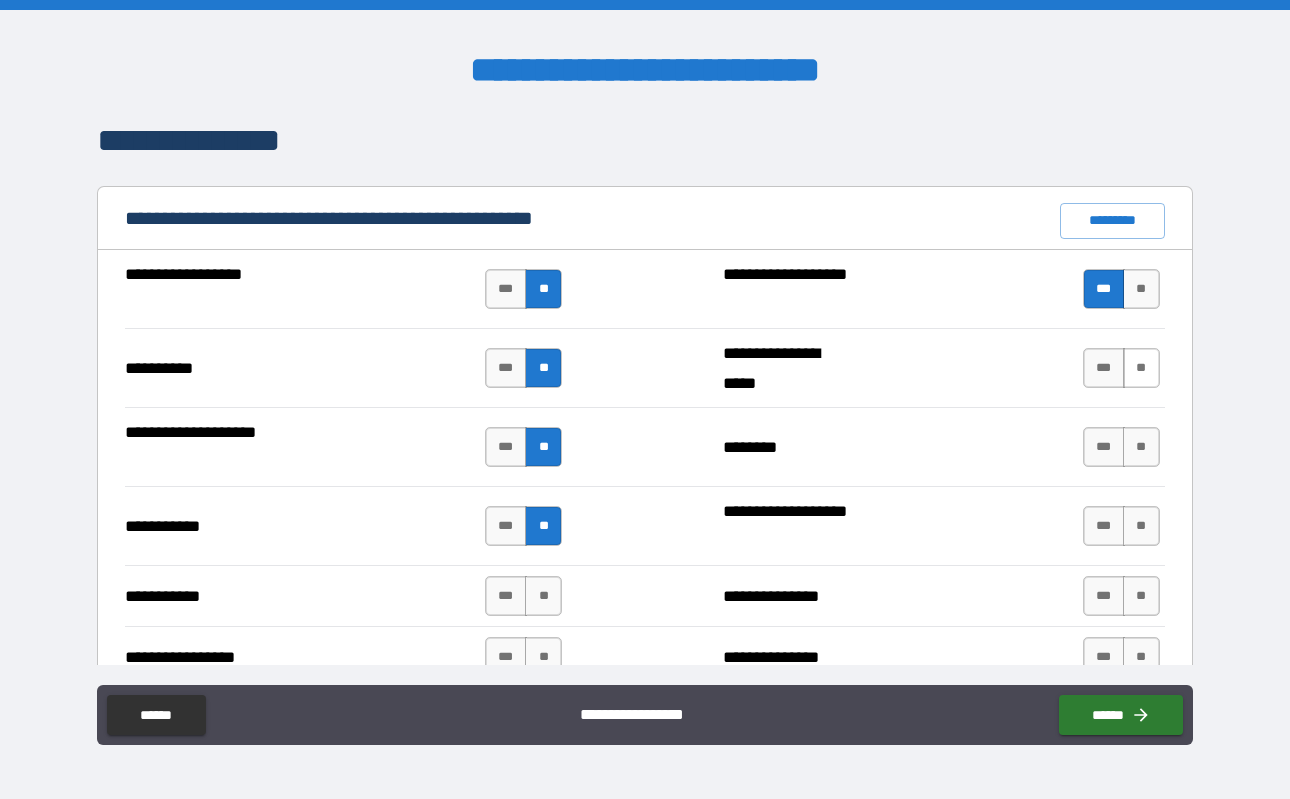 click on "**" at bounding box center [1141, 368] 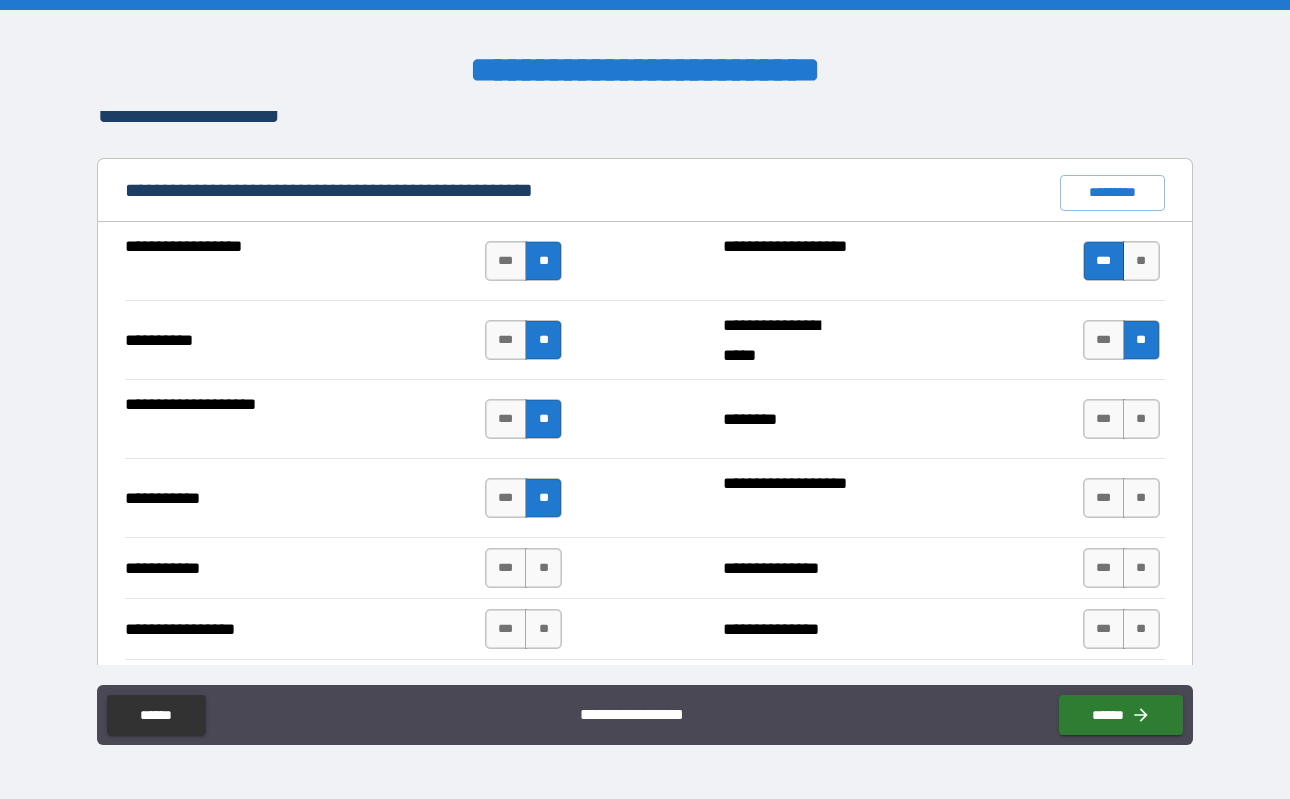 scroll, scrollTop: 1902, scrollLeft: 0, axis: vertical 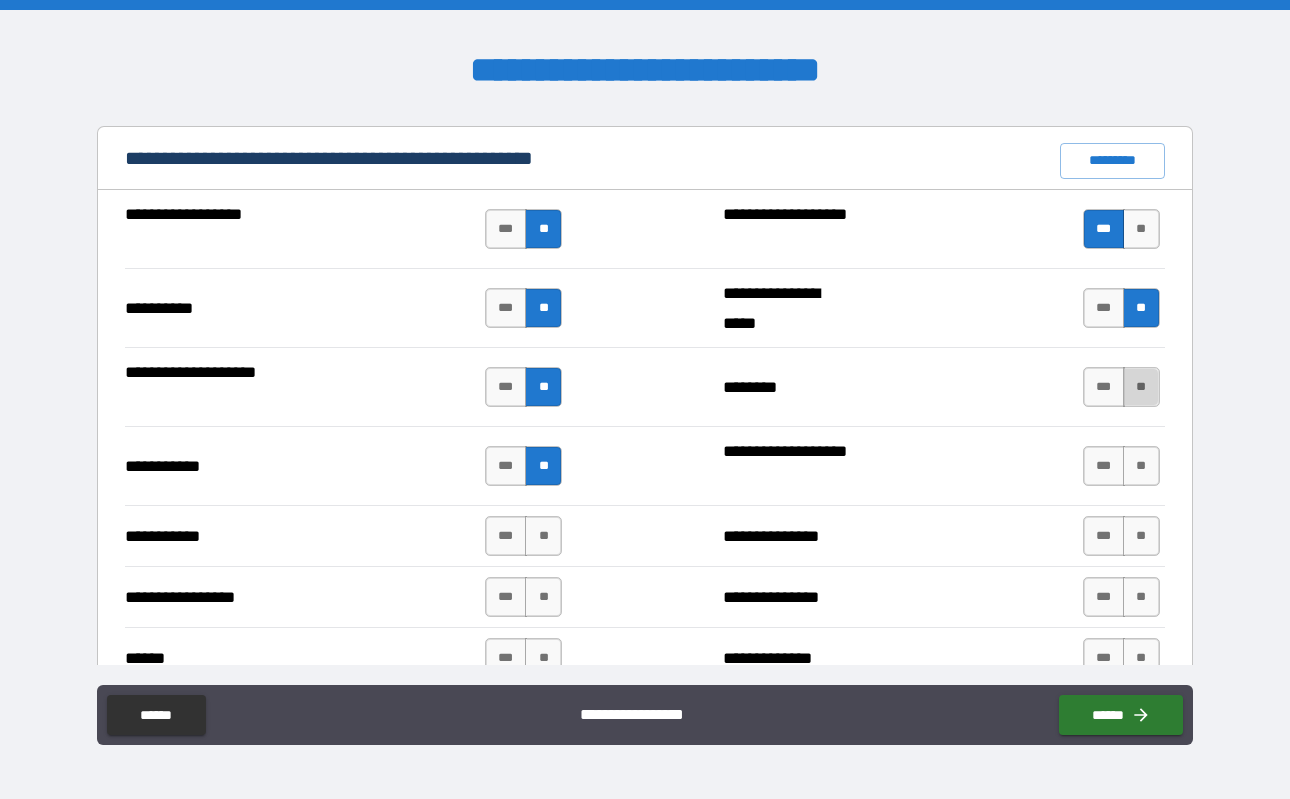 click on "**" at bounding box center [1141, 387] 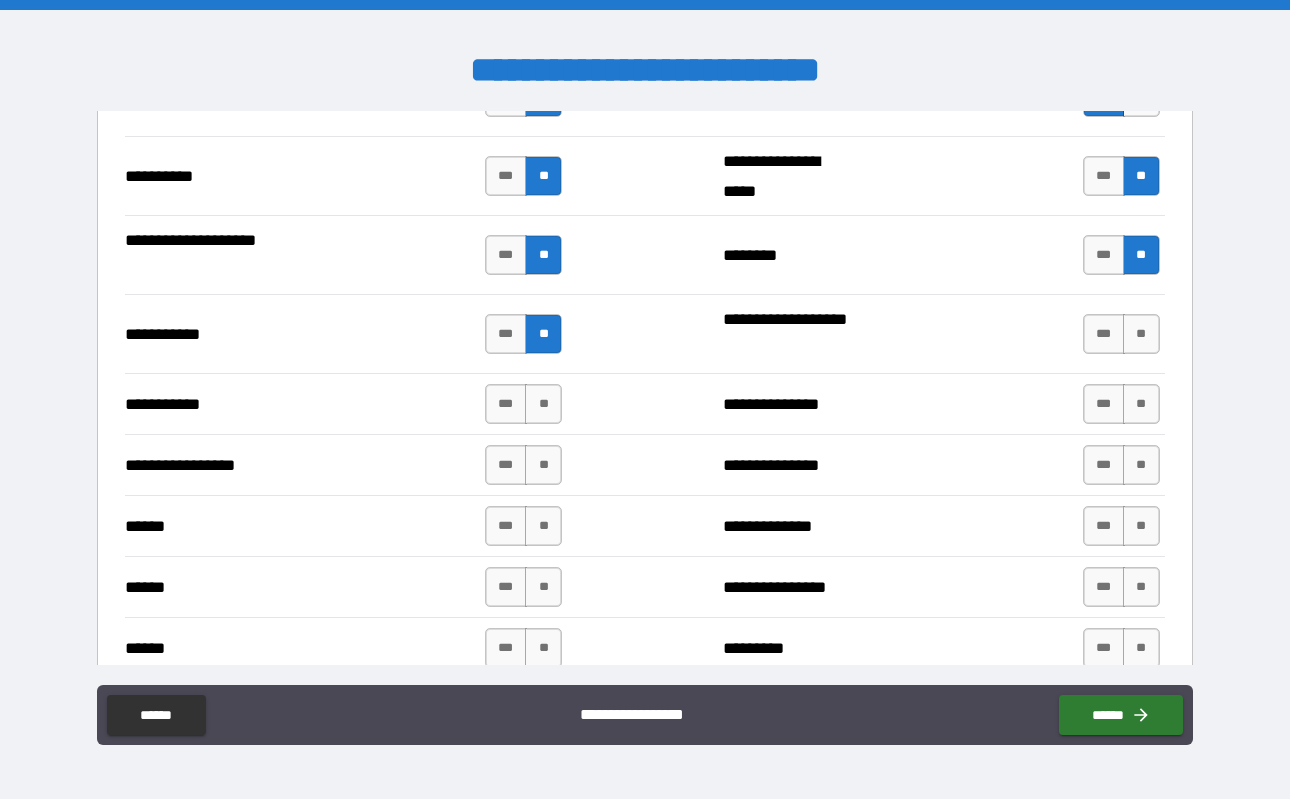 scroll, scrollTop: 2038, scrollLeft: 0, axis: vertical 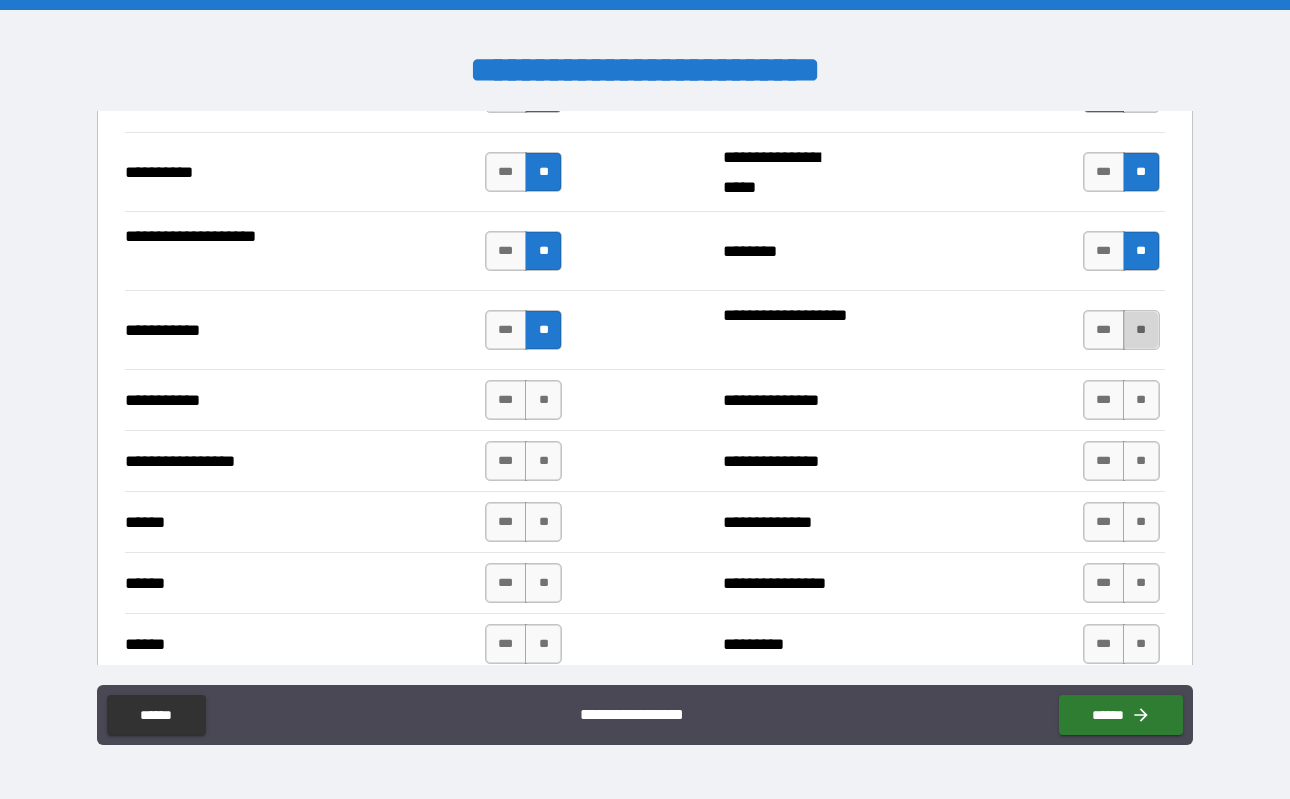 click on "**" at bounding box center (1141, 330) 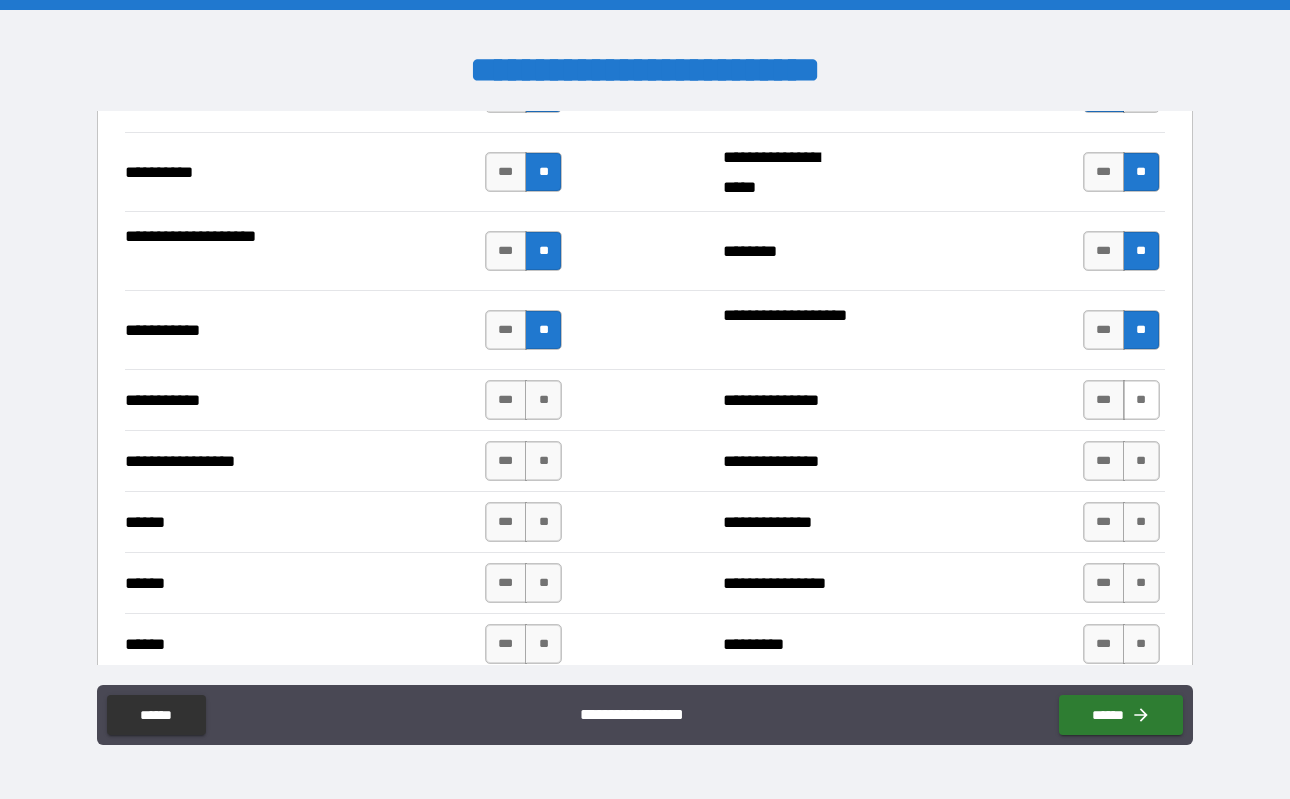 click on "**" at bounding box center (1141, 400) 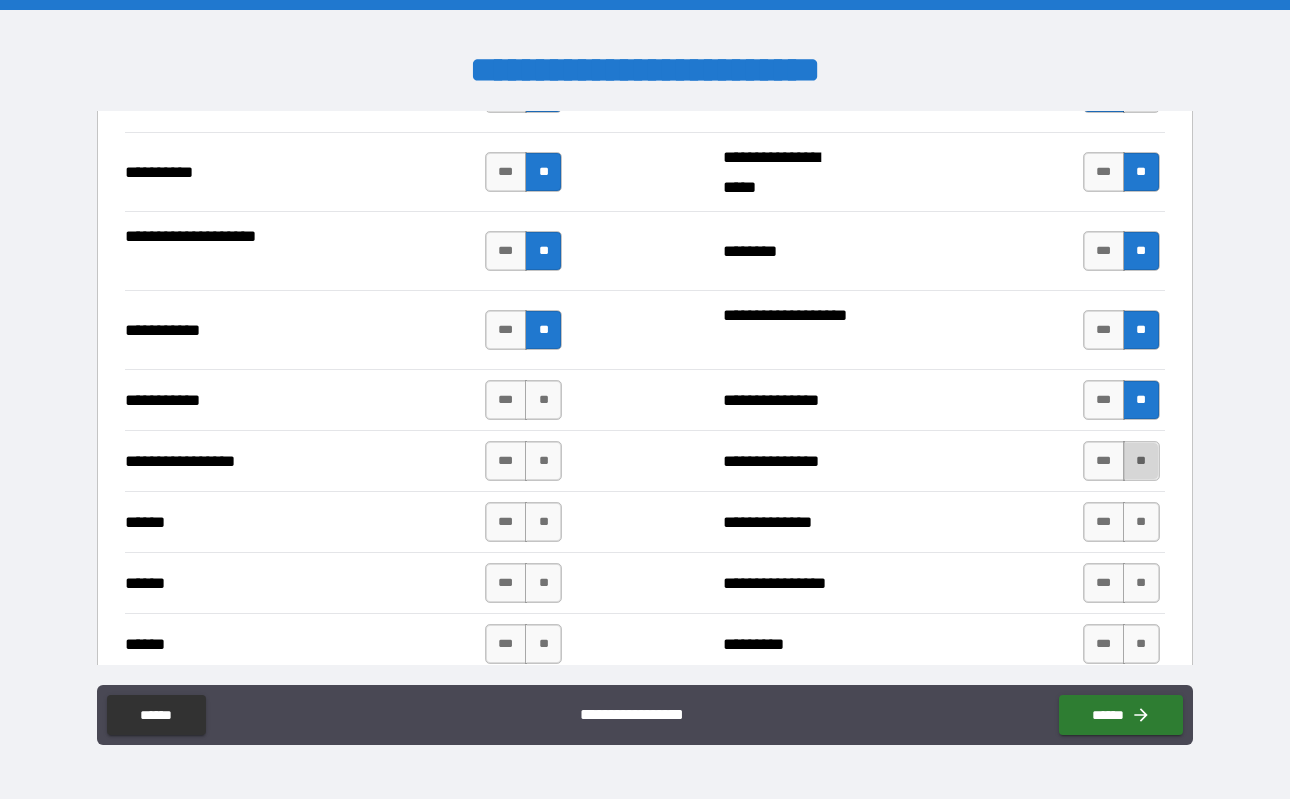click on "**" at bounding box center (1141, 461) 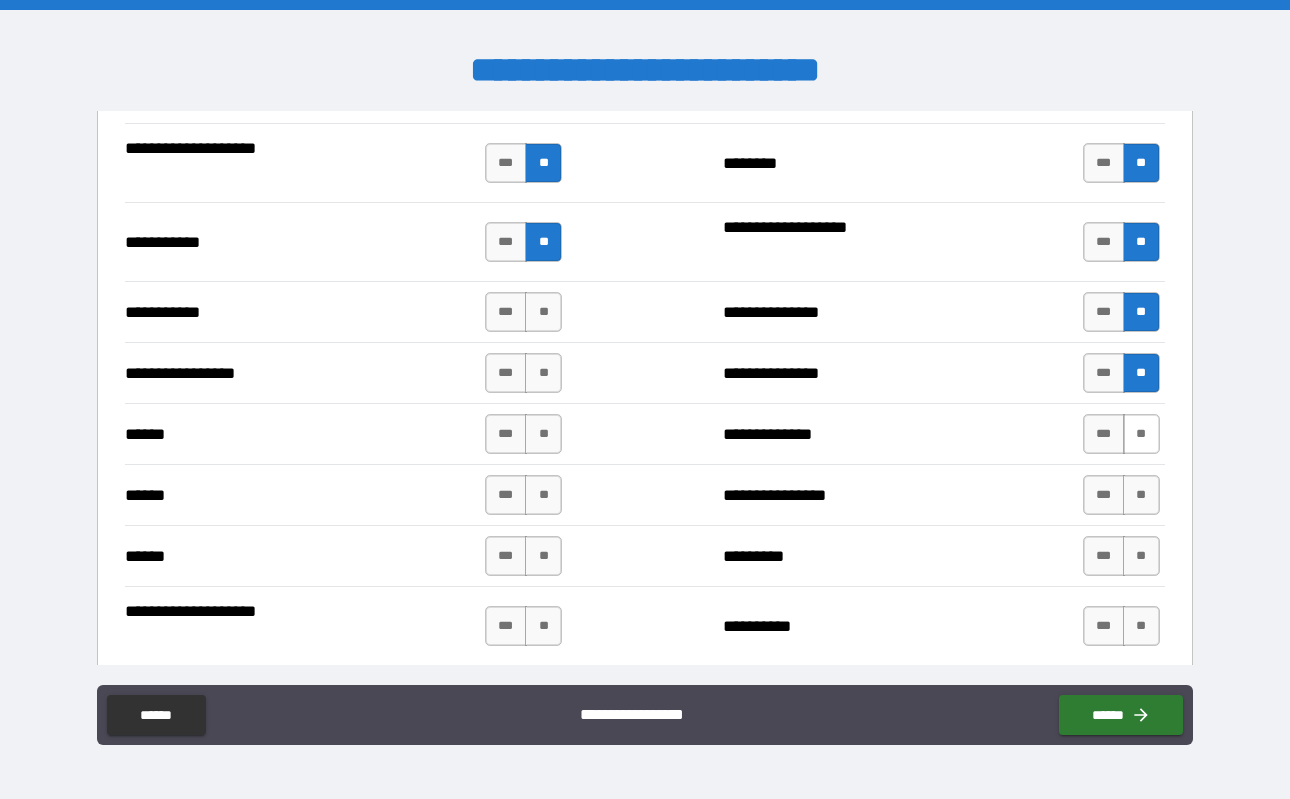 scroll, scrollTop: 2128, scrollLeft: 0, axis: vertical 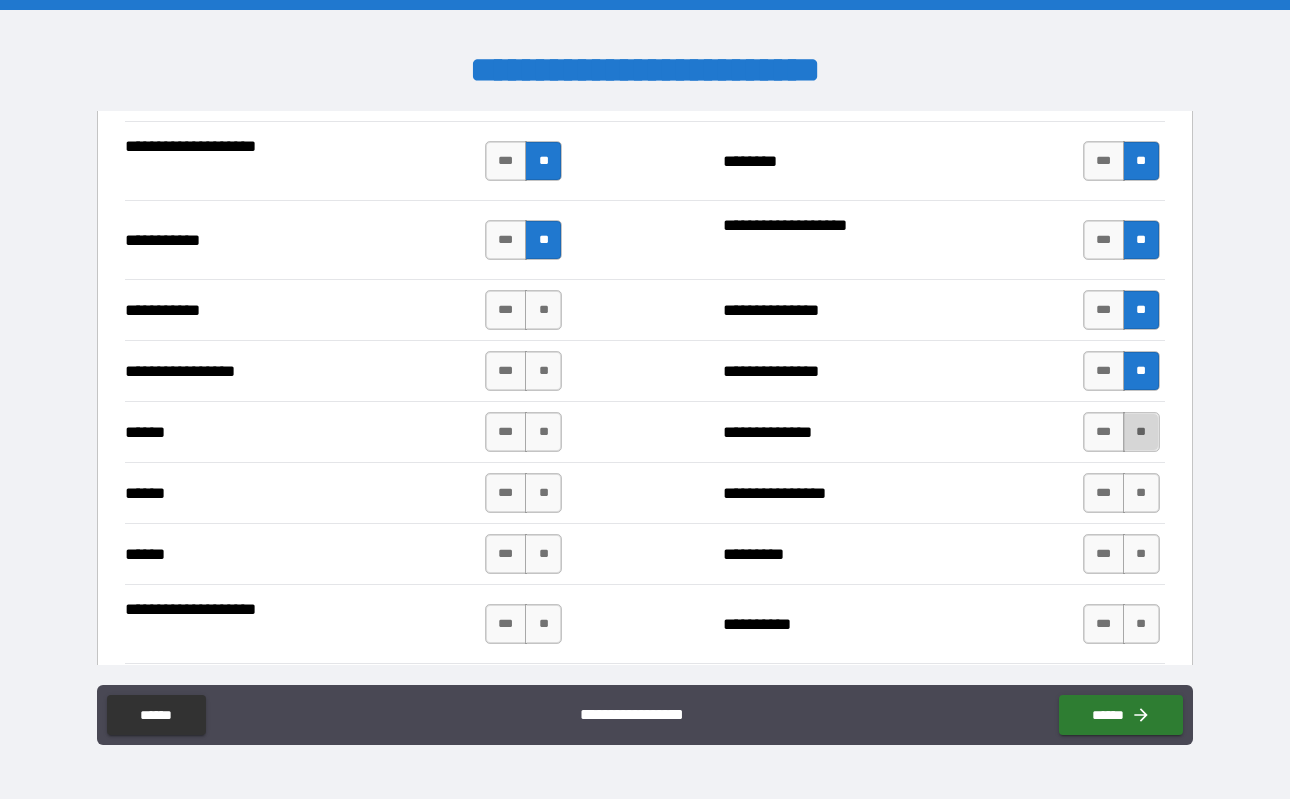click on "**" at bounding box center (1141, 432) 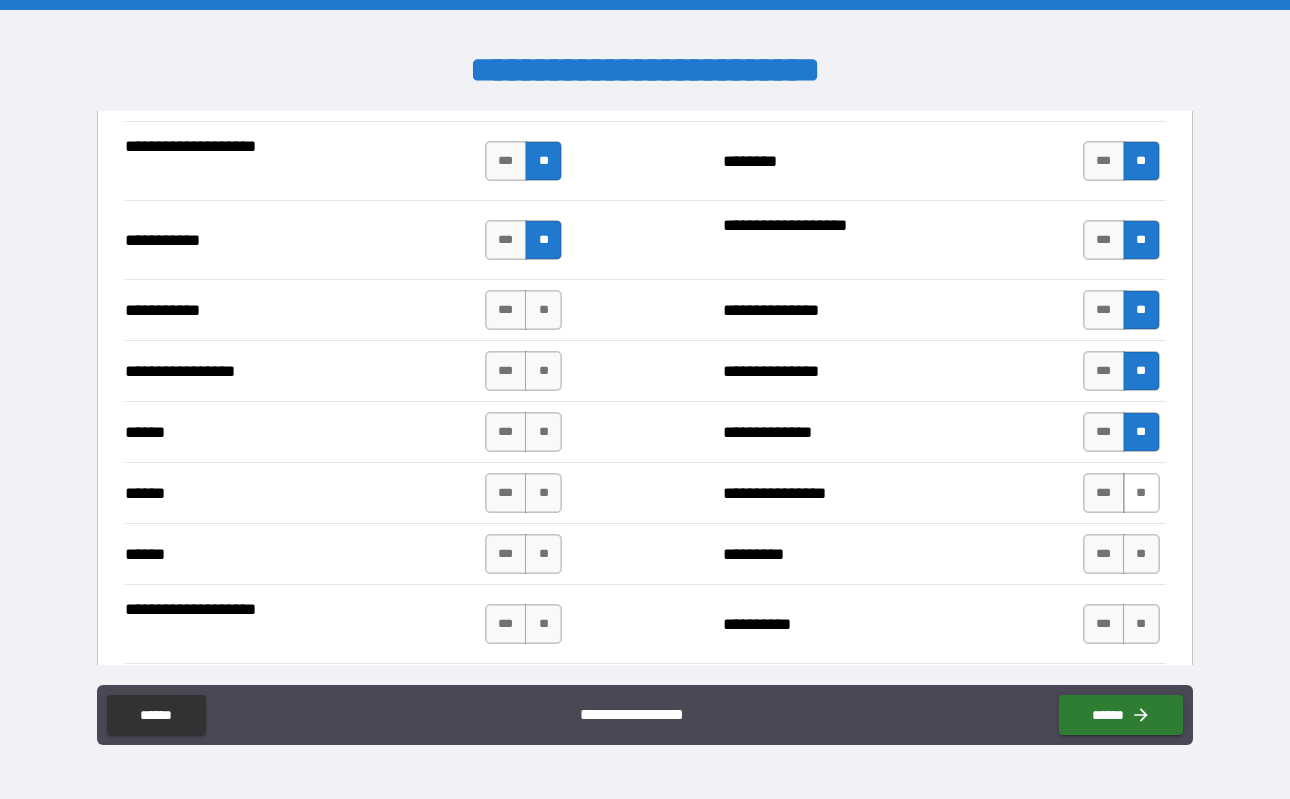 click on "**" at bounding box center [1141, 493] 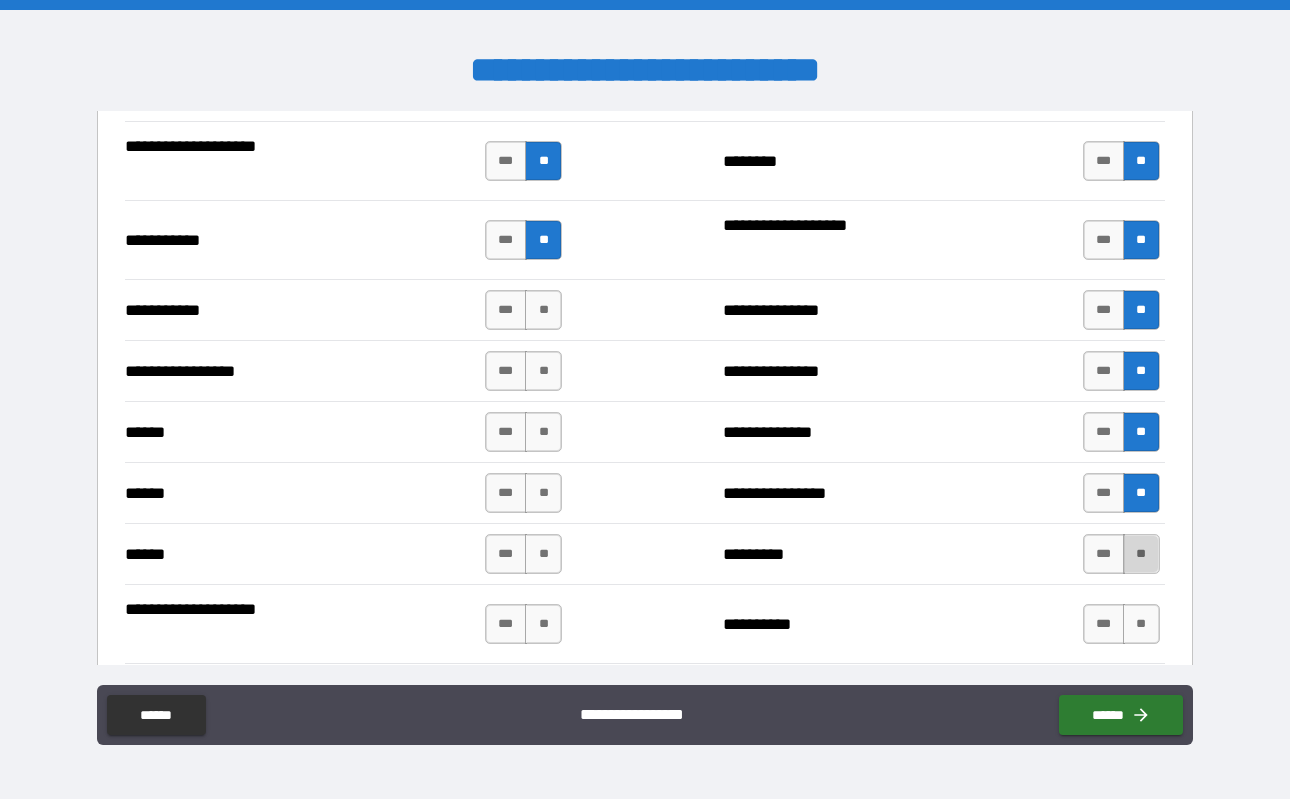 click on "**" at bounding box center (1141, 554) 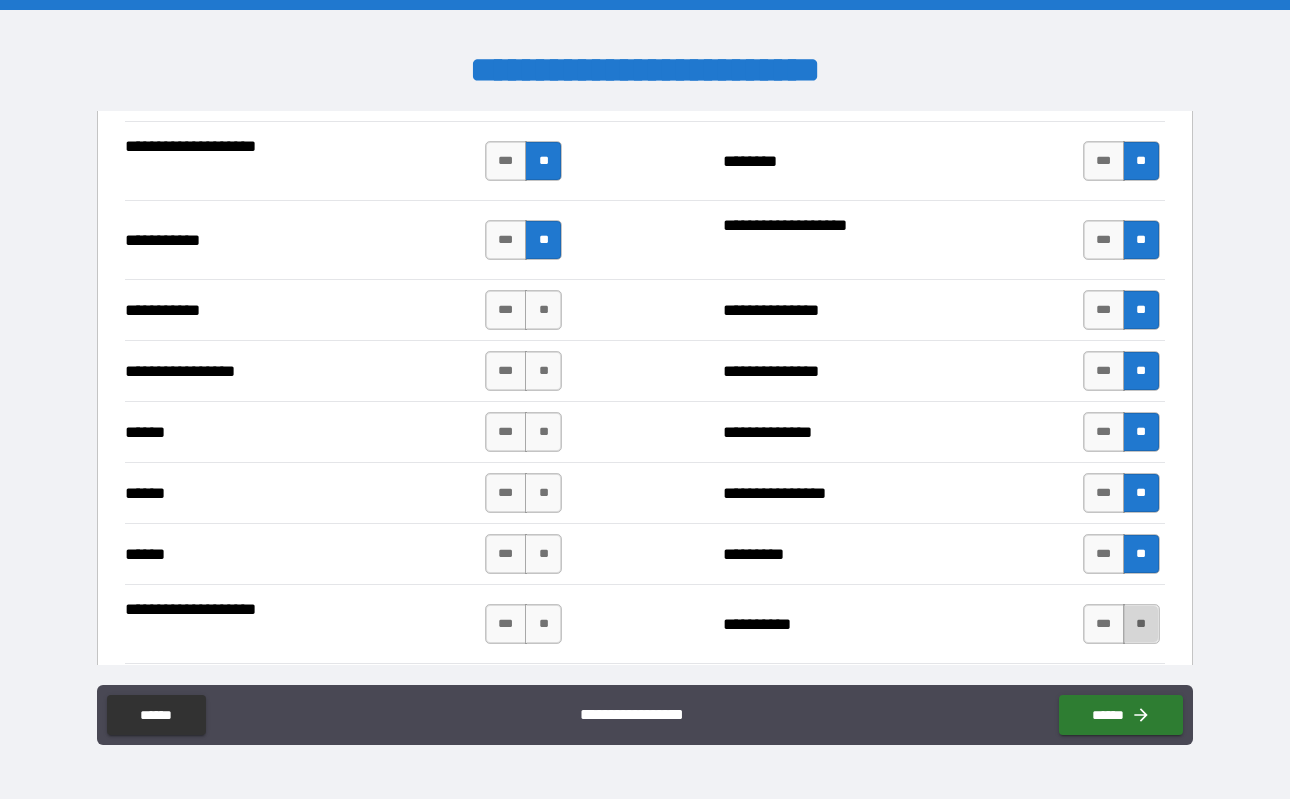 click on "**" at bounding box center [1141, 624] 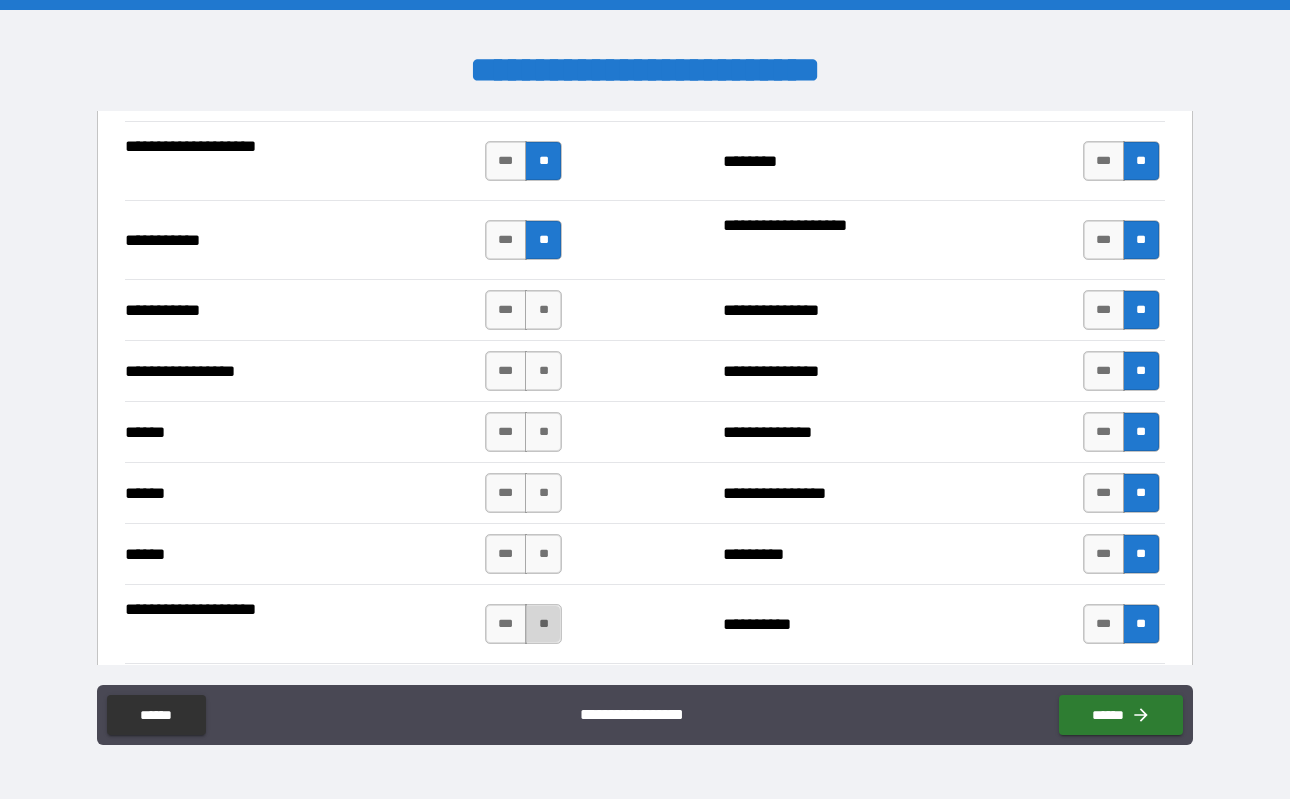 click on "**" at bounding box center (543, 624) 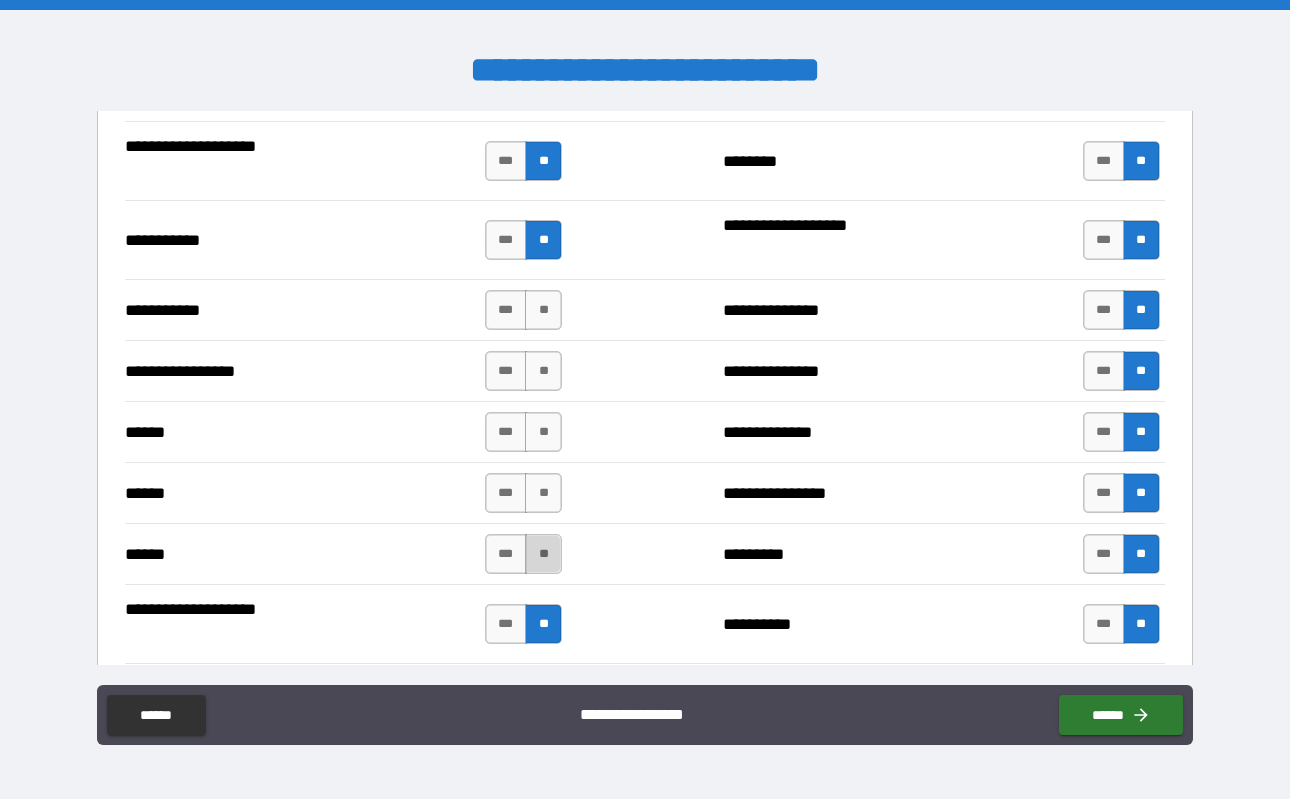 click on "**" at bounding box center (543, 554) 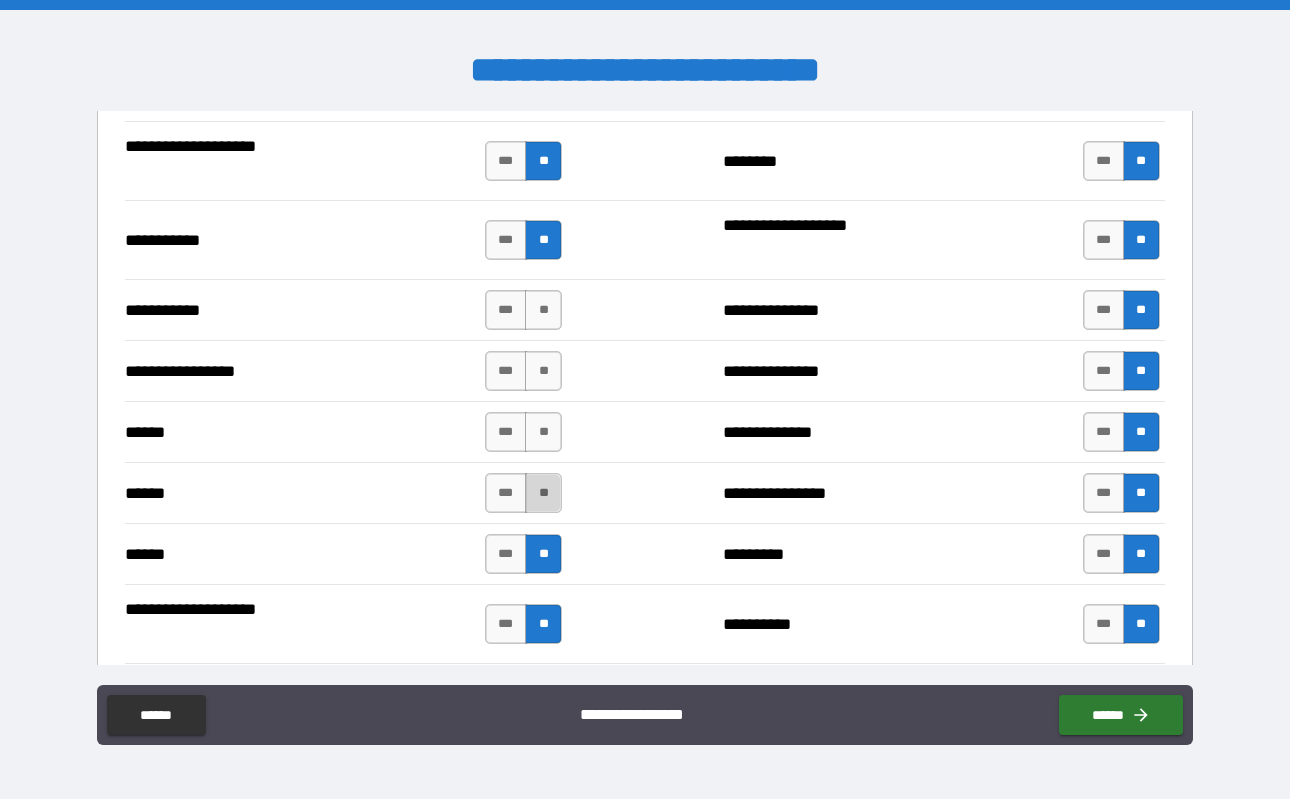 click on "**" at bounding box center [543, 493] 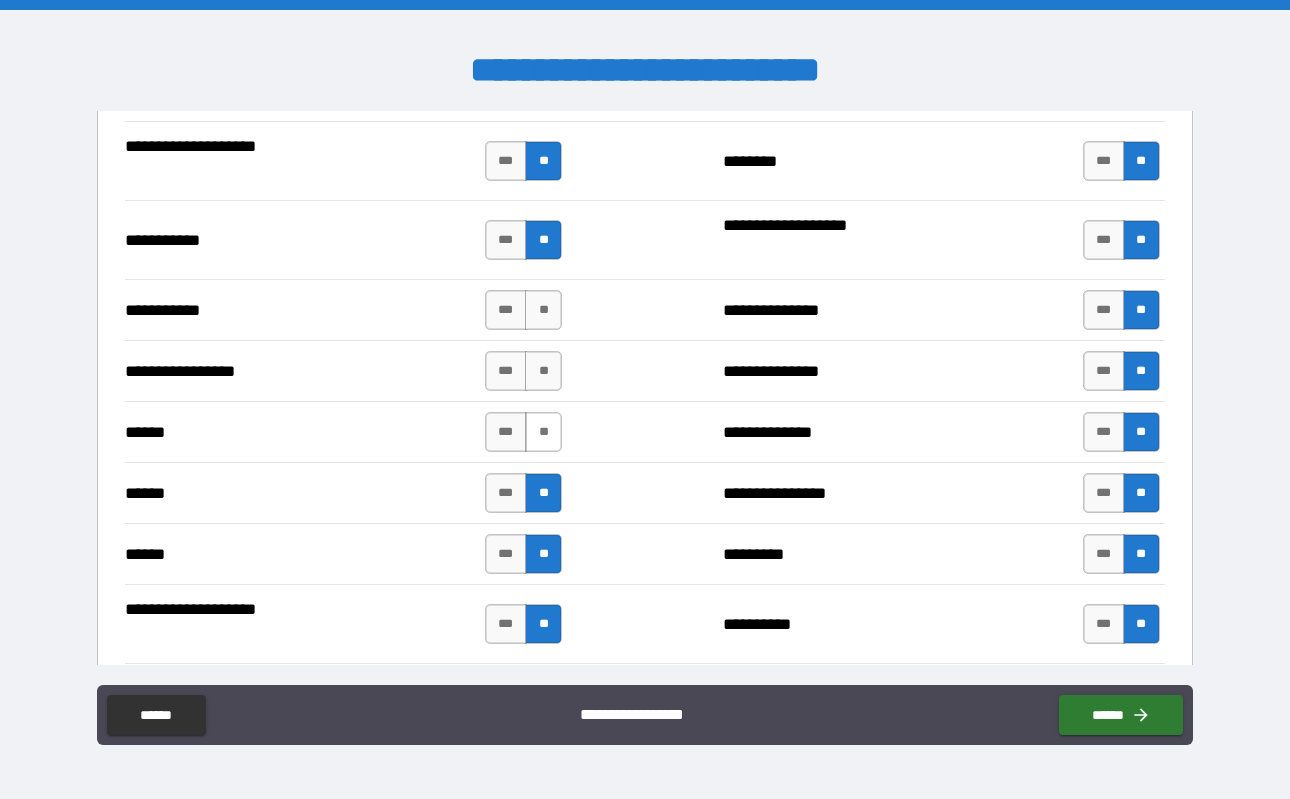 click on "**" at bounding box center (543, 432) 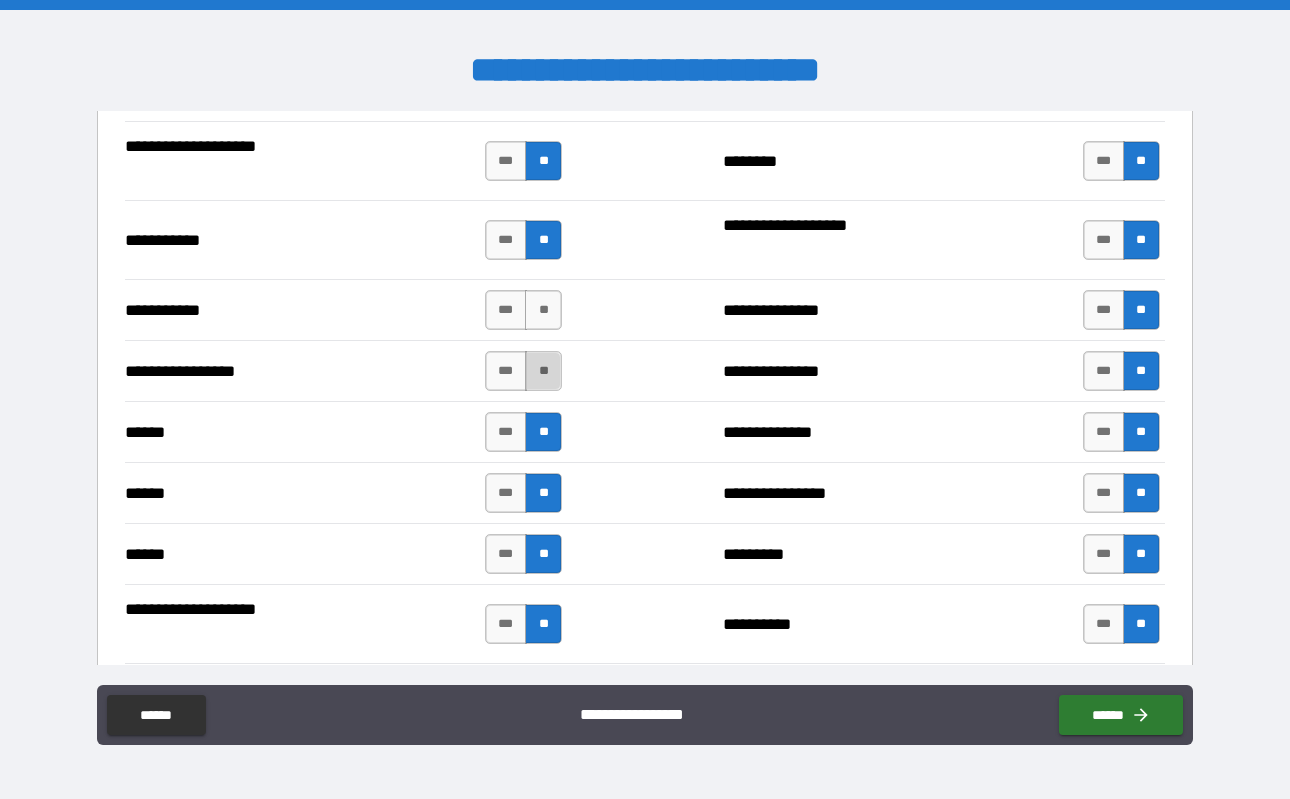click on "**" at bounding box center (543, 371) 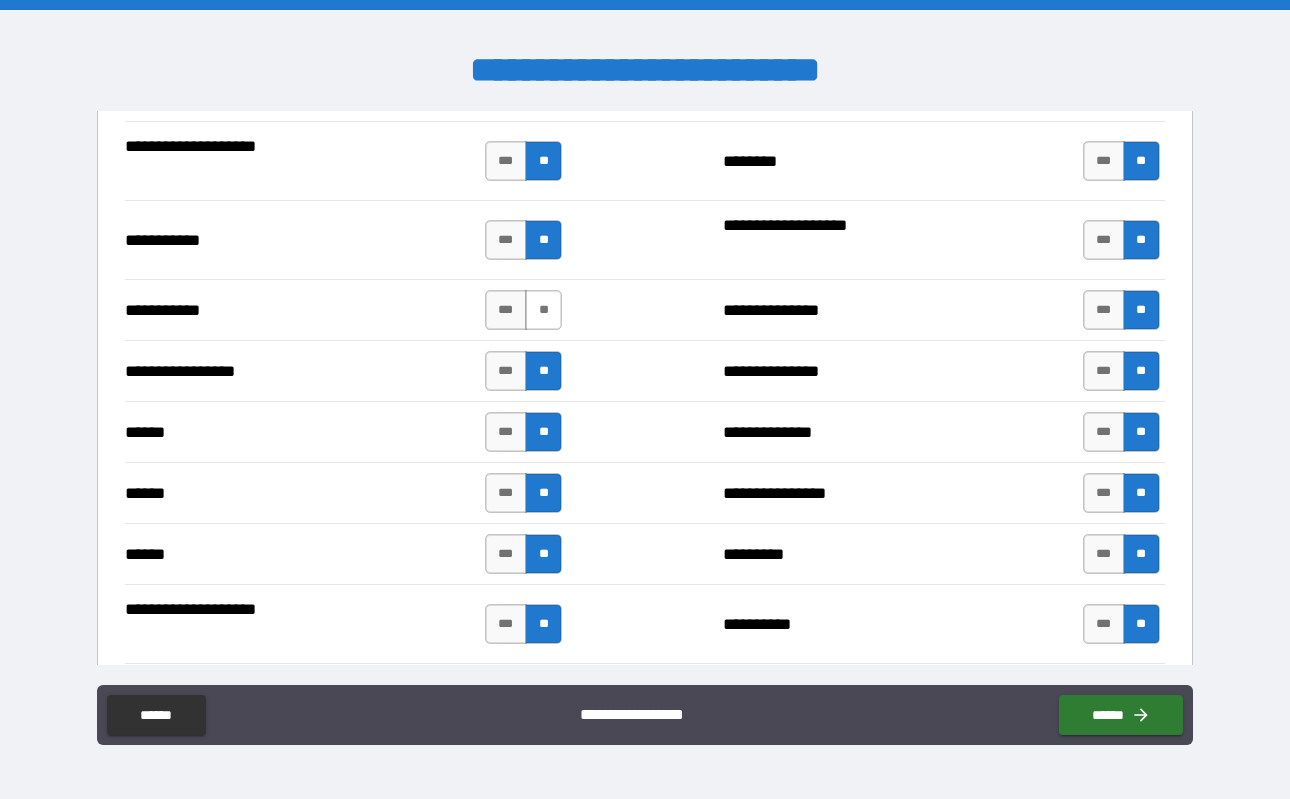 click on "**" at bounding box center [543, 310] 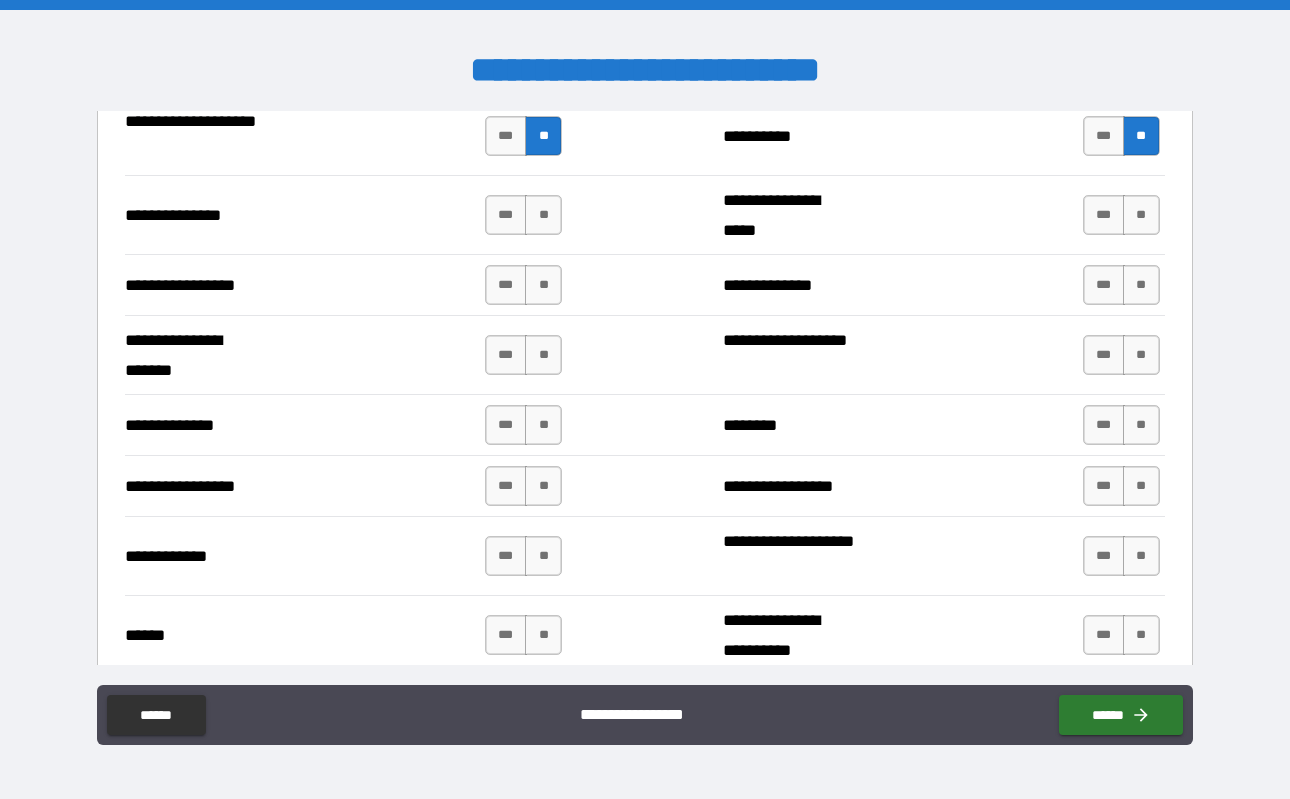 scroll, scrollTop: 2610, scrollLeft: 0, axis: vertical 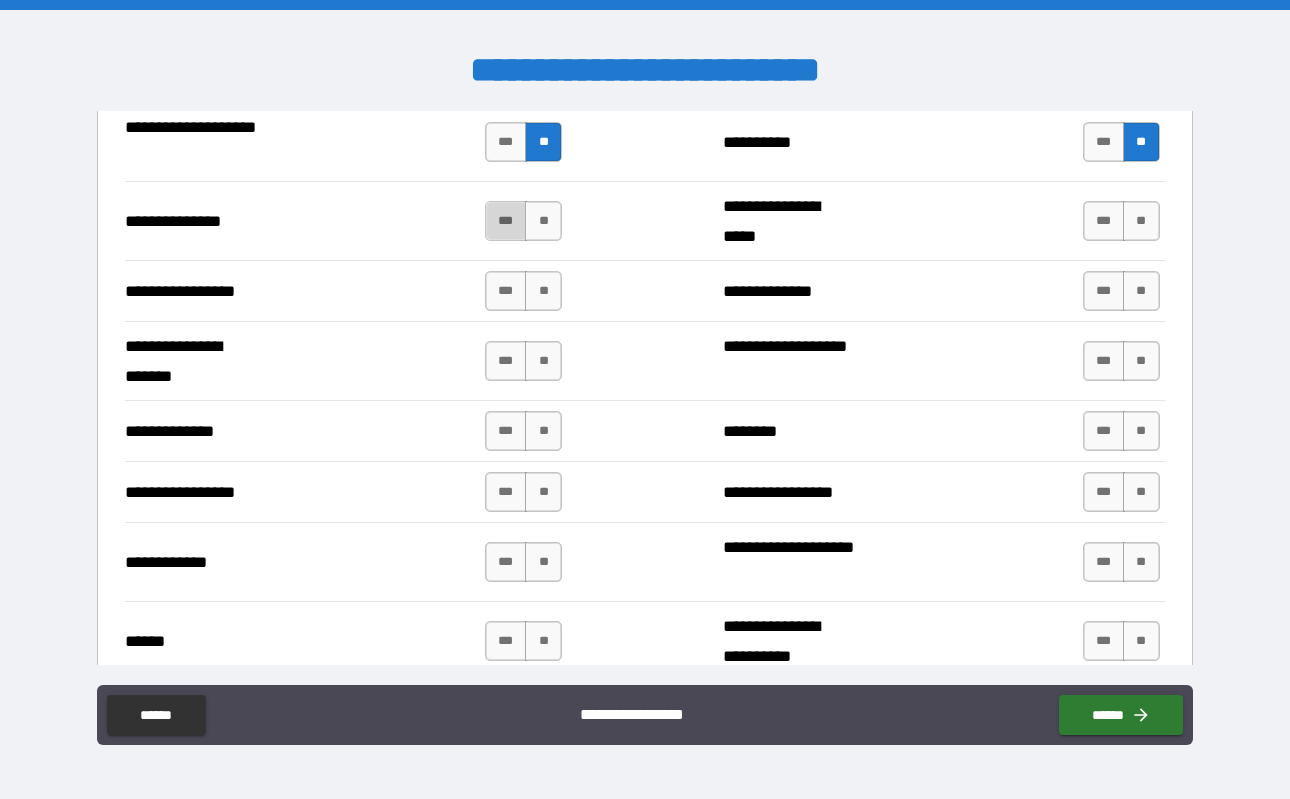 click on "***" at bounding box center (506, 221) 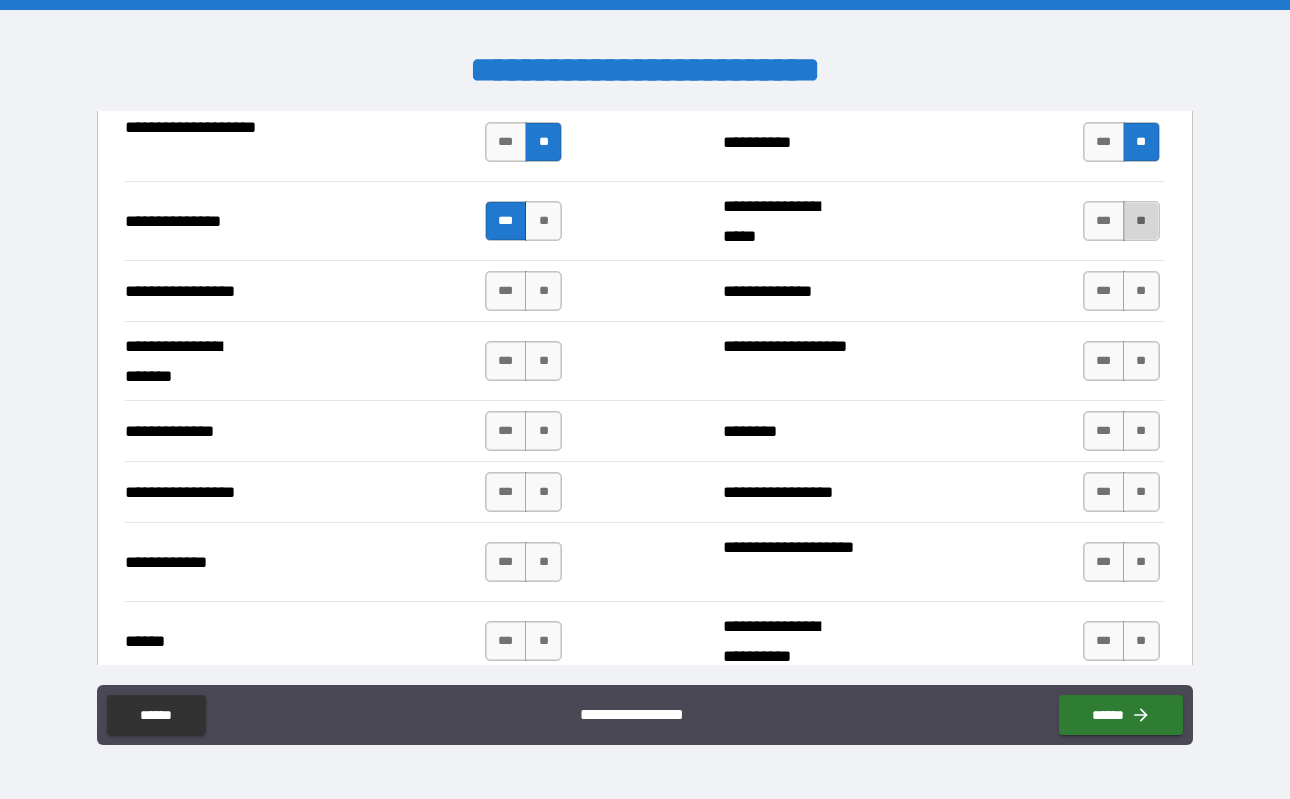 click on "**" at bounding box center (1141, 221) 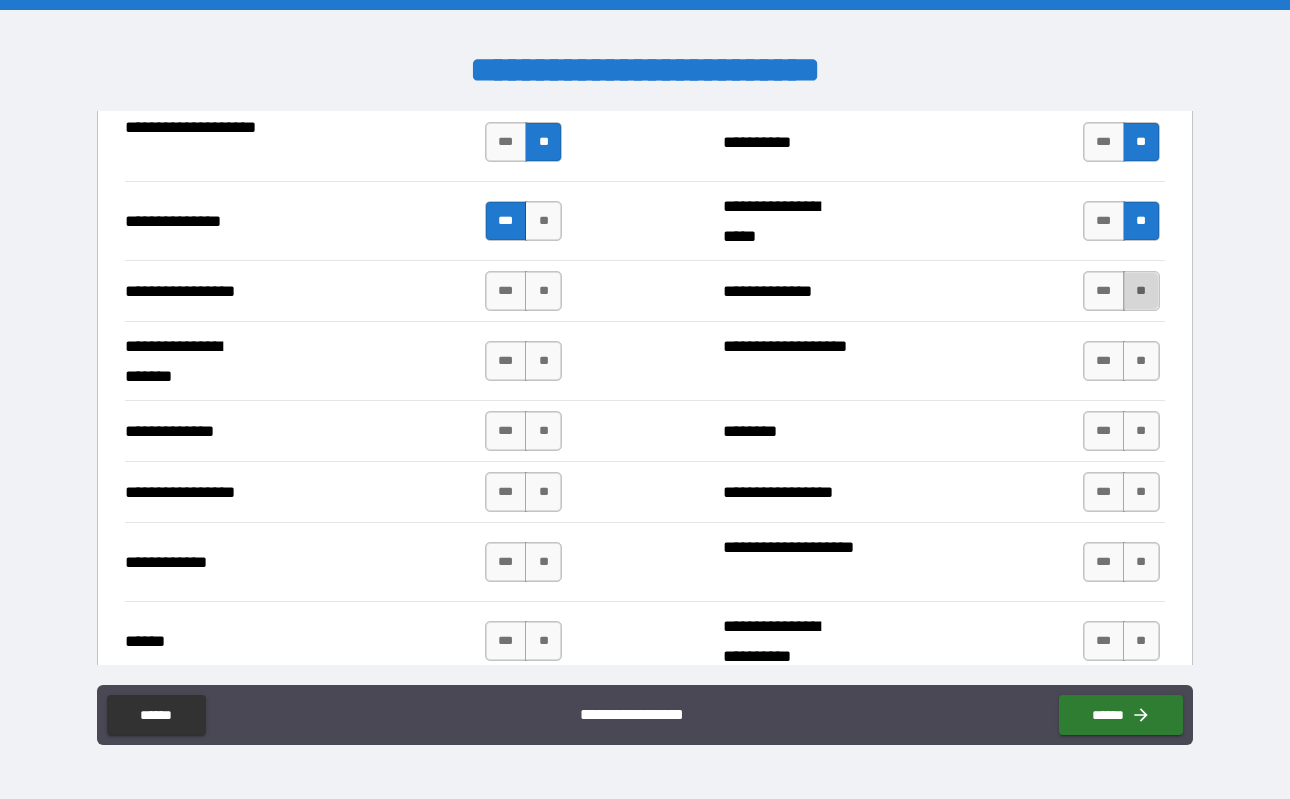 click on "**" at bounding box center [1141, 291] 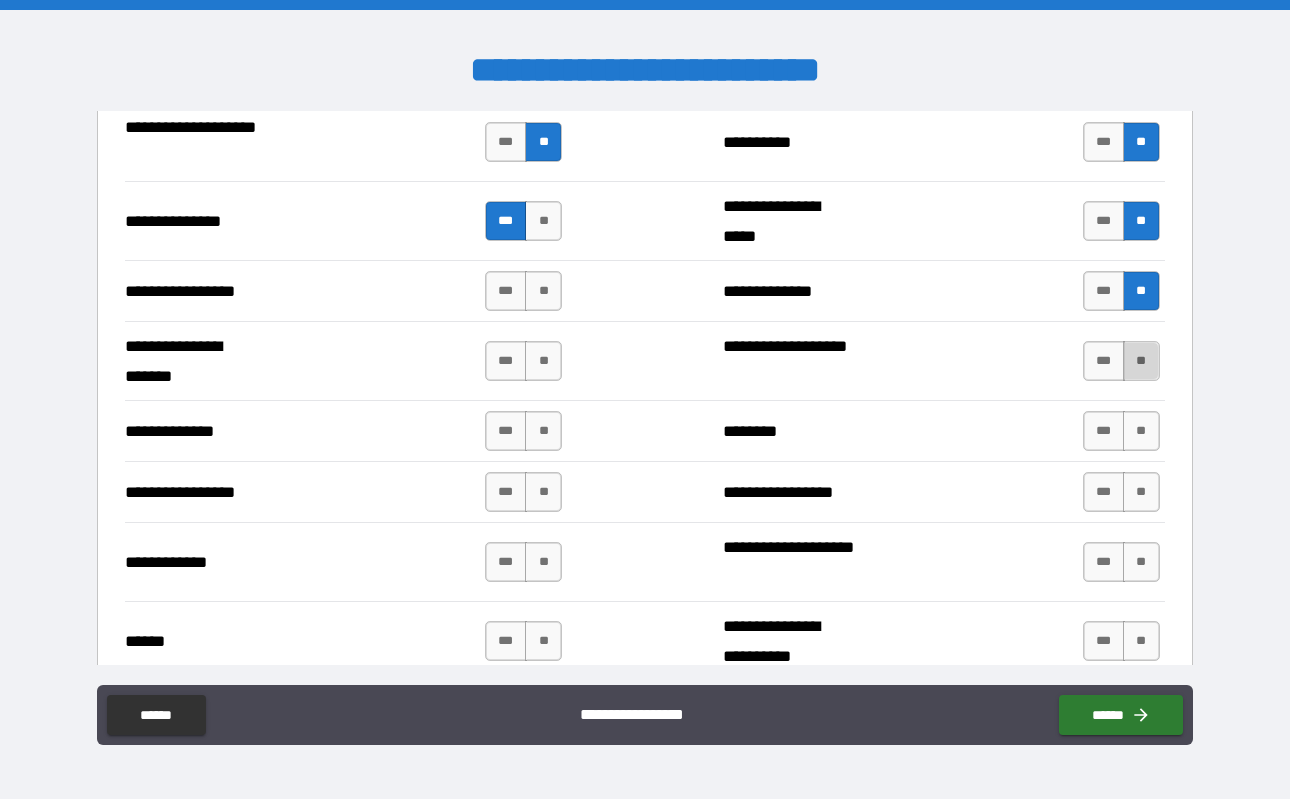 click on "**" at bounding box center (1141, 361) 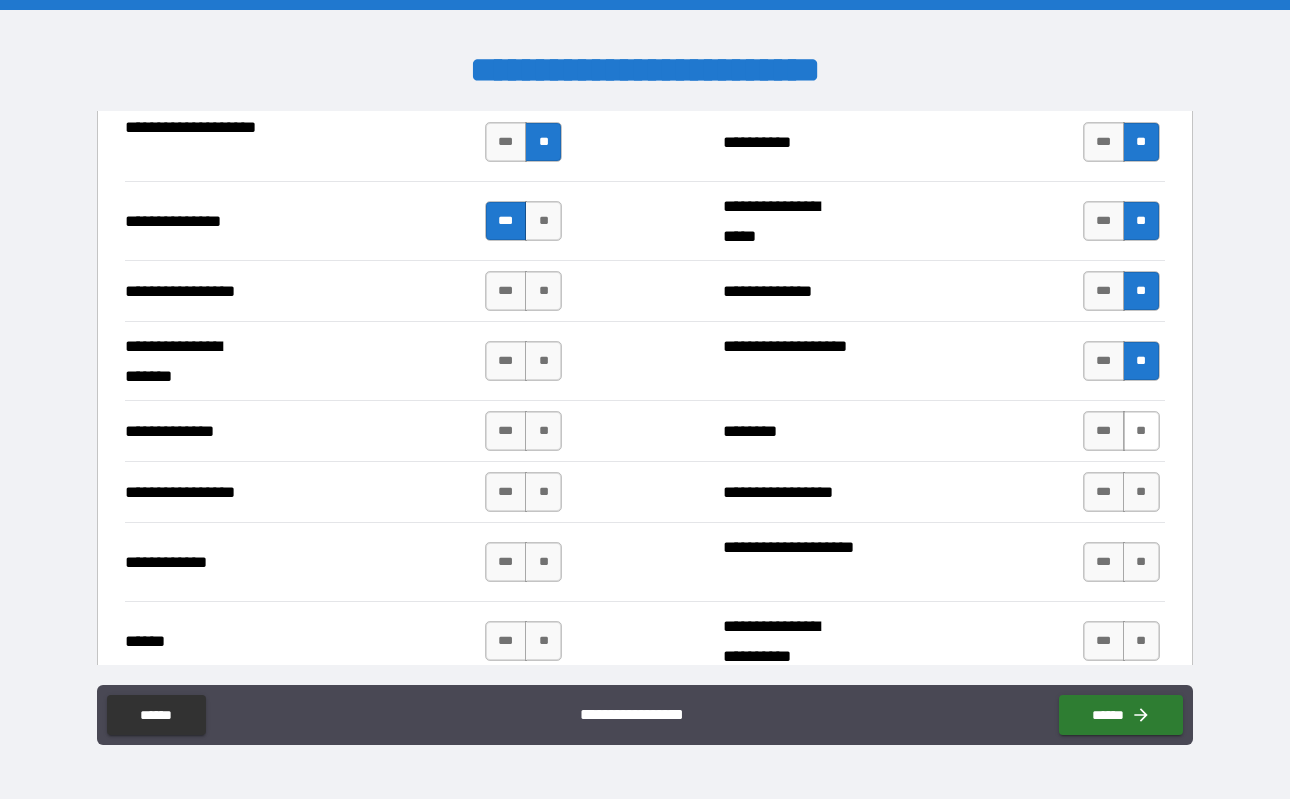 click on "**" at bounding box center [1141, 431] 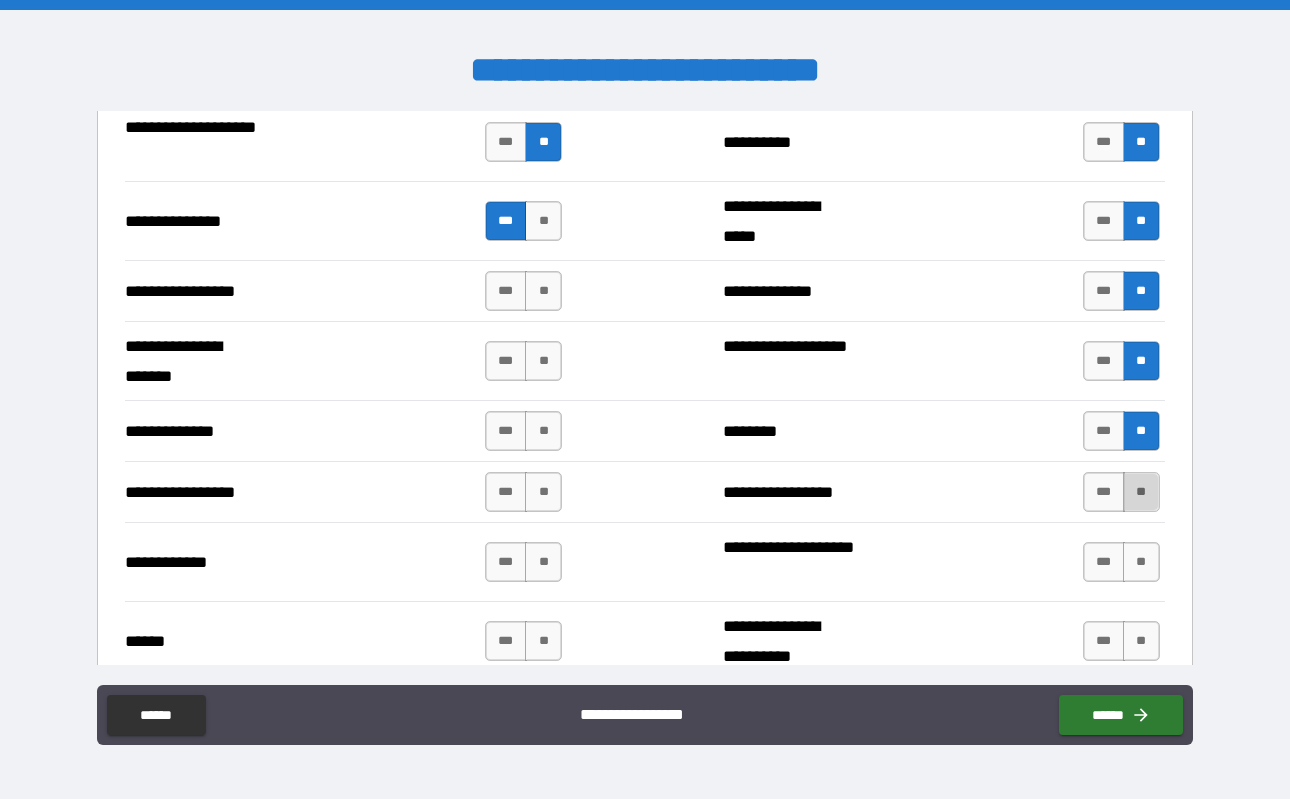 click on "**" at bounding box center (1141, 492) 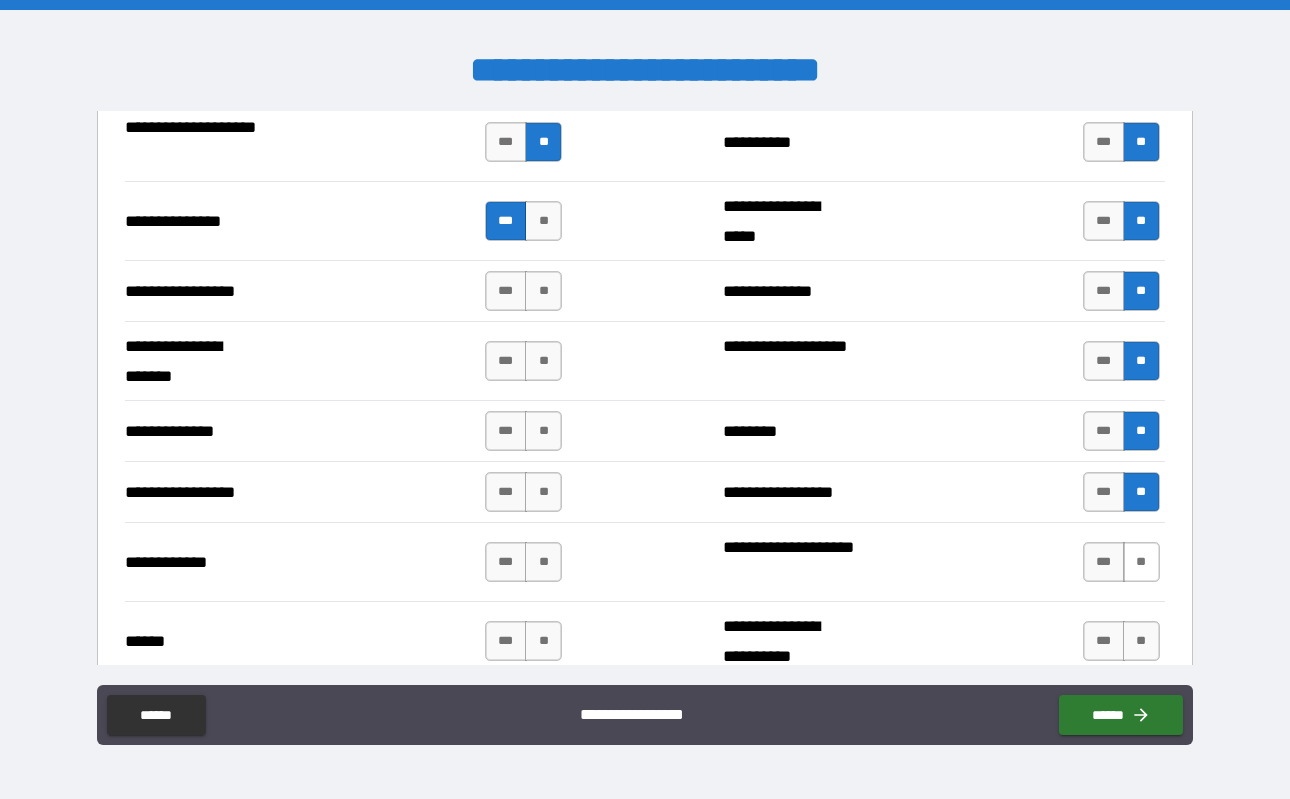 click on "**" at bounding box center (1141, 562) 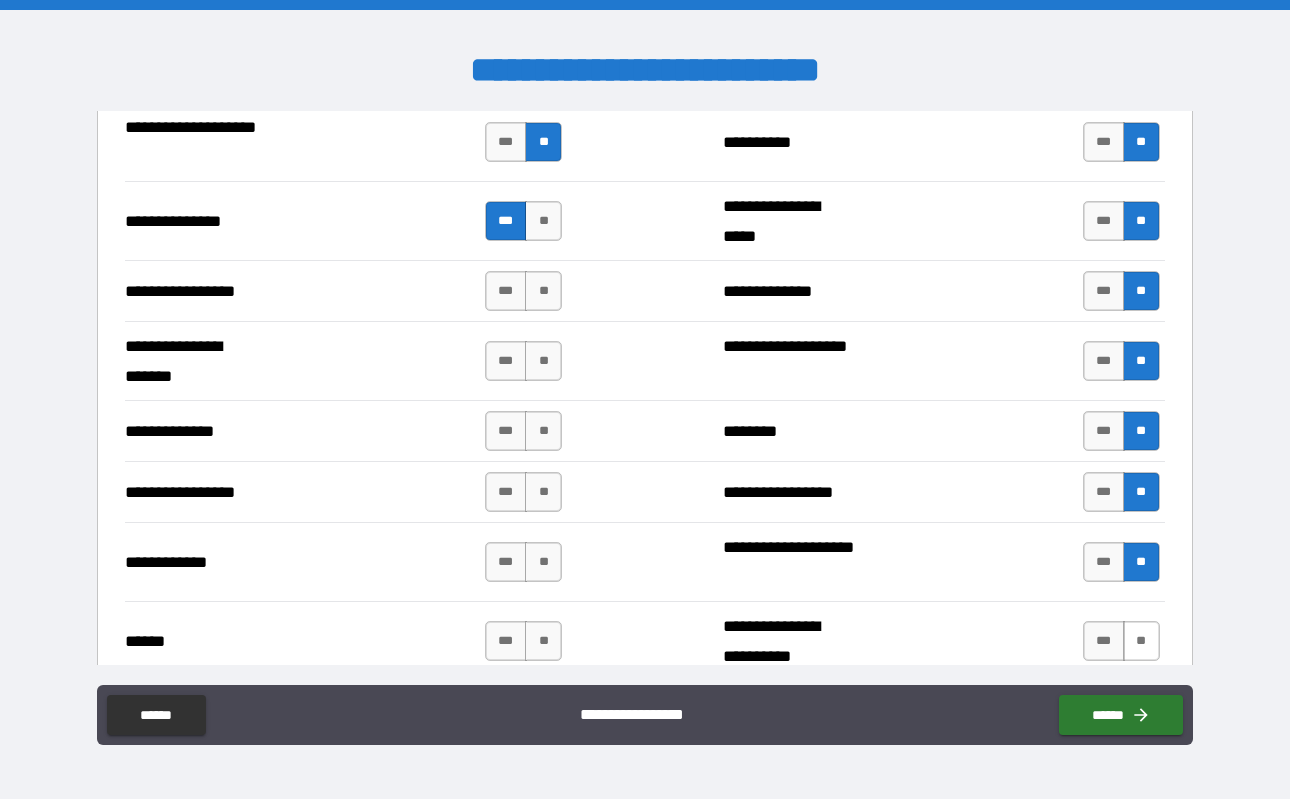 click on "**" at bounding box center [1141, 641] 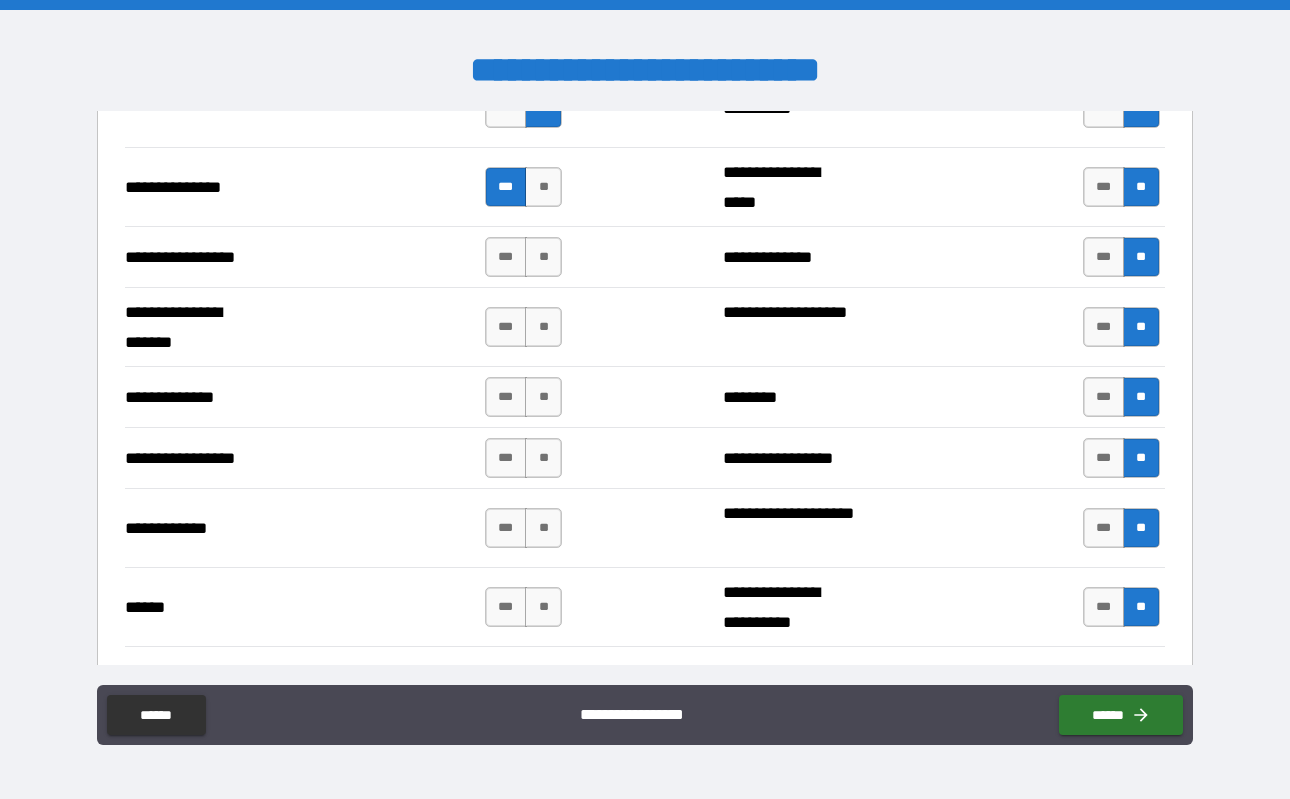scroll, scrollTop: 2646, scrollLeft: 0, axis: vertical 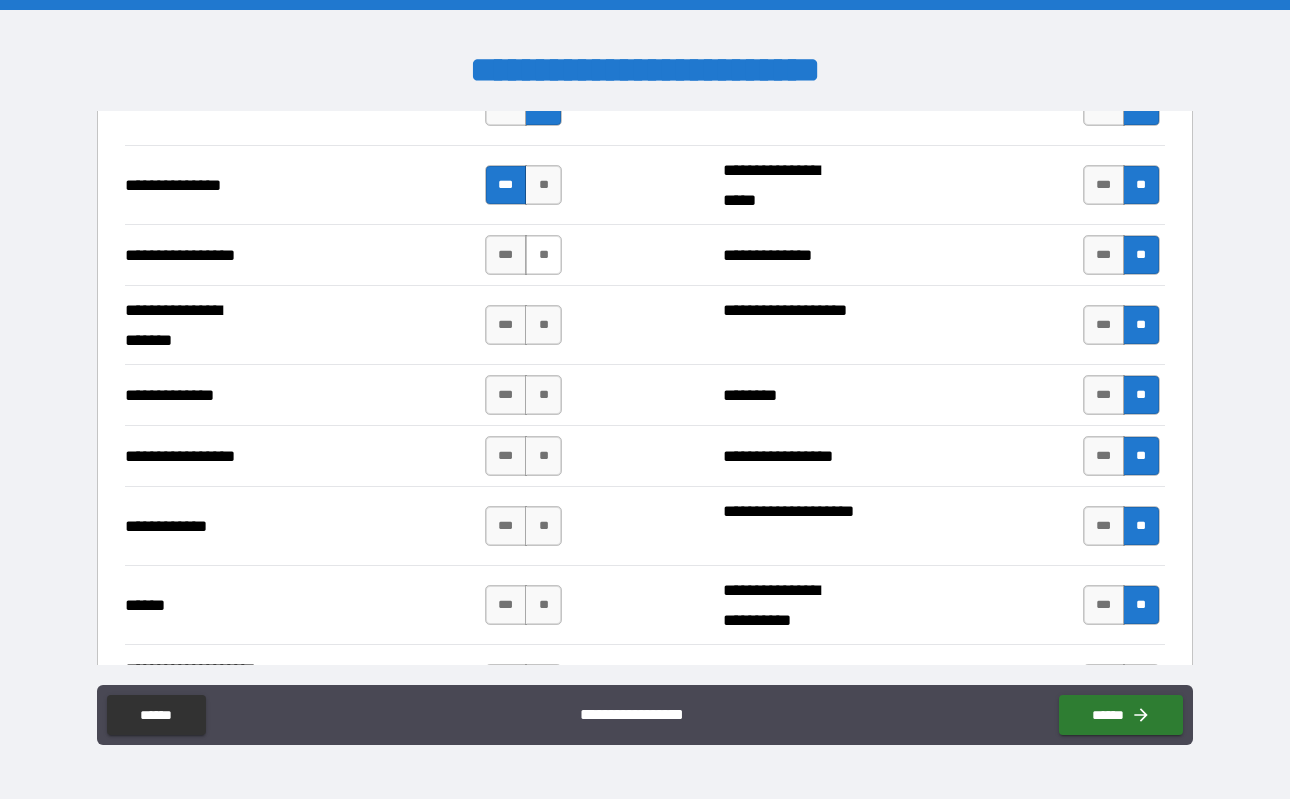 click on "**" at bounding box center [543, 255] 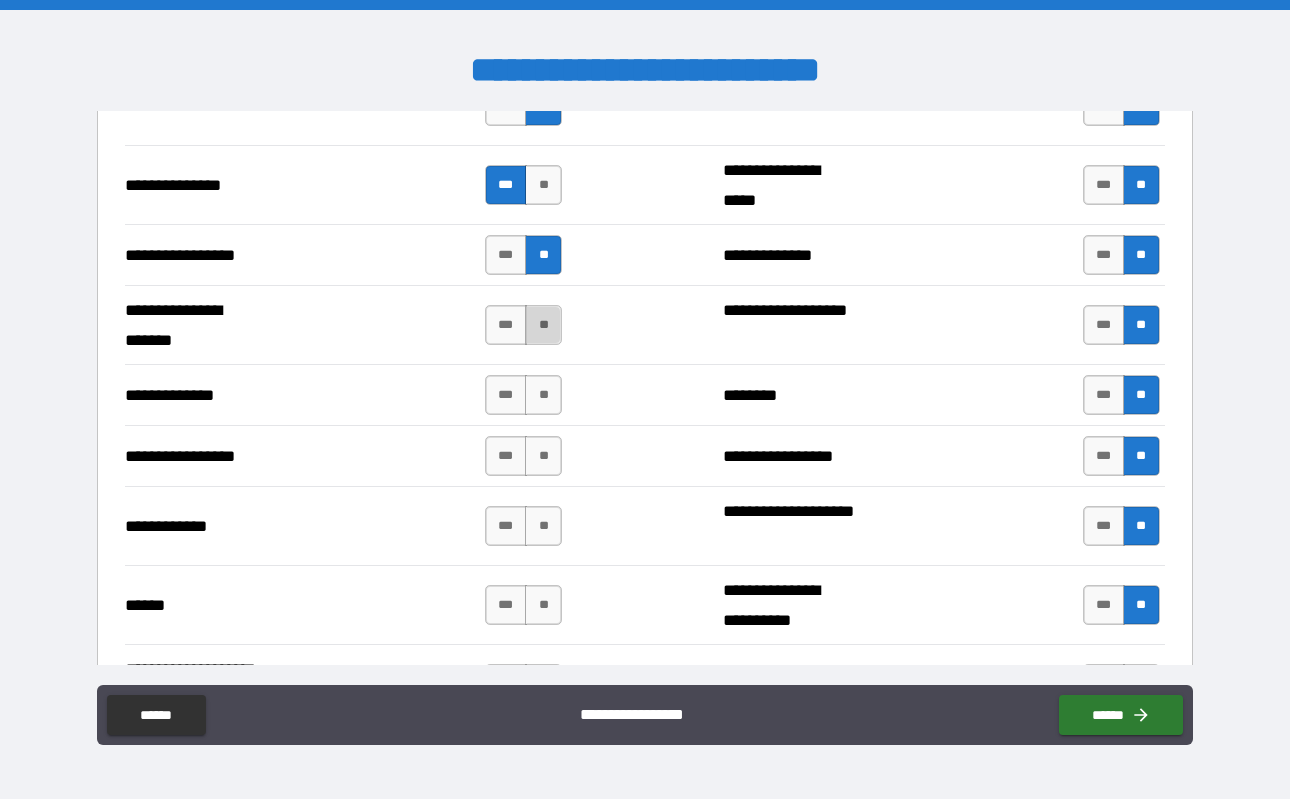 click on "**" at bounding box center [543, 325] 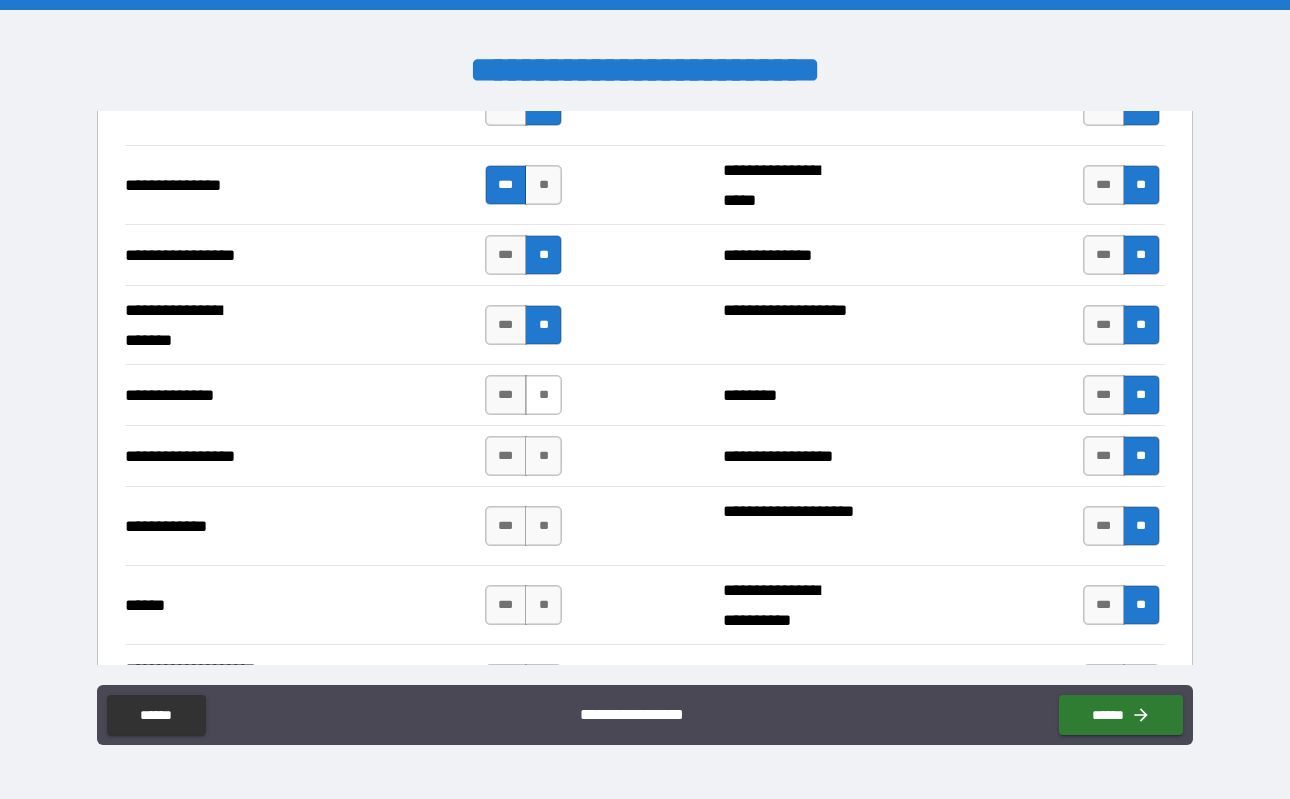 click on "**" at bounding box center (543, 395) 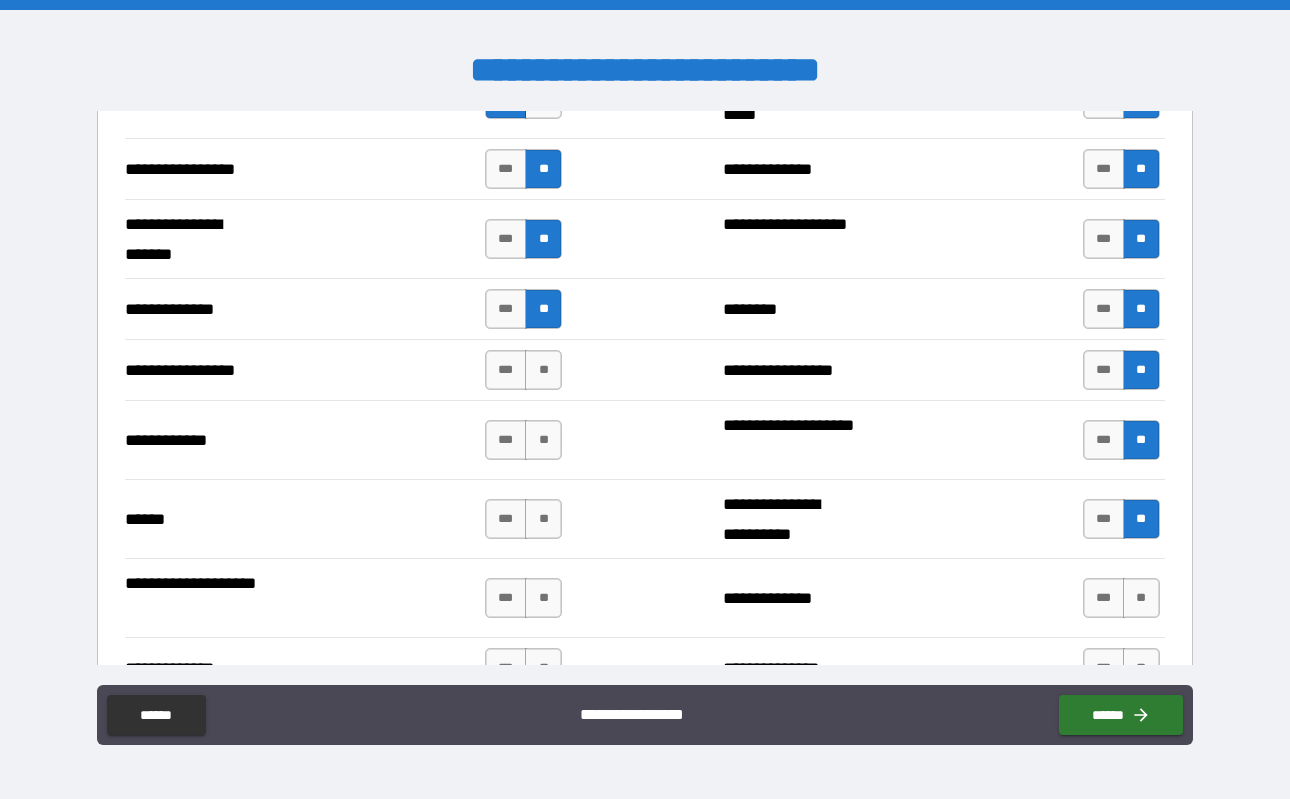 scroll, scrollTop: 2750, scrollLeft: 0, axis: vertical 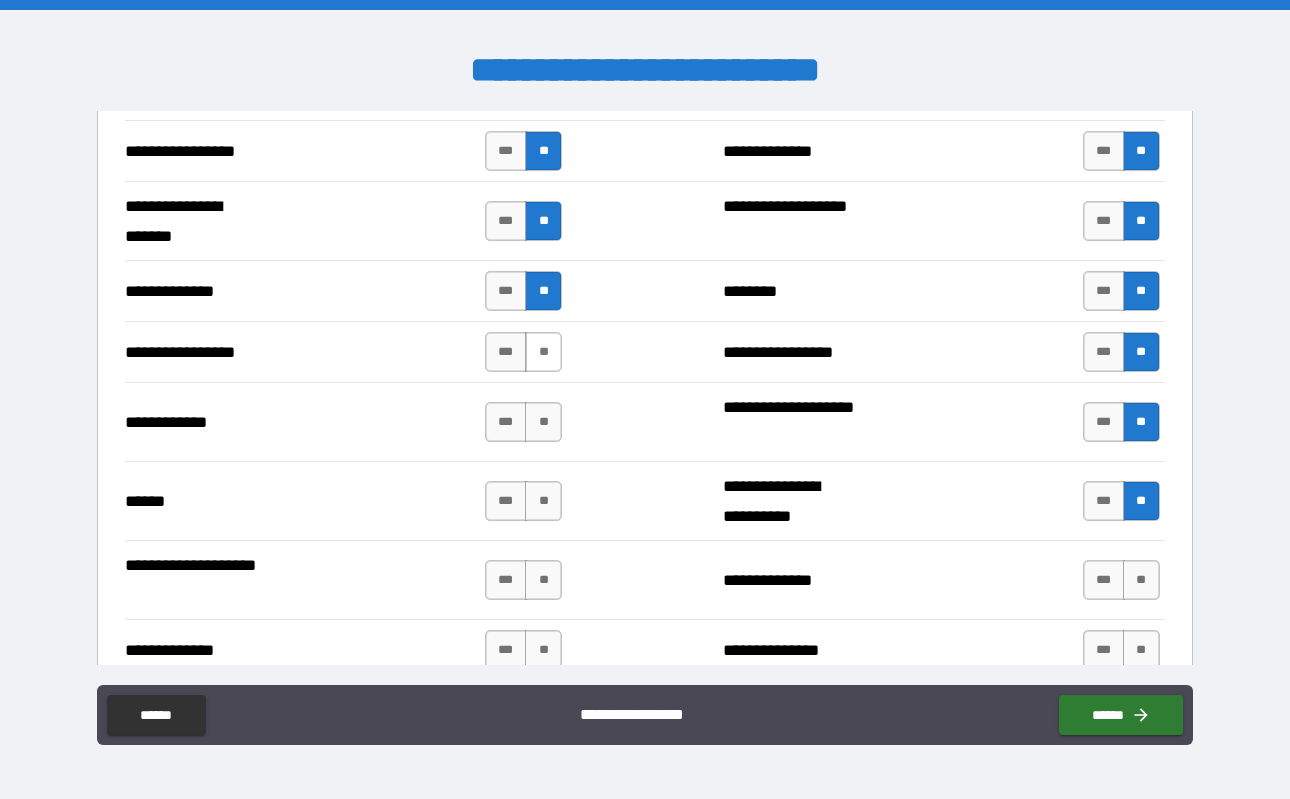 click on "**" at bounding box center [543, 352] 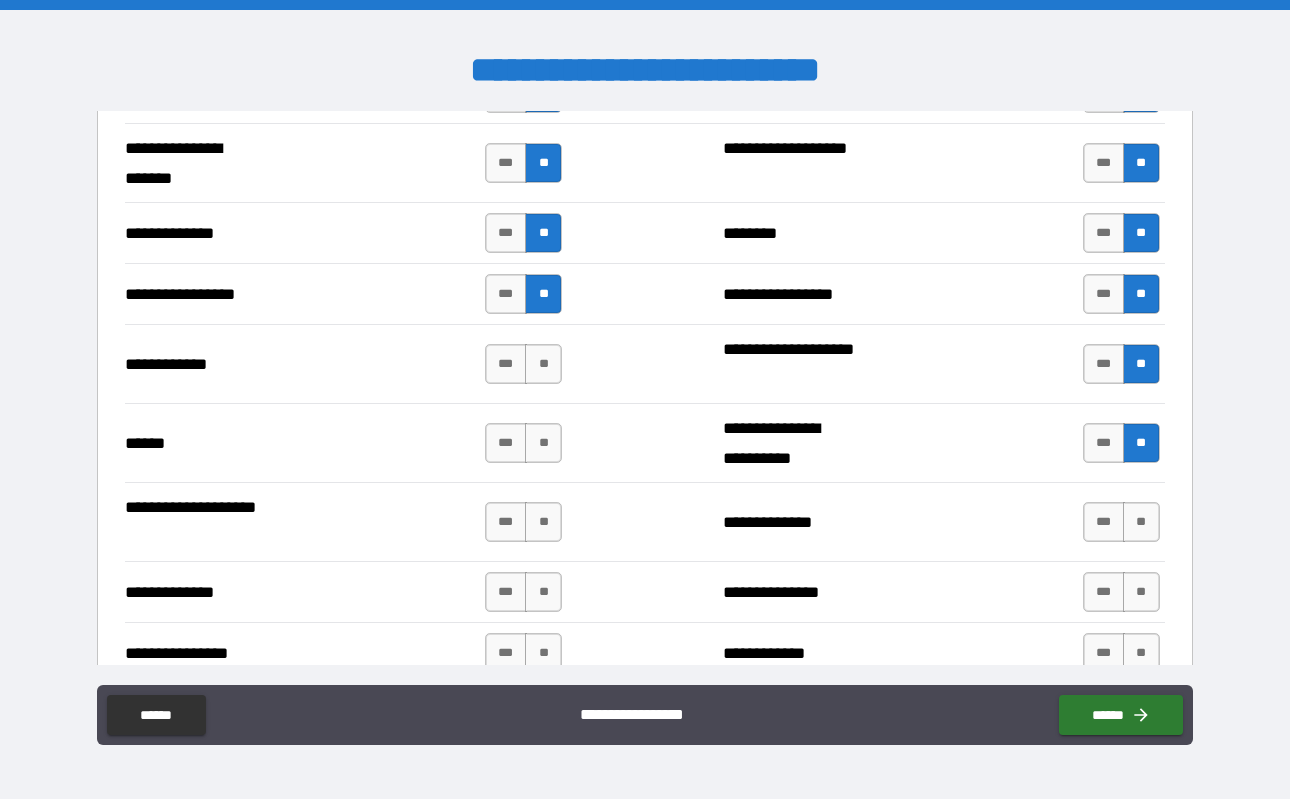 scroll, scrollTop: 2811, scrollLeft: 0, axis: vertical 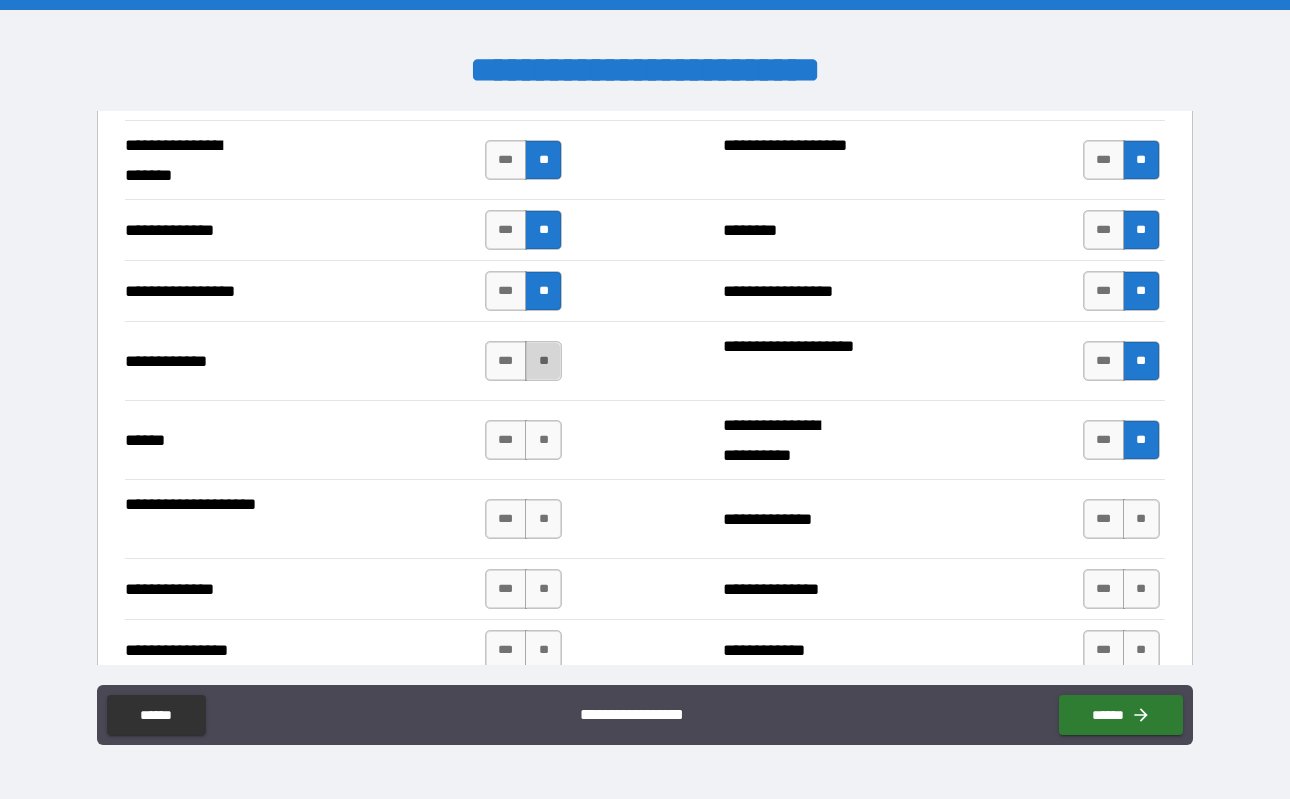 click on "**" at bounding box center (543, 361) 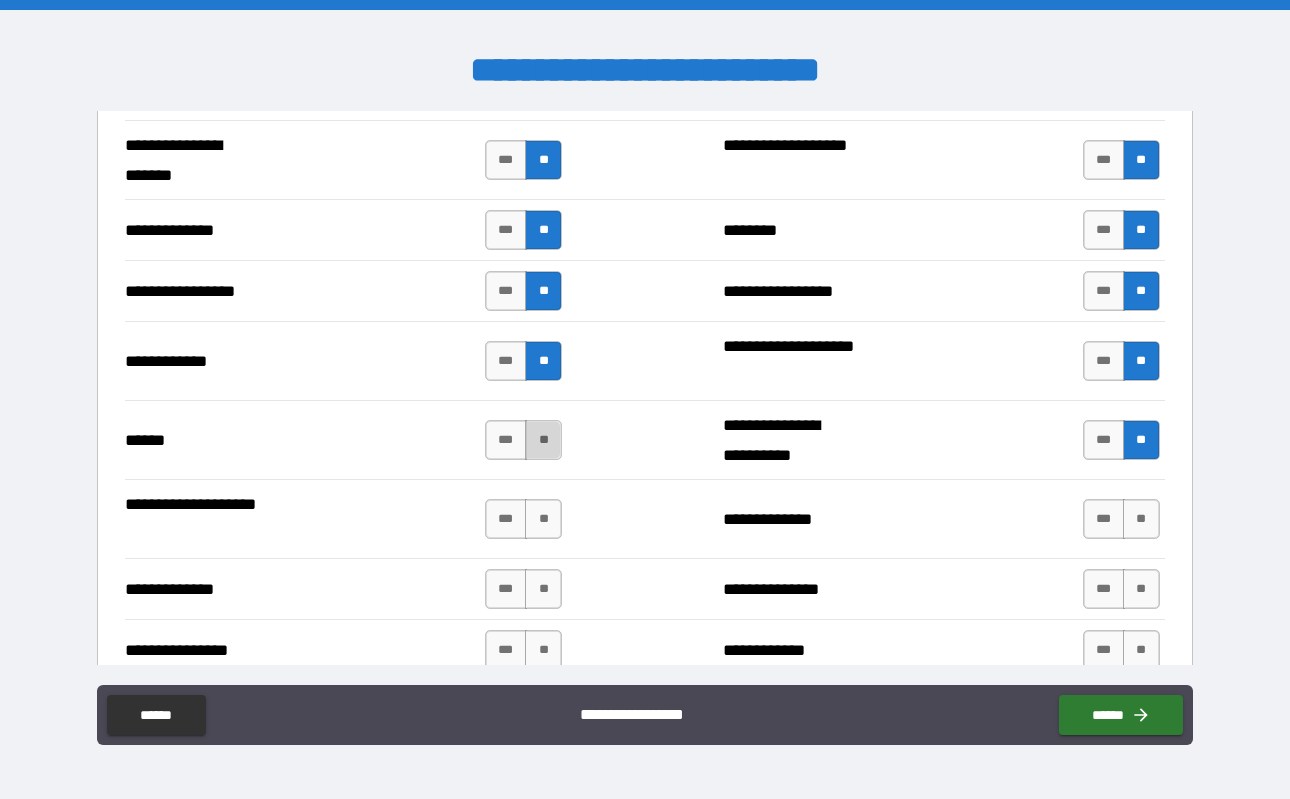 click on "**" at bounding box center [543, 440] 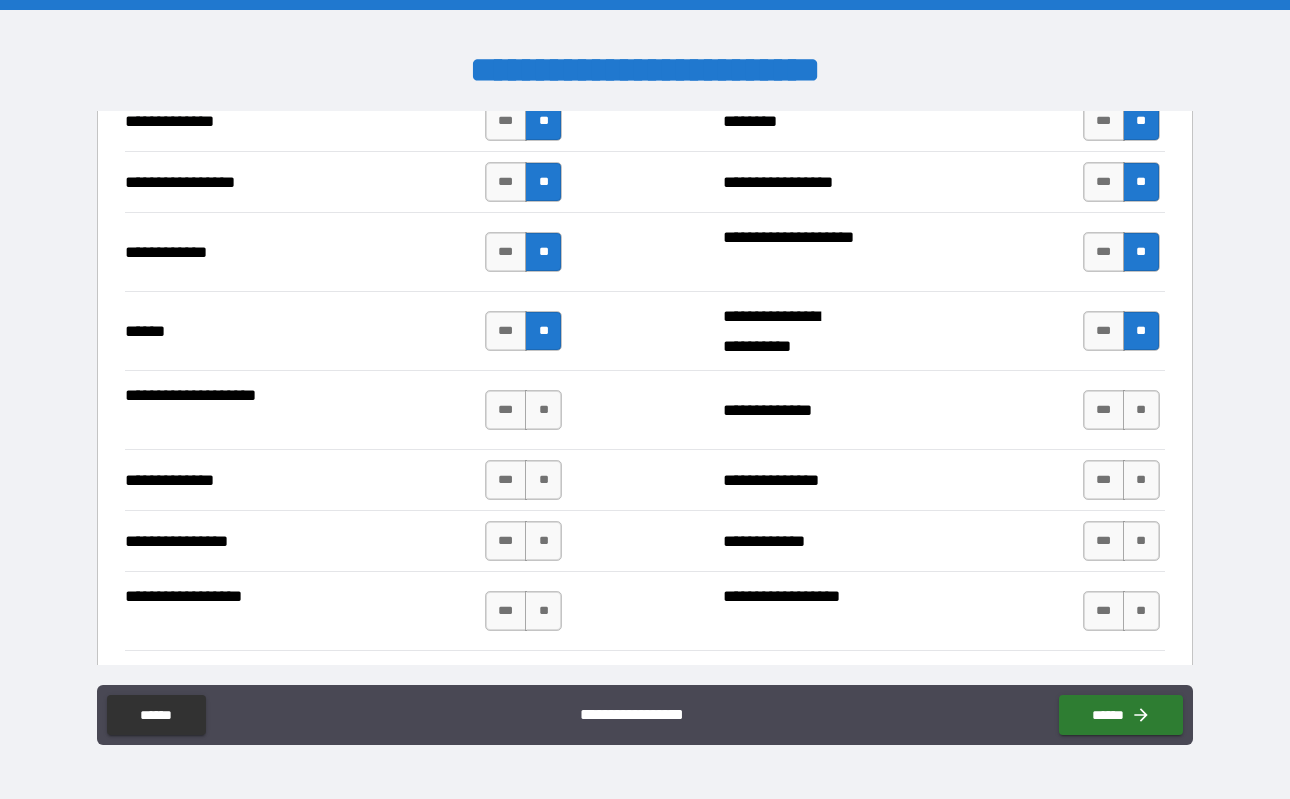 scroll, scrollTop: 2936, scrollLeft: 0, axis: vertical 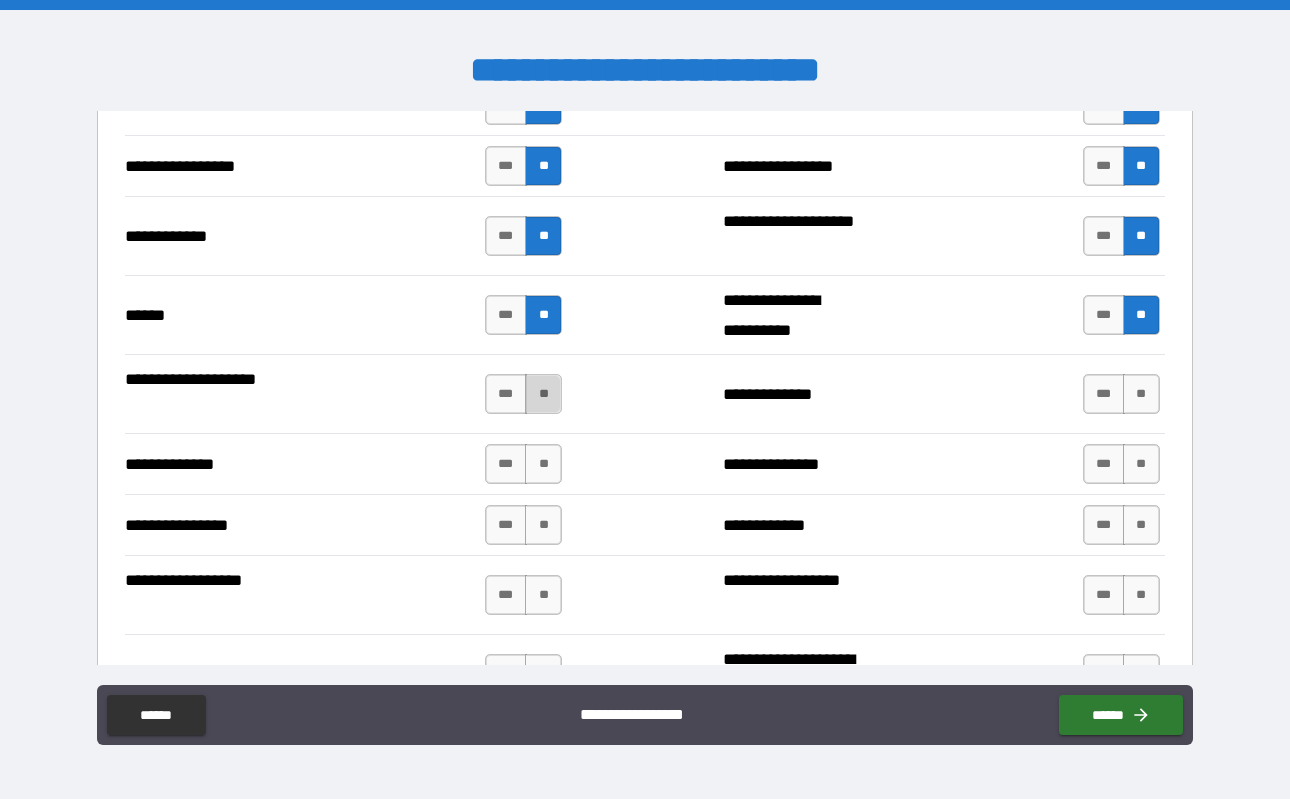 click on "**" at bounding box center [543, 394] 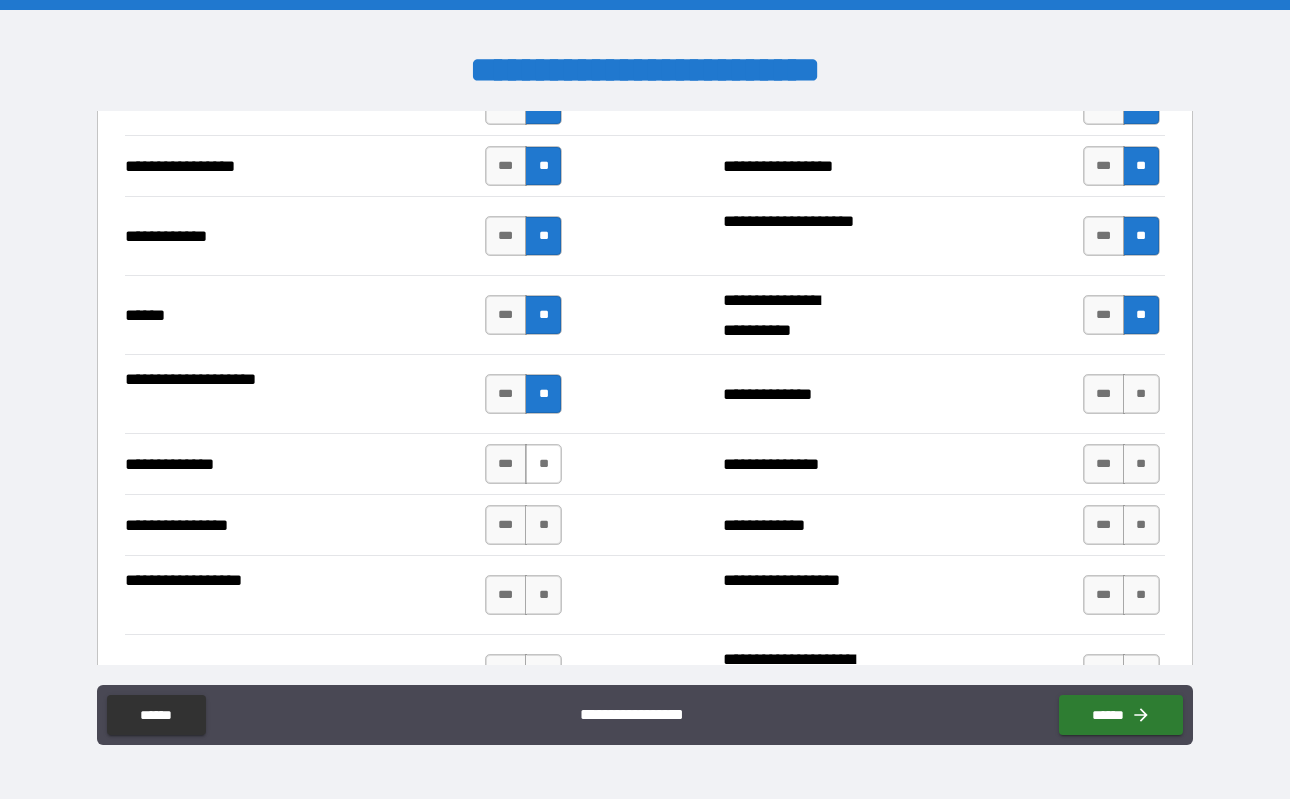 click on "**" at bounding box center (543, 464) 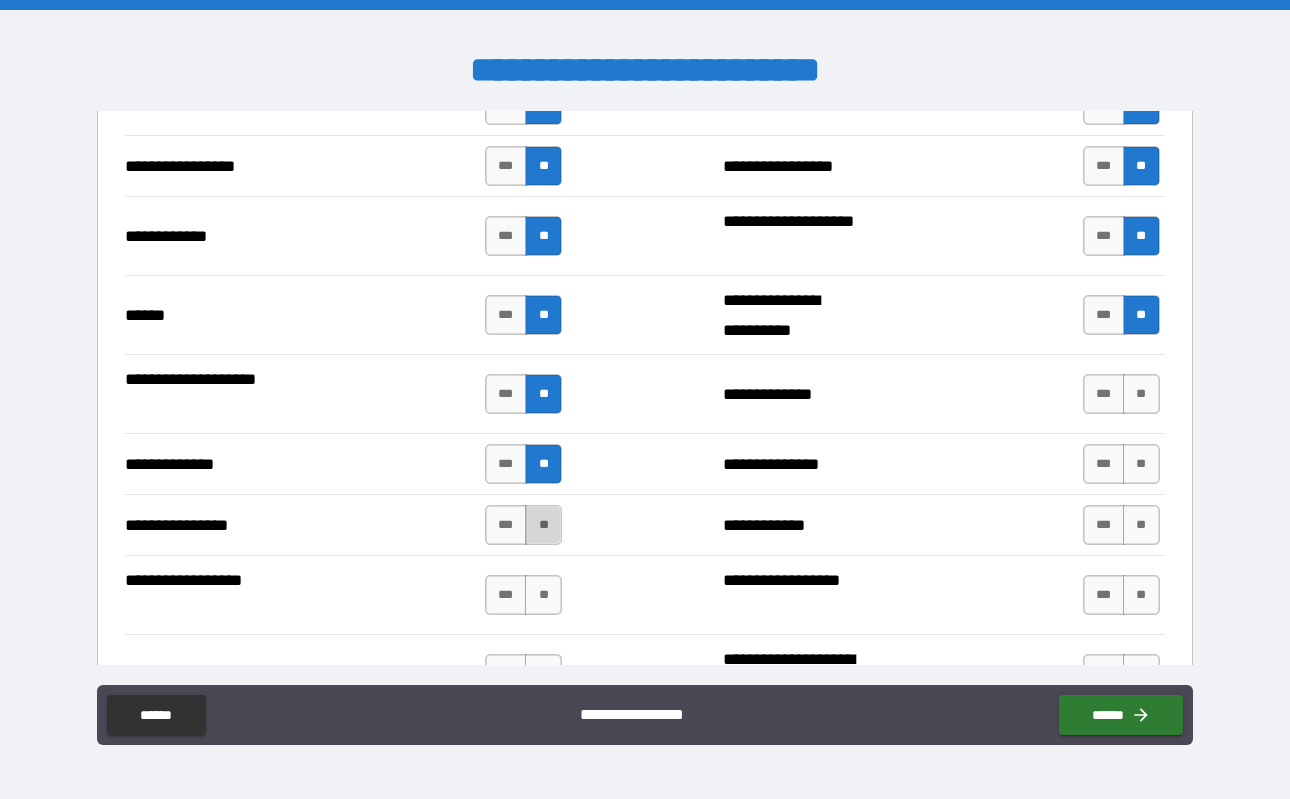 click on "**" at bounding box center (543, 525) 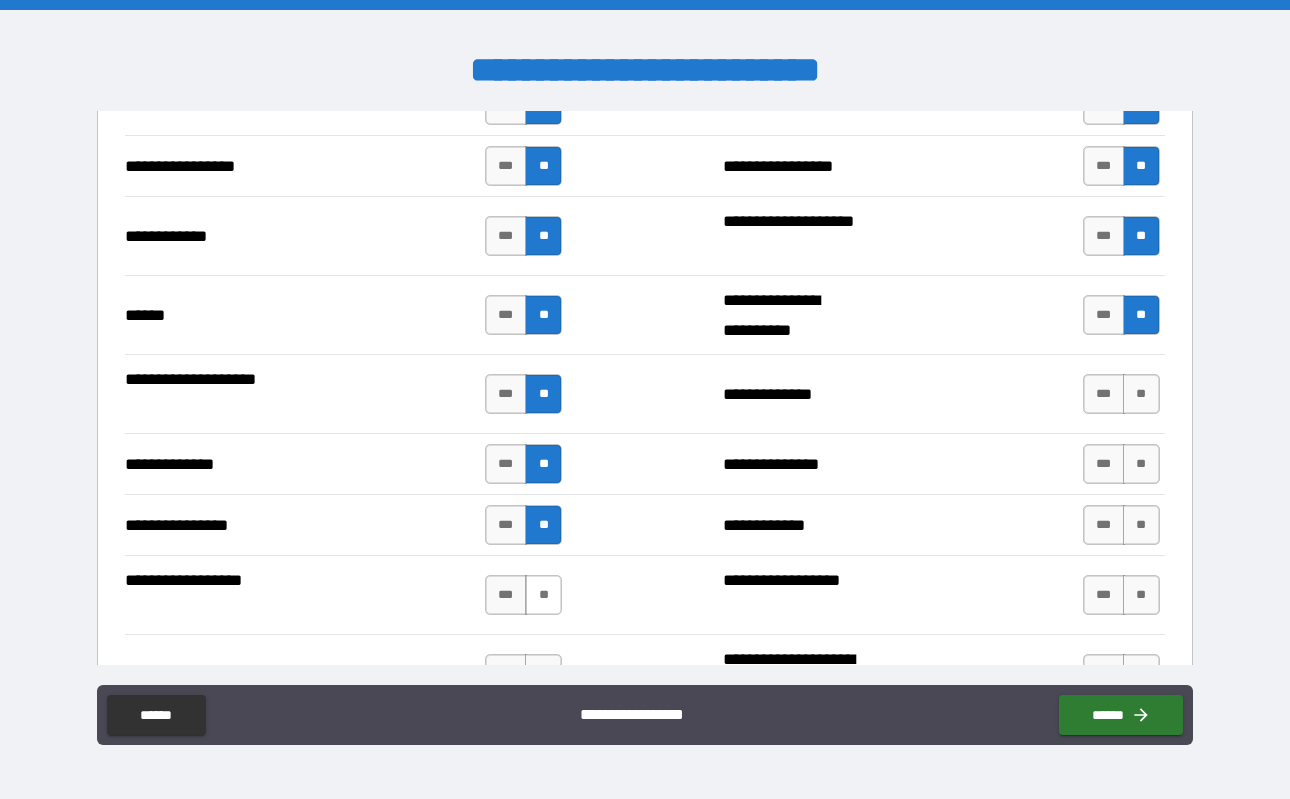 click on "**" at bounding box center (543, 595) 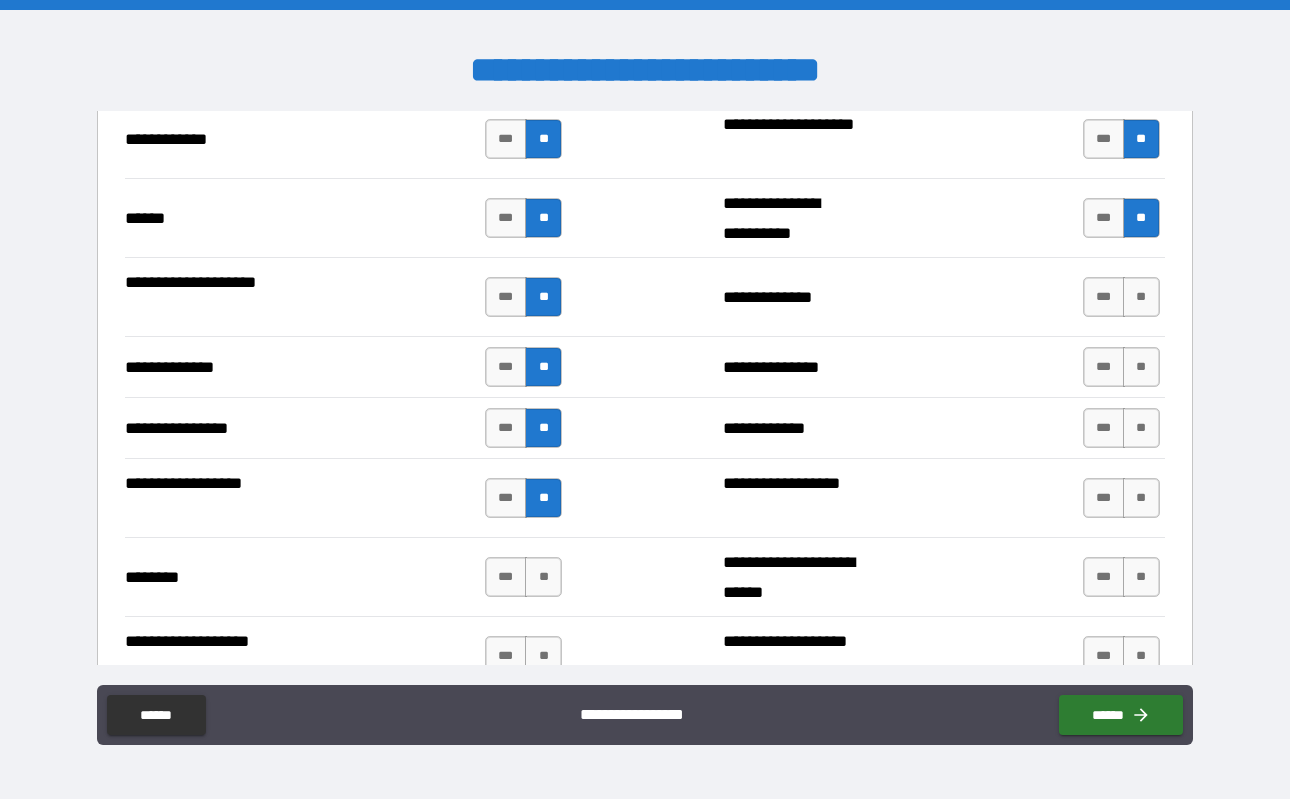 scroll, scrollTop: 3042, scrollLeft: 0, axis: vertical 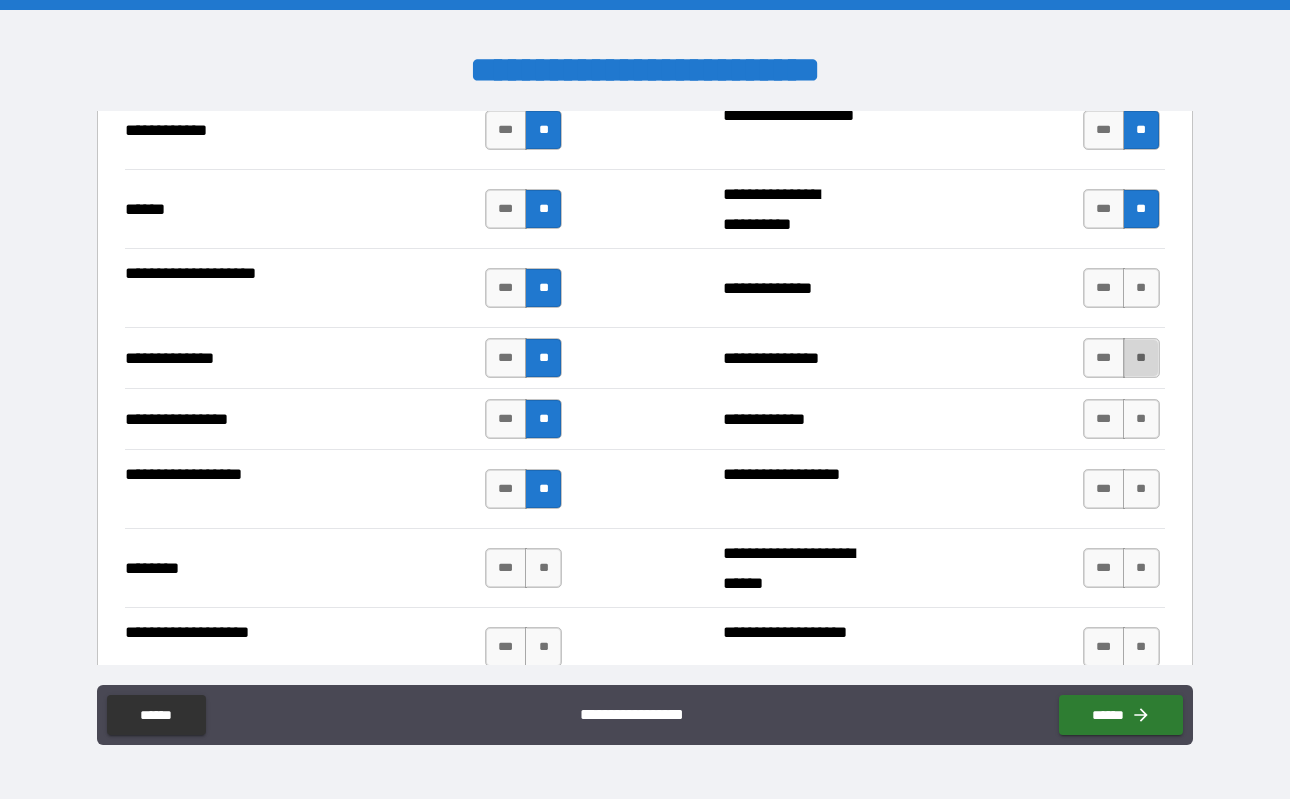 click on "**" at bounding box center (1141, 358) 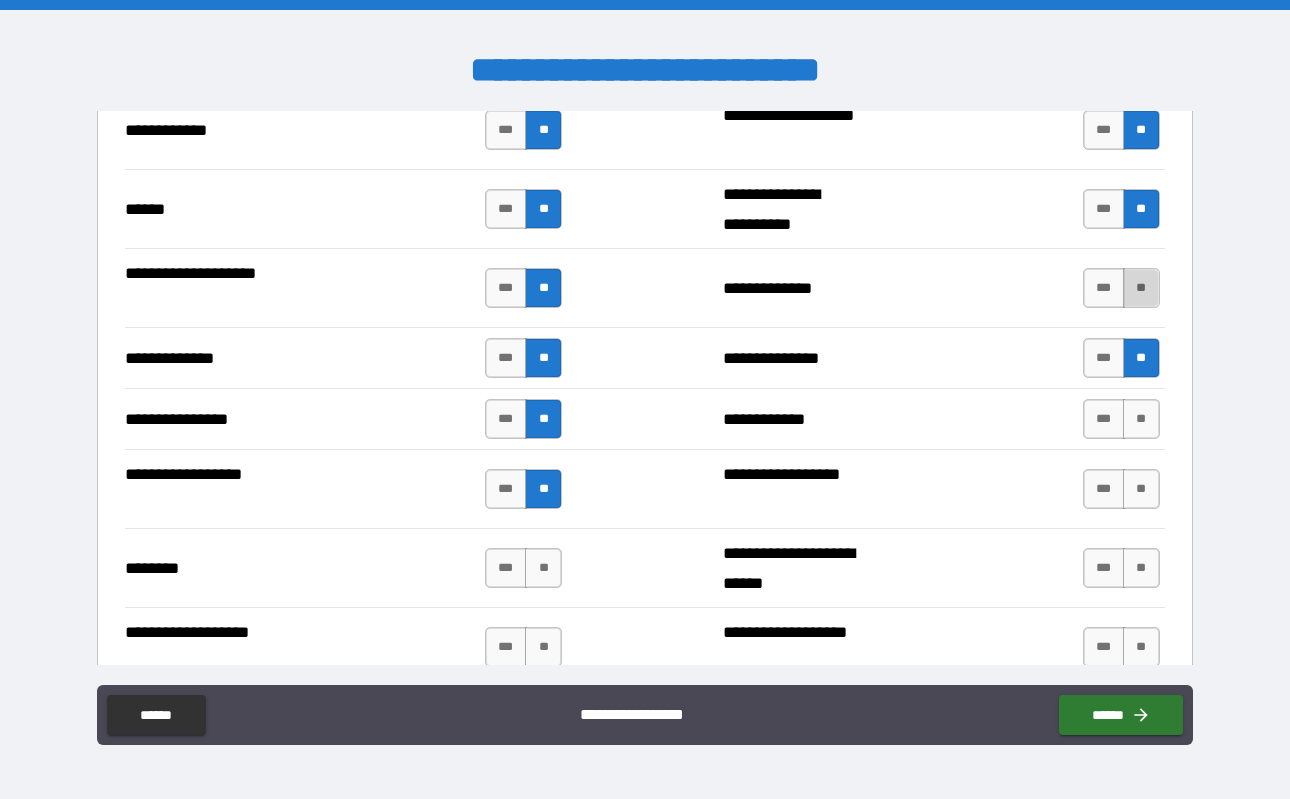 click on "**" at bounding box center [1141, 288] 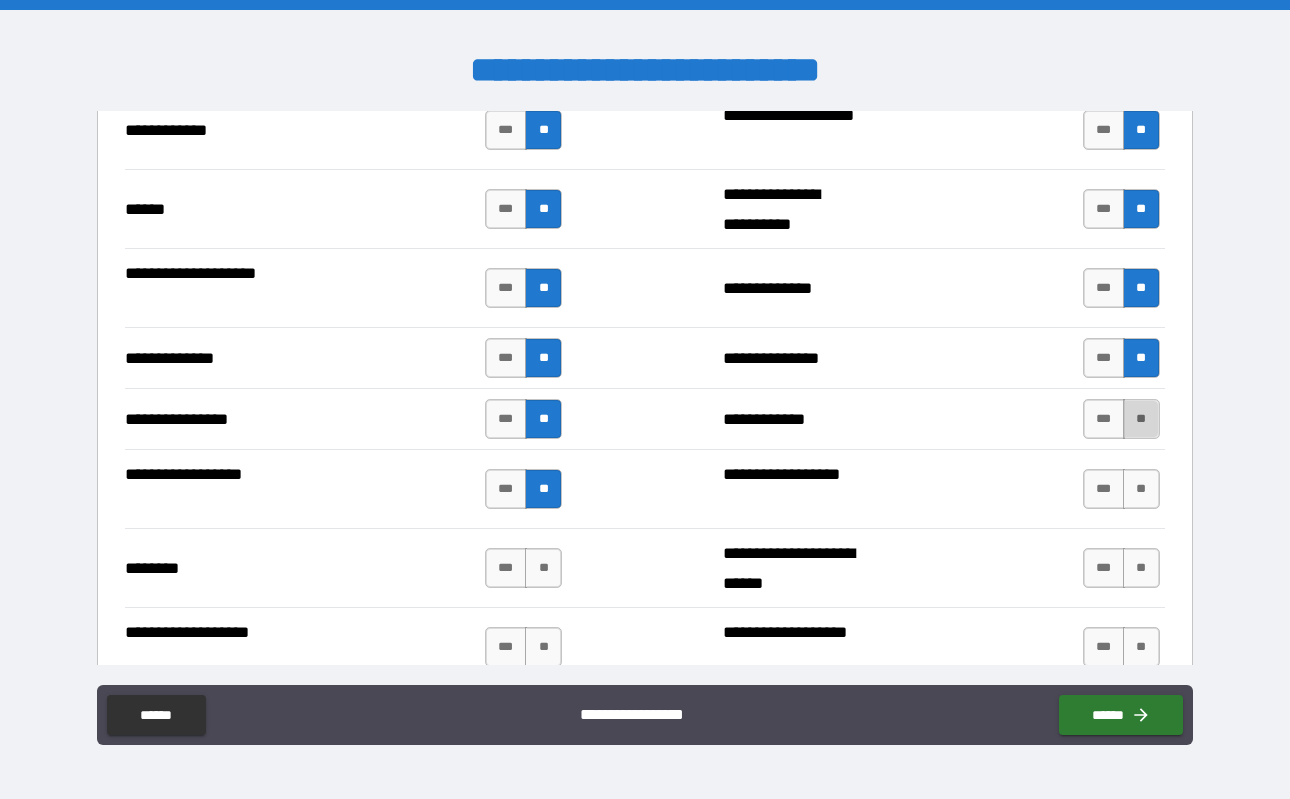 click on "**" at bounding box center (1141, 419) 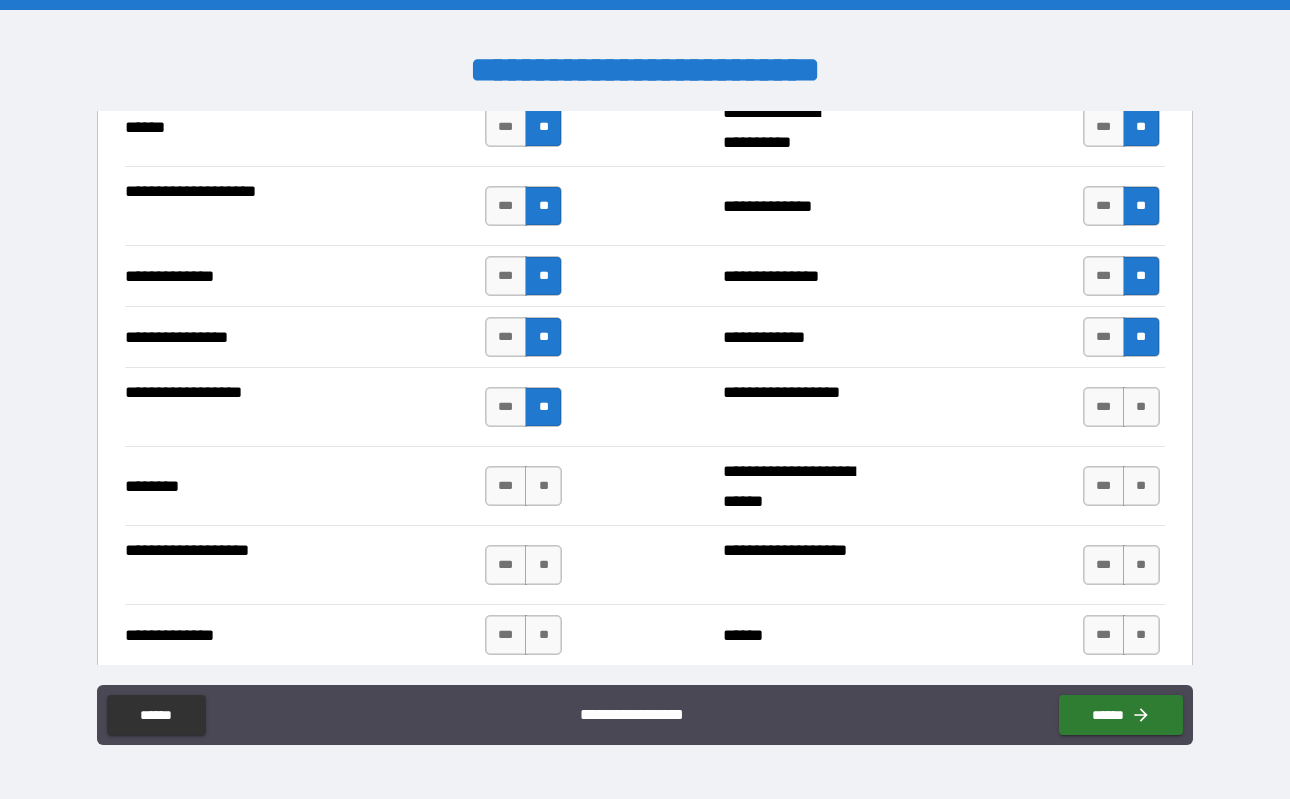 scroll, scrollTop: 3131, scrollLeft: 0, axis: vertical 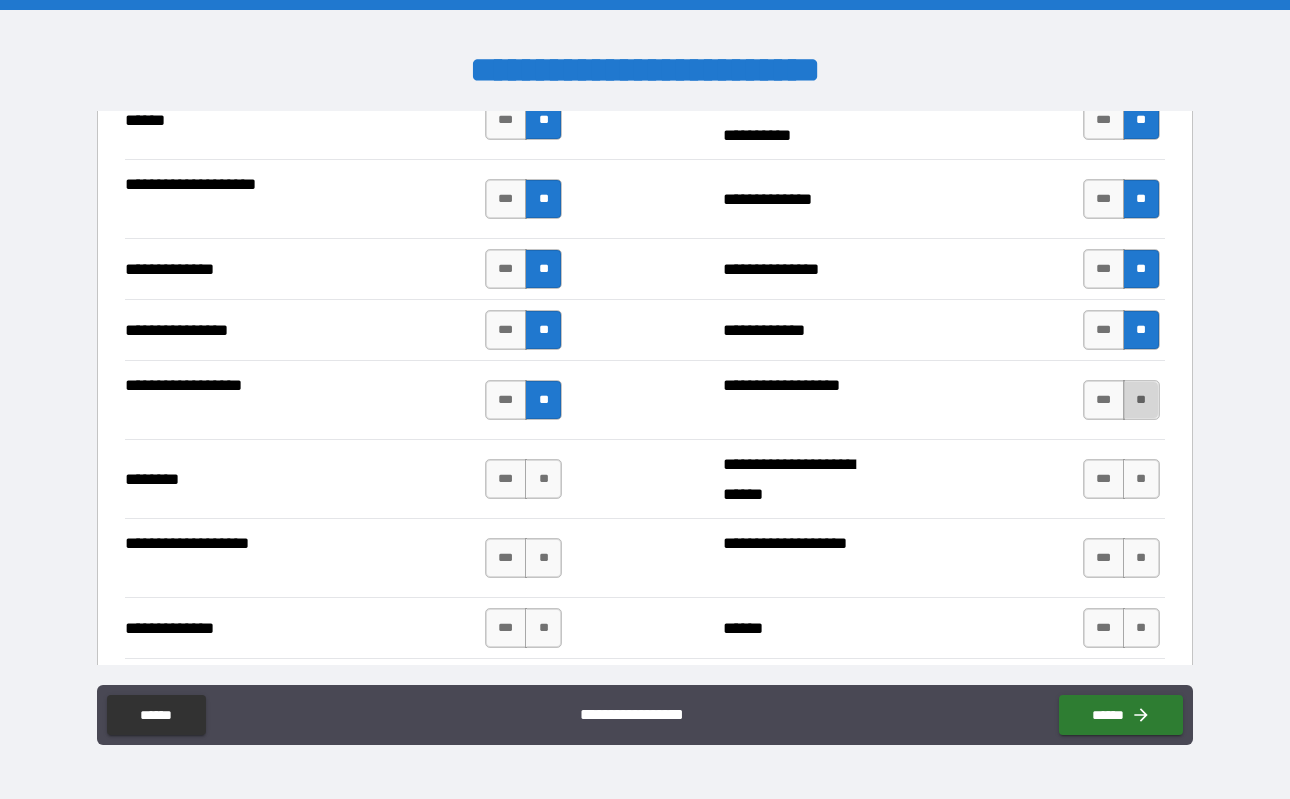 click on "**" at bounding box center [1141, 400] 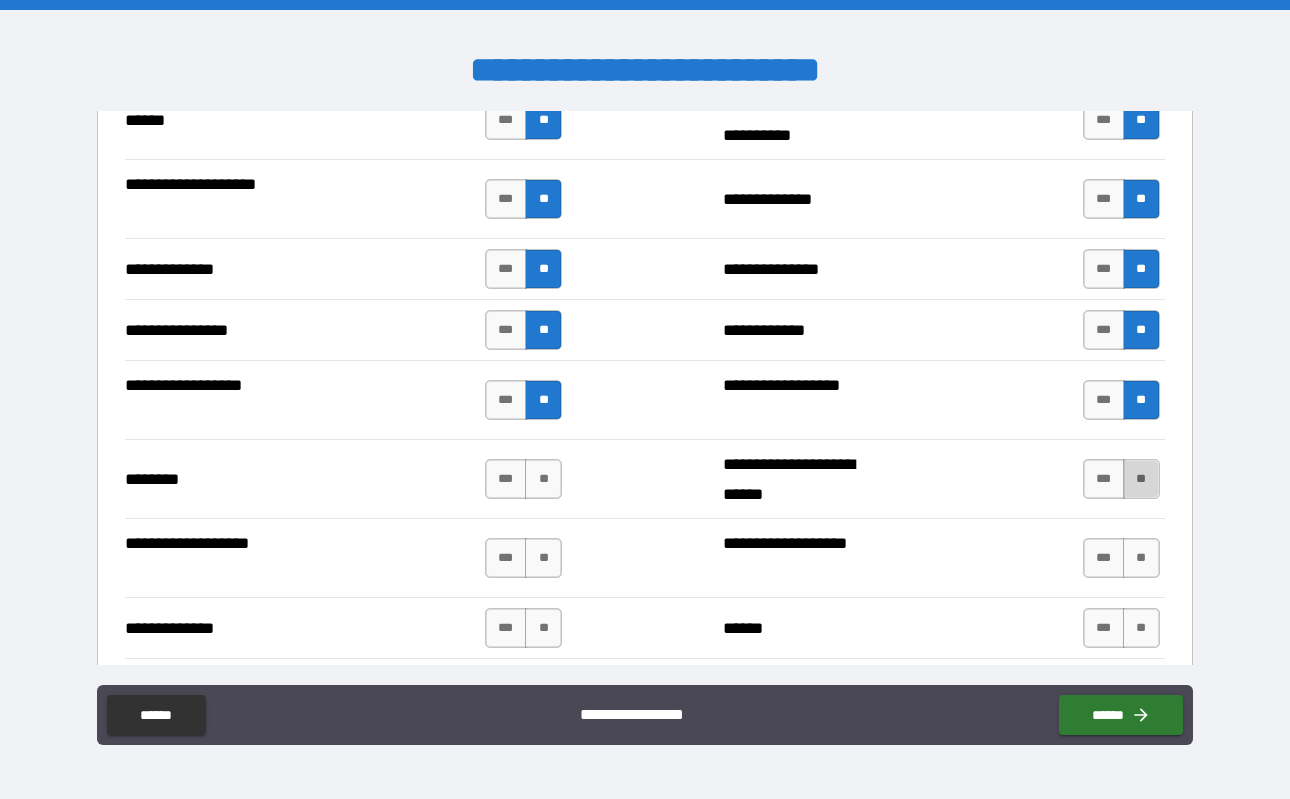 click on "**" at bounding box center (1141, 479) 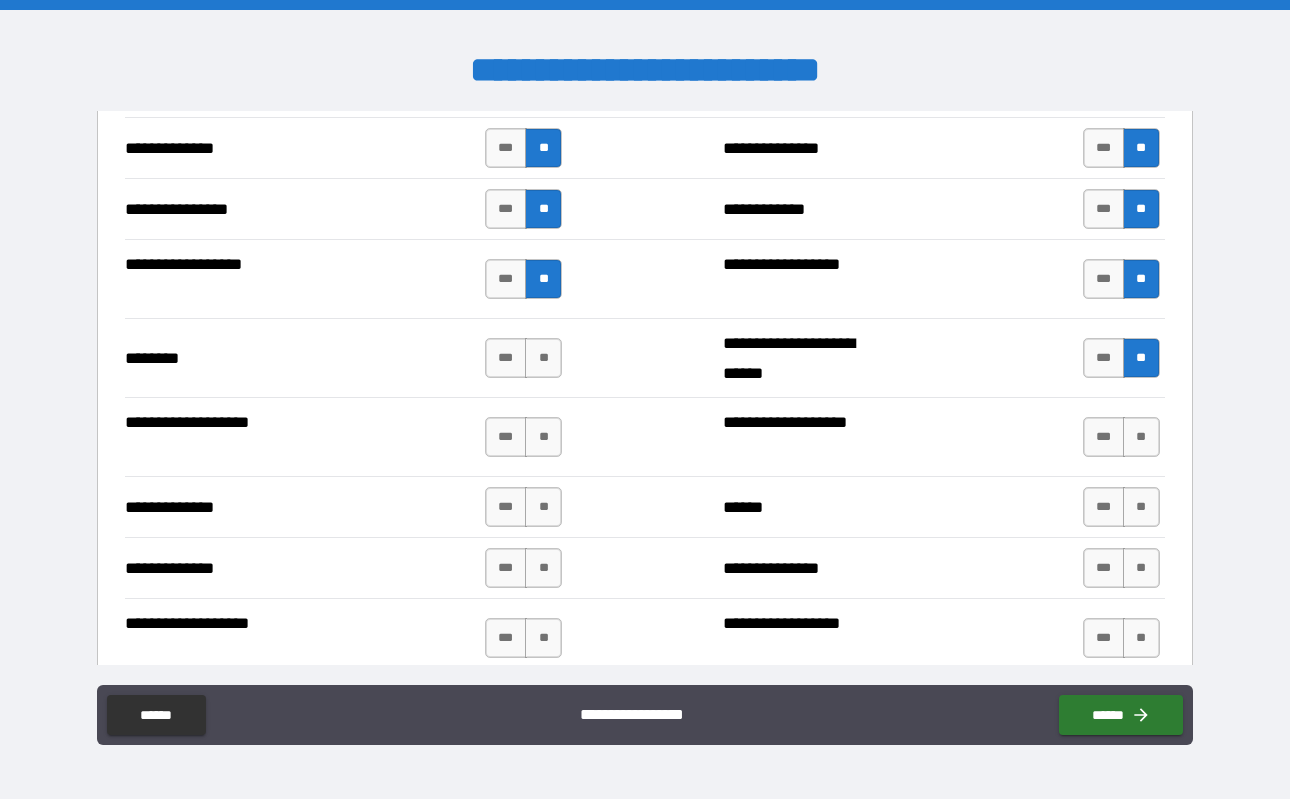 scroll, scrollTop: 3262, scrollLeft: 0, axis: vertical 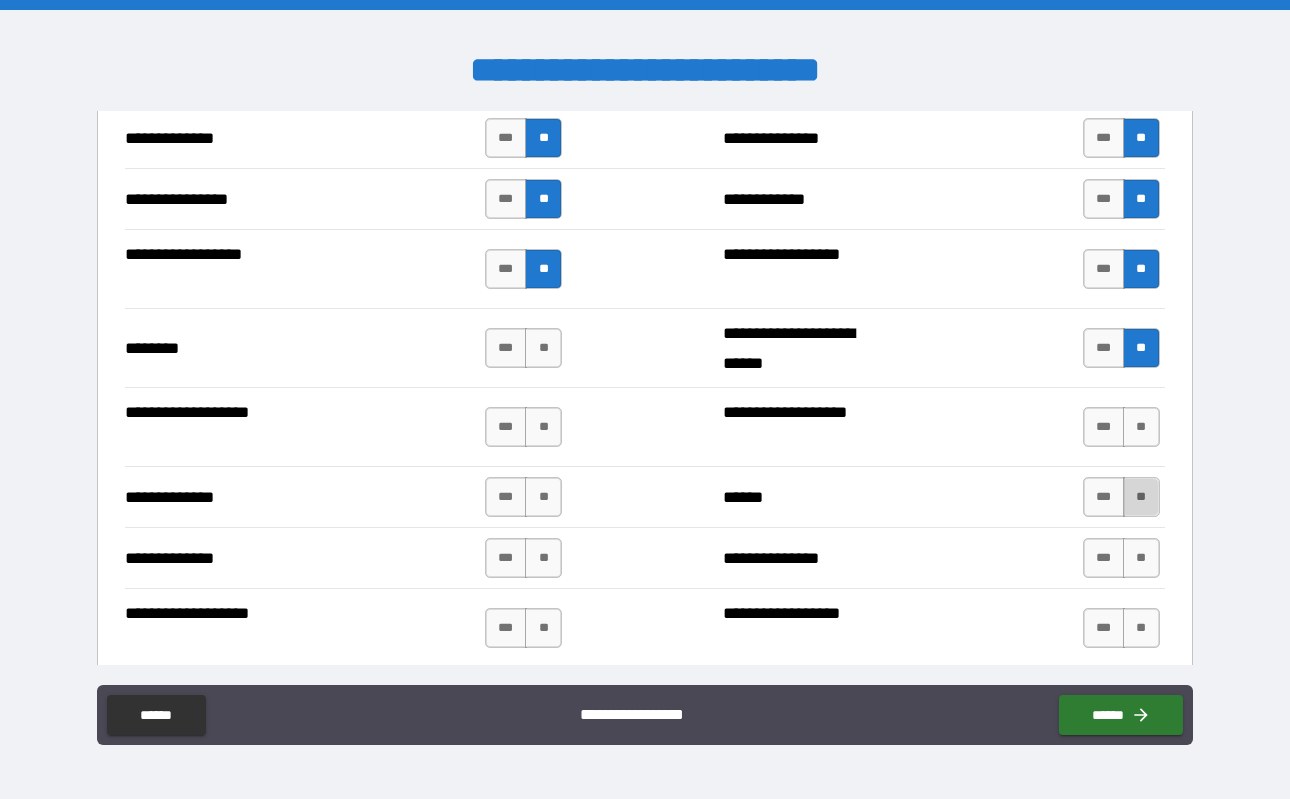 click on "**" at bounding box center [1141, 497] 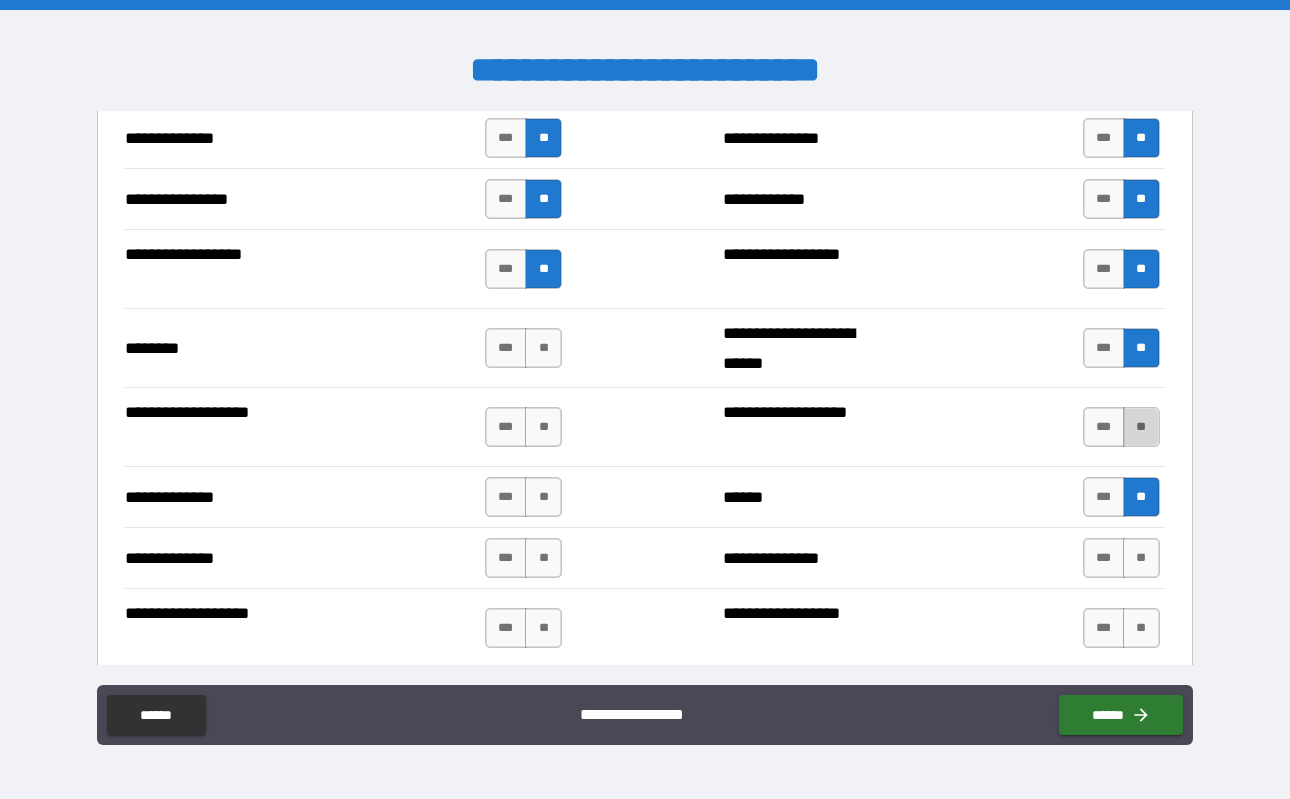 click on "**" at bounding box center (1141, 427) 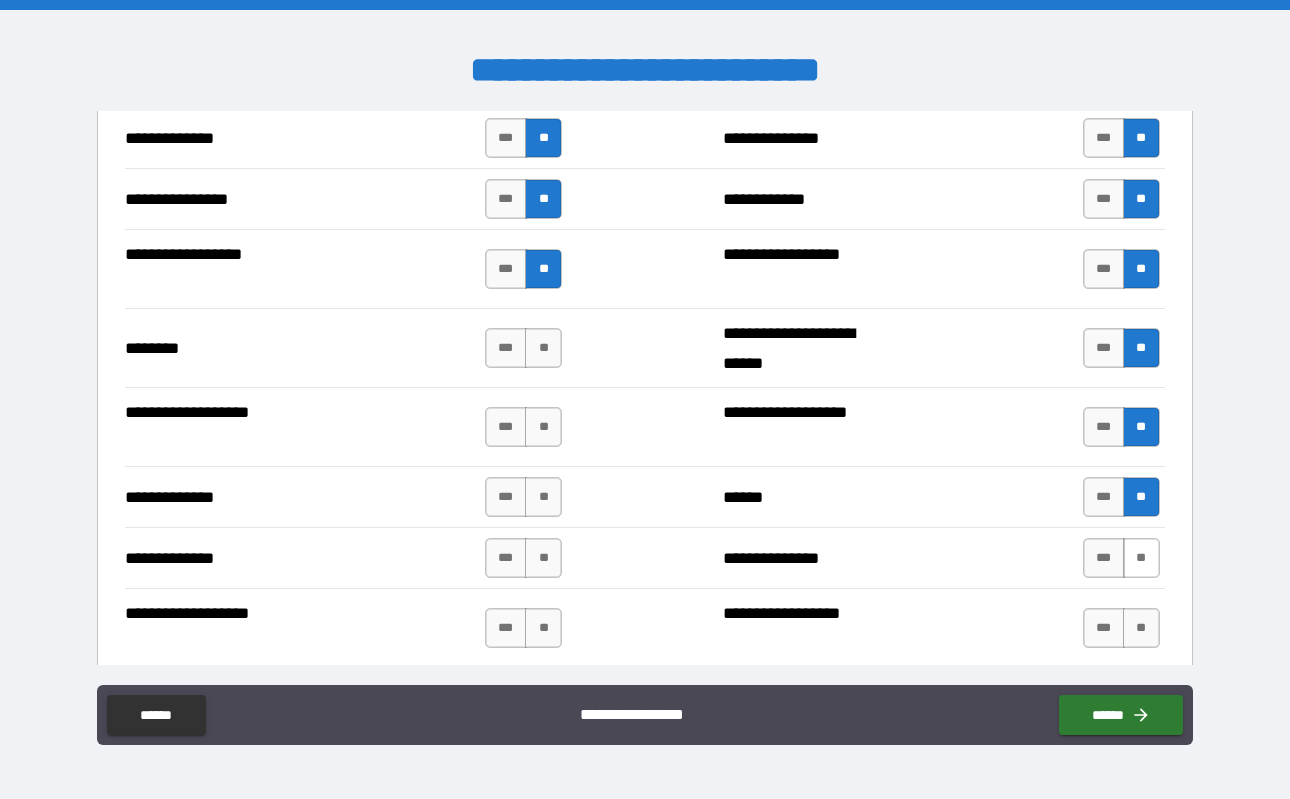 click on "**" at bounding box center (1141, 558) 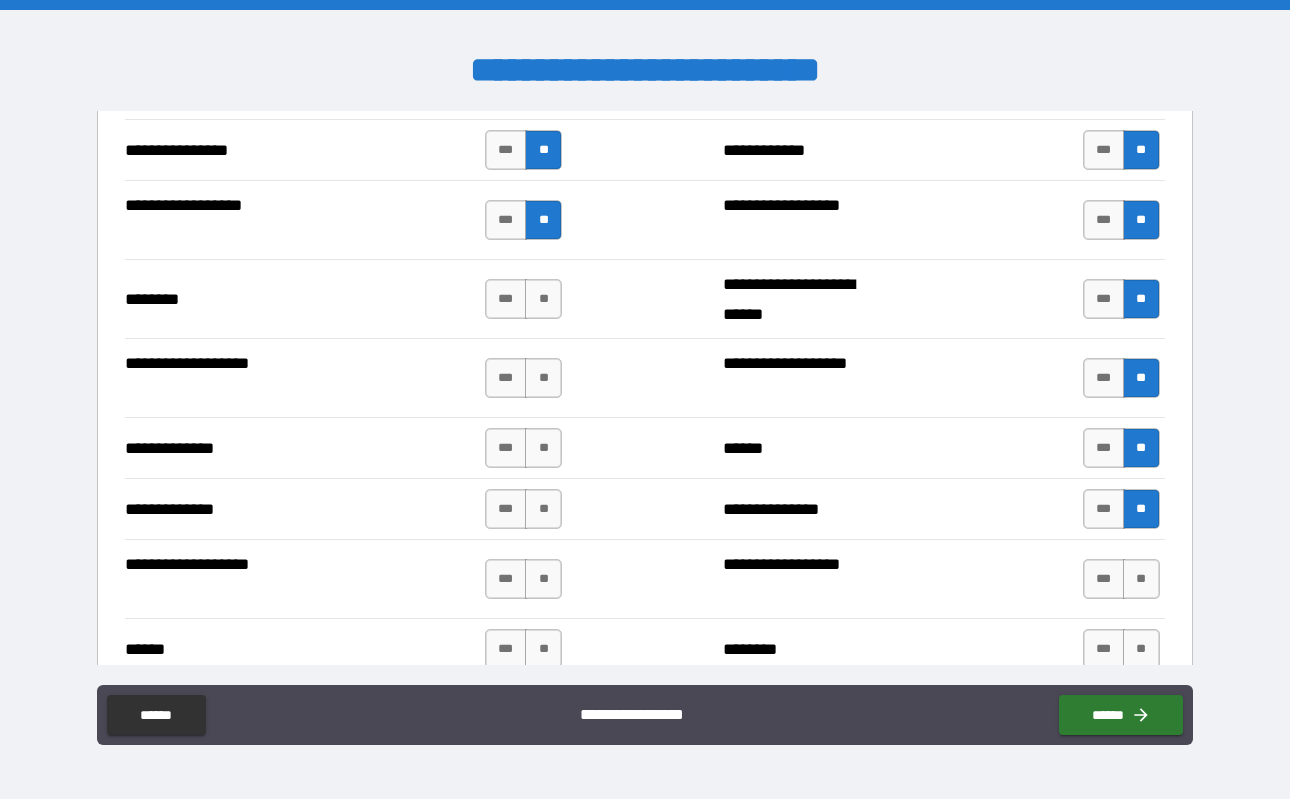 scroll, scrollTop: 3339, scrollLeft: 0, axis: vertical 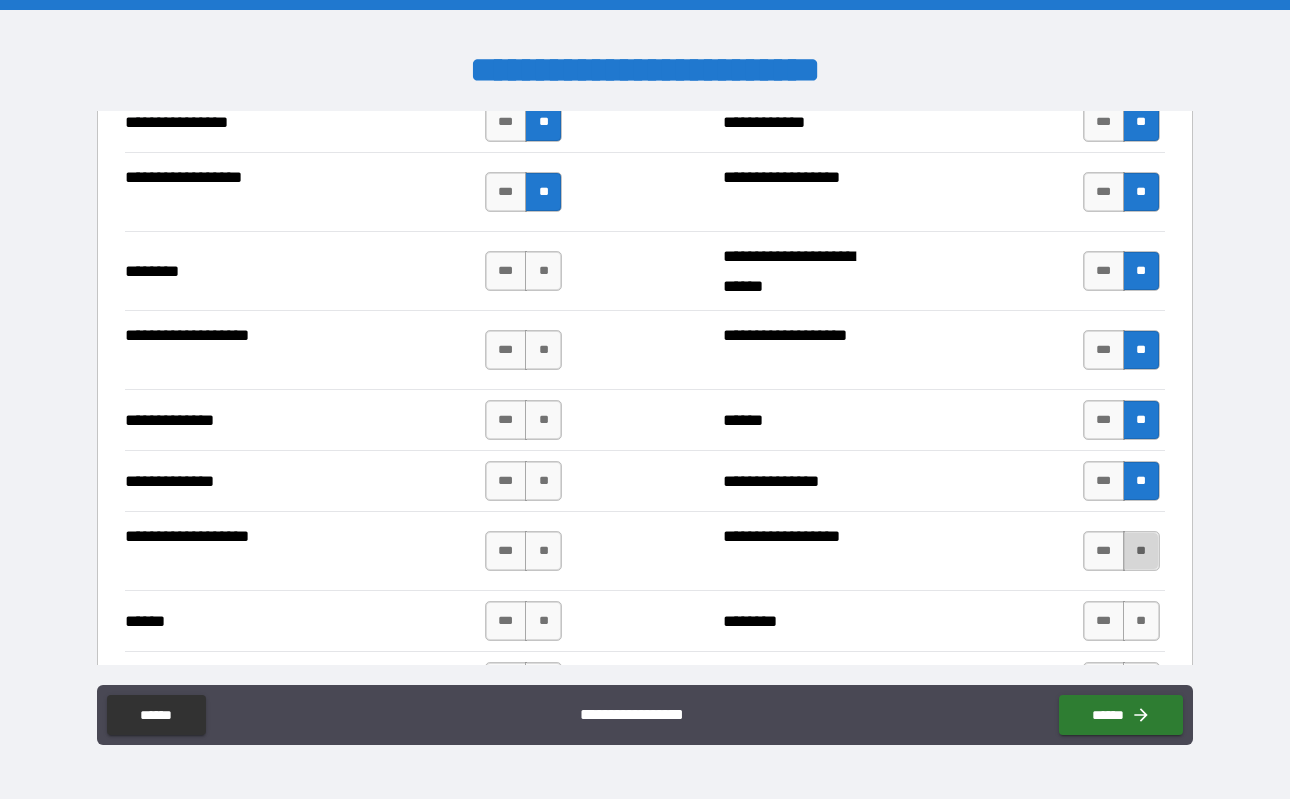 click on "**" at bounding box center [1141, 551] 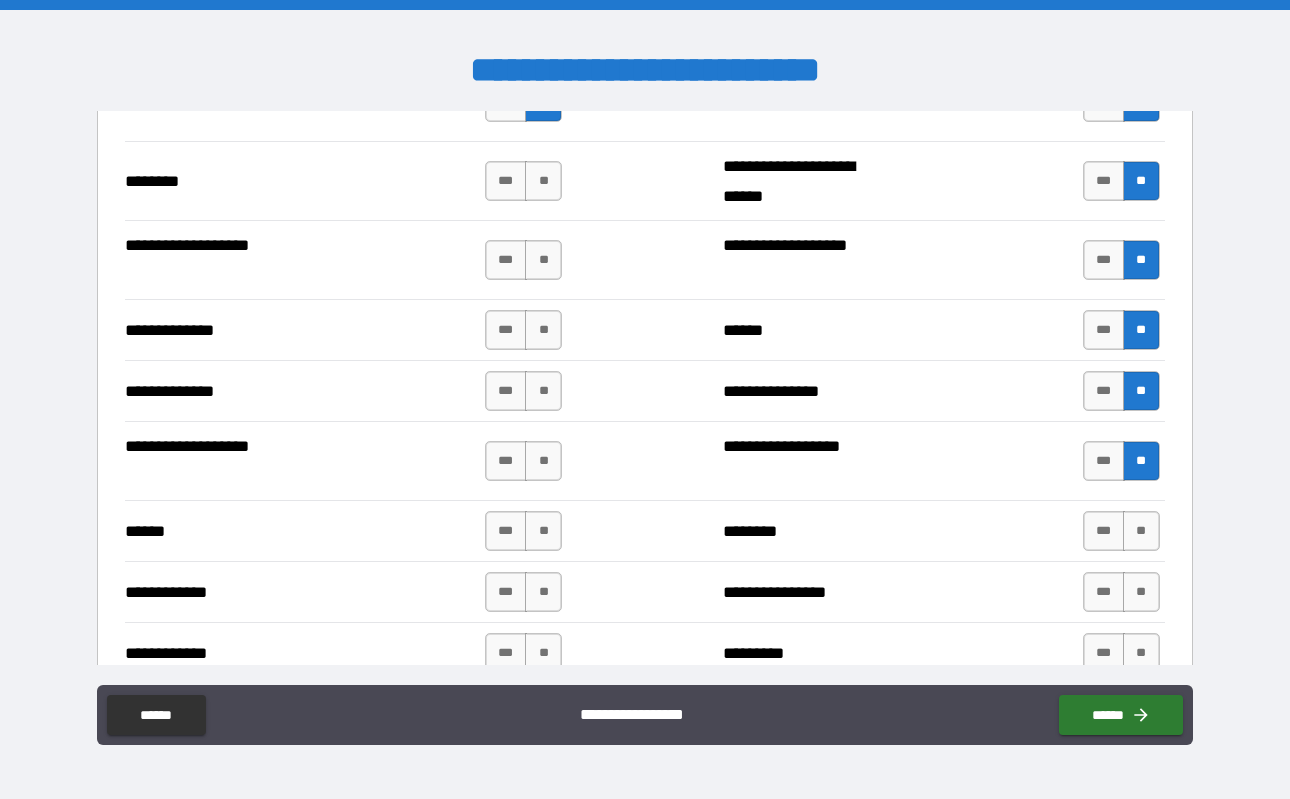 scroll, scrollTop: 3462, scrollLeft: 0, axis: vertical 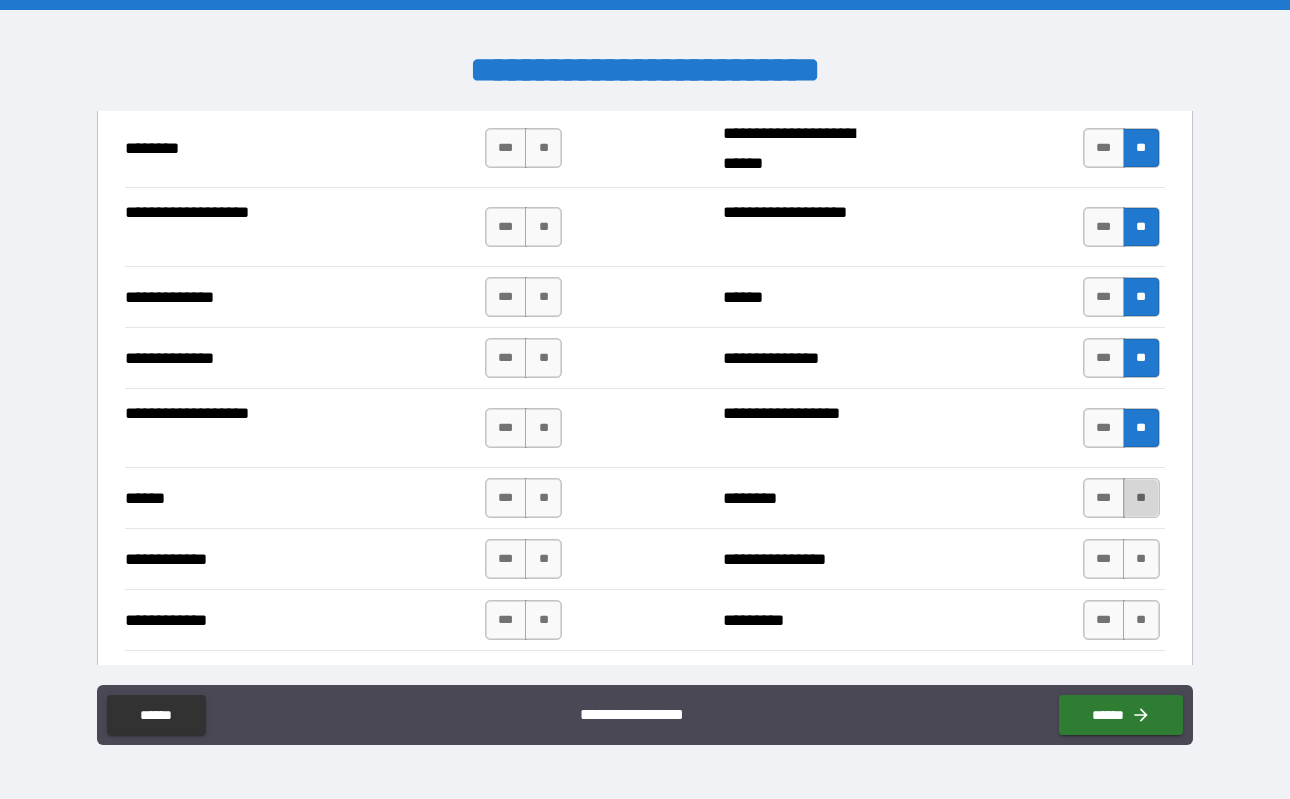 click on "**" at bounding box center (1141, 498) 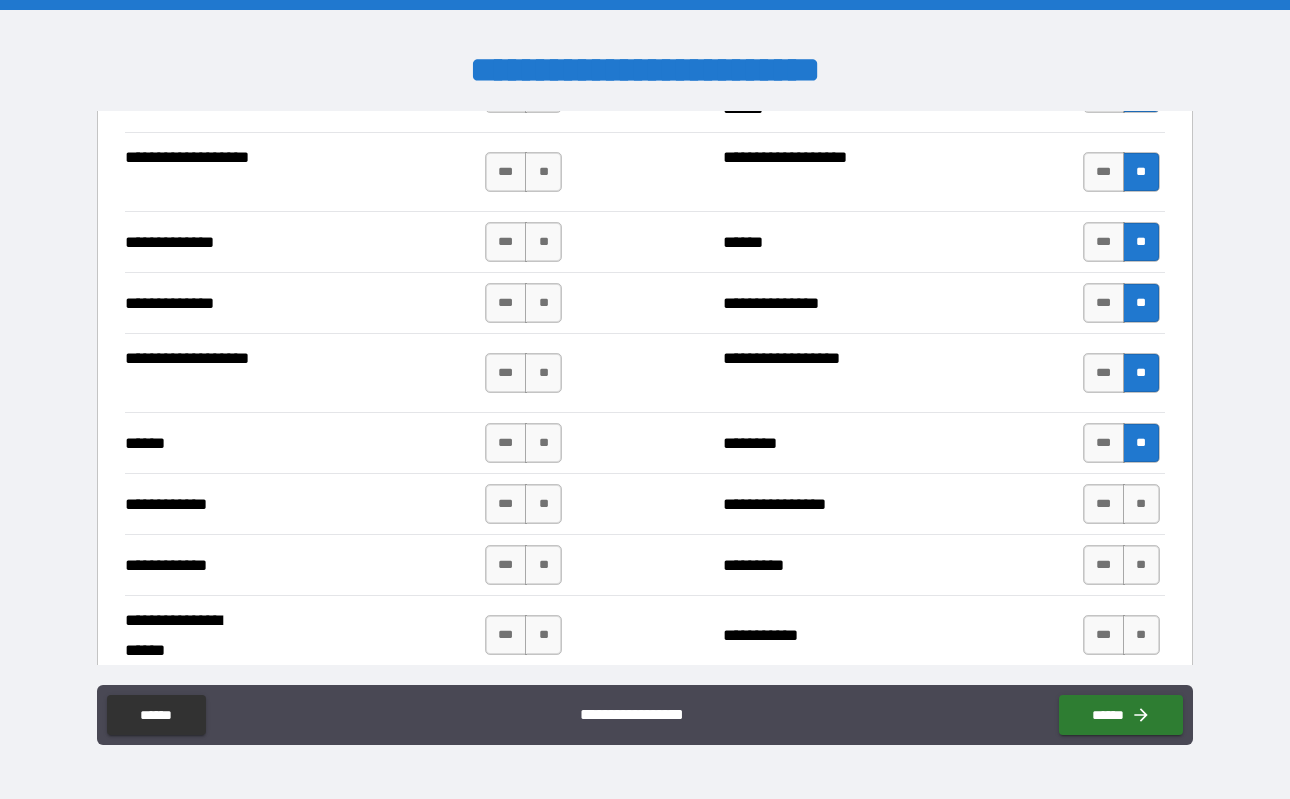 scroll, scrollTop: 3520, scrollLeft: 0, axis: vertical 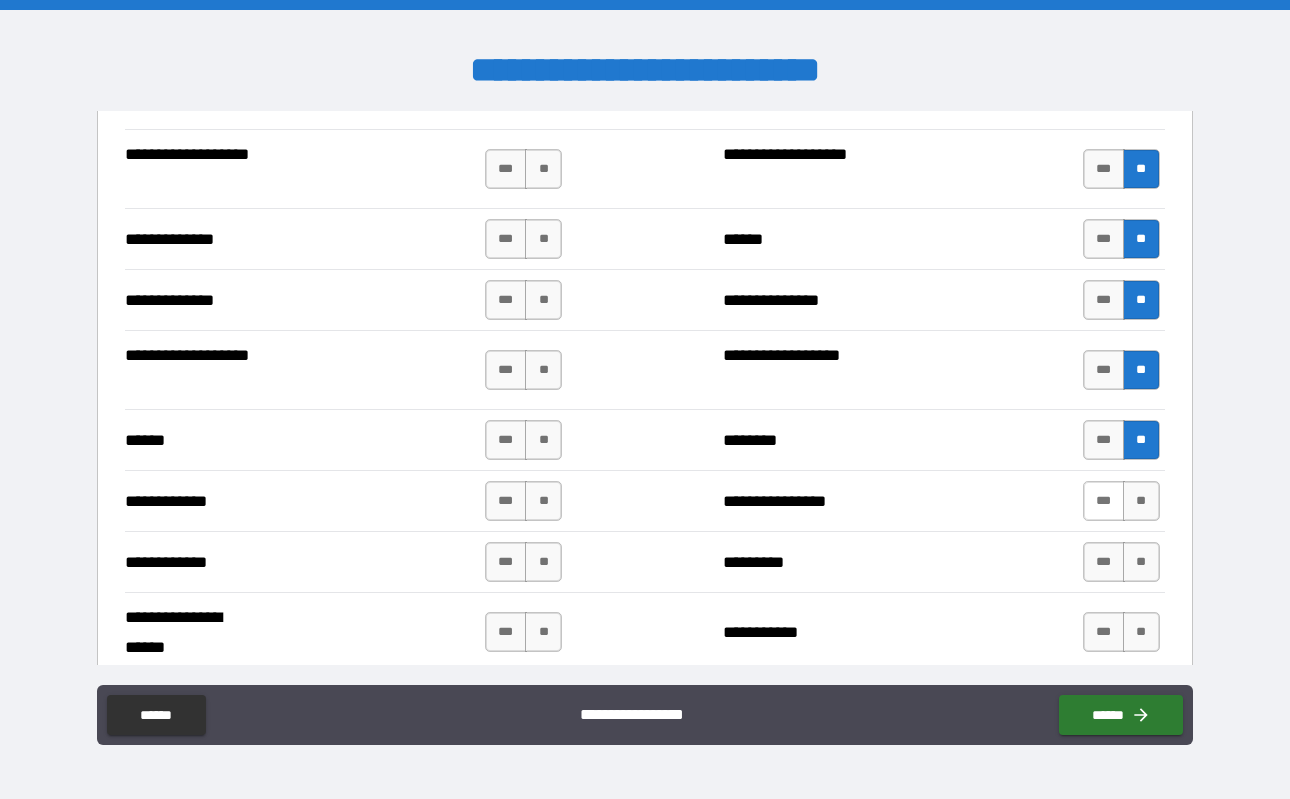 click on "***" at bounding box center [1104, 501] 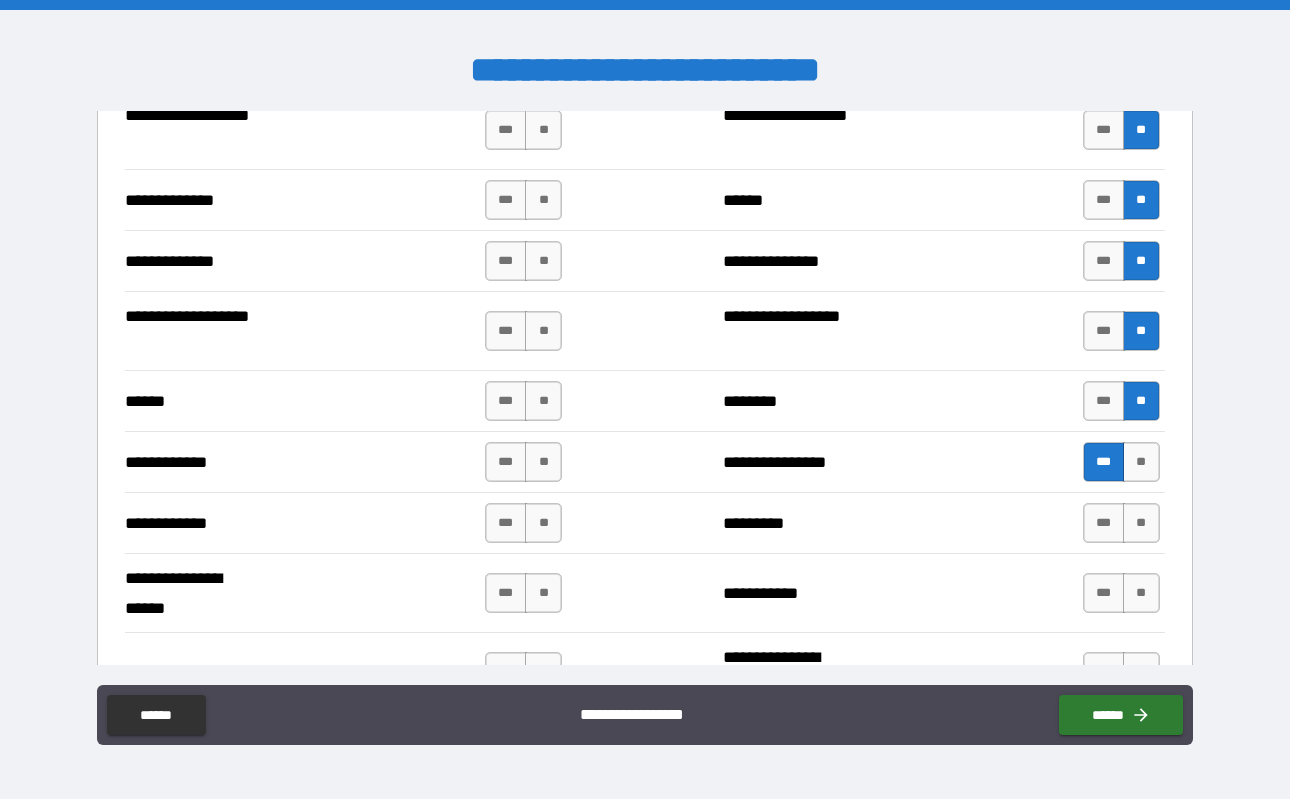 scroll, scrollTop: 3588, scrollLeft: 0, axis: vertical 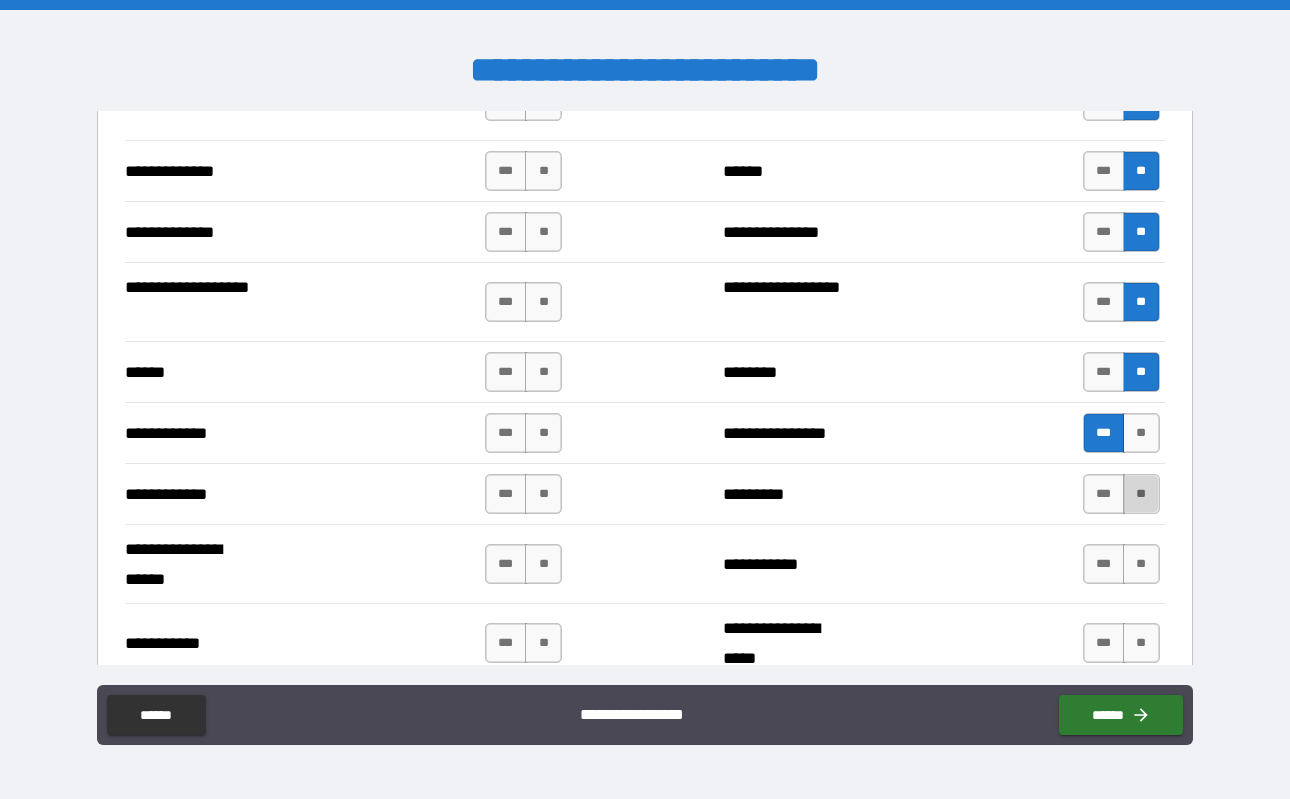 click on "**" at bounding box center (1141, 494) 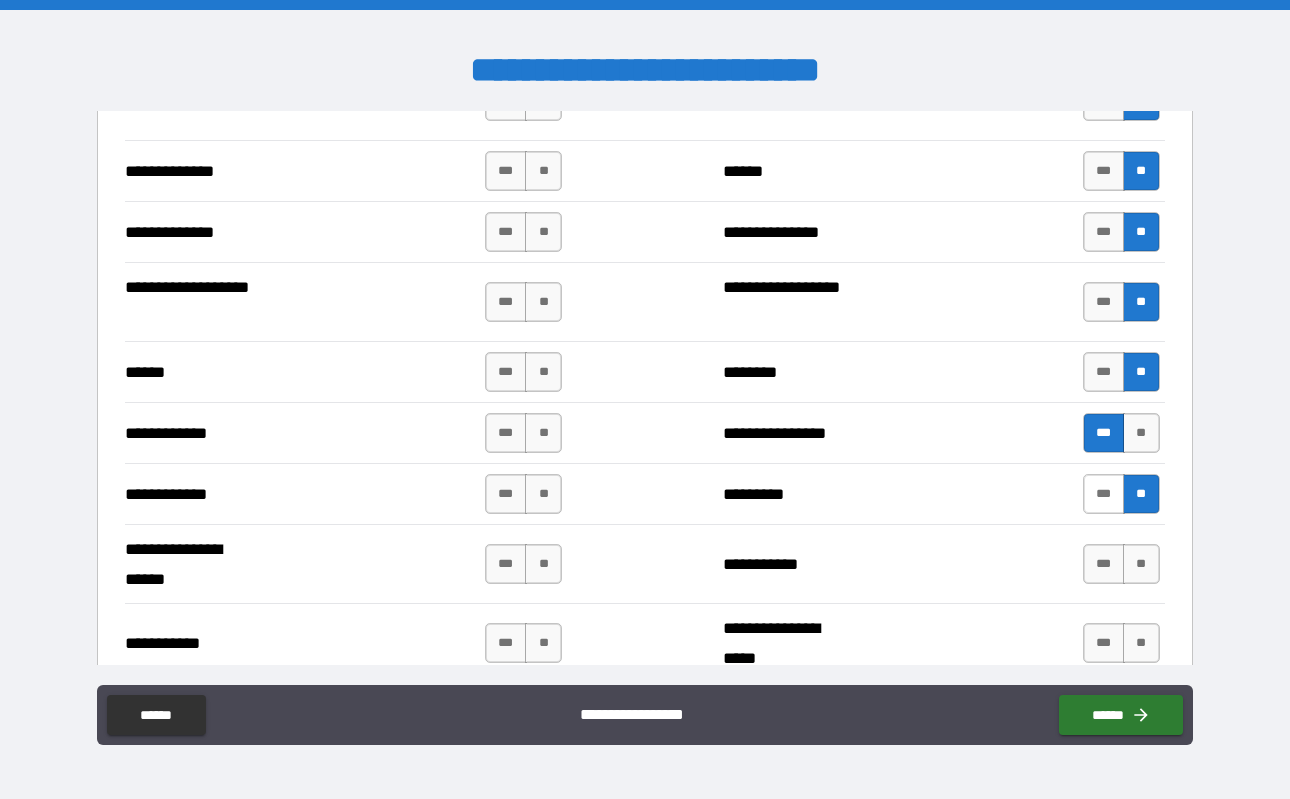 click on "***" at bounding box center [1104, 494] 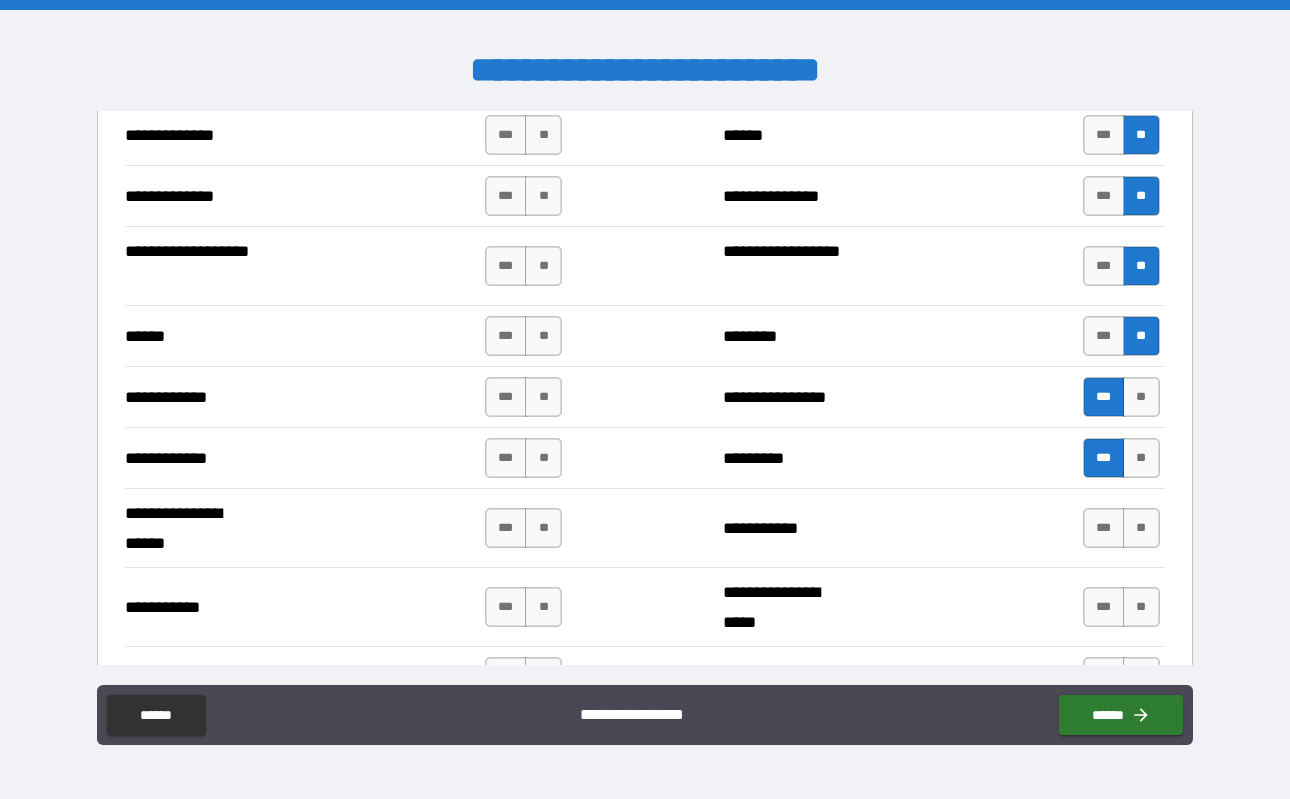 scroll, scrollTop: 3660, scrollLeft: 0, axis: vertical 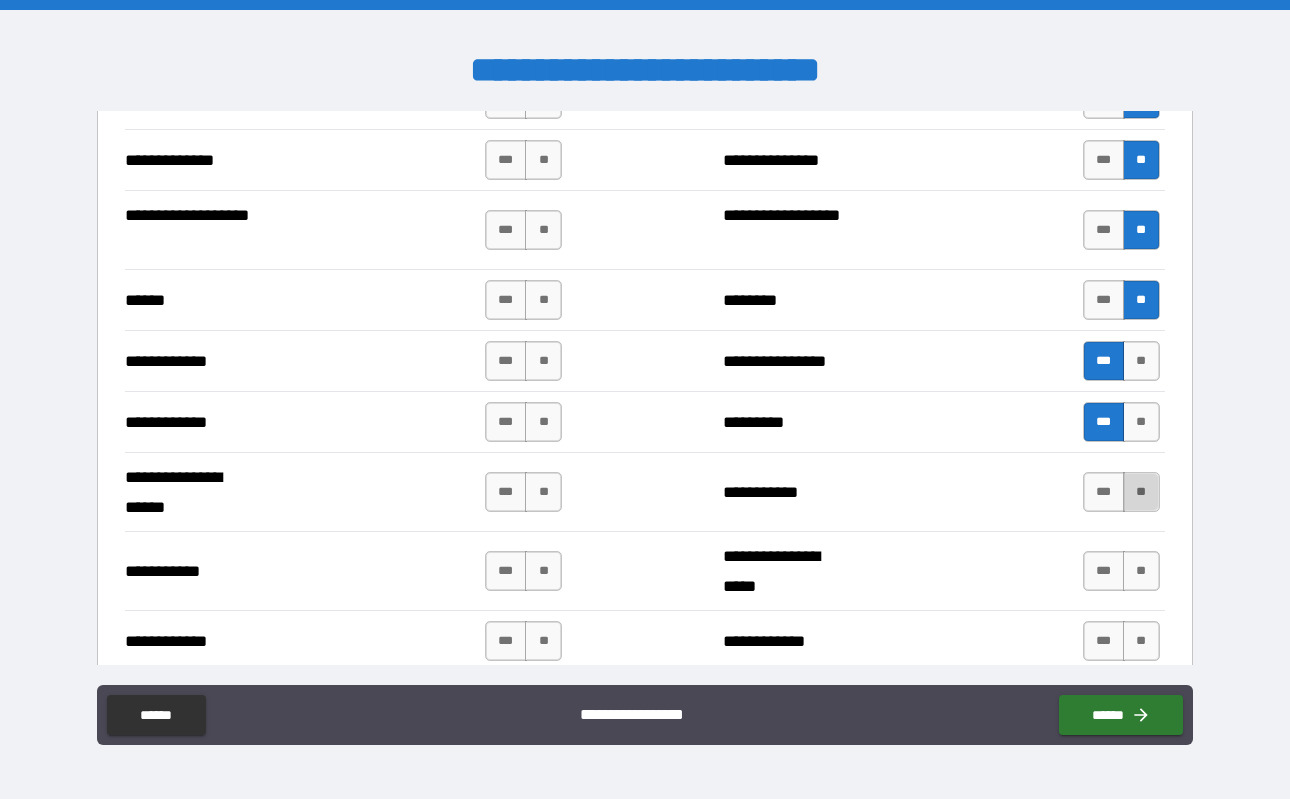 click on "**" at bounding box center [1141, 492] 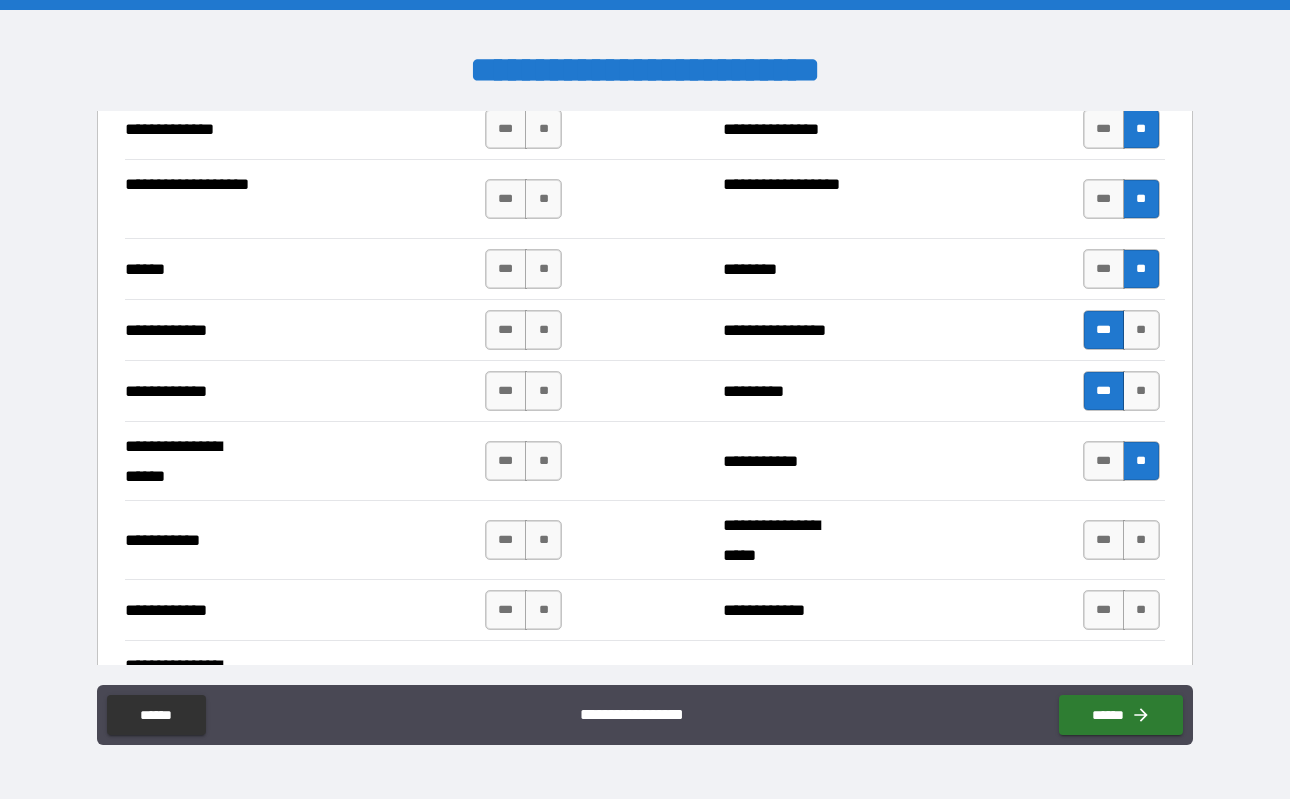 scroll, scrollTop: 3712, scrollLeft: 0, axis: vertical 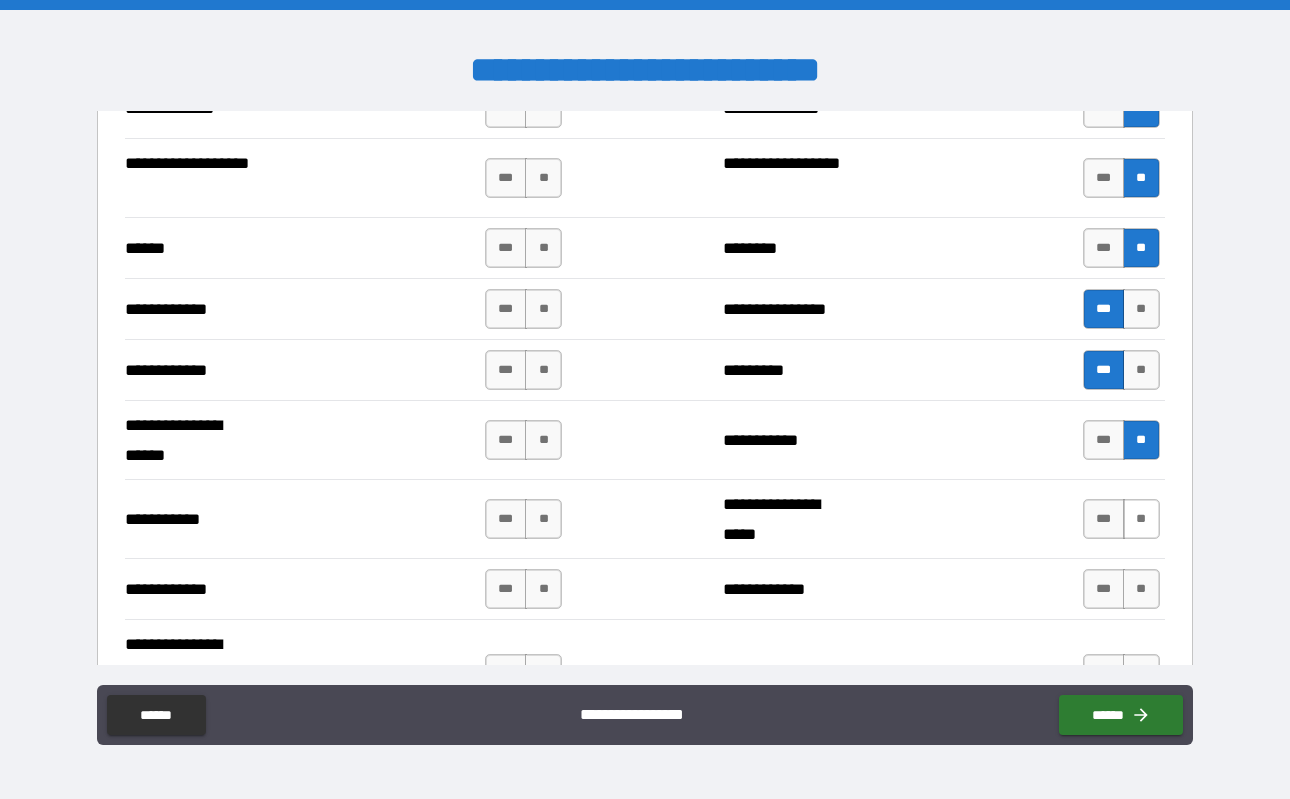 click on "**" at bounding box center [1141, 519] 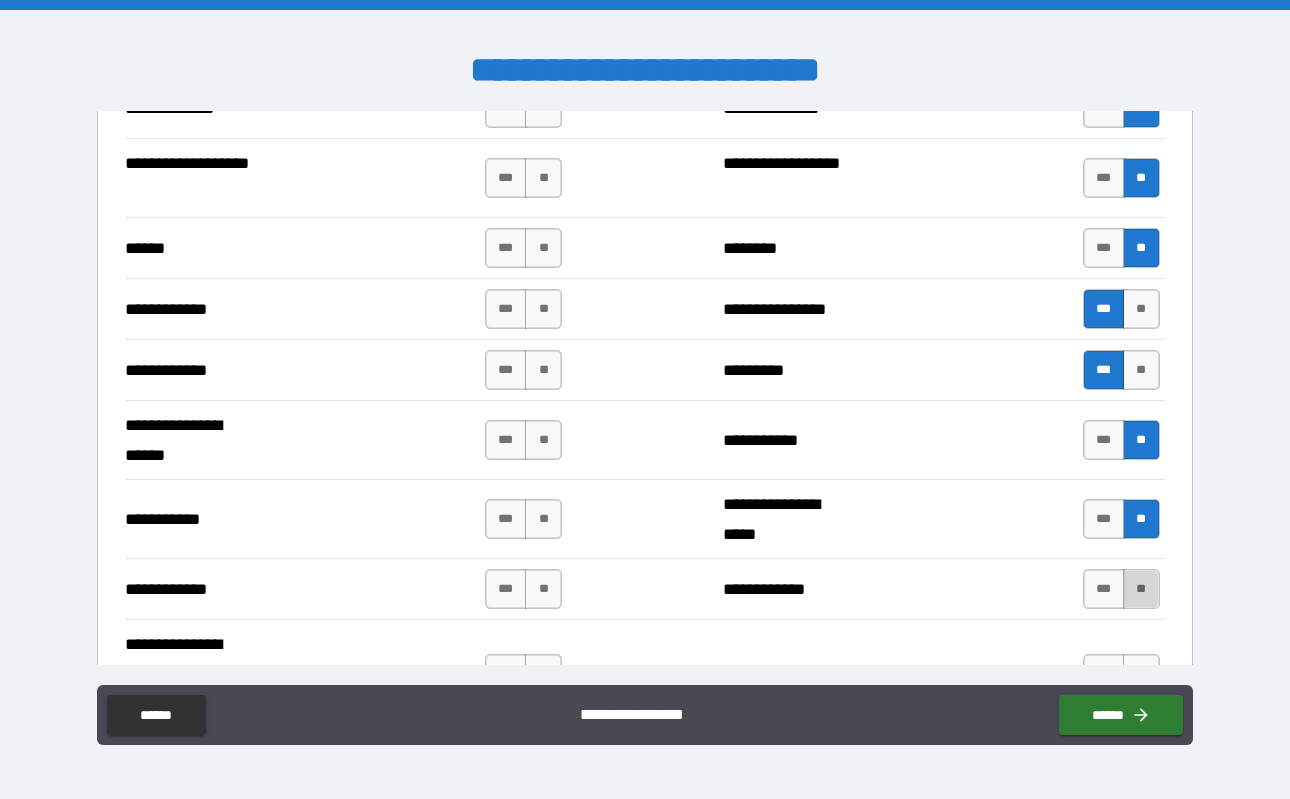 click on "**" at bounding box center (1141, 589) 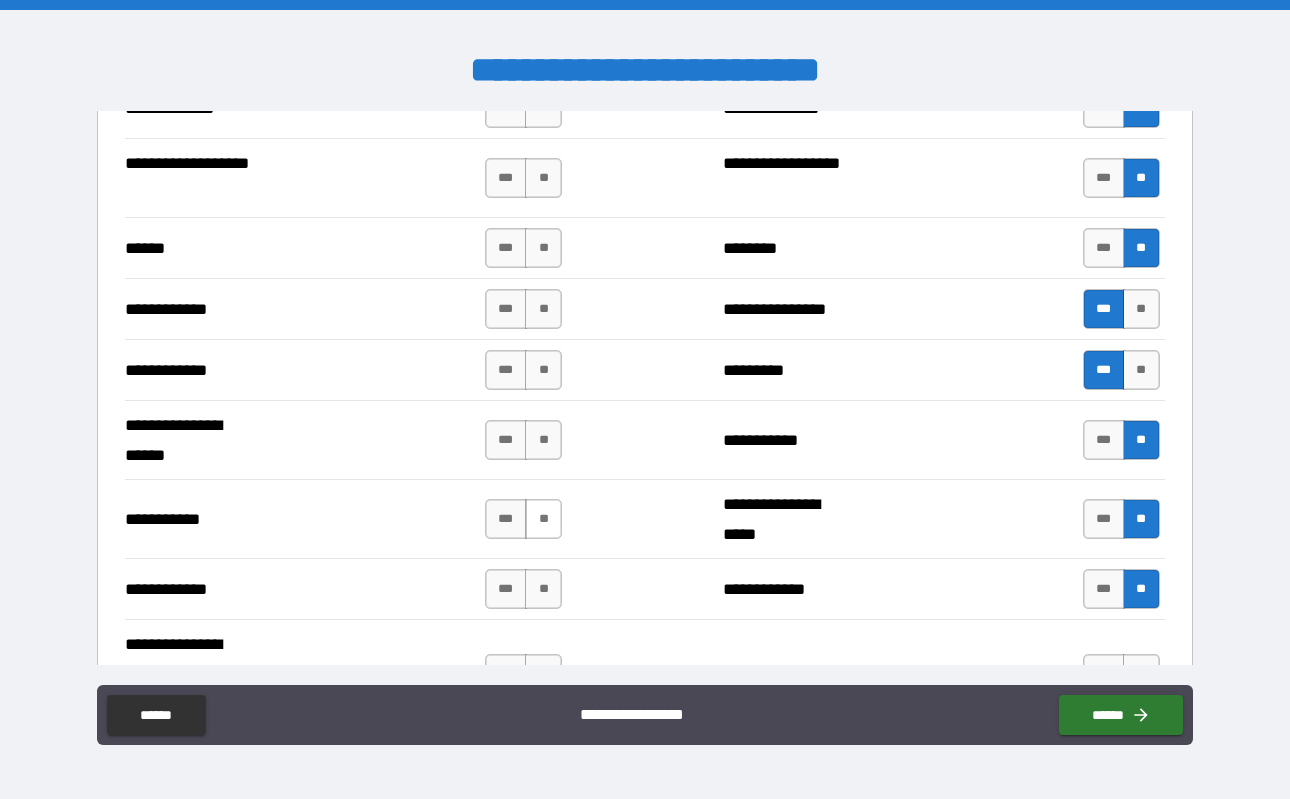 click on "**" at bounding box center [543, 519] 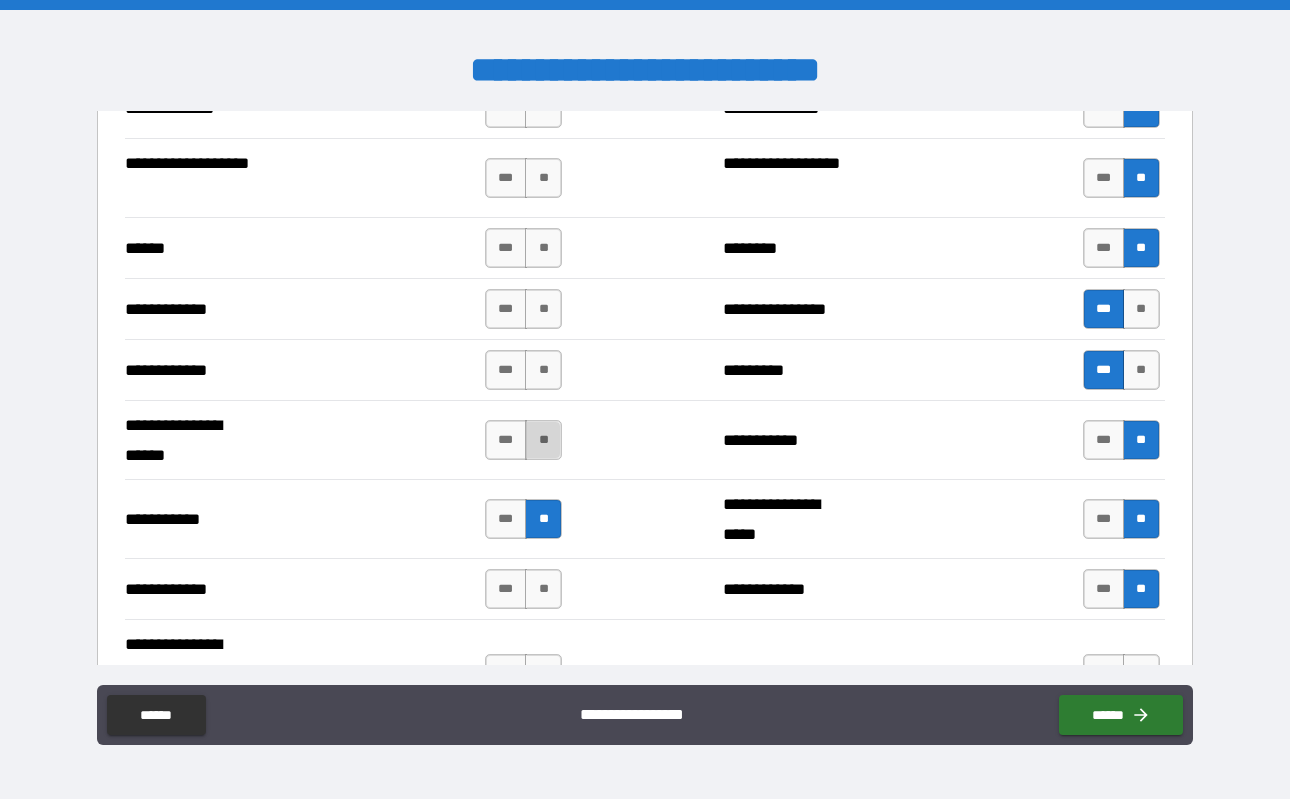 click on "**" at bounding box center (543, 440) 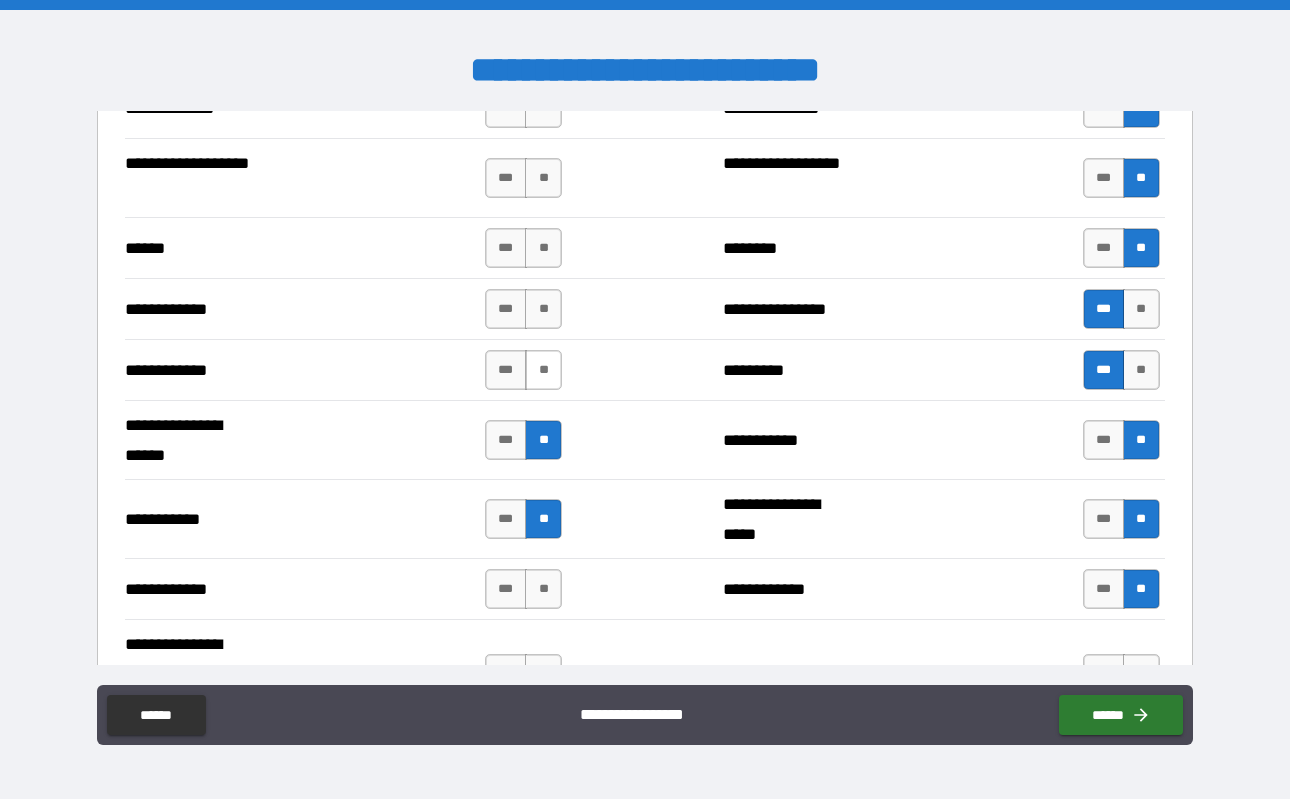 click on "**" at bounding box center (543, 370) 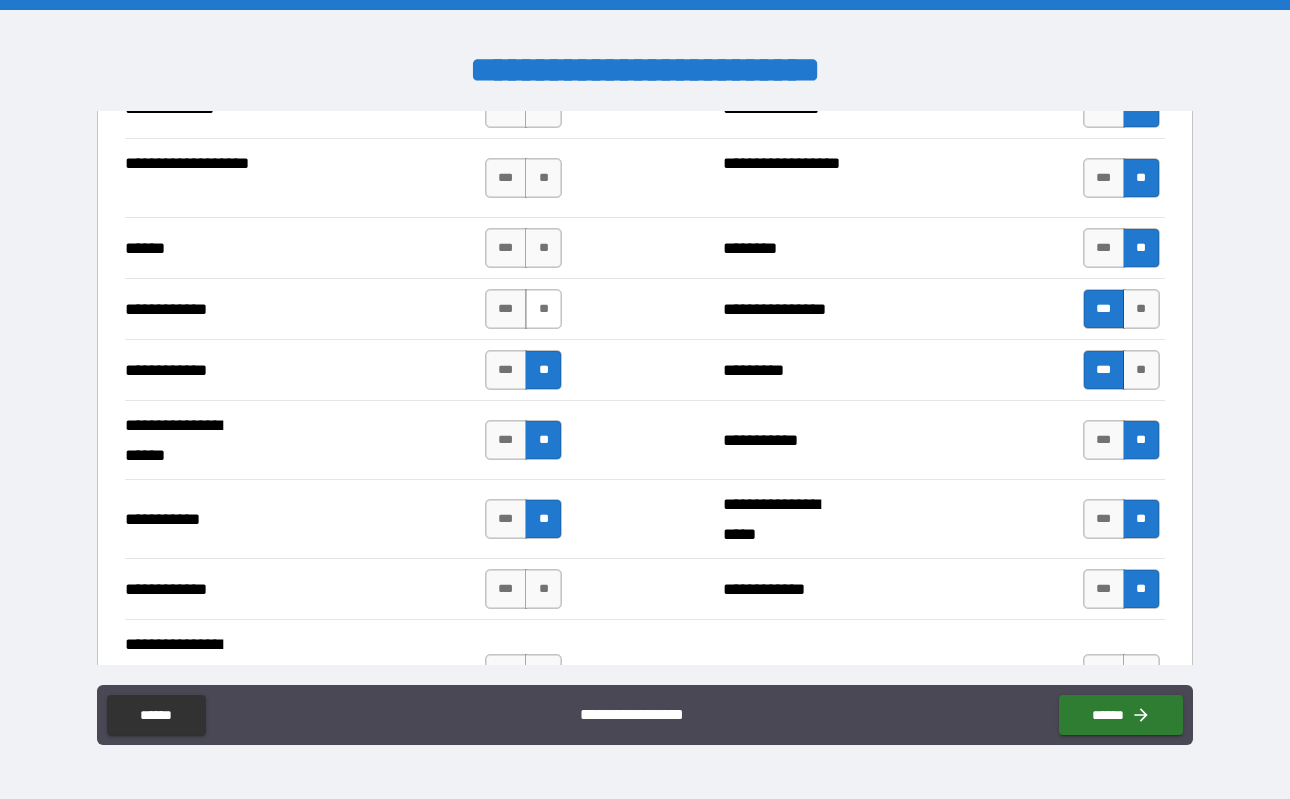 click on "**" at bounding box center (543, 309) 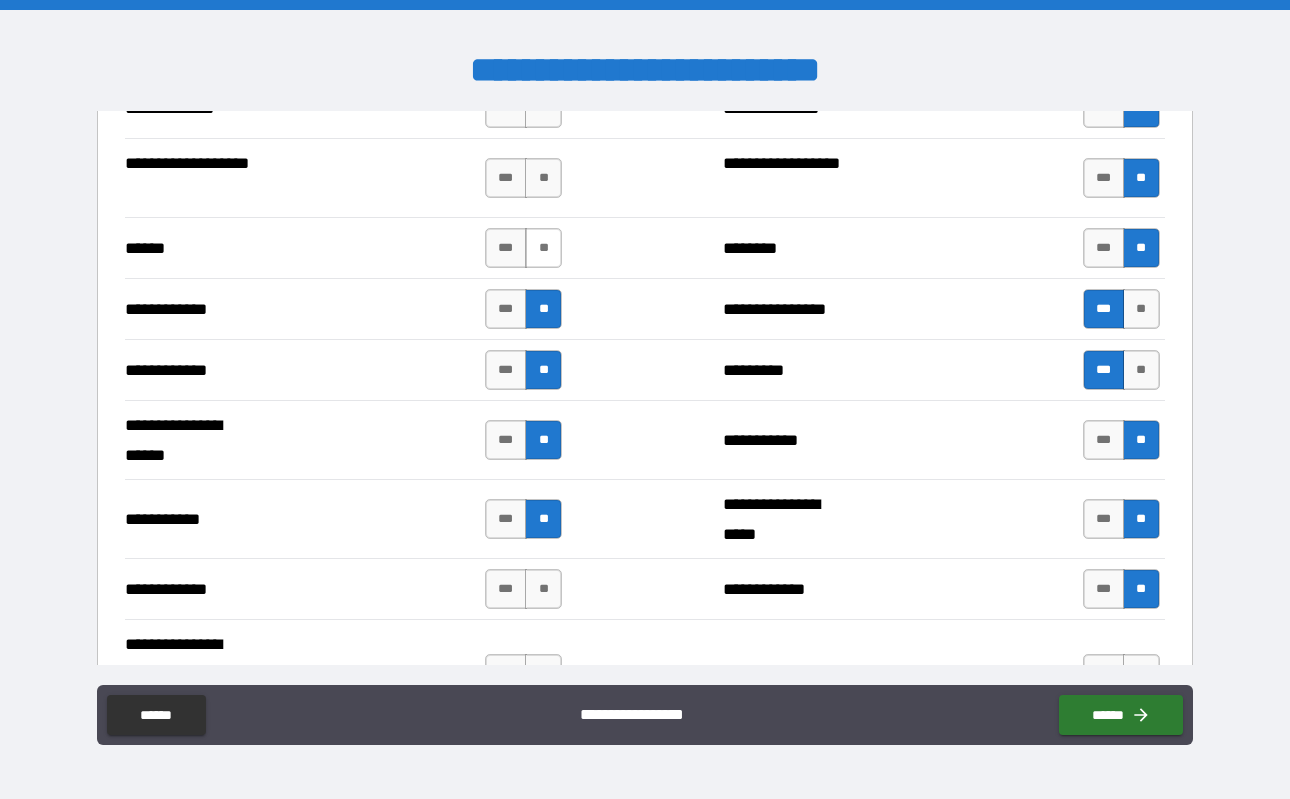 click on "**" at bounding box center (543, 248) 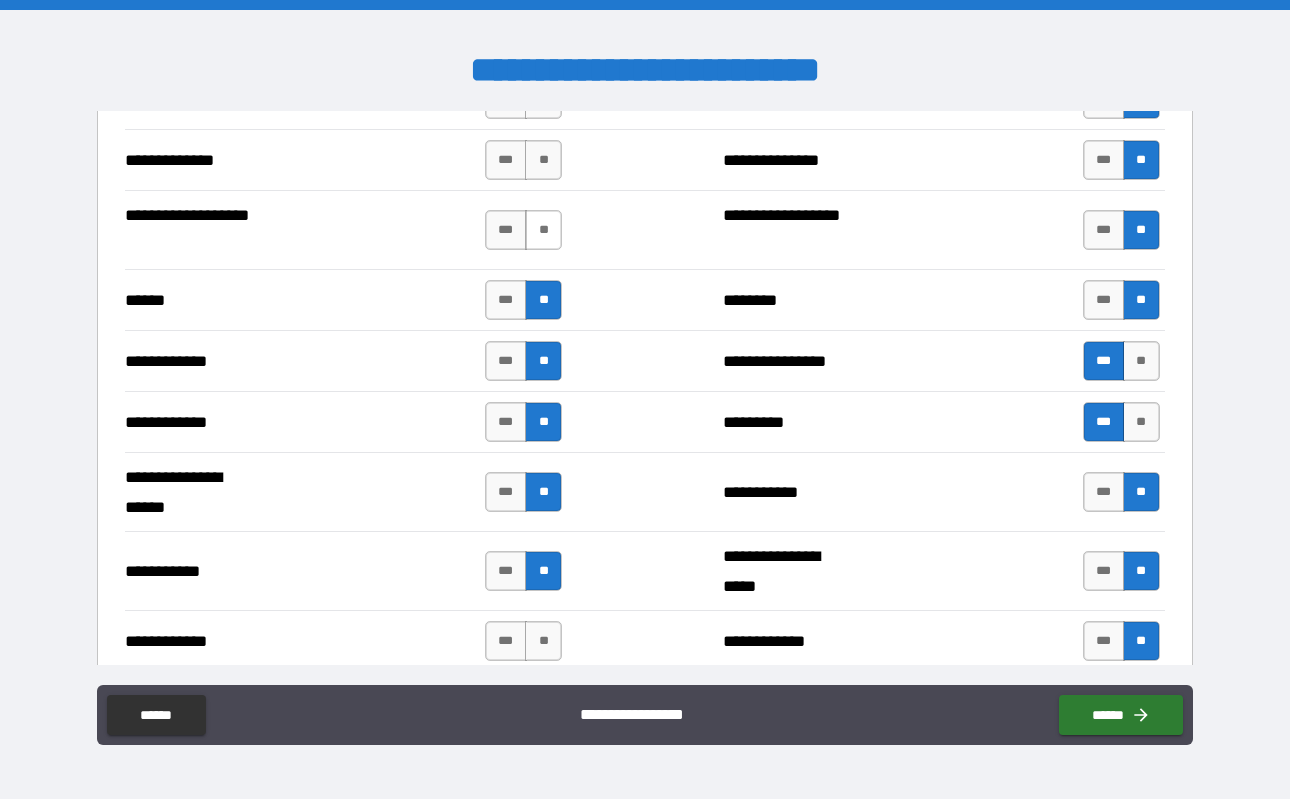 scroll, scrollTop: 3659, scrollLeft: 0, axis: vertical 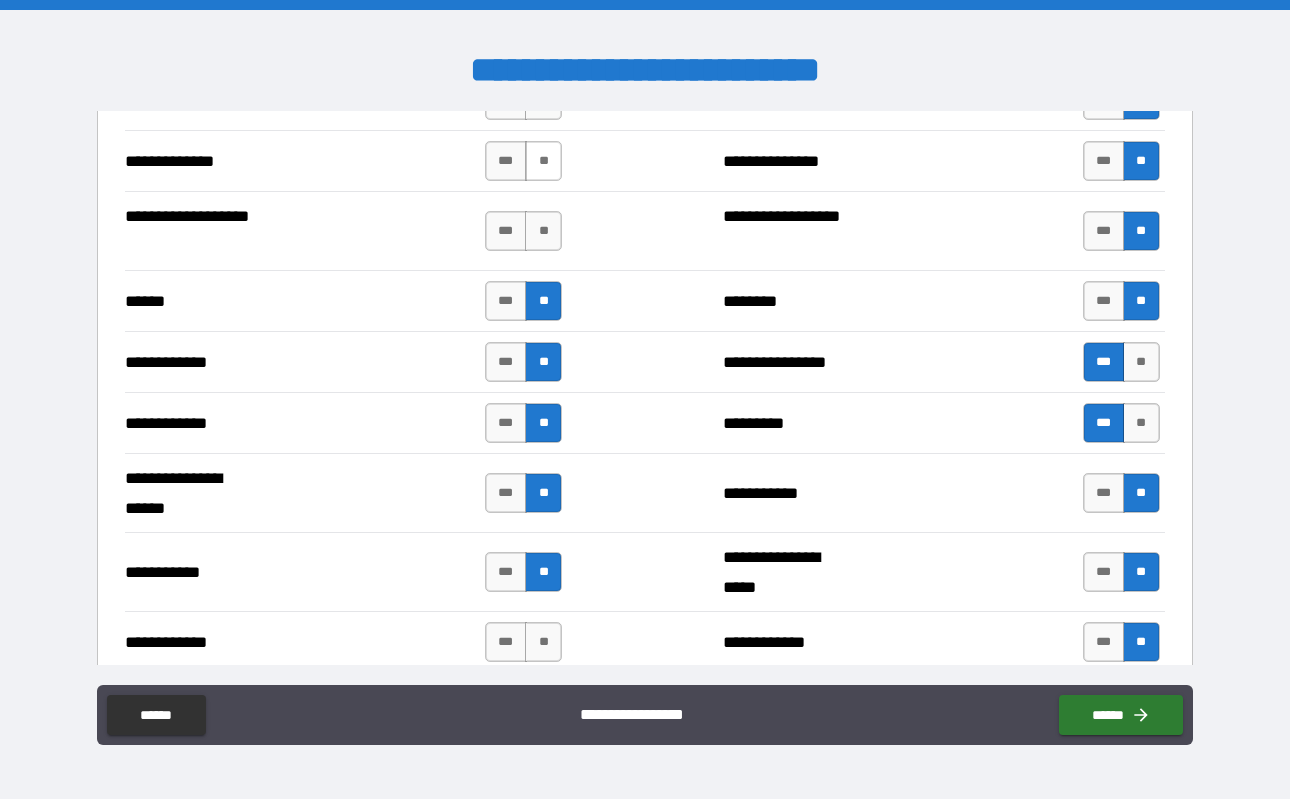 click on "**" at bounding box center [543, 161] 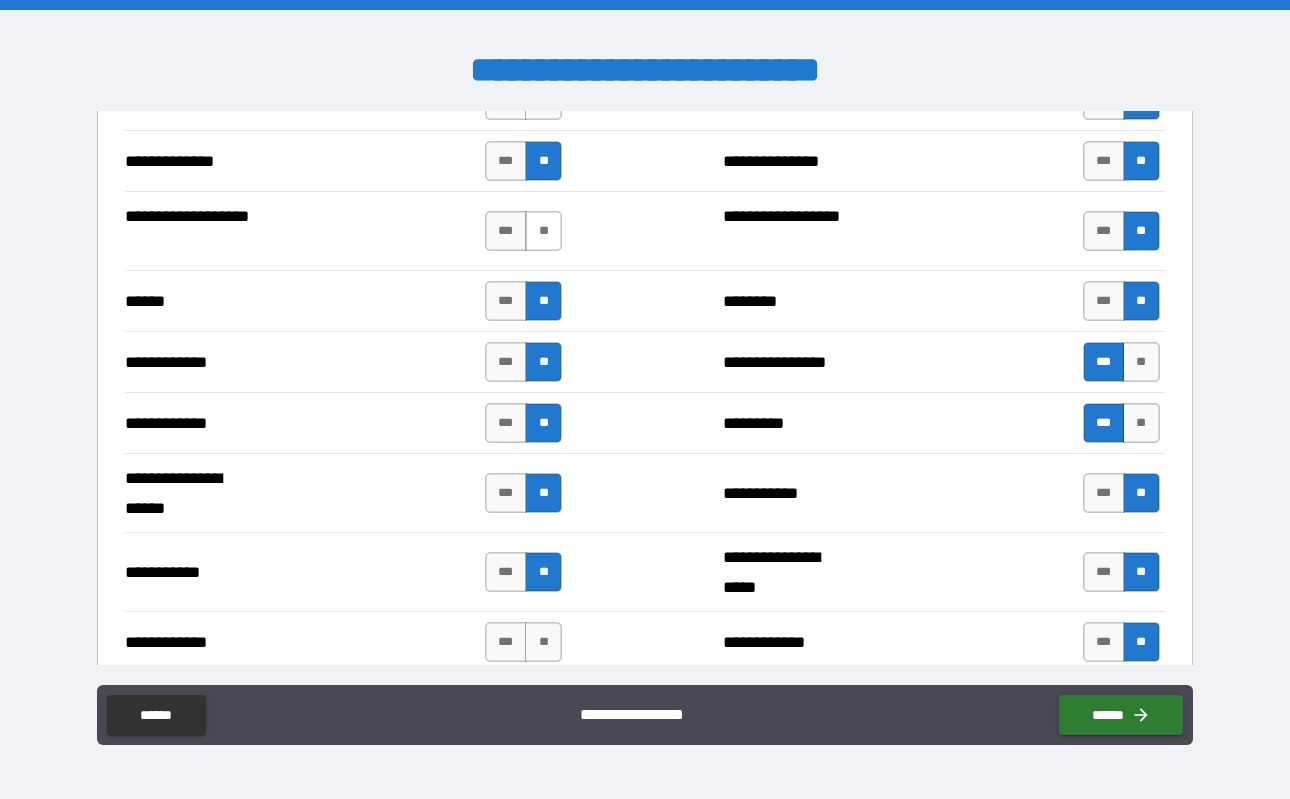 click on "**" at bounding box center (543, 231) 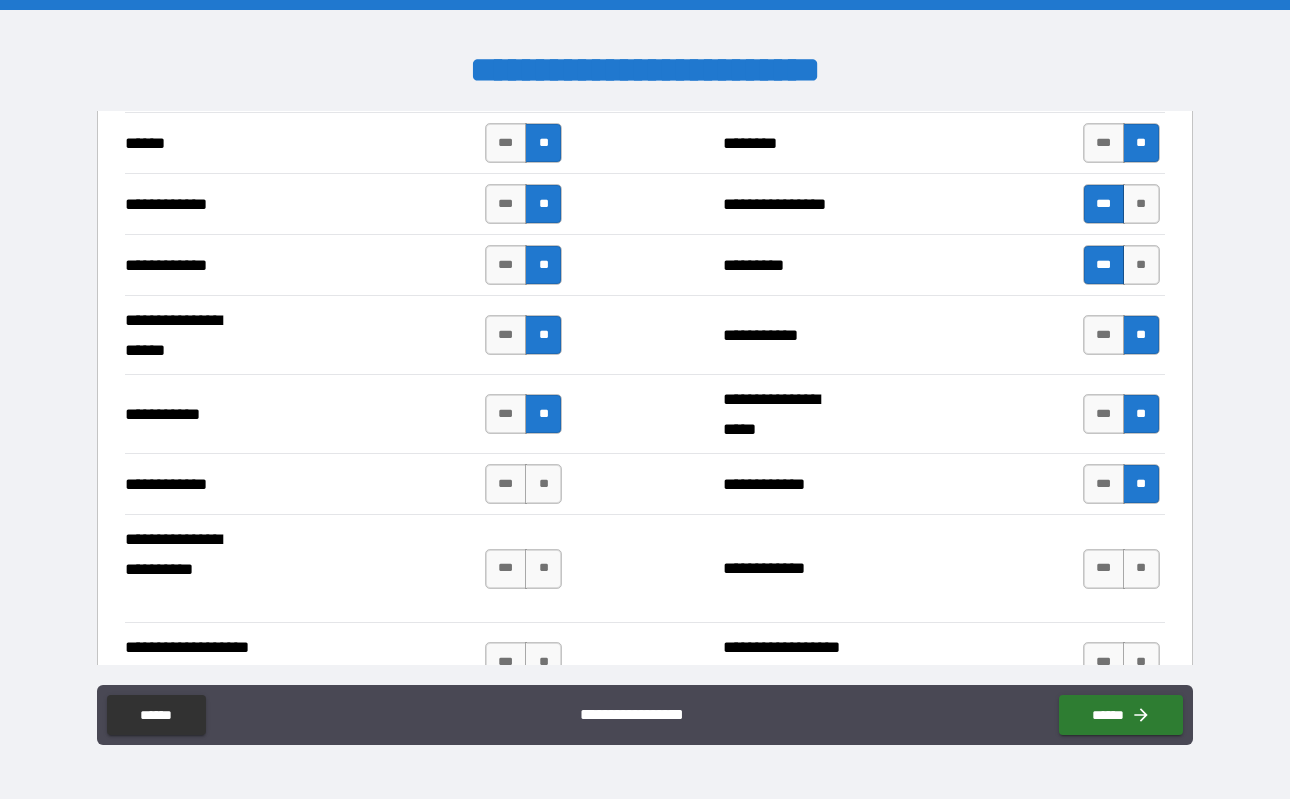 scroll, scrollTop: 3824, scrollLeft: 0, axis: vertical 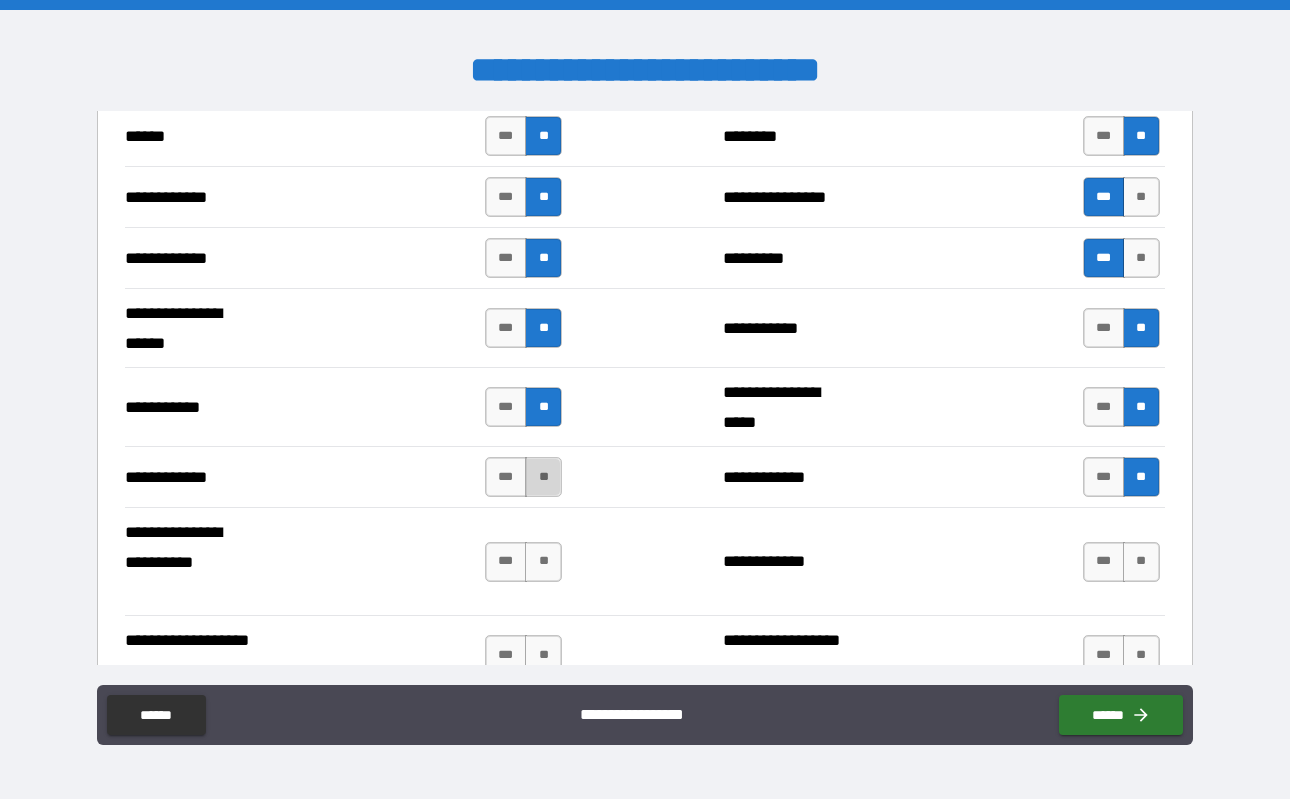 click on "**" at bounding box center (543, 477) 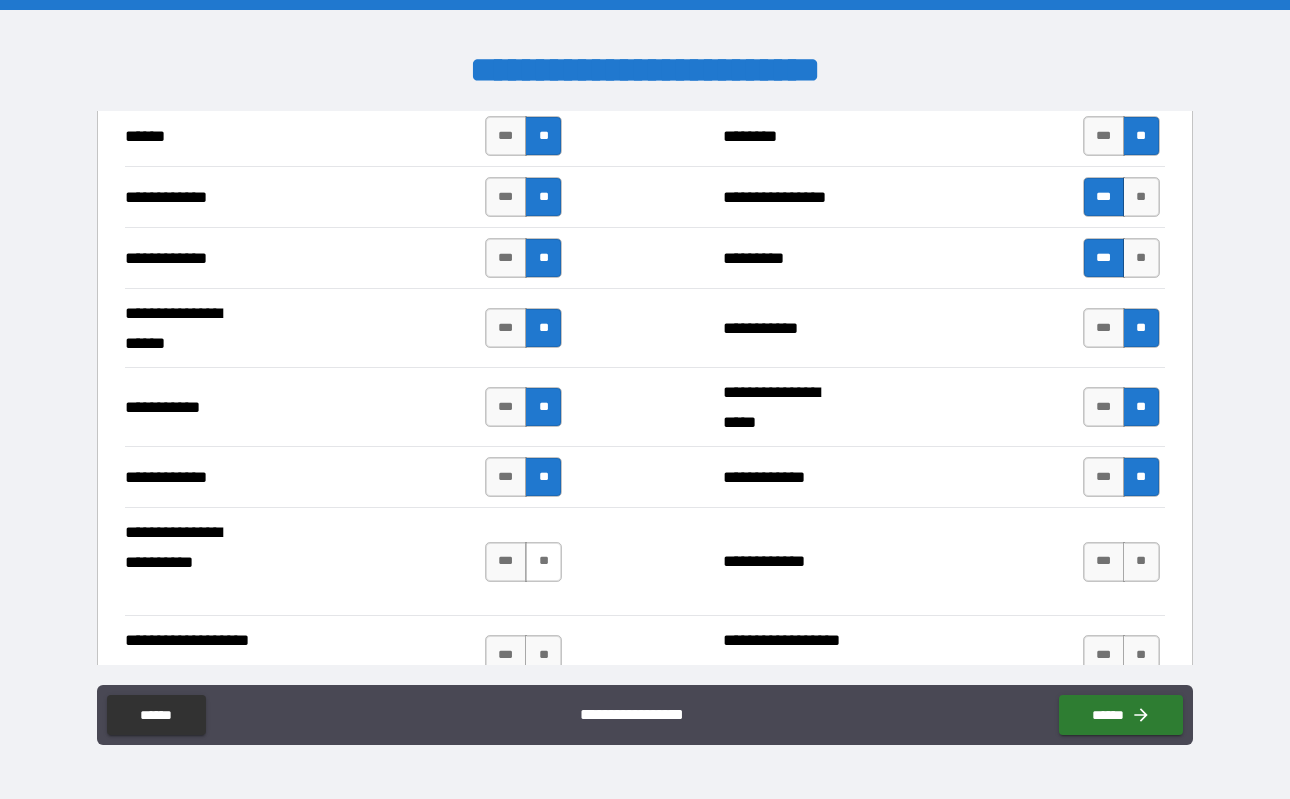 click on "**" at bounding box center [543, 562] 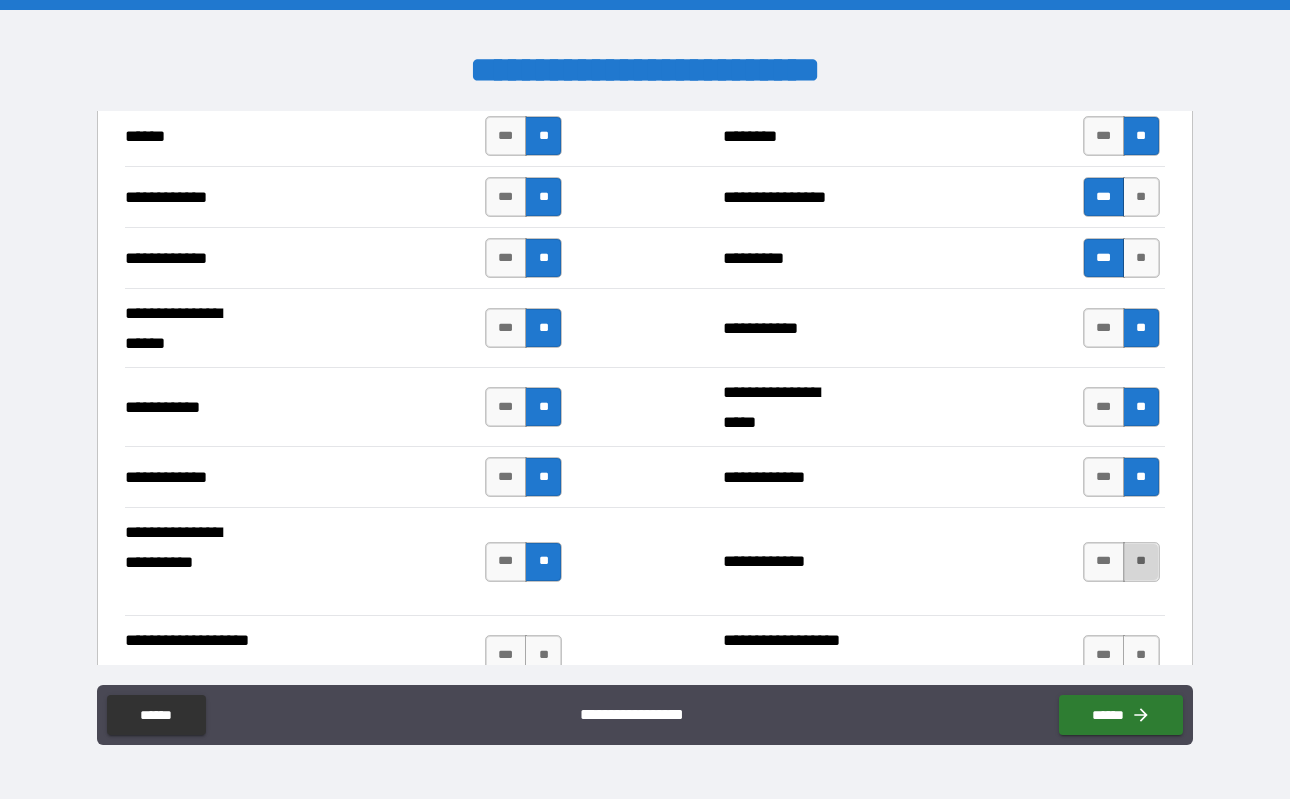 click on "**" at bounding box center (1141, 562) 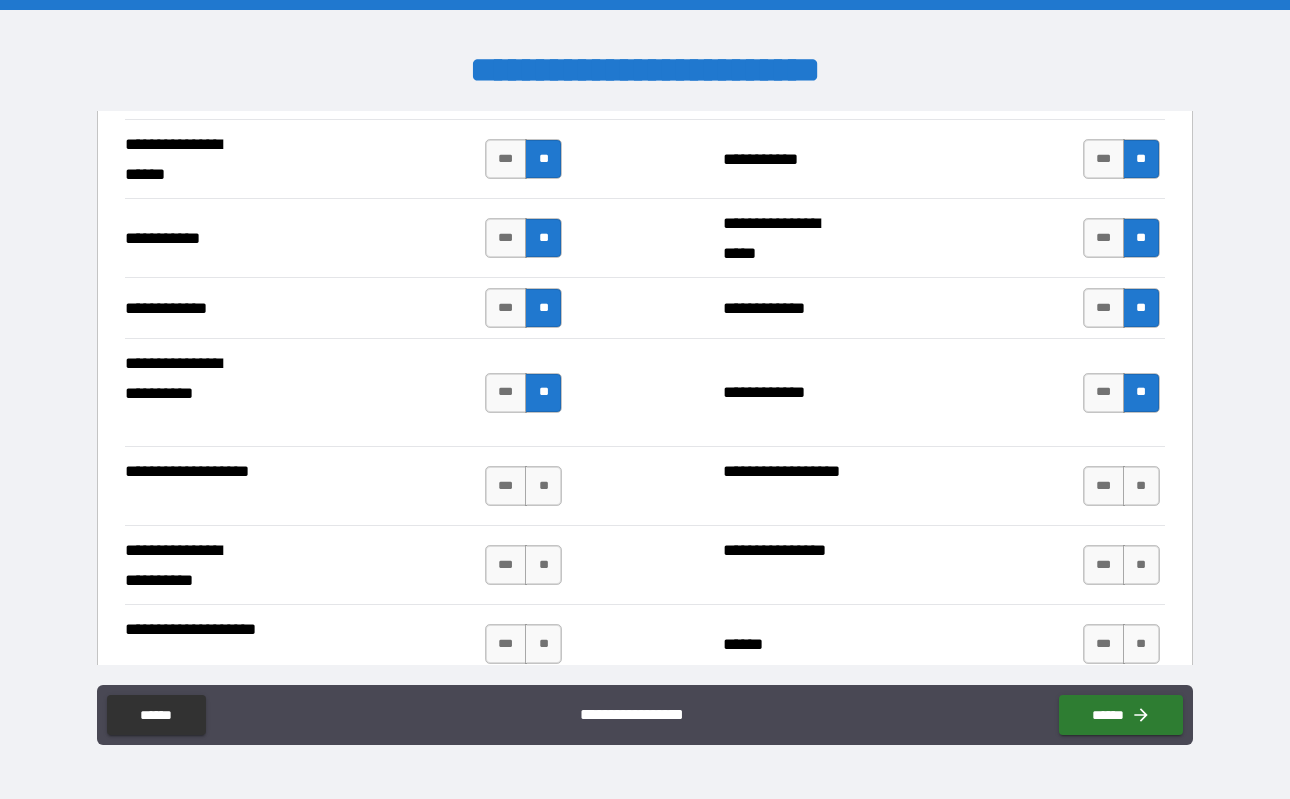 scroll, scrollTop: 3996, scrollLeft: 0, axis: vertical 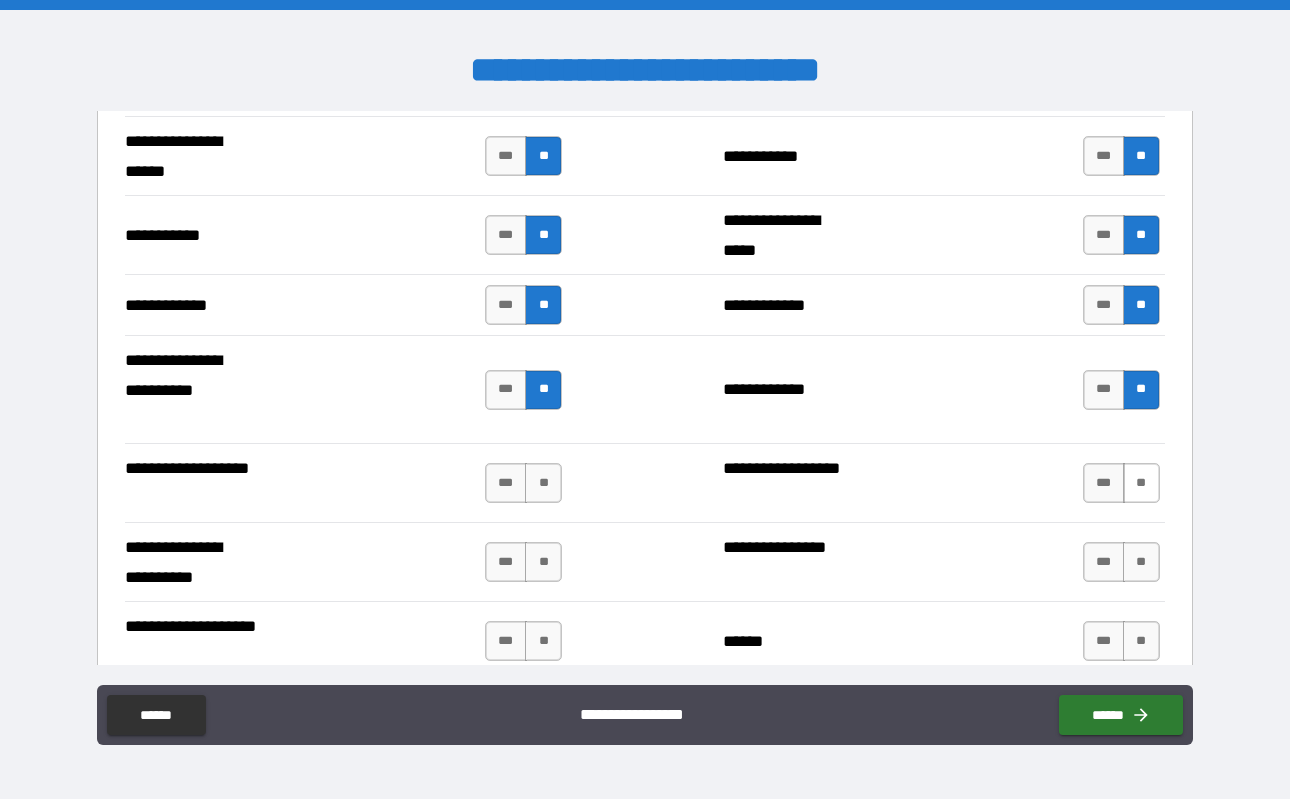 click on "**" at bounding box center [1141, 483] 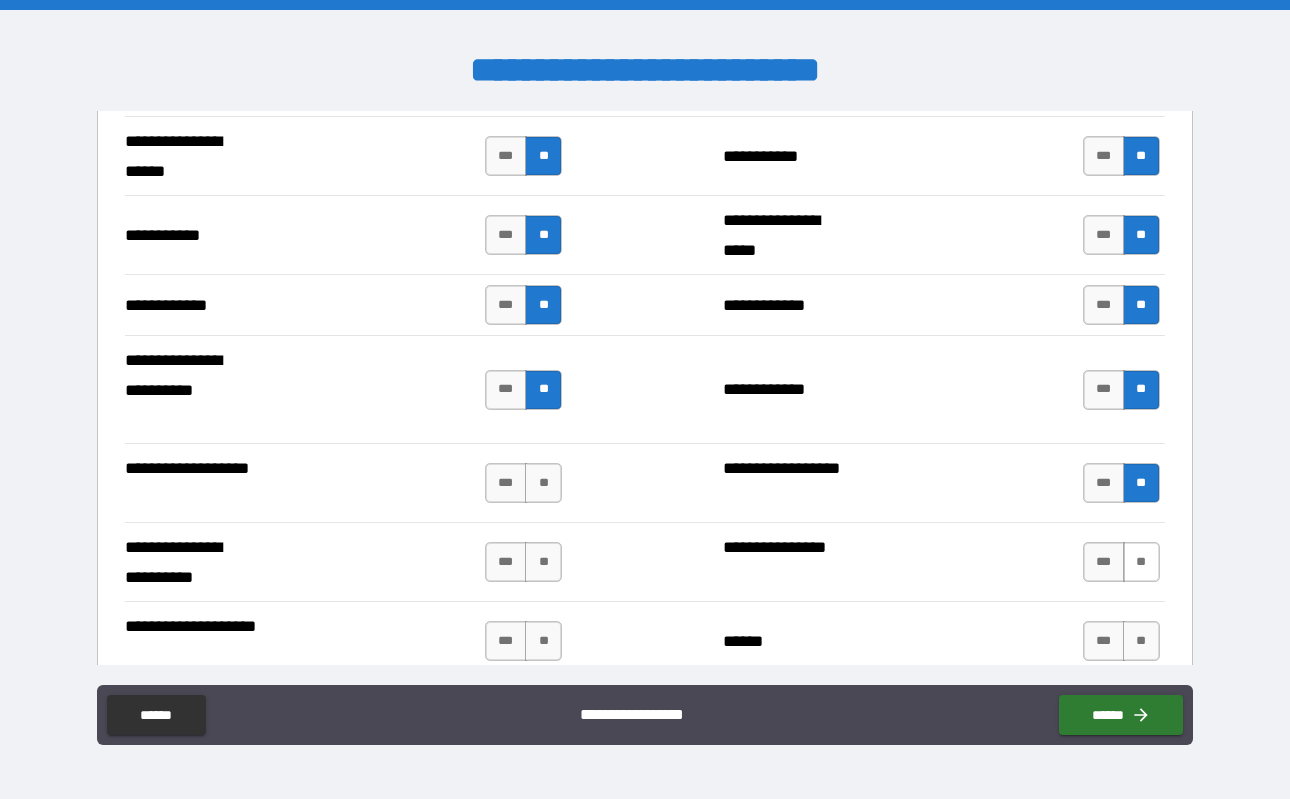 click on "**" at bounding box center (1141, 562) 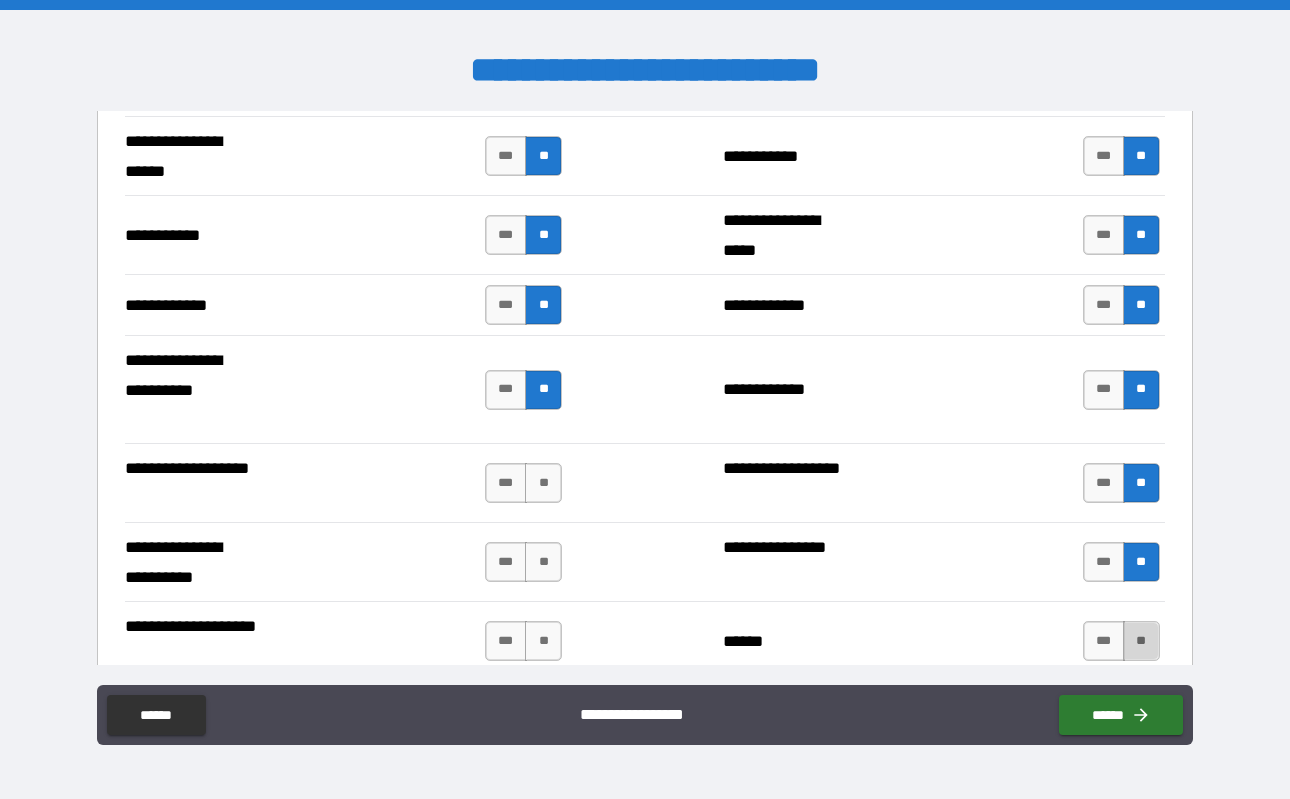 click on "**" at bounding box center [1141, 641] 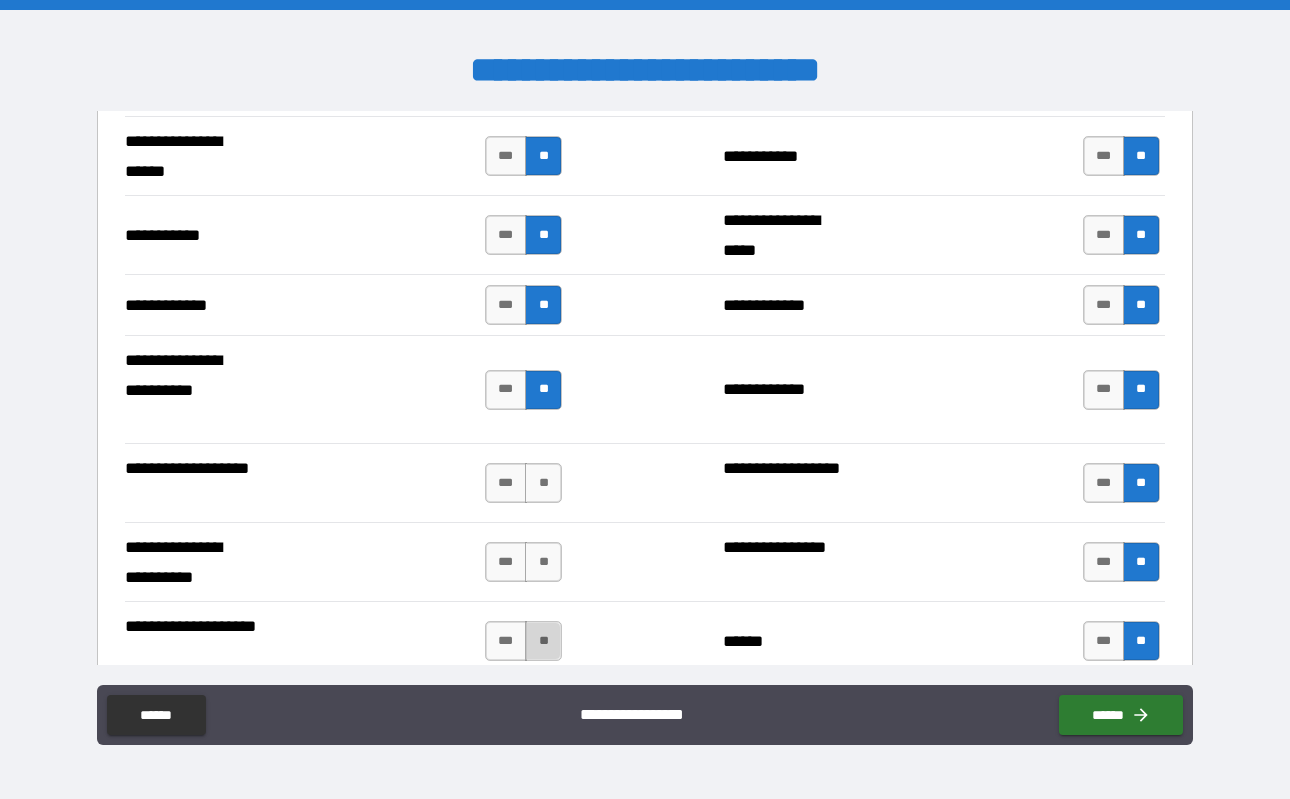 click on "**" at bounding box center [543, 641] 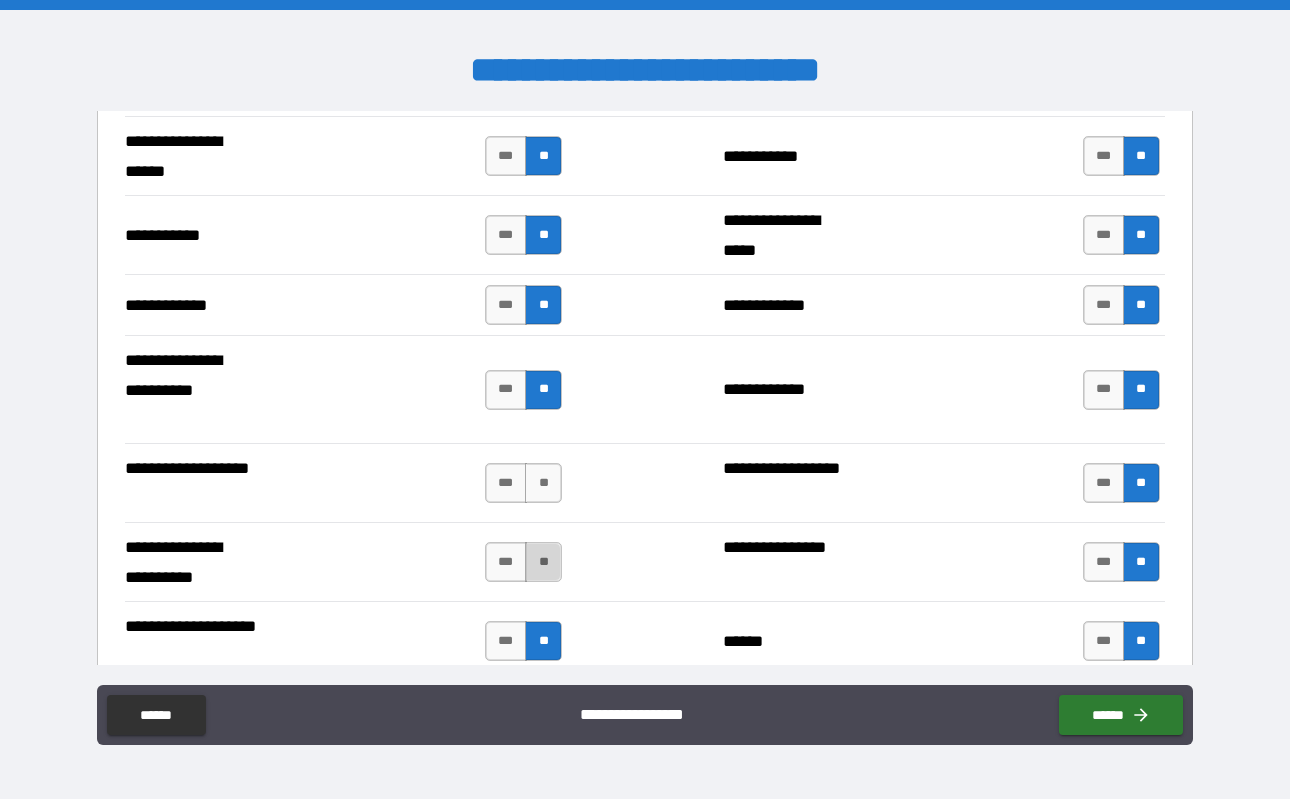 click on "**" at bounding box center (543, 562) 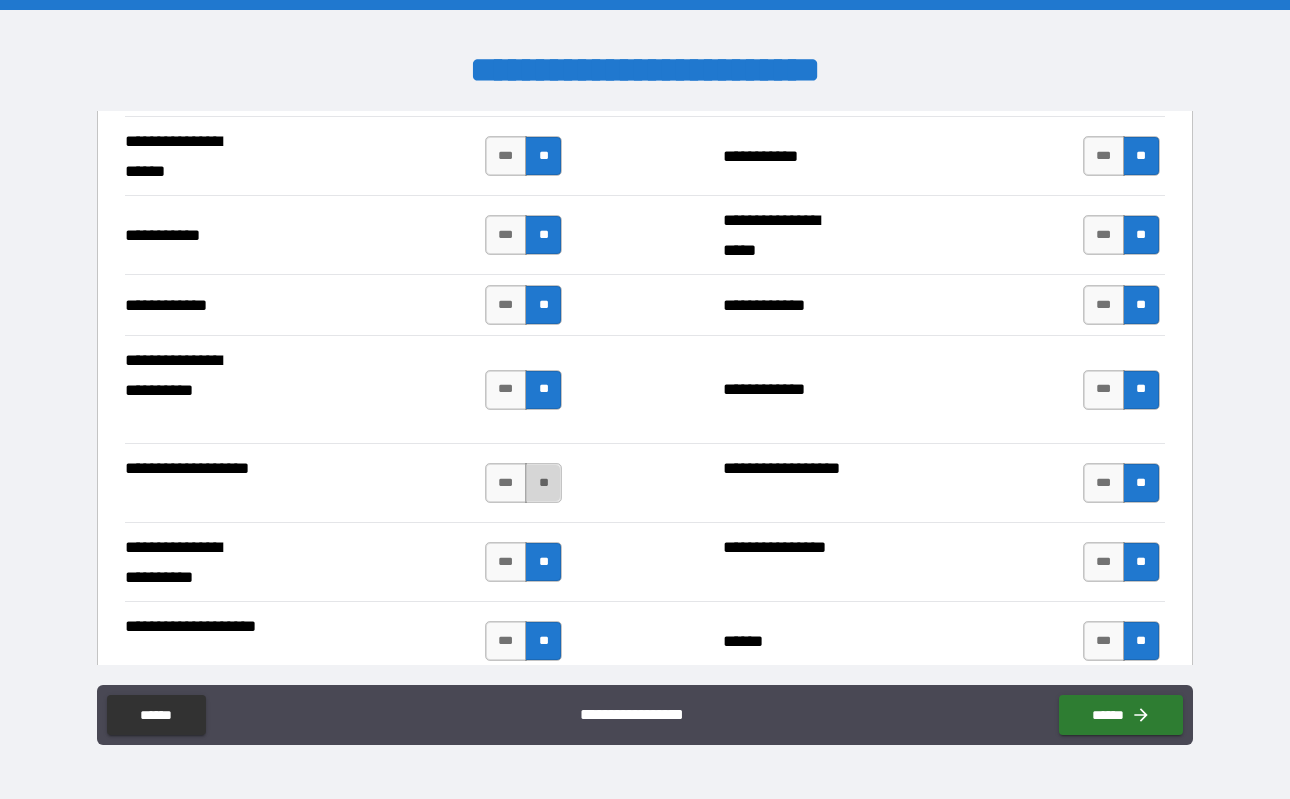 click on "**" at bounding box center [543, 483] 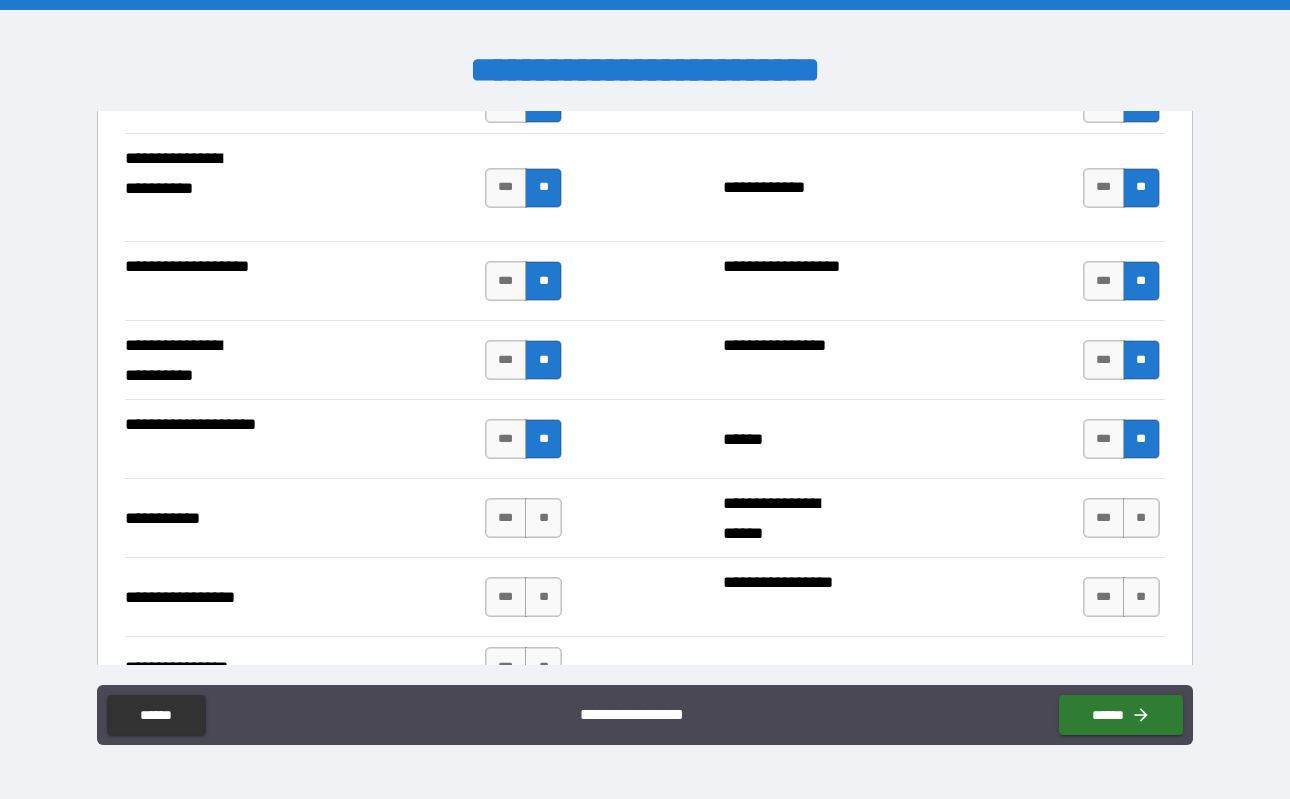 scroll, scrollTop: 4211, scrollLeft: 0, axis: vertical 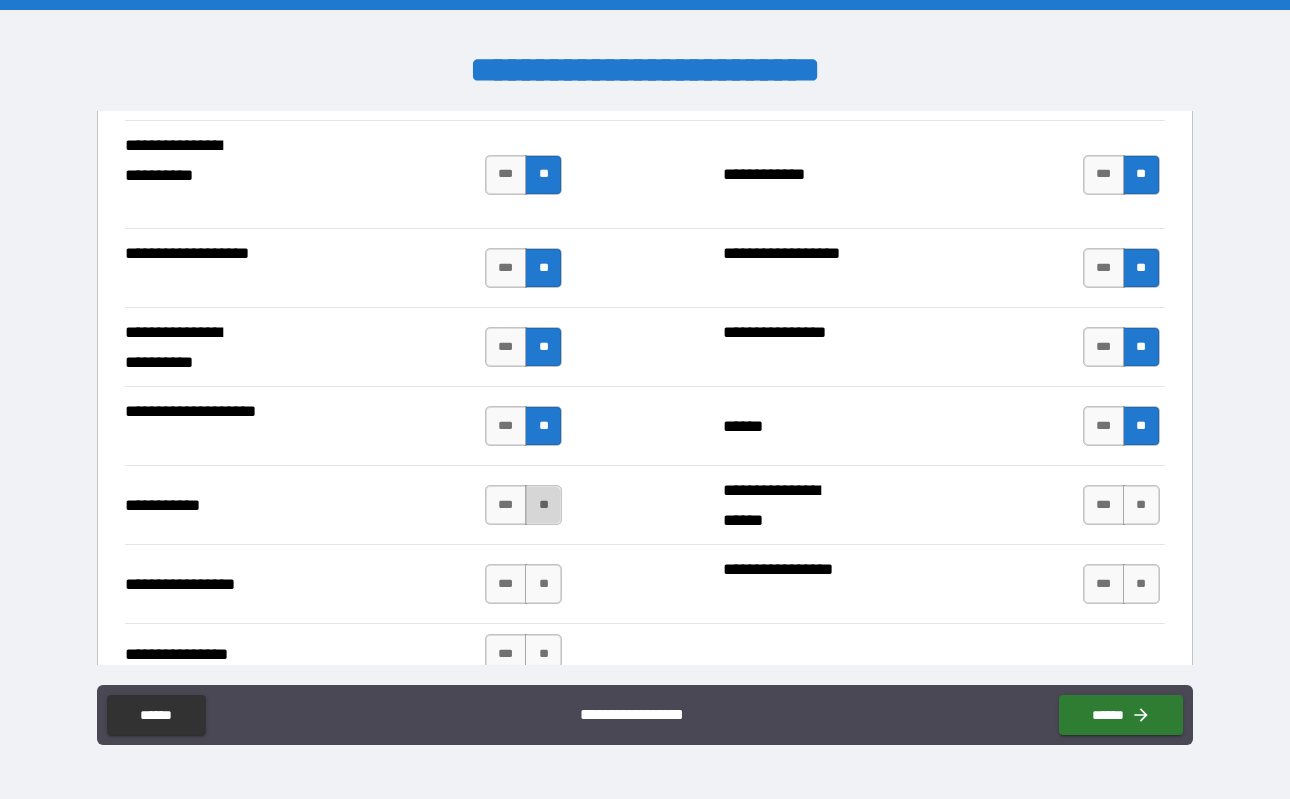click on "**" at bounding box center (543, 505) 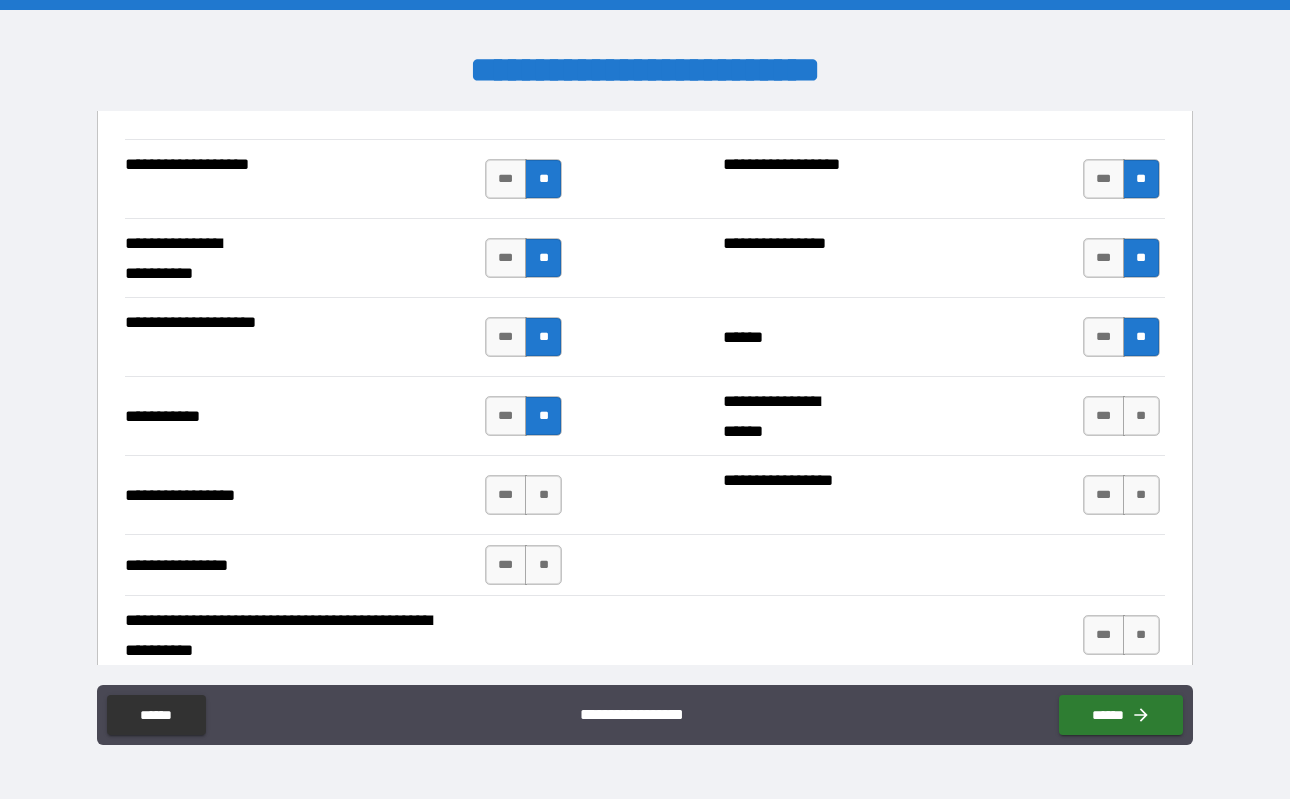 scroll, scrollTop: 4306, scrollLeft: 0, axis: vertical 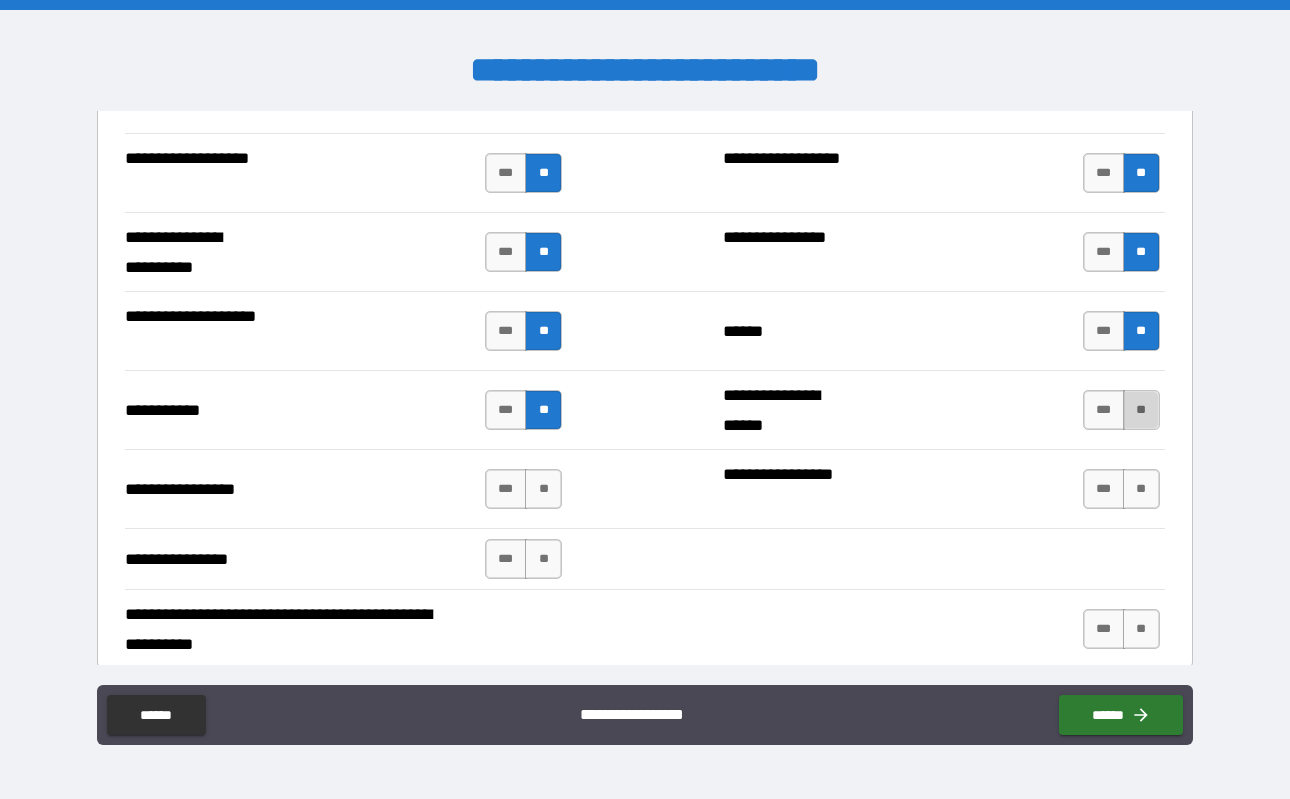 click on "**" at bounding box center (1141, 410) 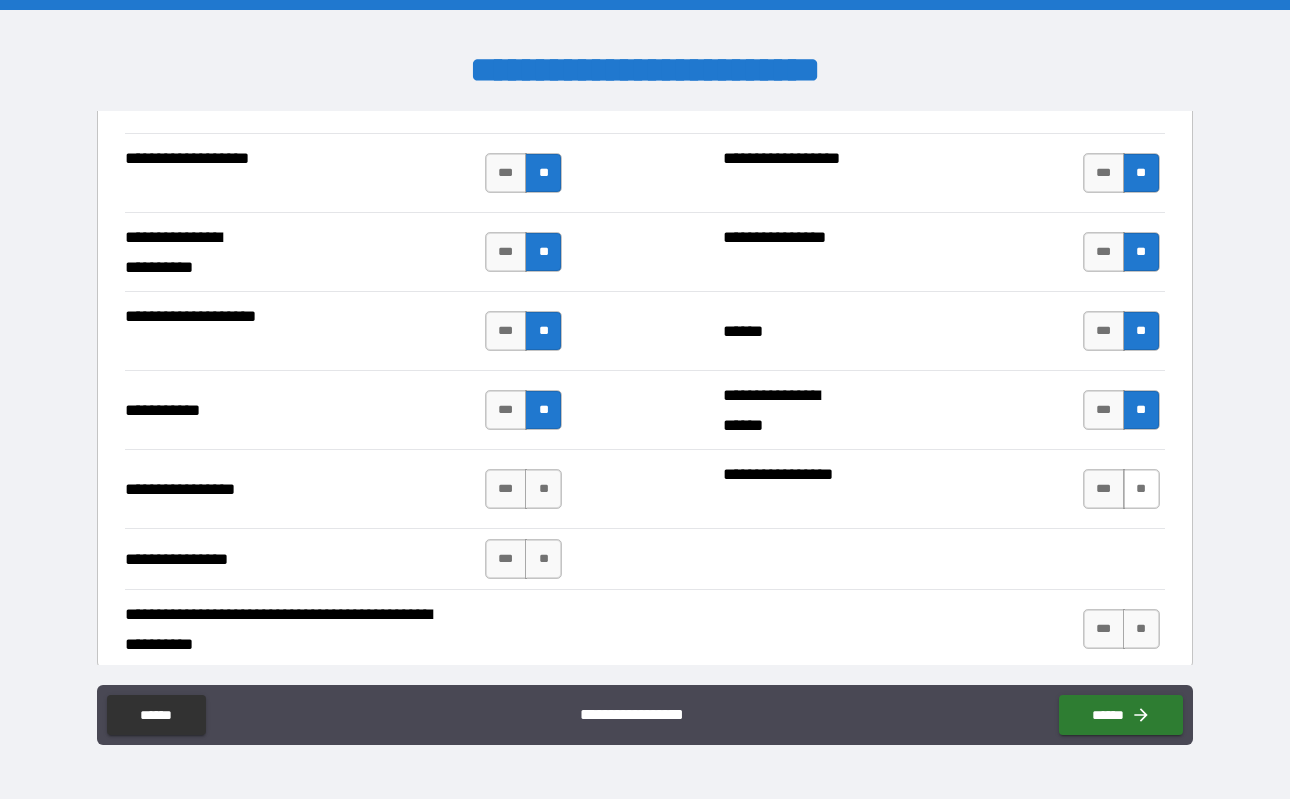 click on "**" at bounding box center [1141, 489] 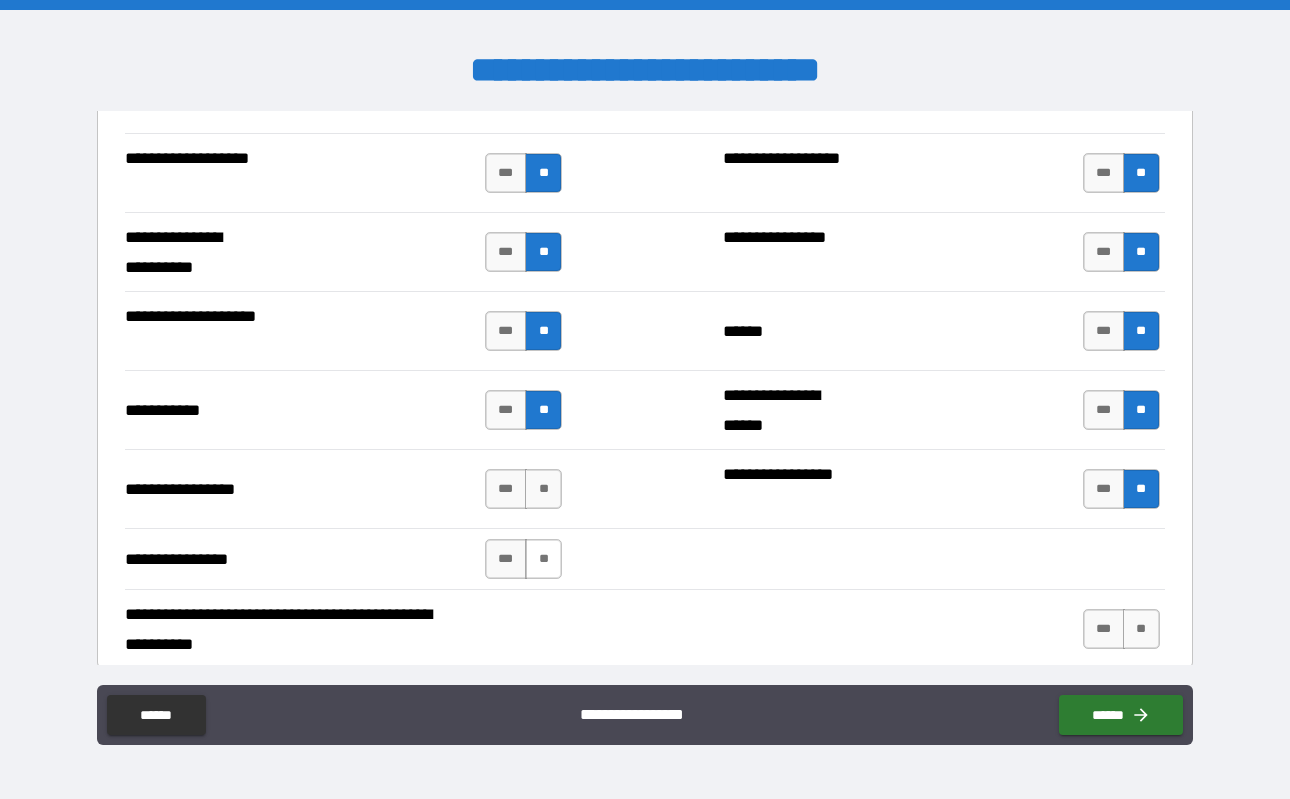 click on "**" at bounding box center [543, 559] 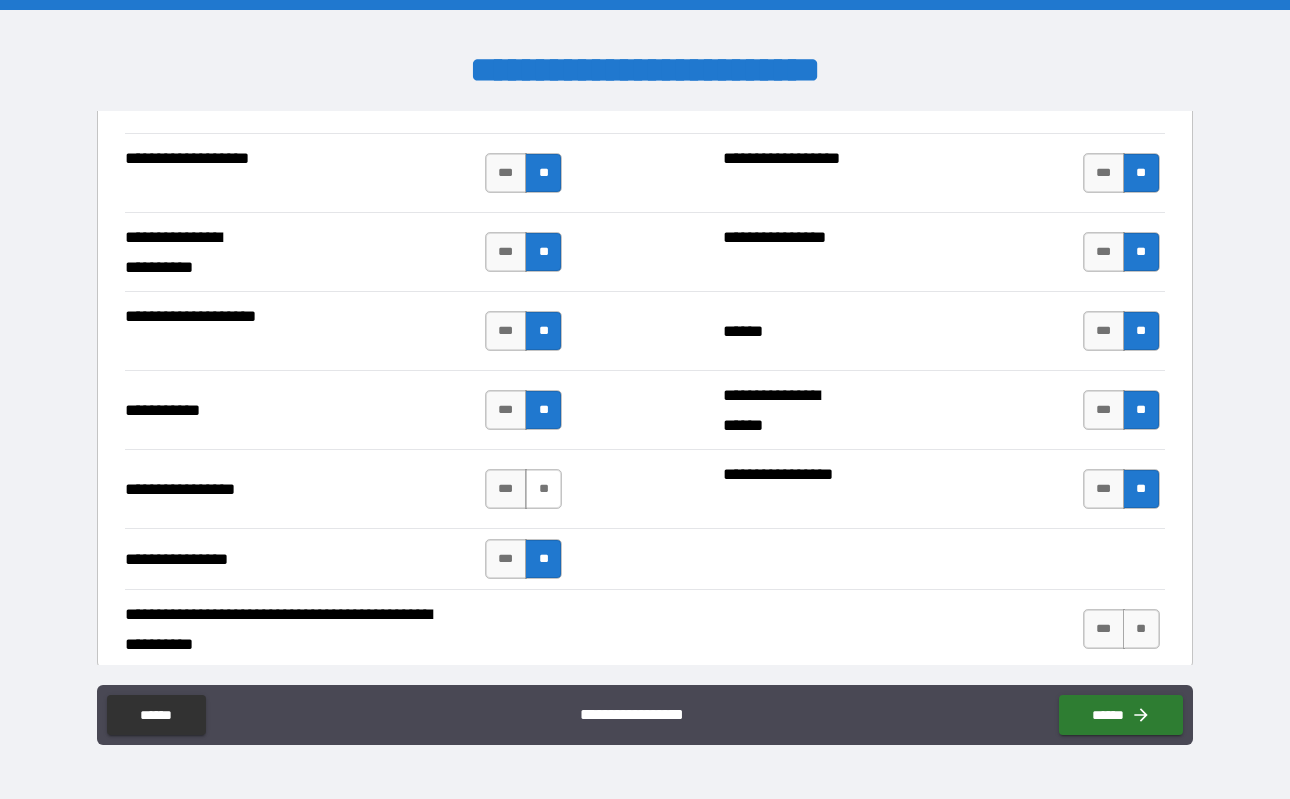 click on "**" at bounding box center [543, 489] 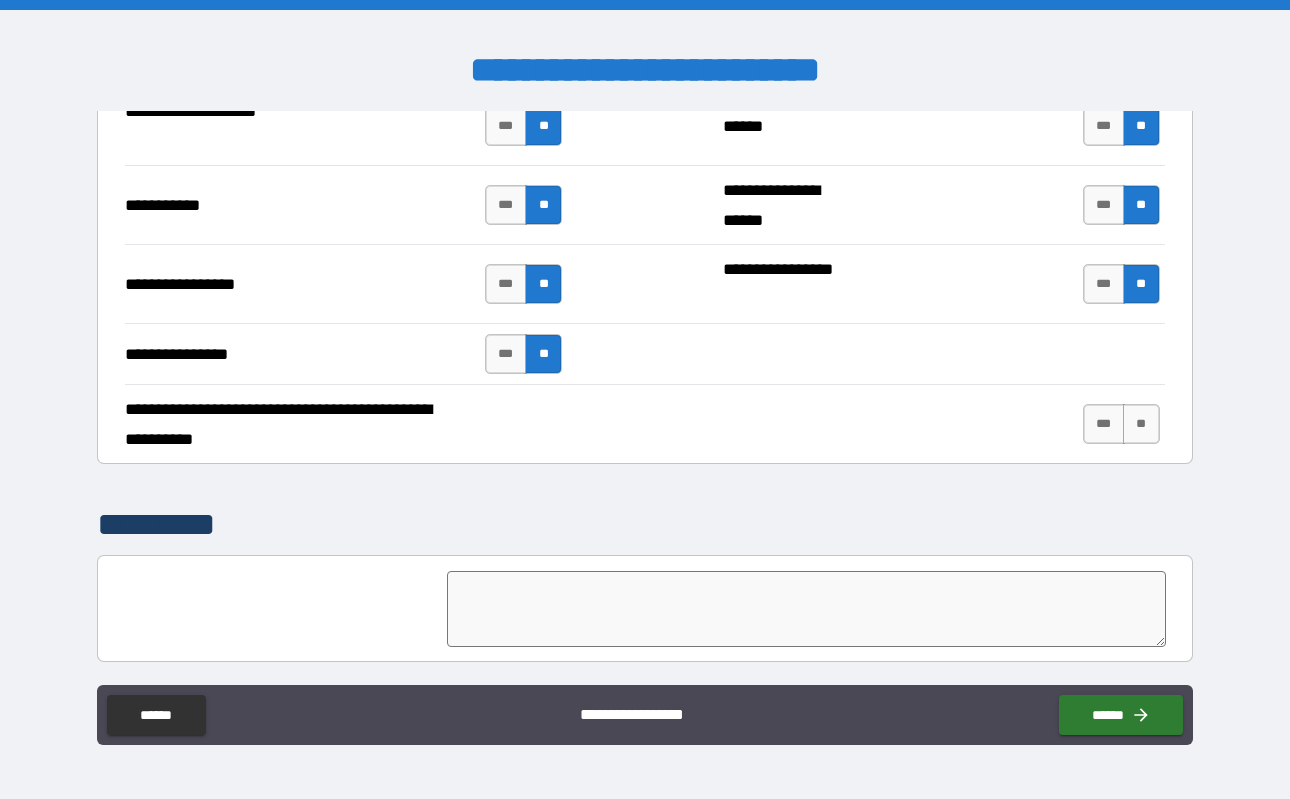 scroll, scrollTop: 4514, scrollLeft: 0, axis: vertical 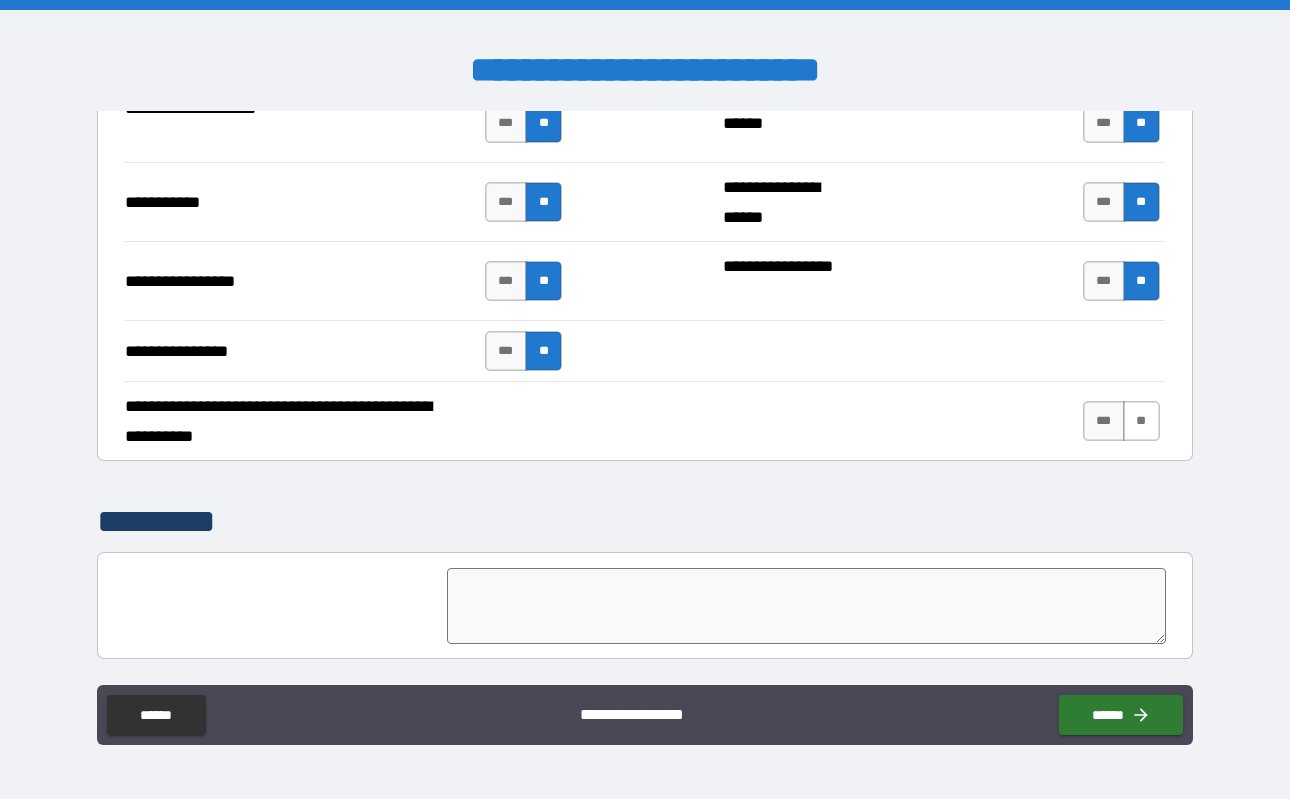 click on "**" at bounding box center [1141, 421] 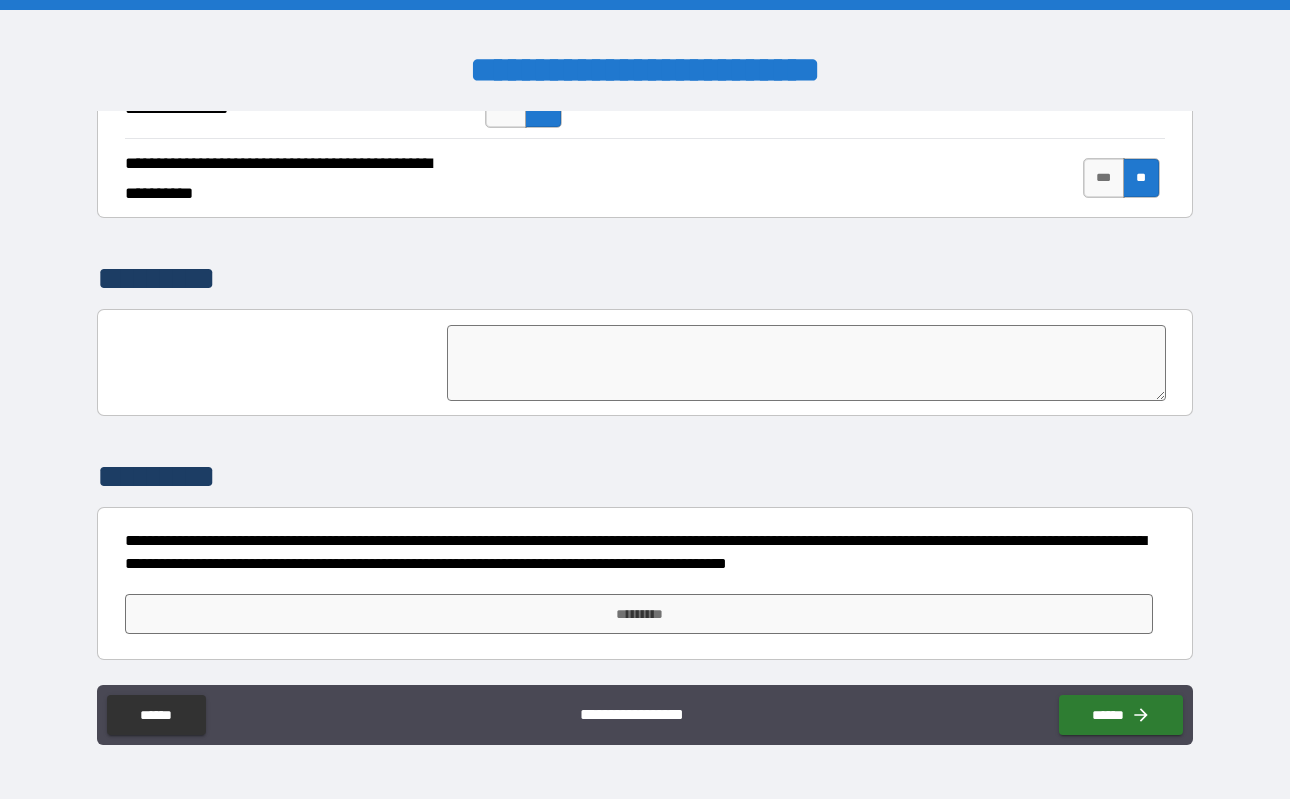 scroll, scrollTop: 4757, scrollLeft: 0, axis: vertical 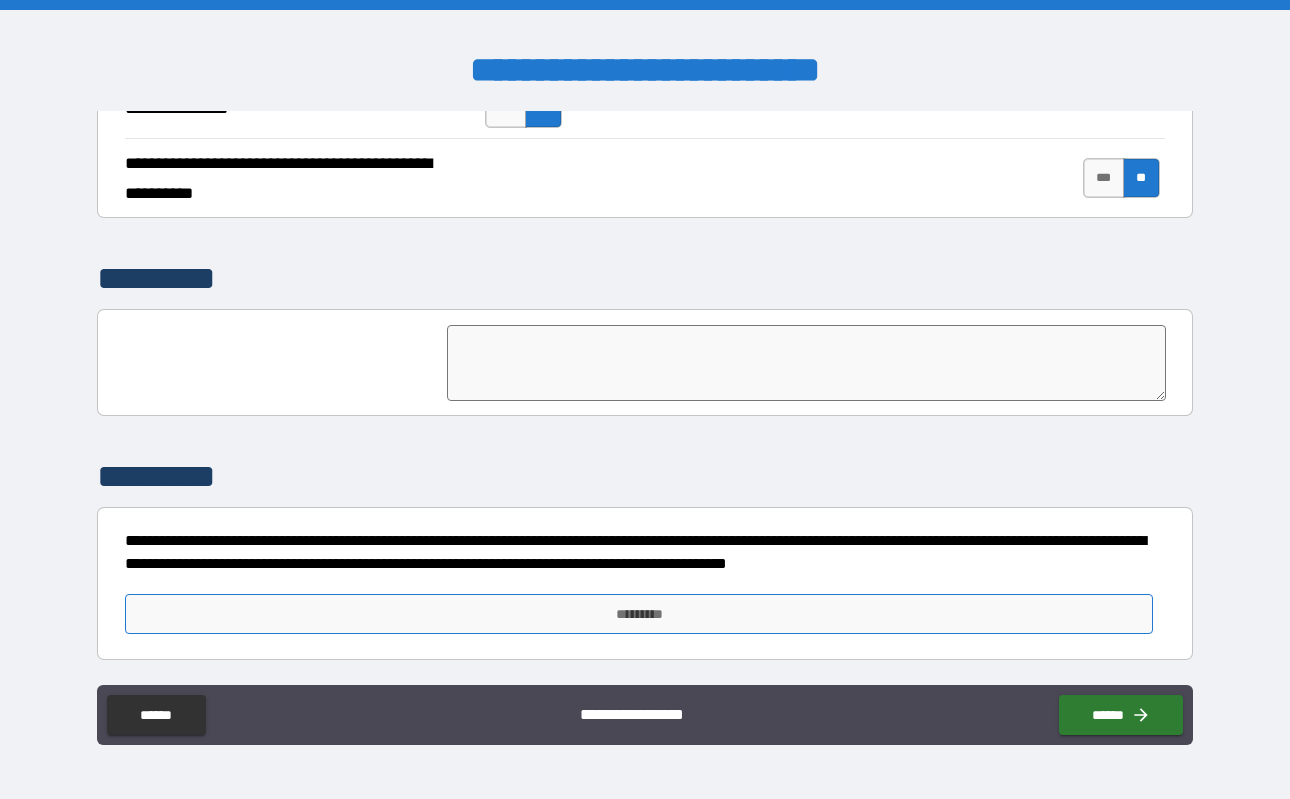 click on "*********" at bounding box center (639, 614) 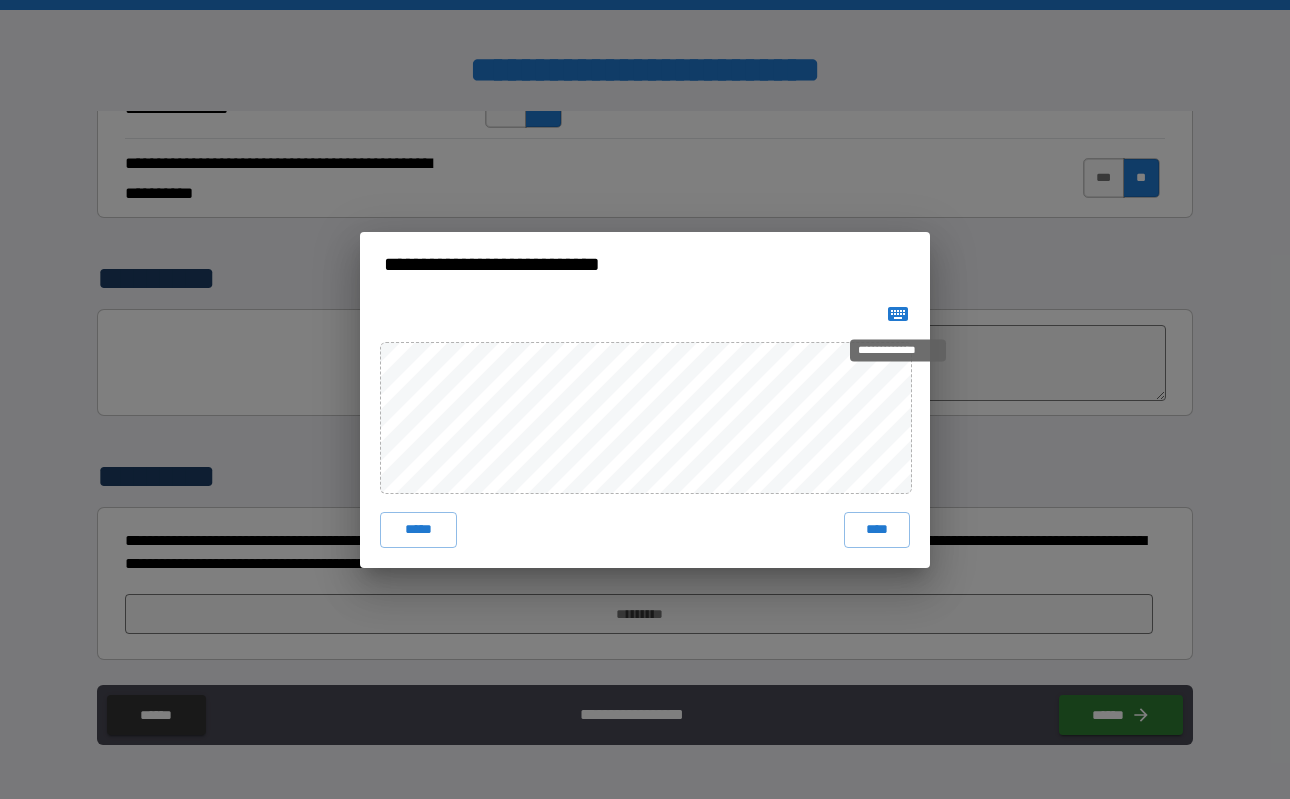click 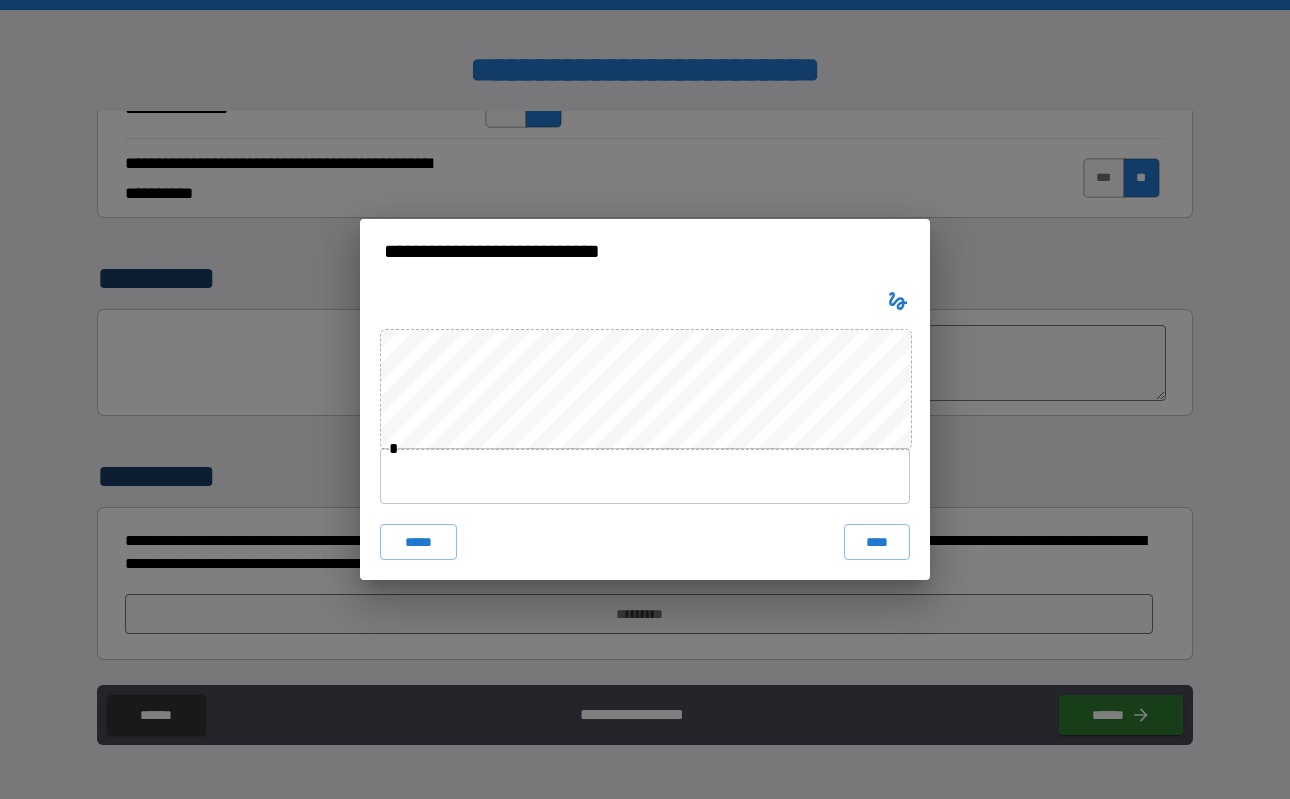 click at bounding box center [645, 476] 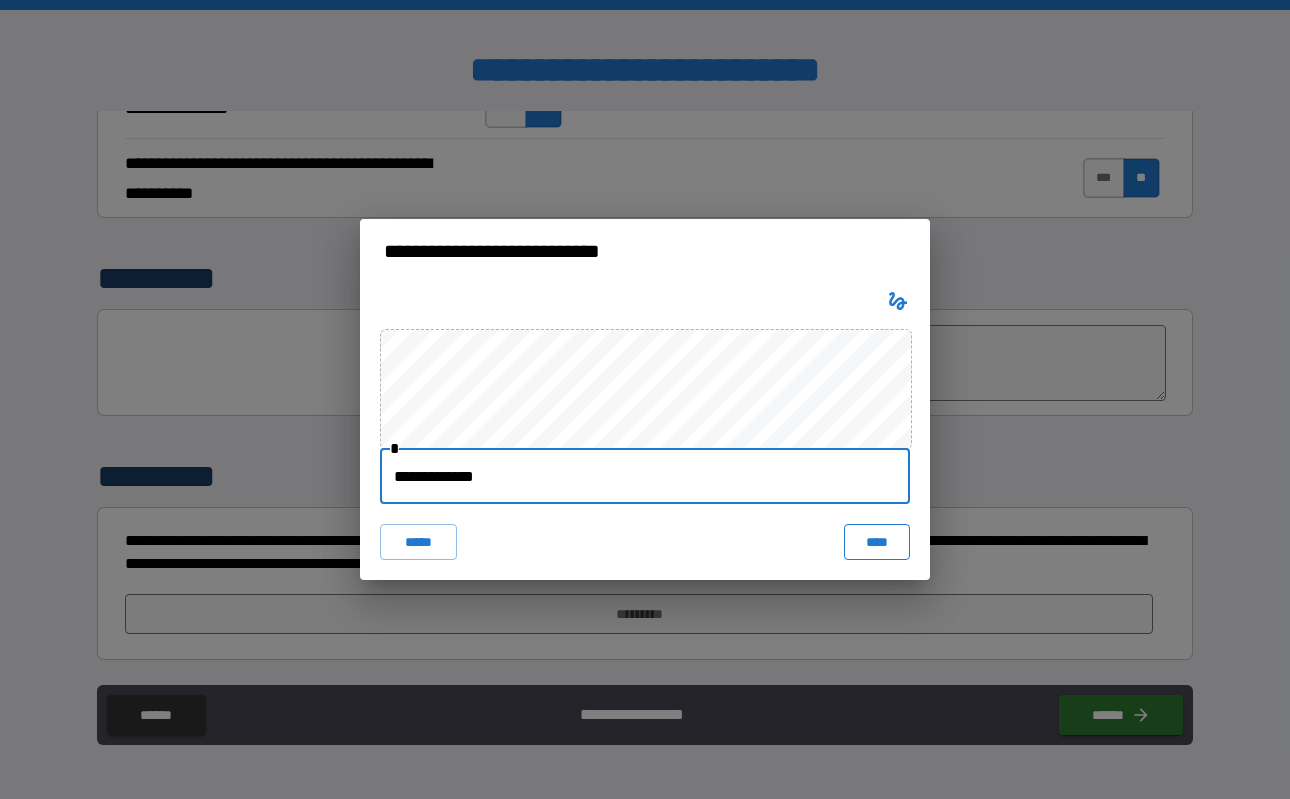 type on "**********" 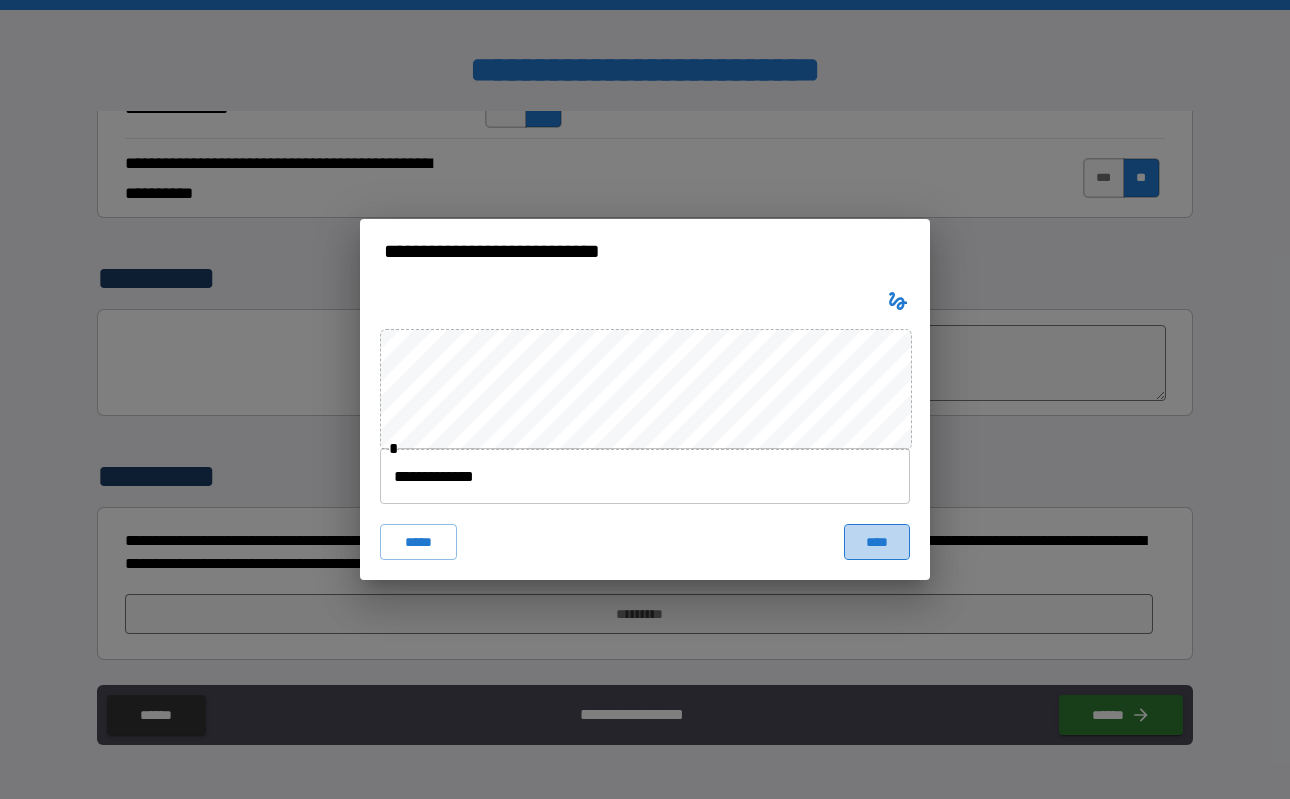 click on "****" at bounding box center (877, 542) 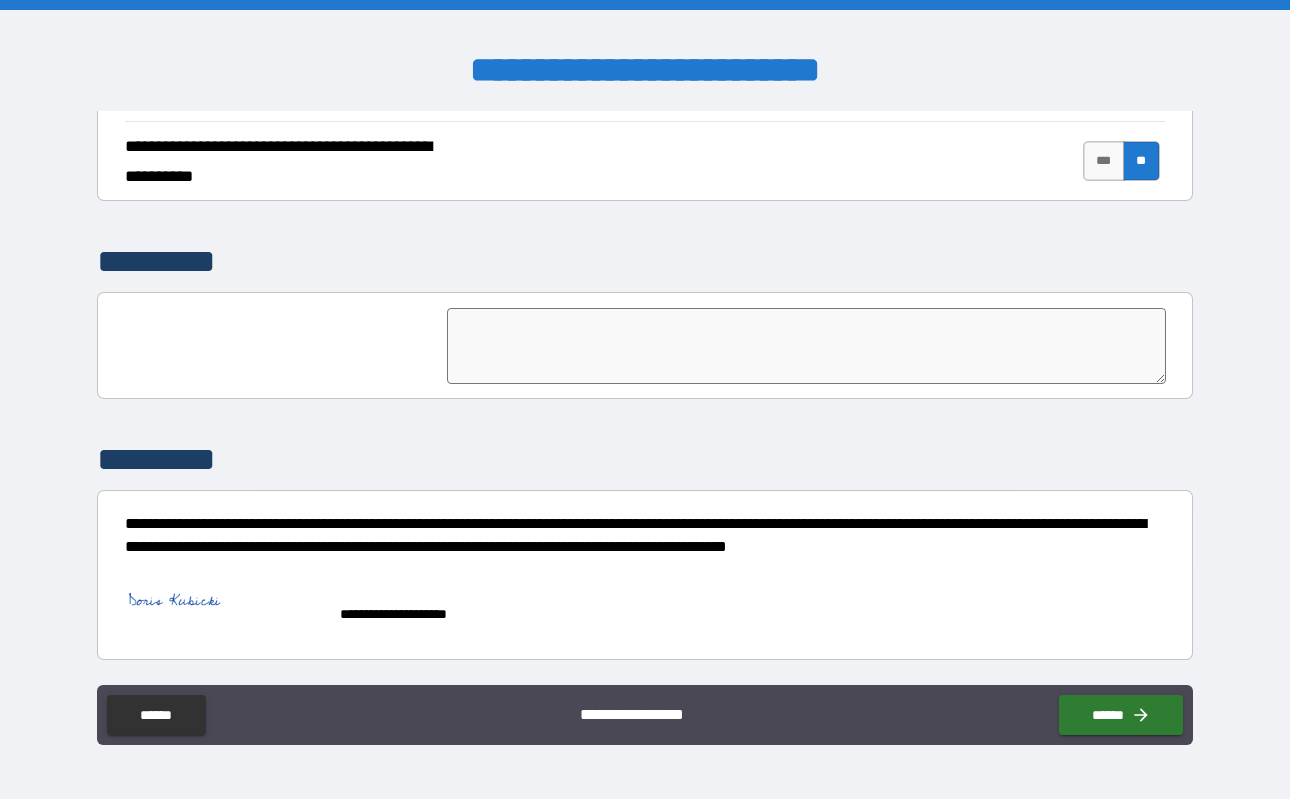 scroll, scrollTop: 4774, scrollLeft: 0, axis: vertical 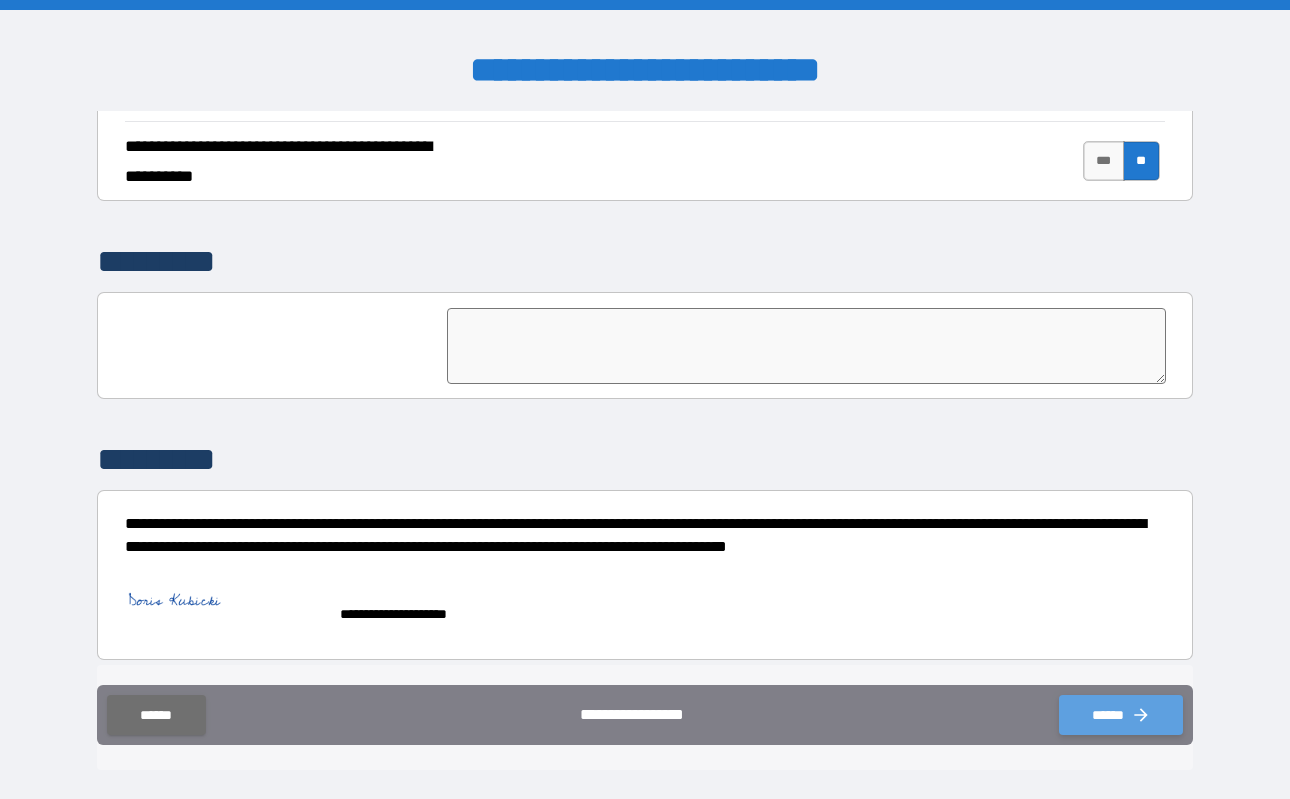 click on "******" at bounding box center [1121, 715] 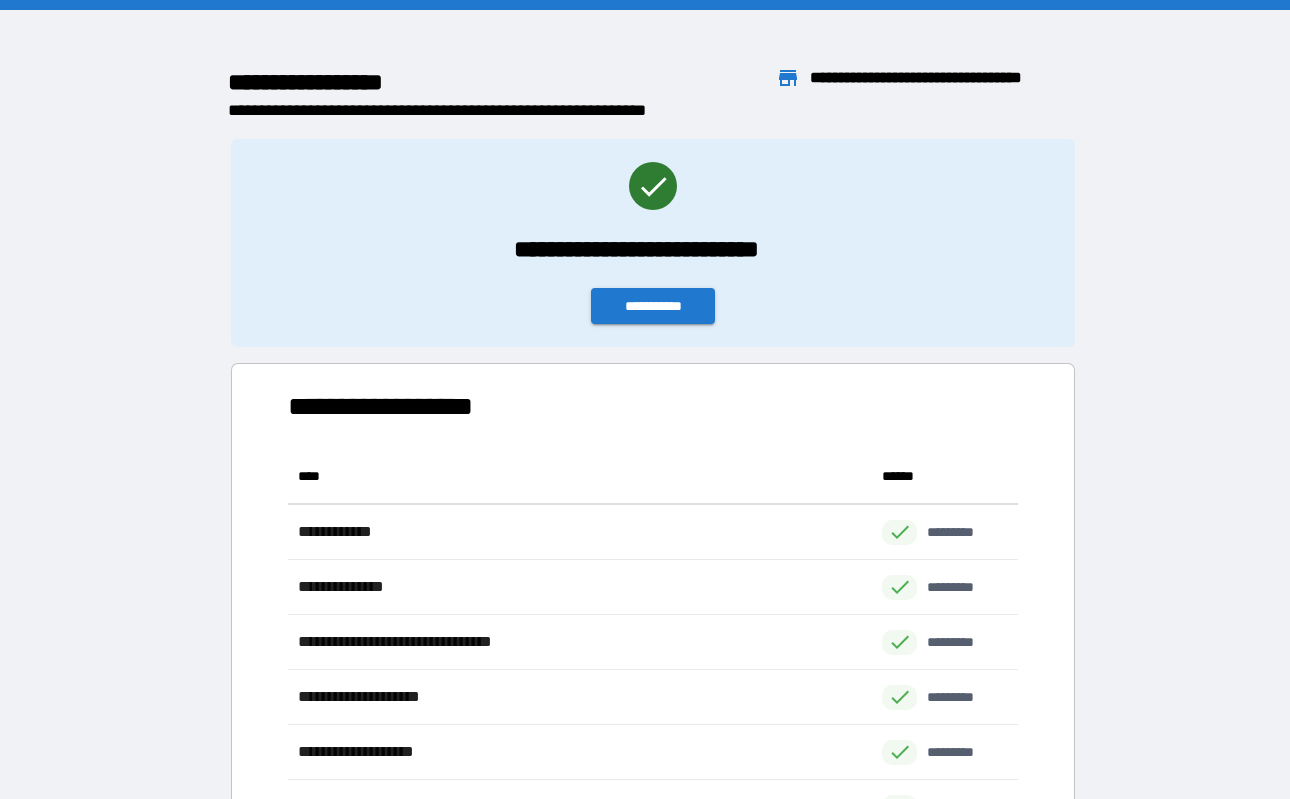 scroll, scrollTop: 1, scrollLeft: 1, axis: both 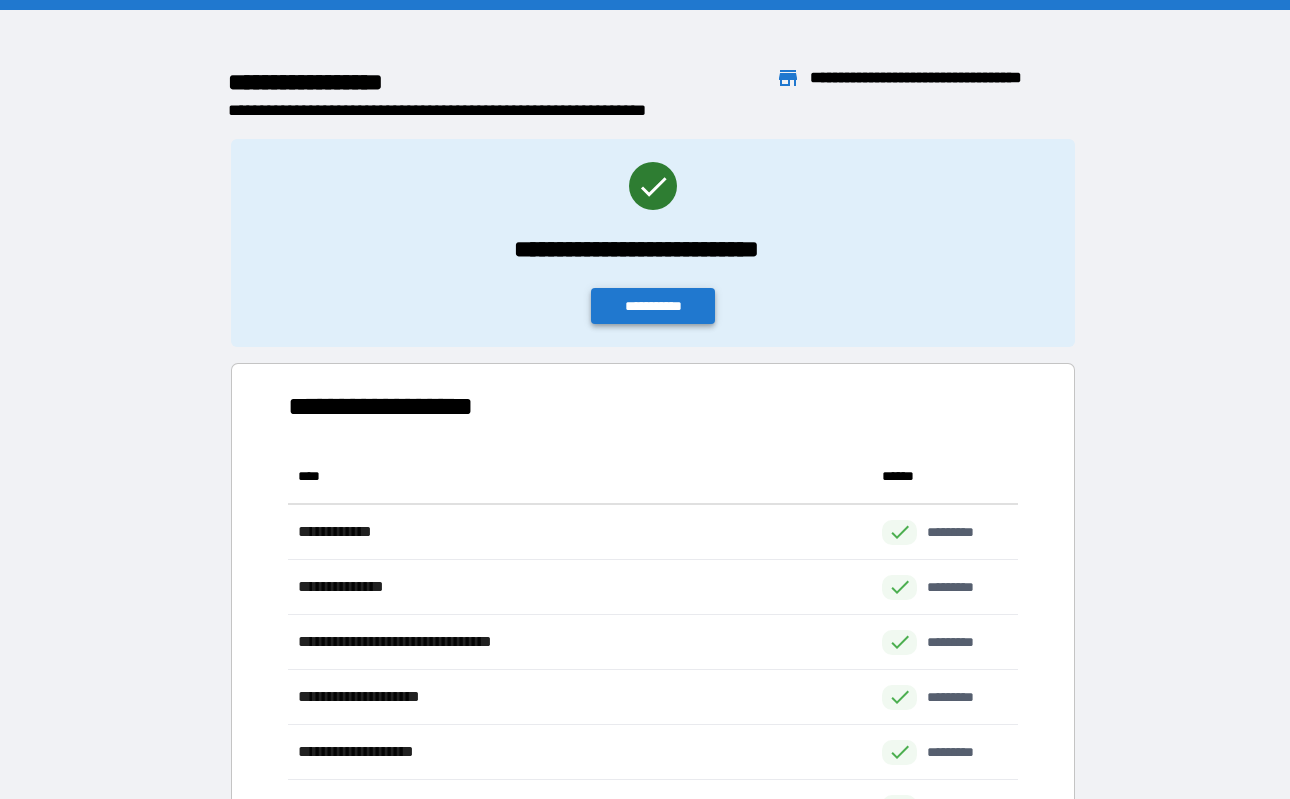 click on "**********" at bounding box center (653, 306) 